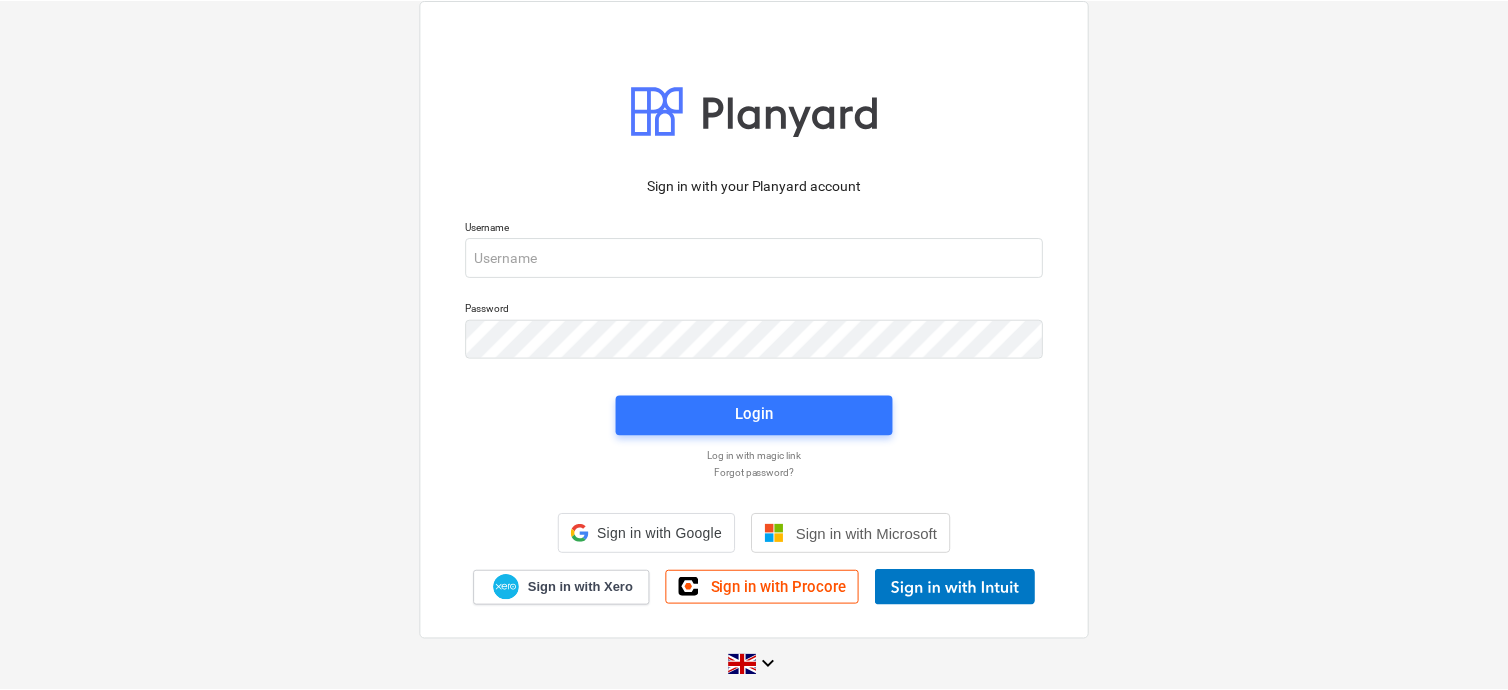 scroll, scrollTop: 0, scrollLeft: 0, axis: both 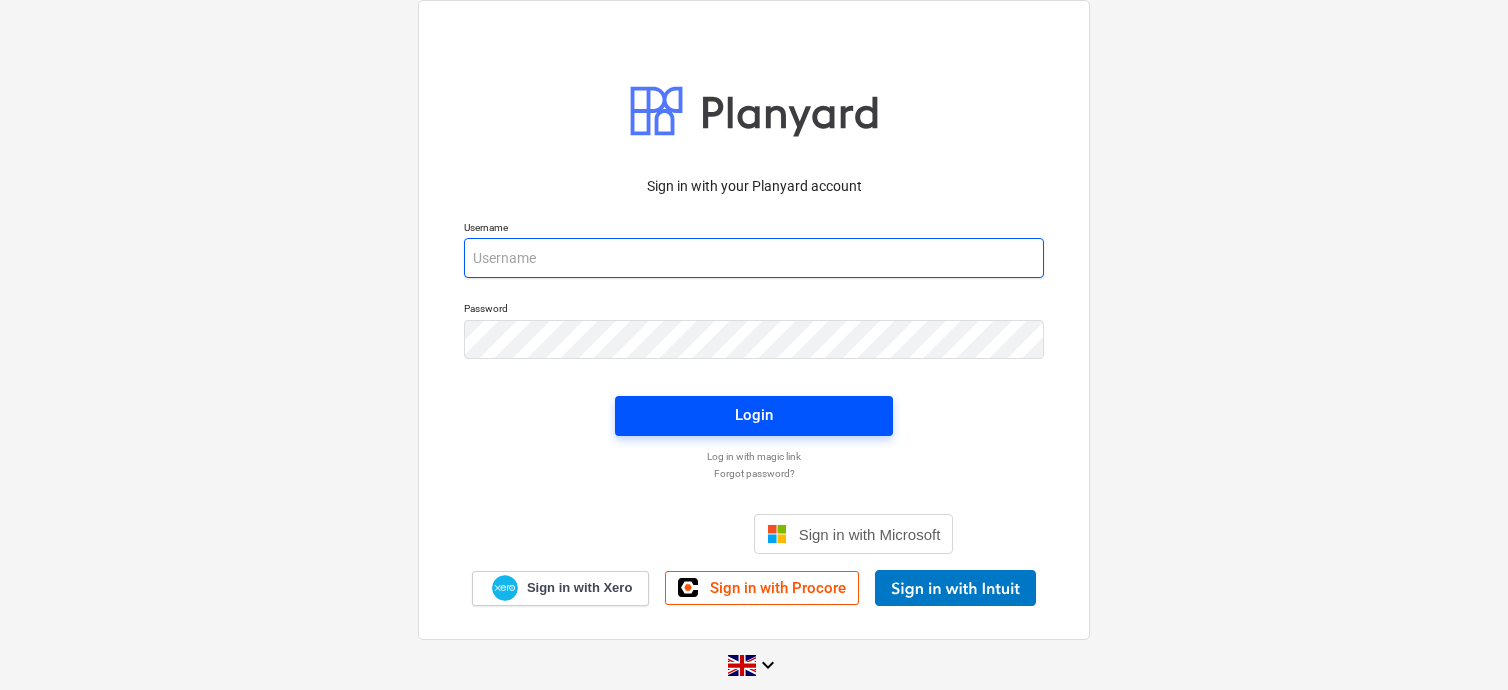 type on "[PERSON_NAME][EMAIL_ADDRESS][DOMAIN_NAME]" 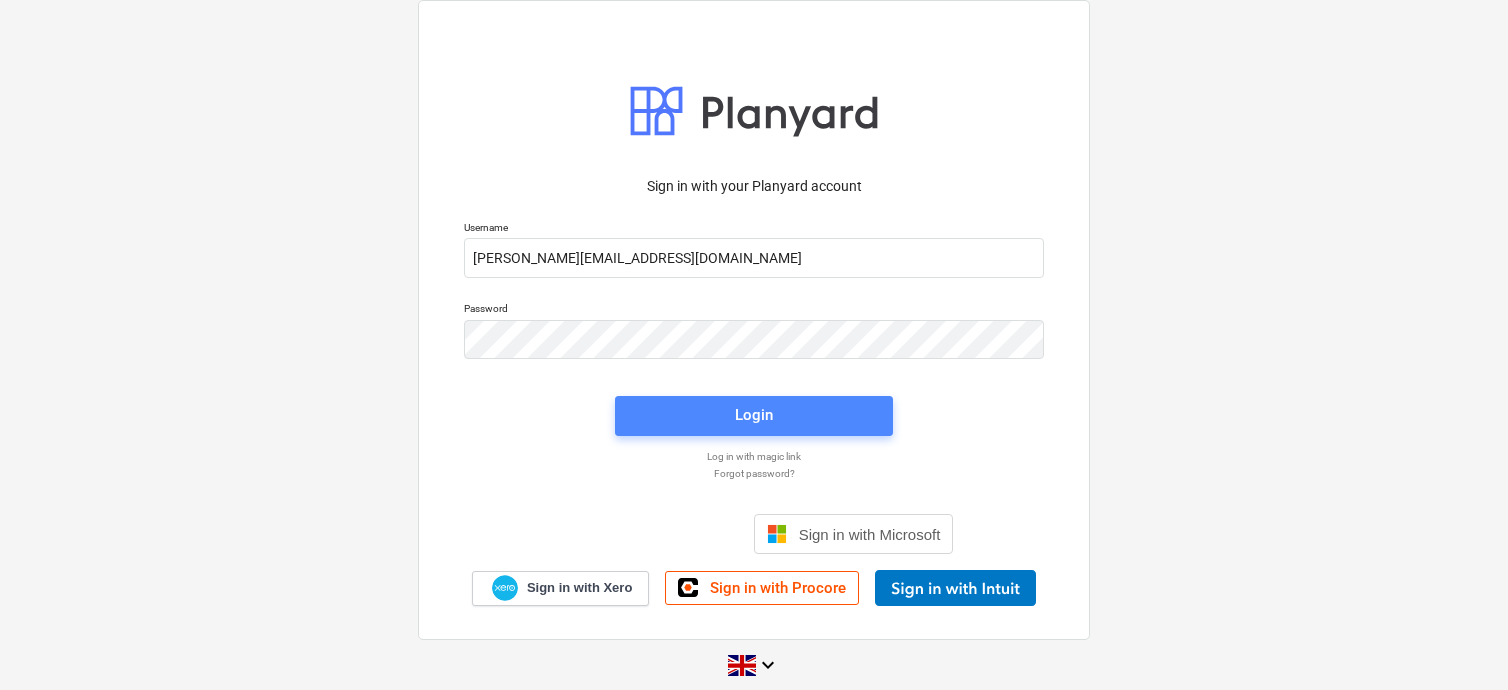 click on "Login" at bounding box center [754, 416] 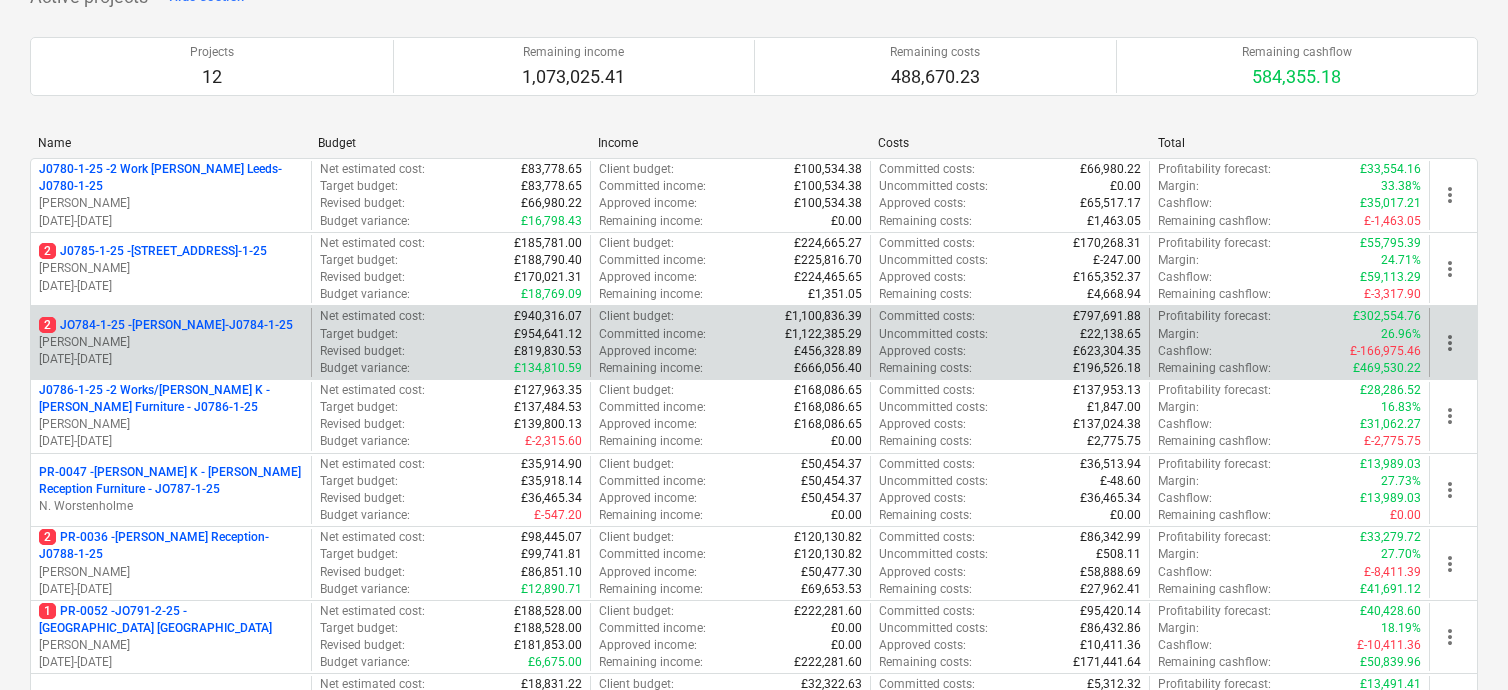 scroll, scrollTop: 300, scrollLeft: 0, axis: vertical 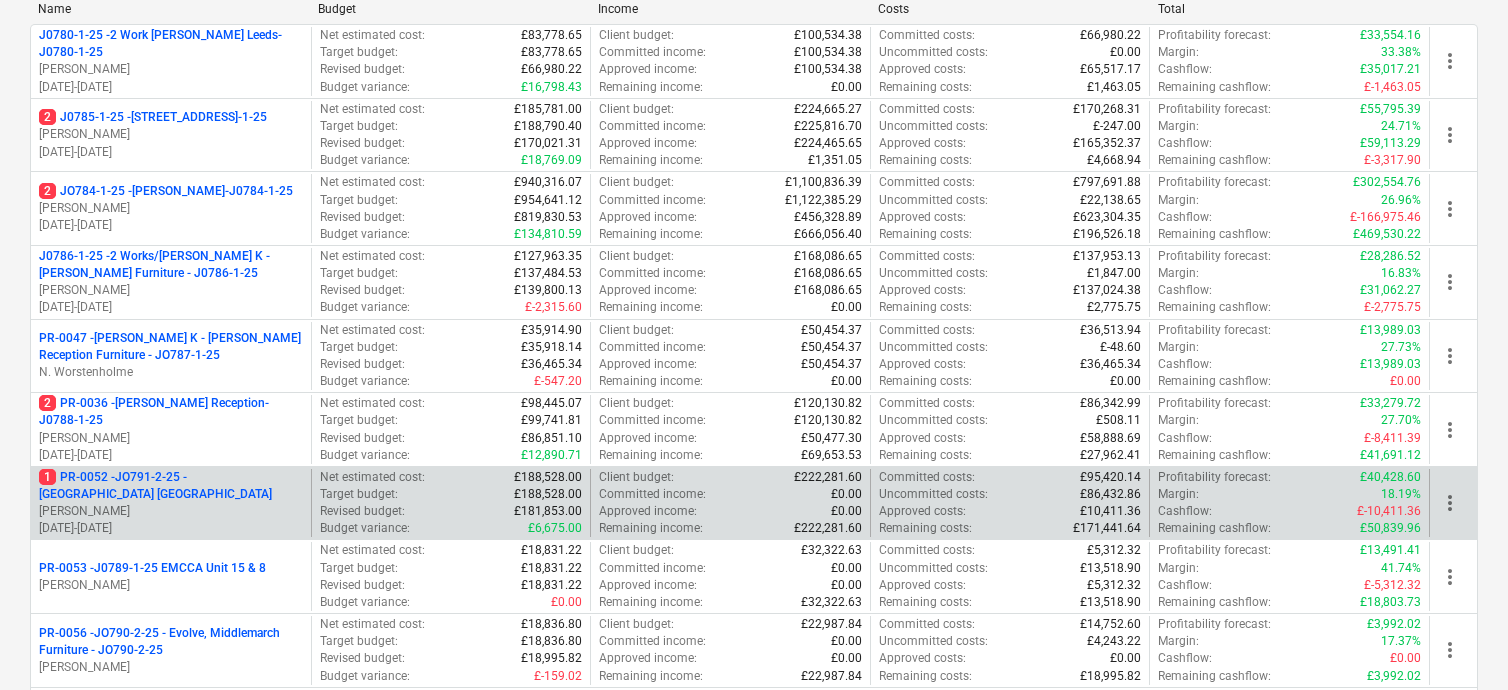 click on "1  PR-0052 -  JO791-2-25 - [GEOGRAPHIC_DATA] [GEOGRAPHIC_DATA]" at bounding box center [171, 486] 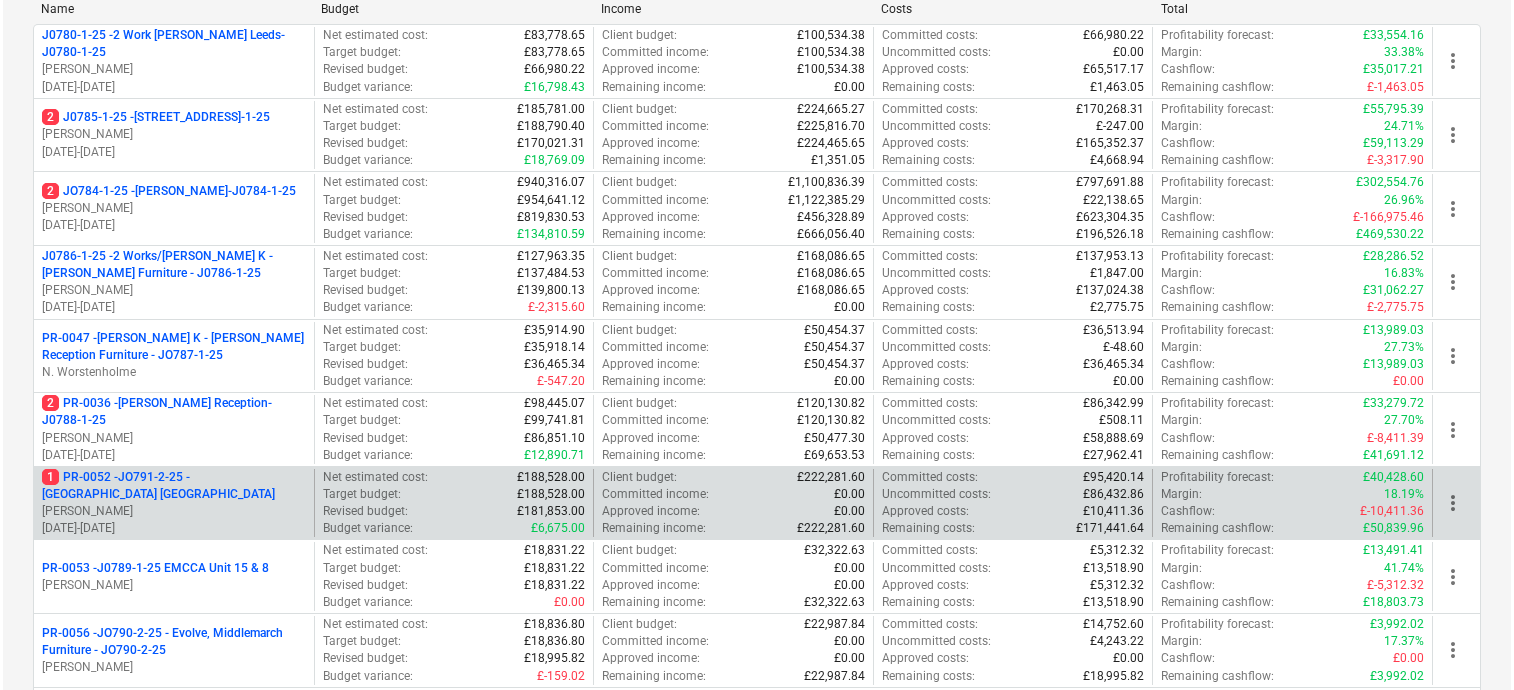 scroll, scrollTop: 0, scrollLeft: 0, axis: both 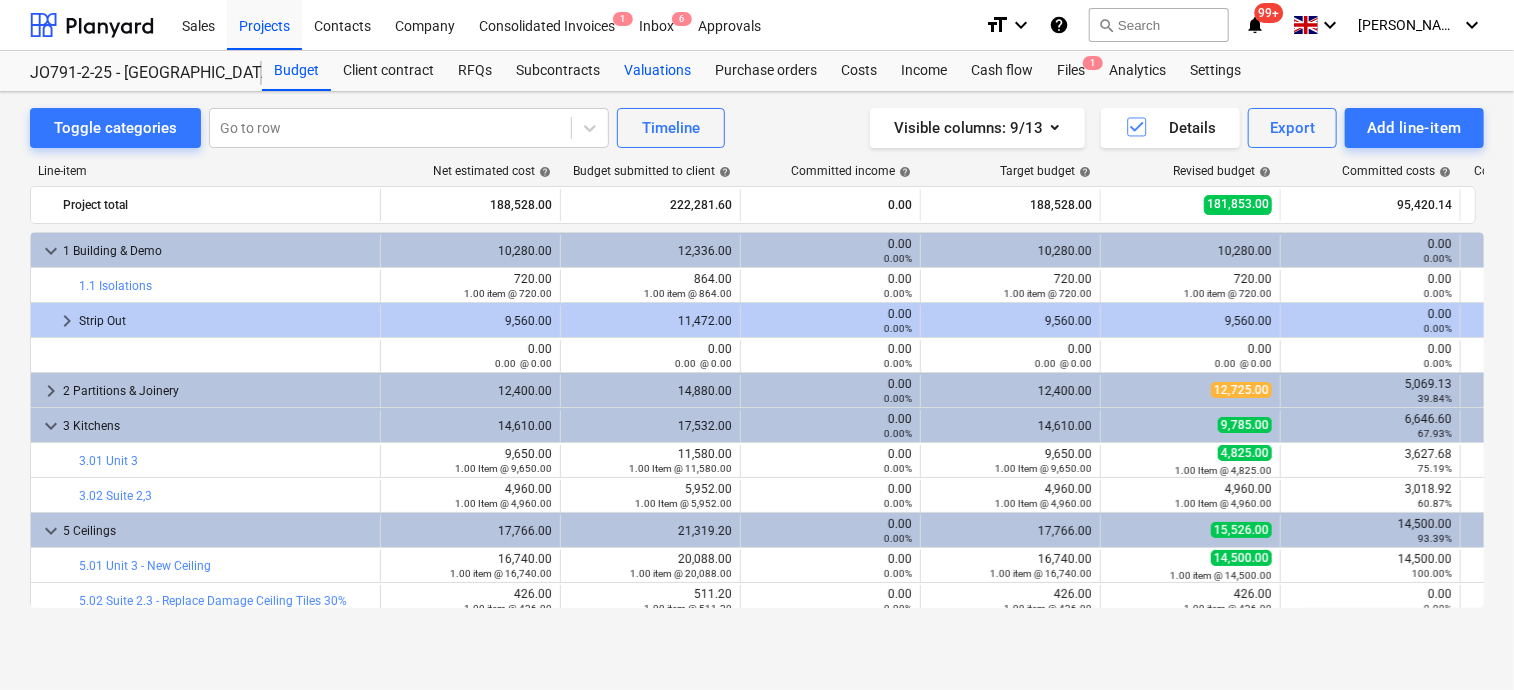 click on "Valuations" at bounding box center [657, 71] 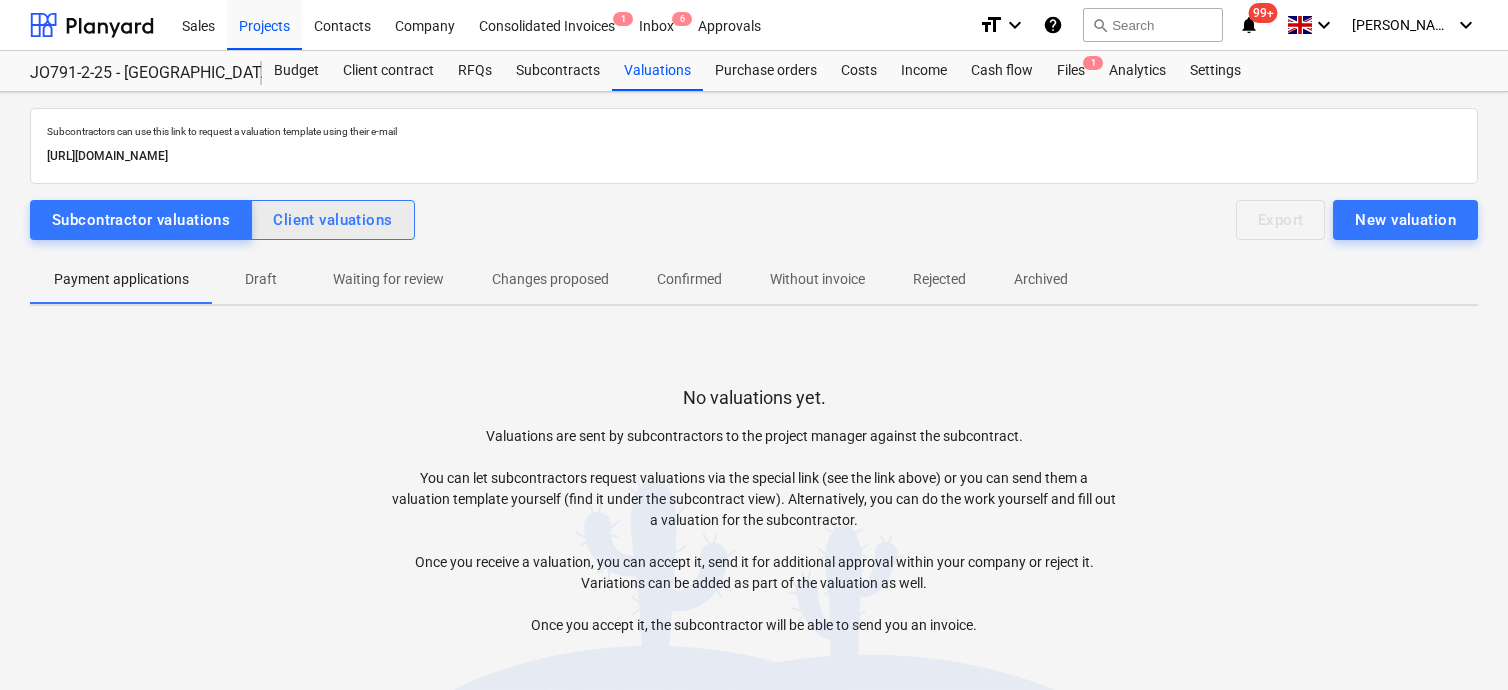 click on "Client valuations" at bounding box center (332, 220) 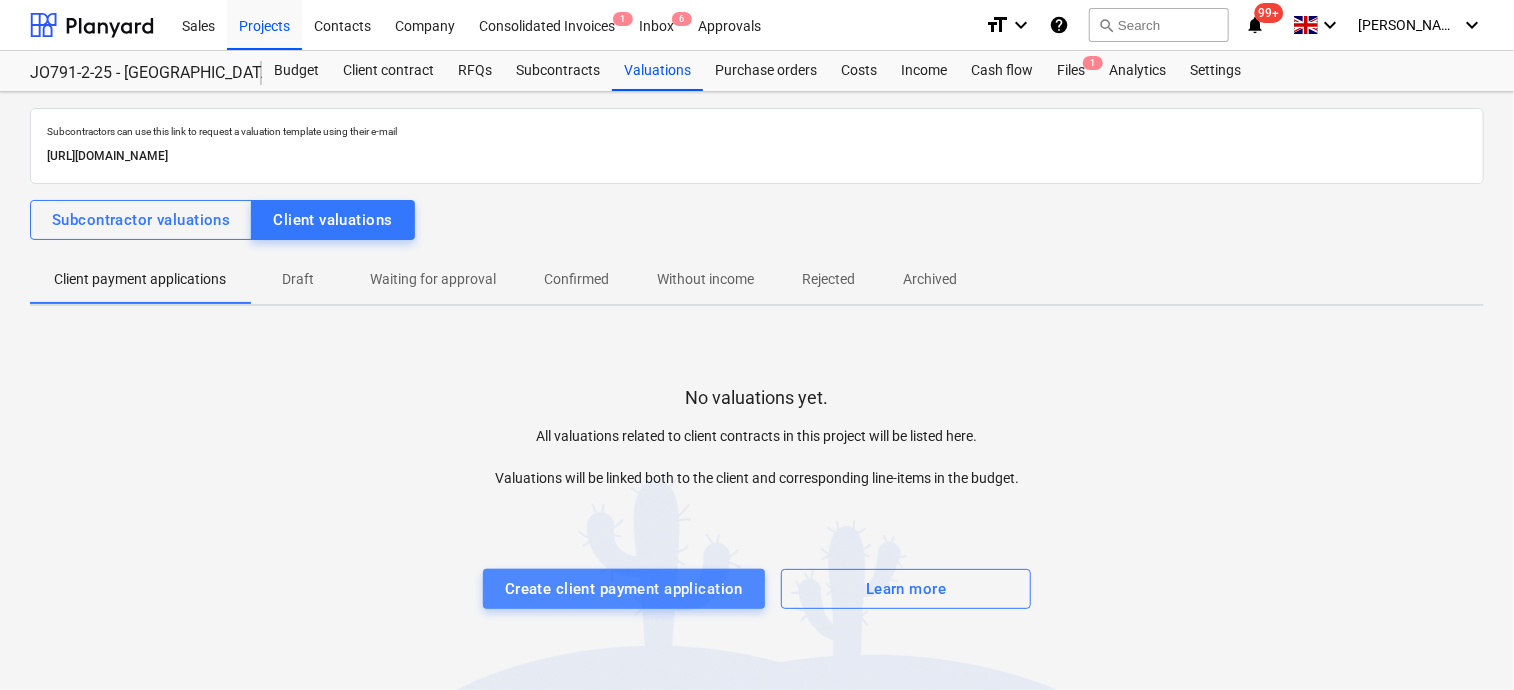 click on "Create client payment application" at bounding box center [624, 589] 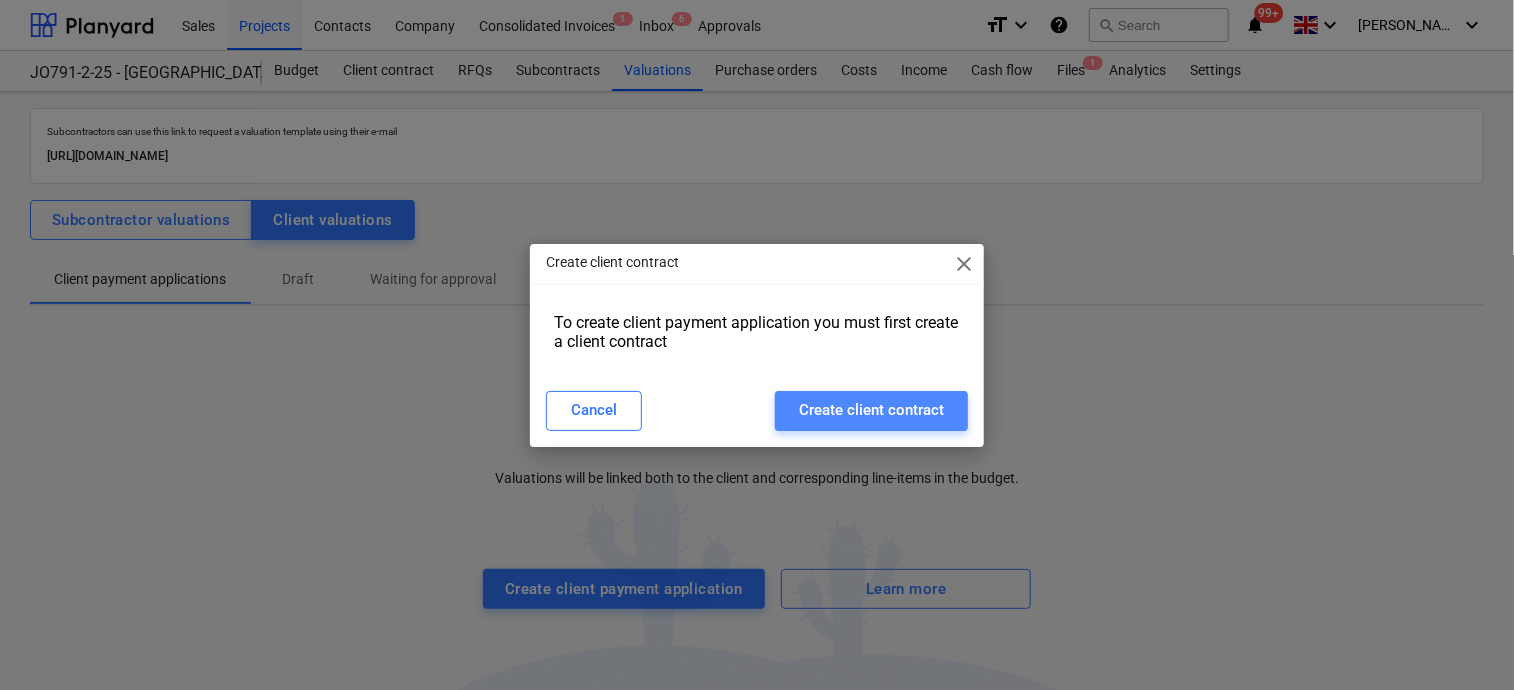 click on "Create client contract" at bounding box center (871, 410) 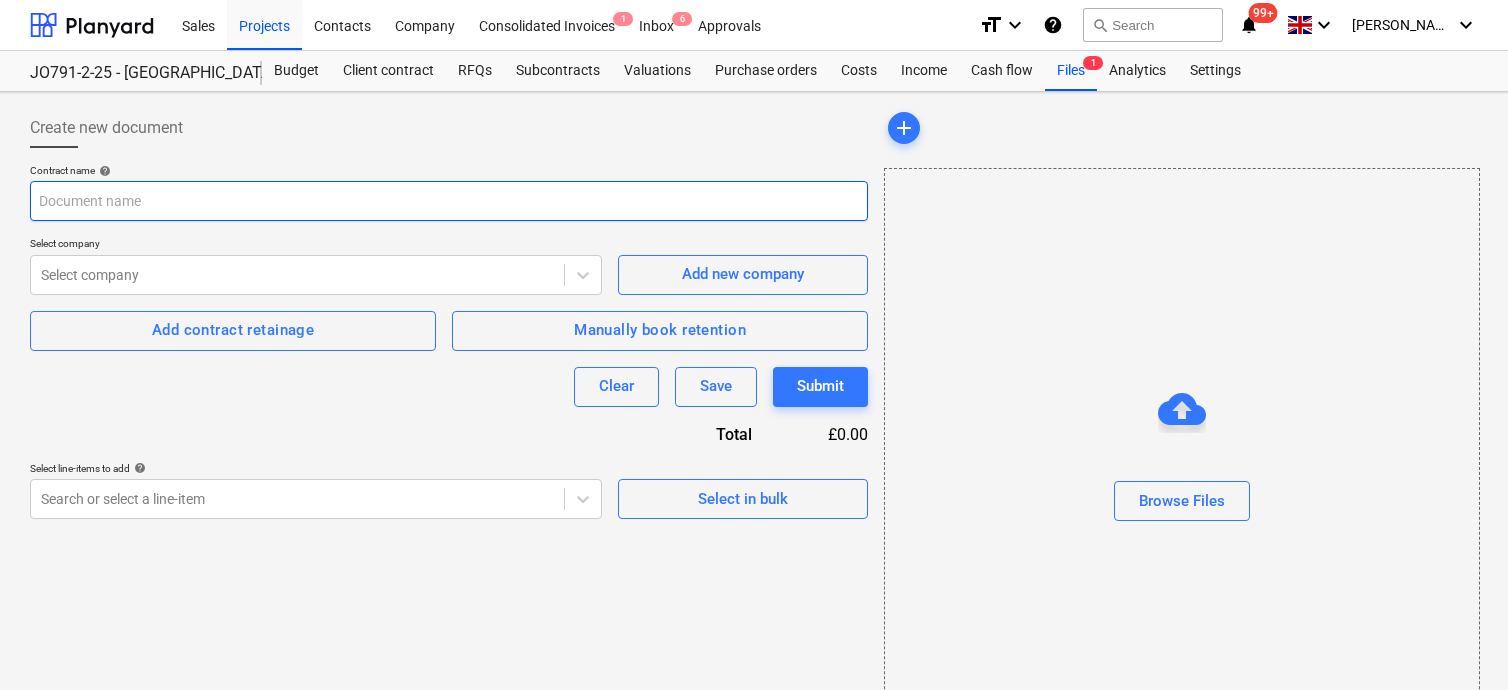 click at bounding box center (449, 201) 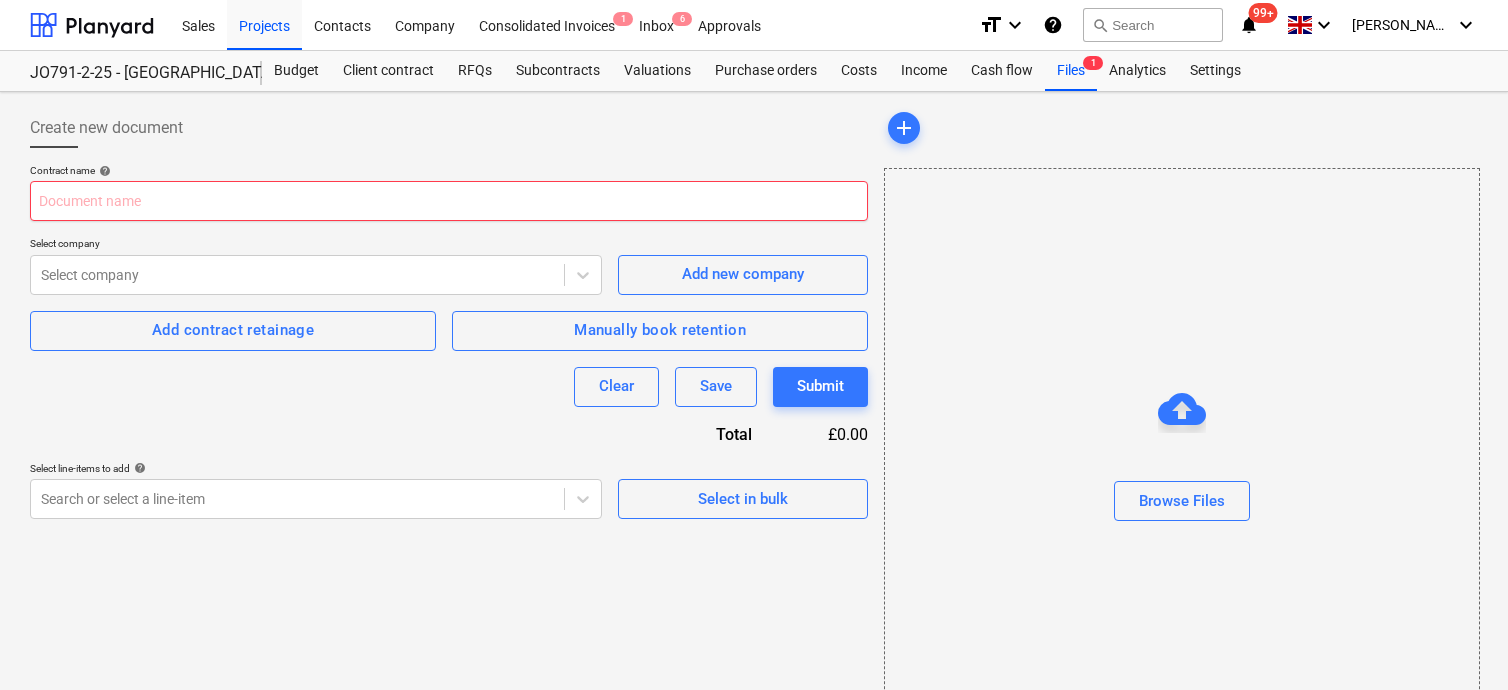 click at bounding box center [449, 201] 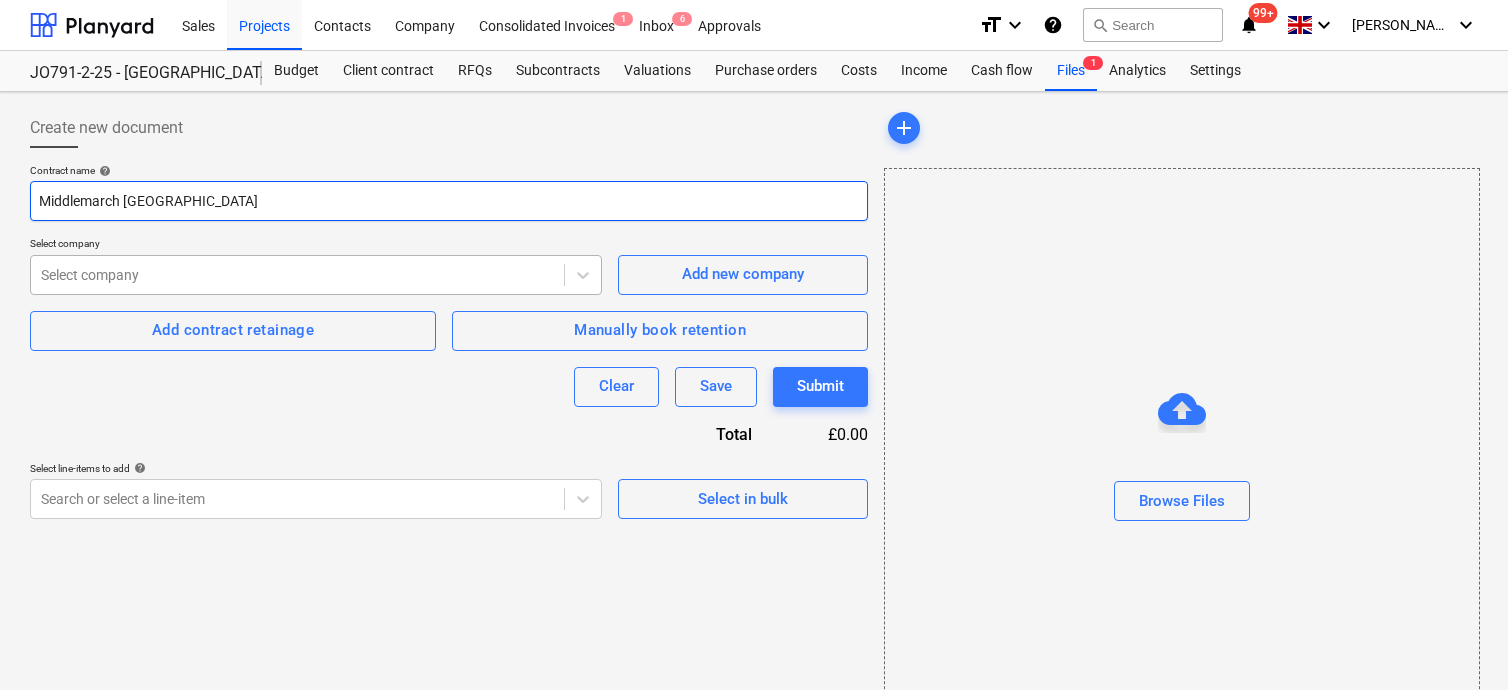 type on "Middlemarch [GEOGRAPHIC_DATA]" 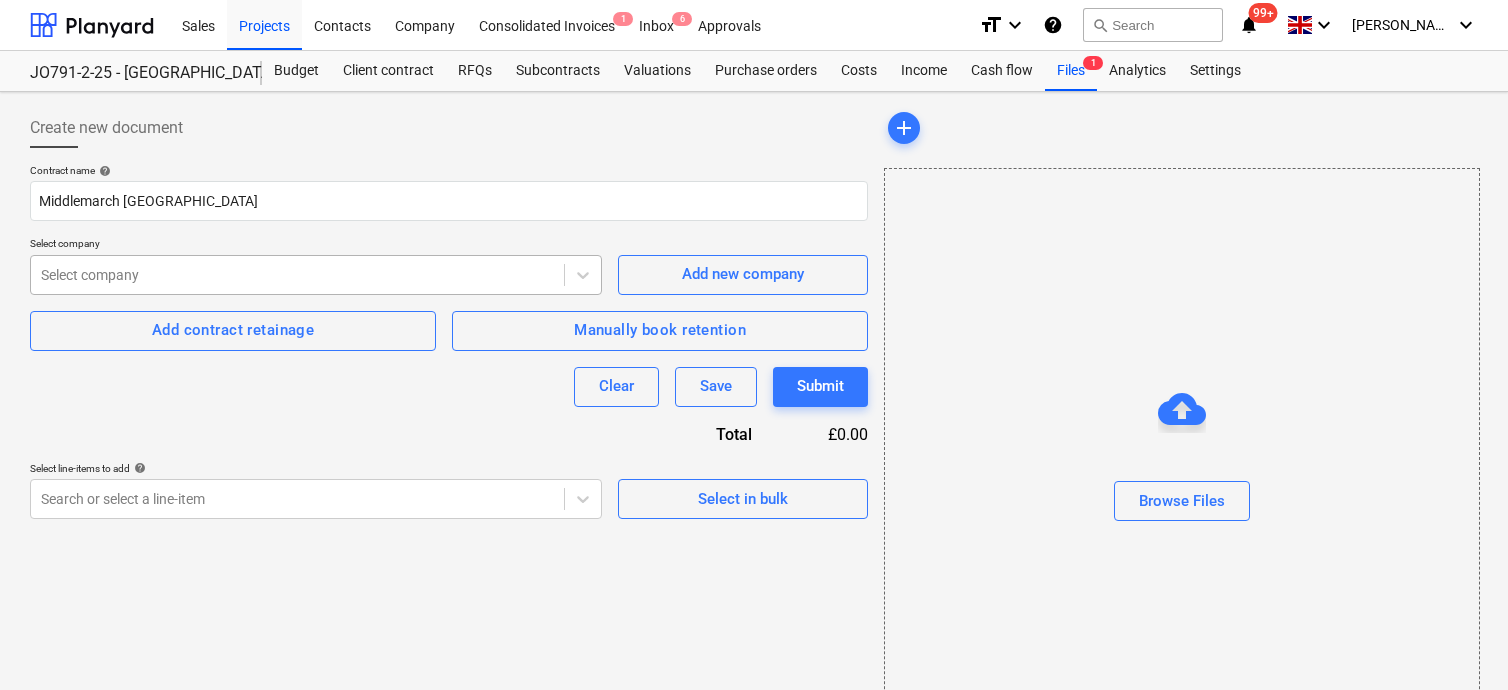 click at bounding box center [297, 275] 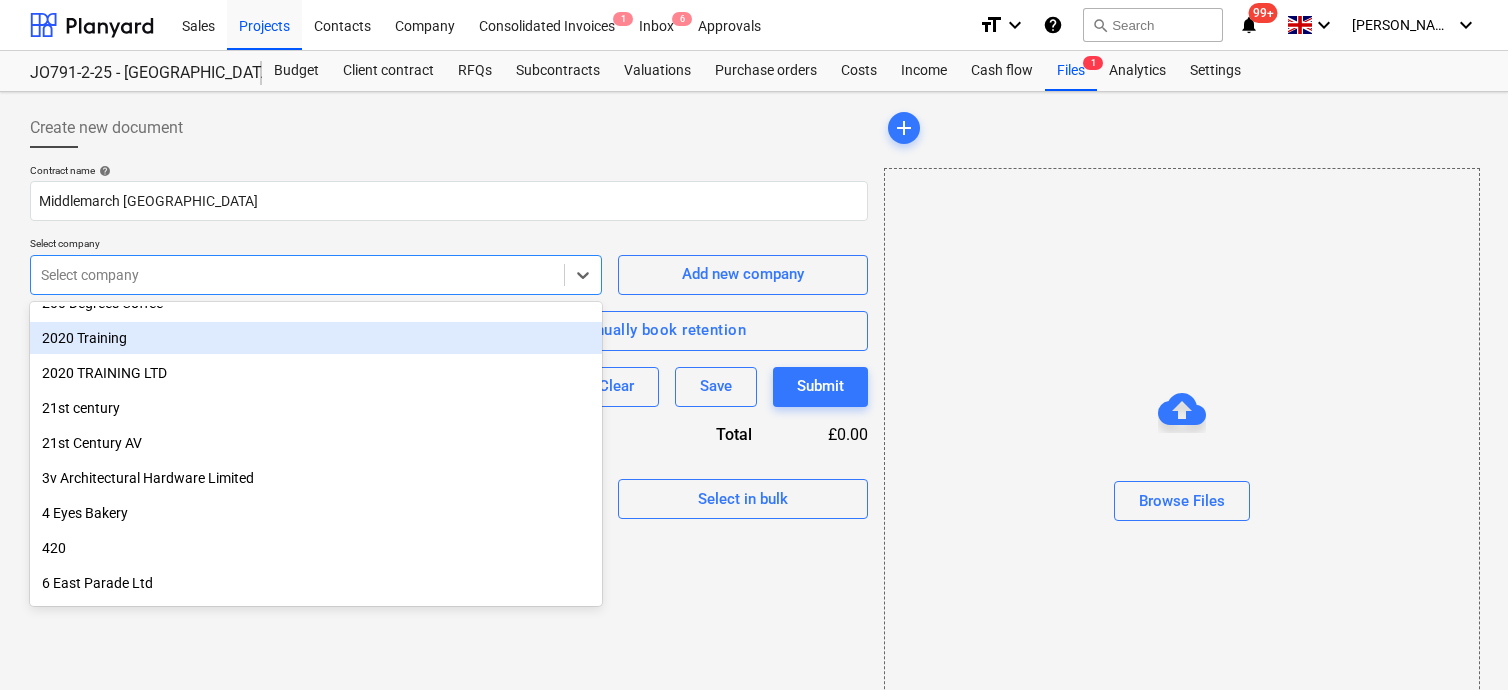scroll, scrollTop: 0, scrollLeft: 0, axis: both 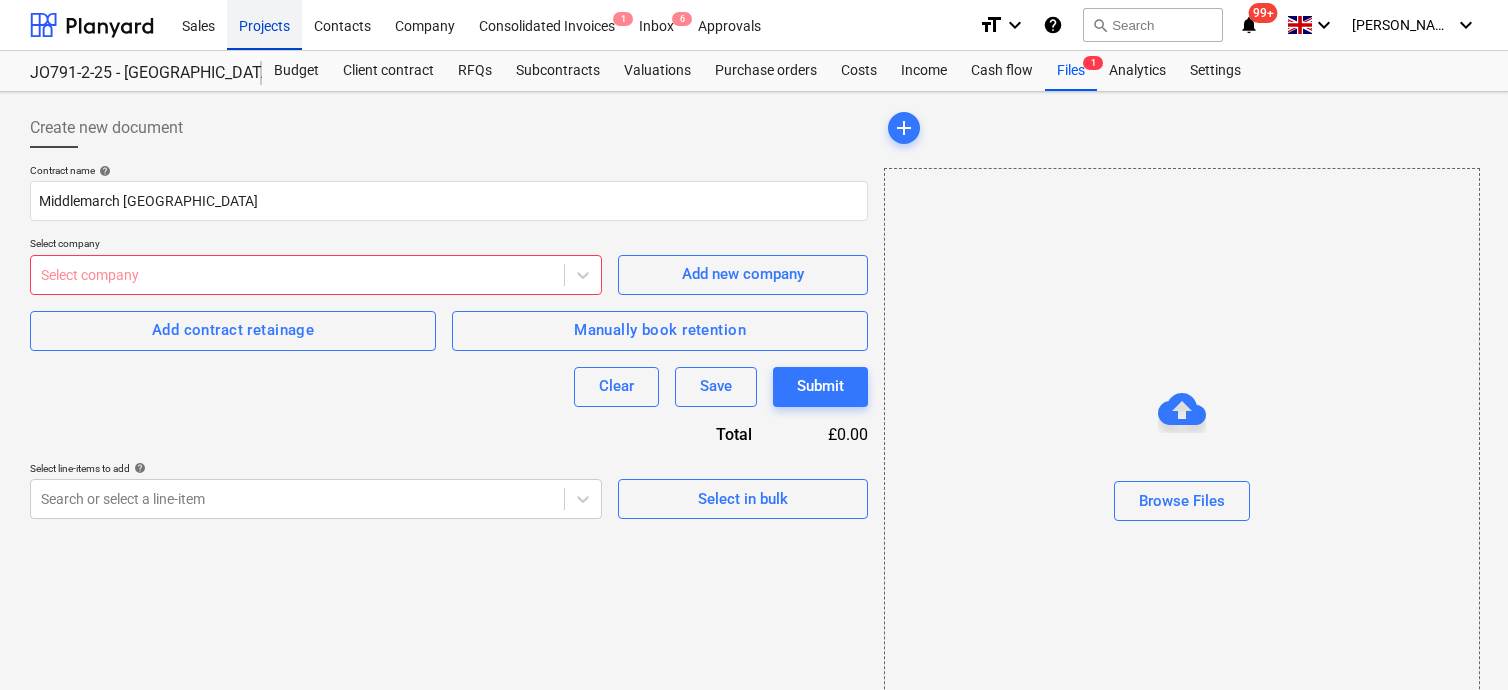 click on "Projects" at bounding box center (264, 24) 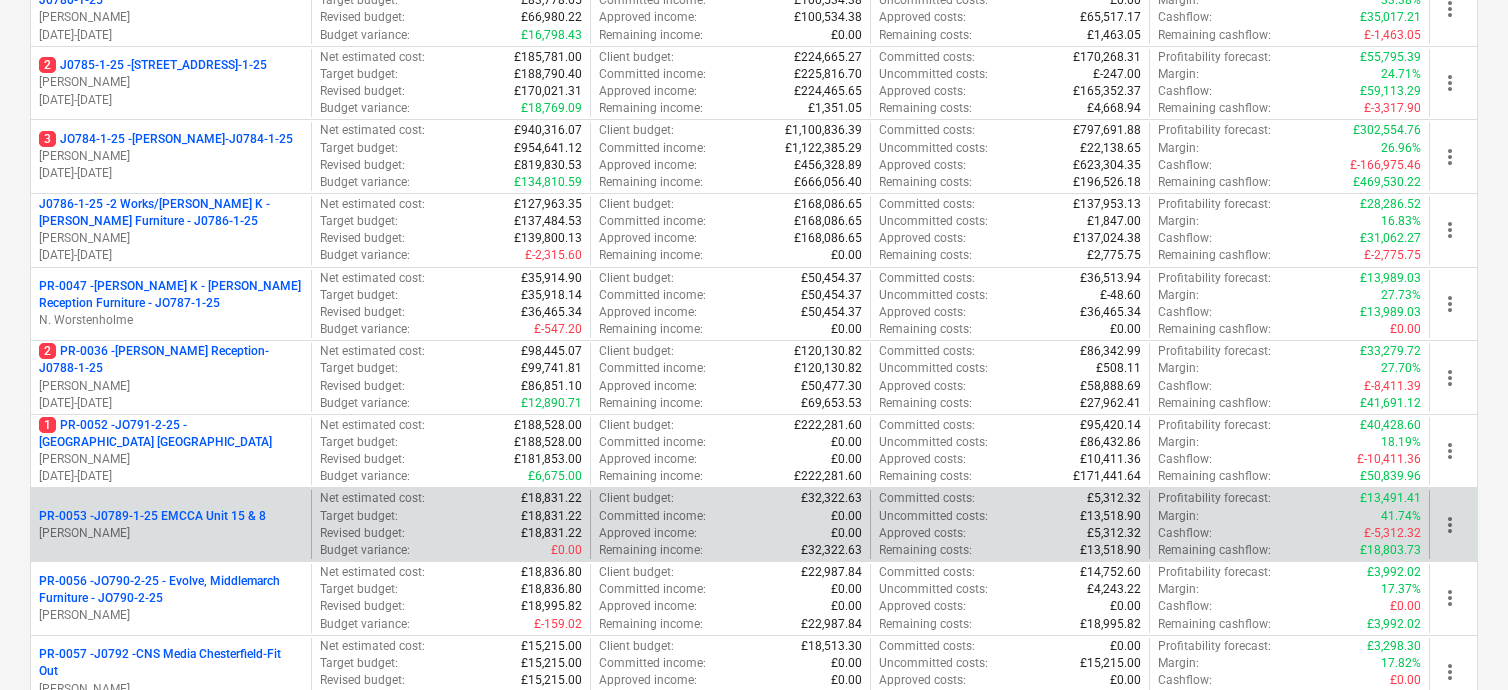 scroll, scrollTop: 400, scrollLeft: 0, axis: vertical 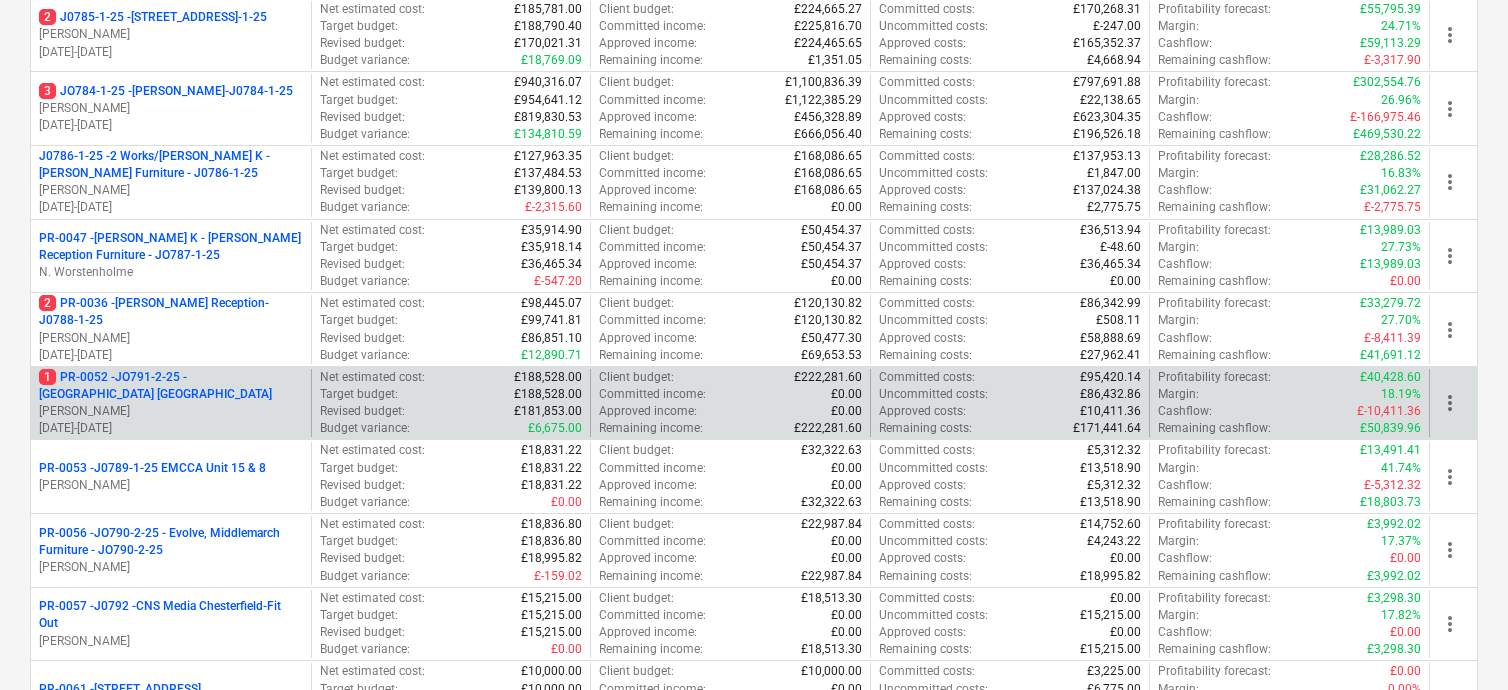 click on "1  PR-0052 -  JO791-2-25 - [GEOGRAPHIC_DATA] [GEOGRAPHIC_DATA]" at bounding box center (171, 386) 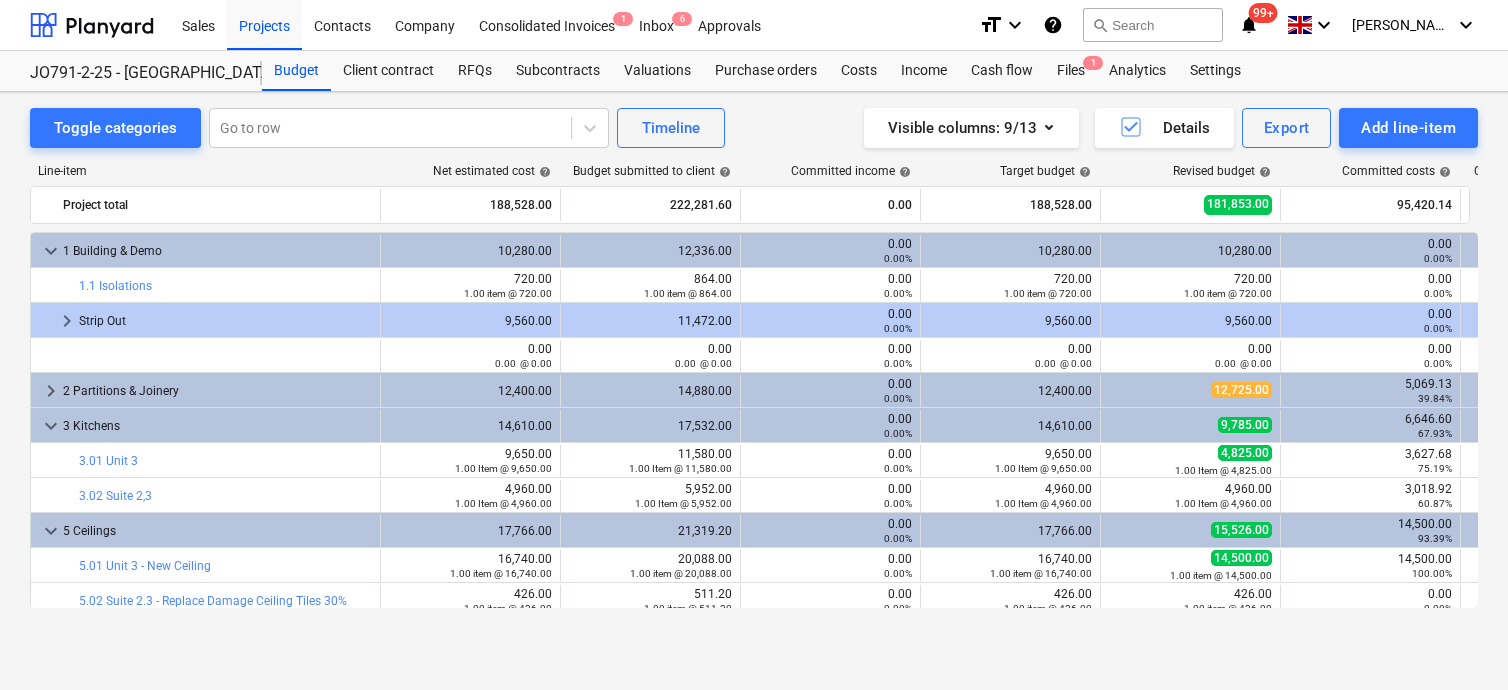 scroll, scrollTop: 0, scrollLeft: 0, axis: both 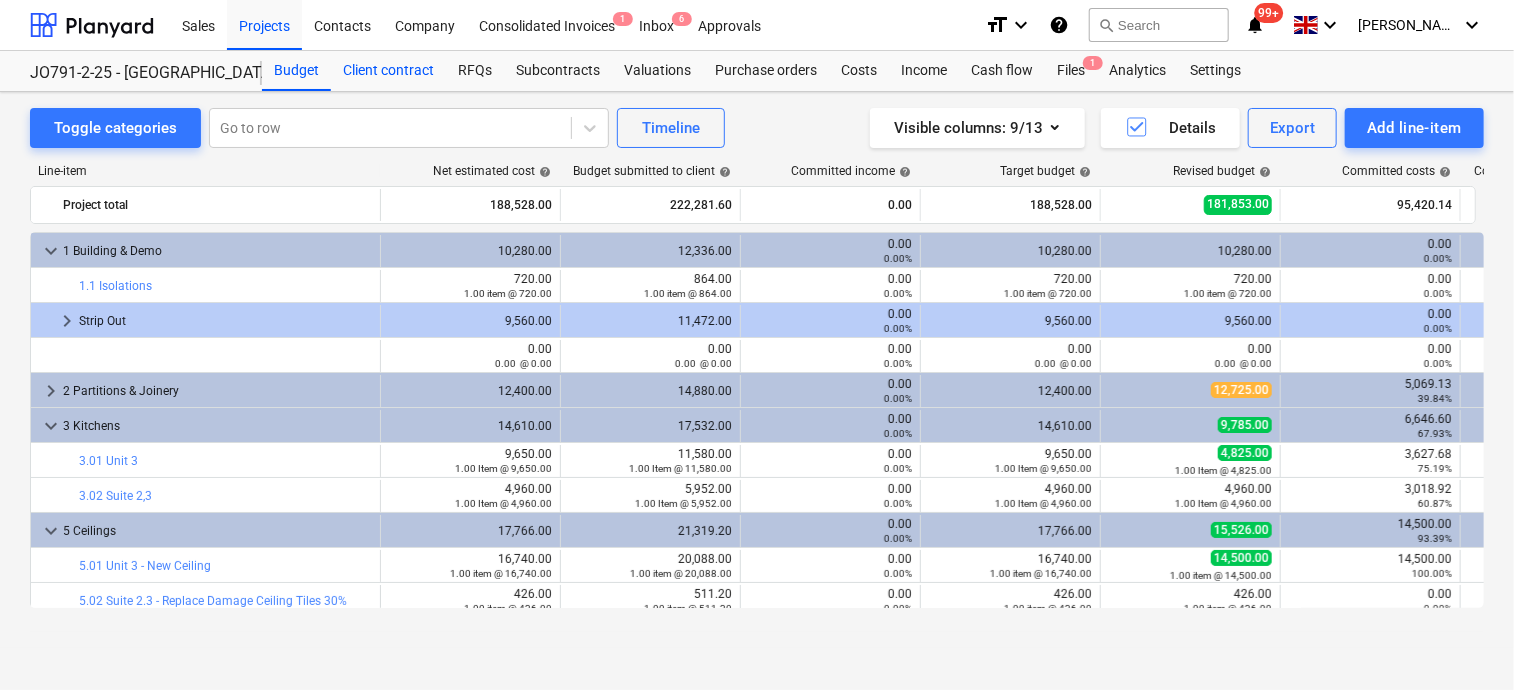 click on "Client contract" at bounding box center (388, 71) 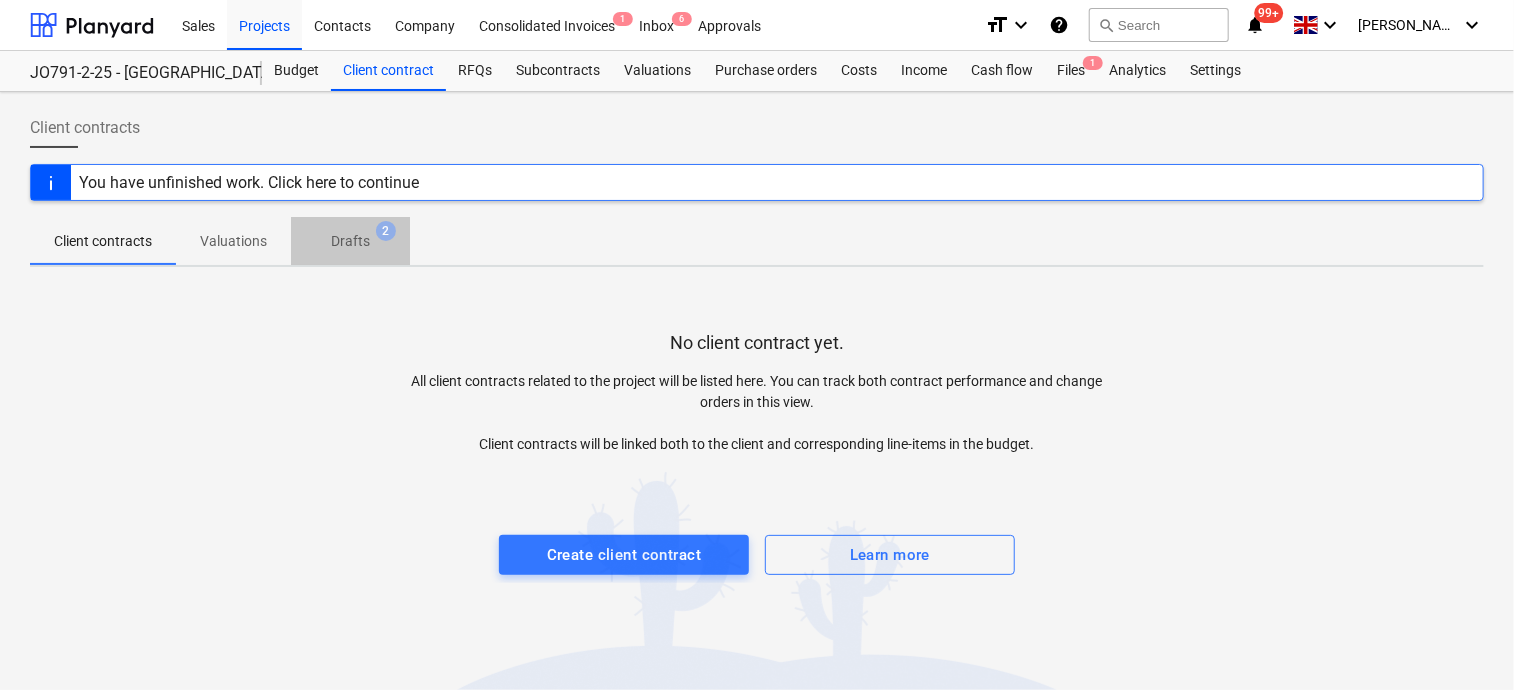 click on "Drafts" at bounding box center (350, 241) 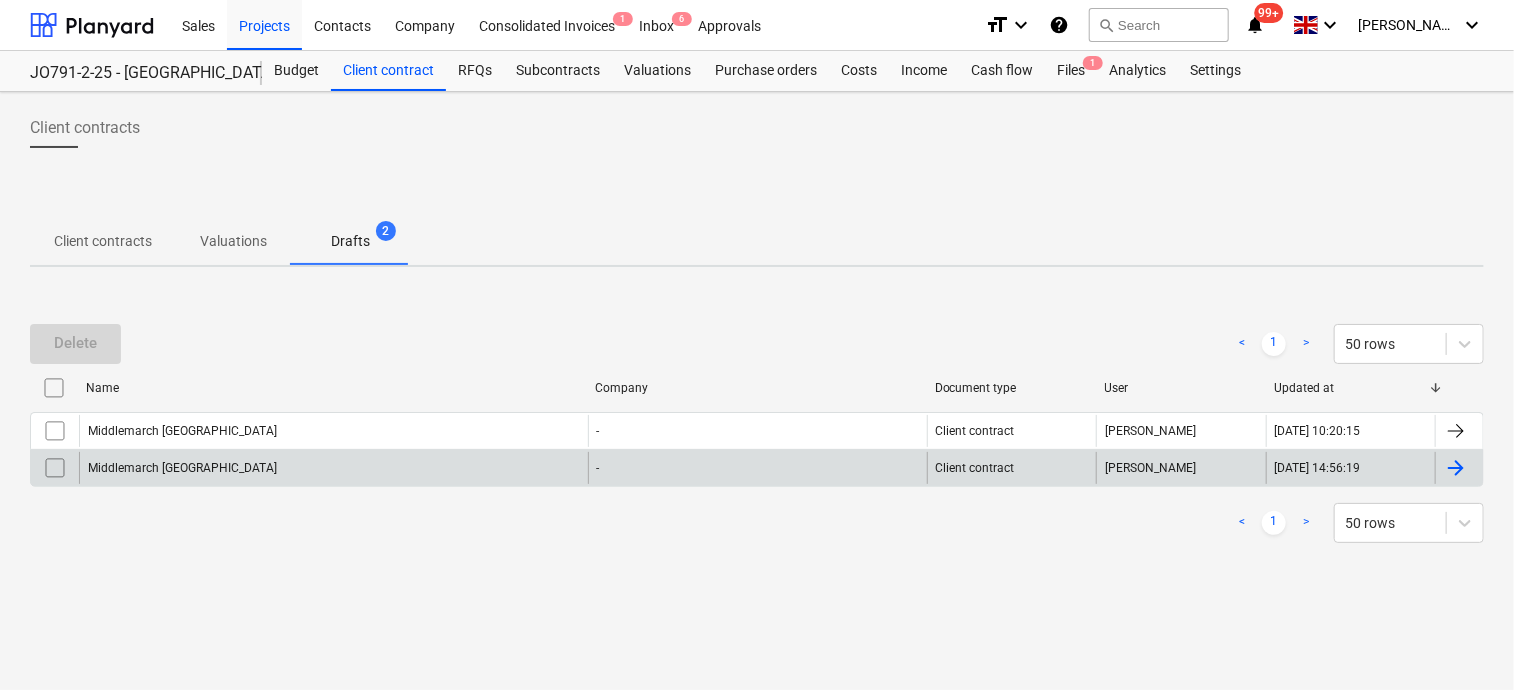 click on "[DATE] 14:56:19" at bounding box center (1351, 468) 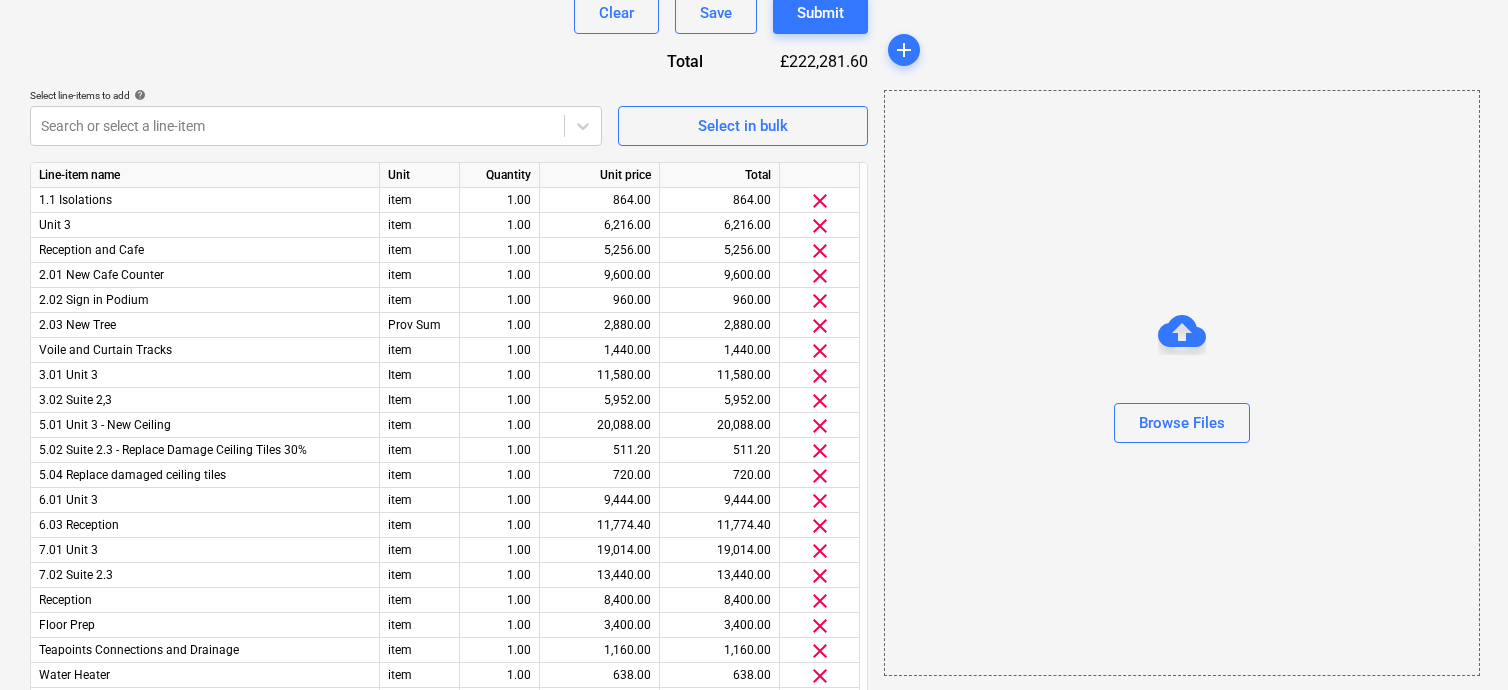 scroll, scrollTop: 468, scrollLeft: 0, axis: vertical 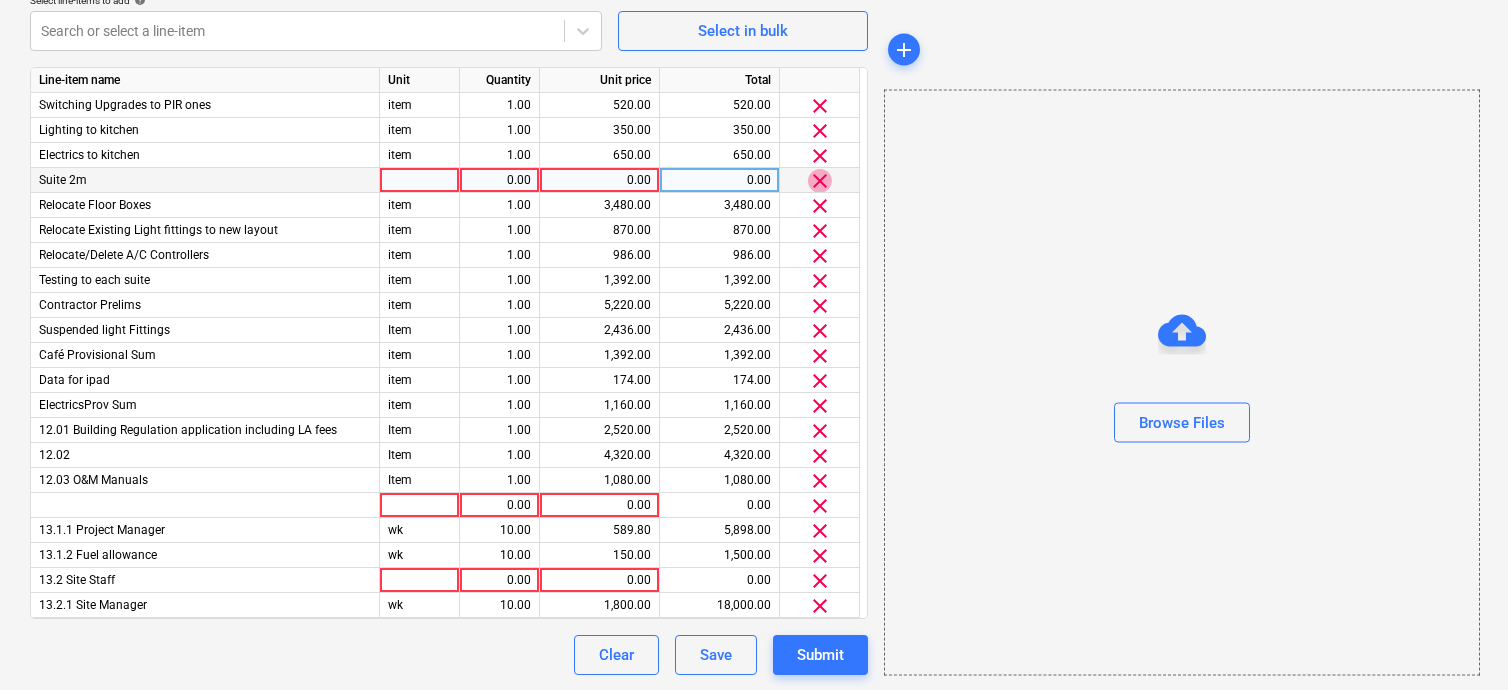 click on "clear" at bounding box center (820, 181) 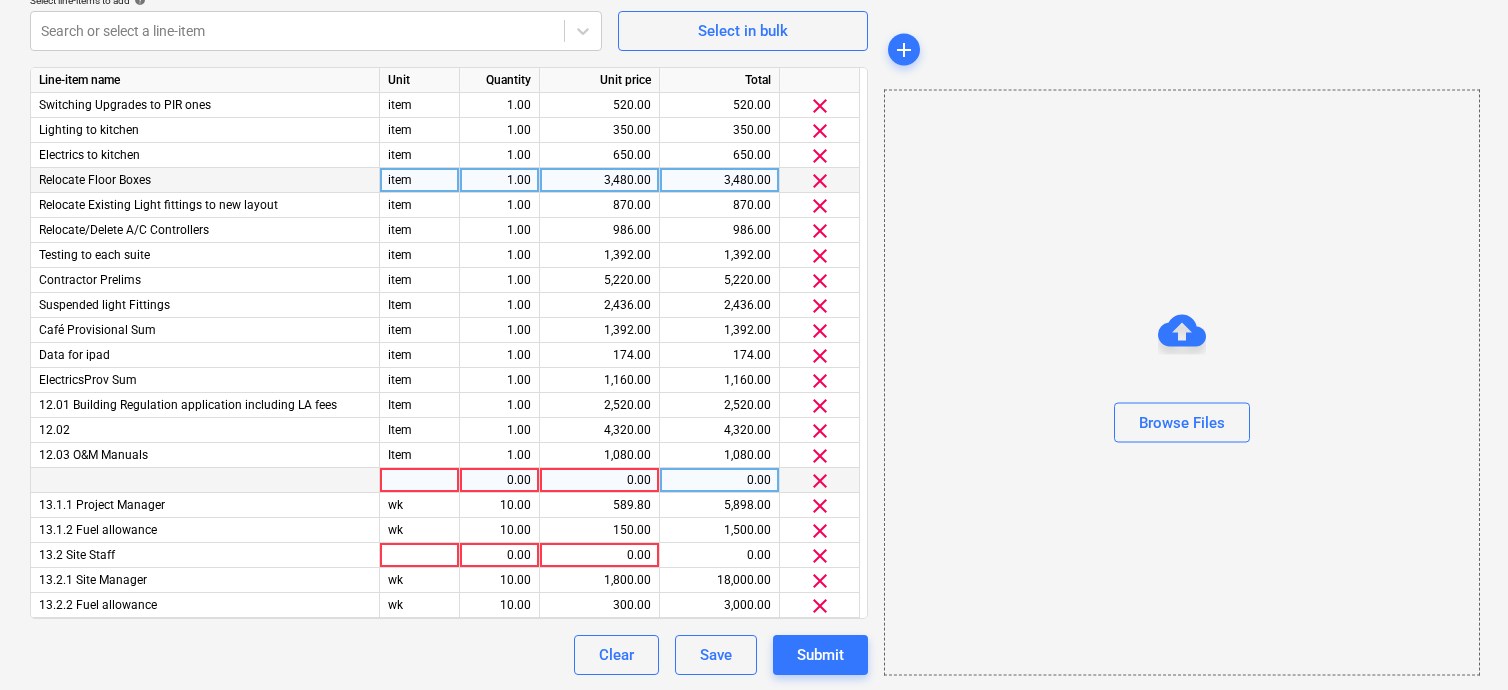 click on "clear" at bounding box center (820, 481) 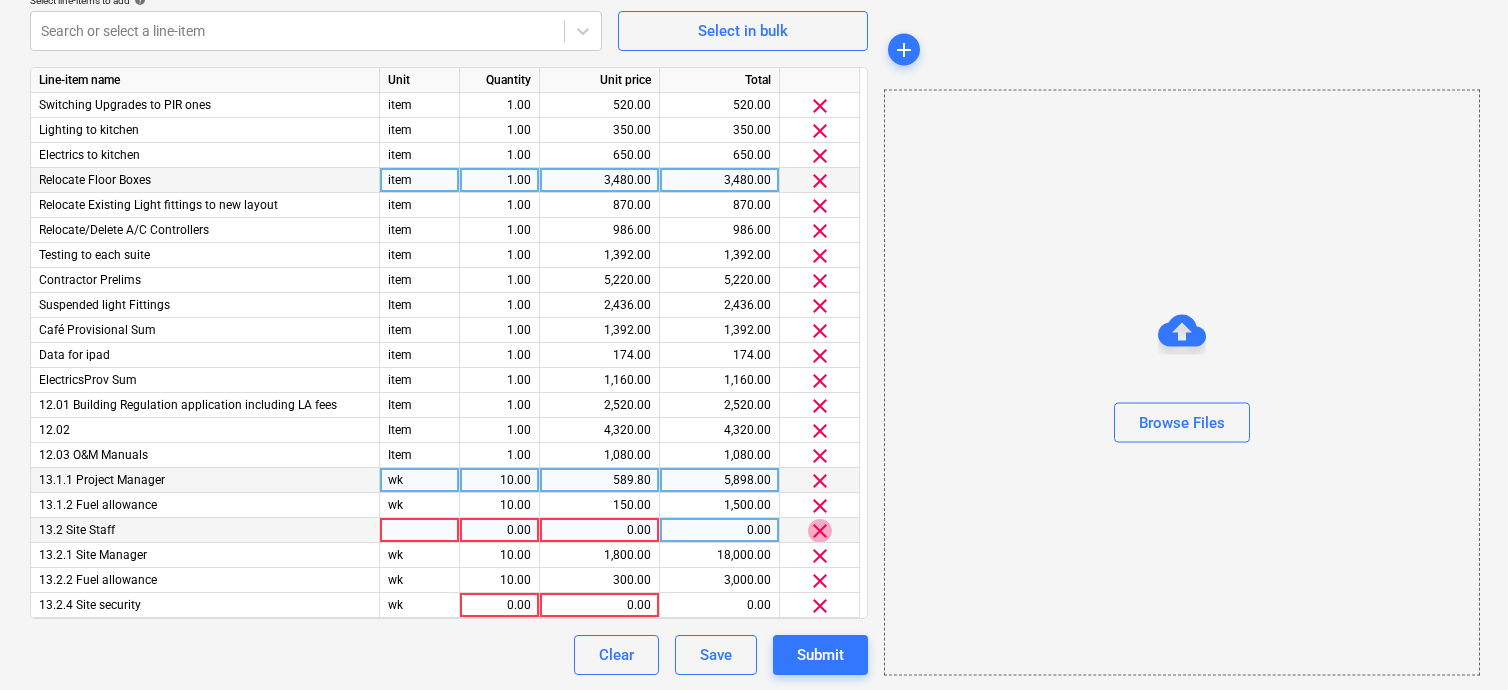 click on "clear" at bounding box center (820, 531) 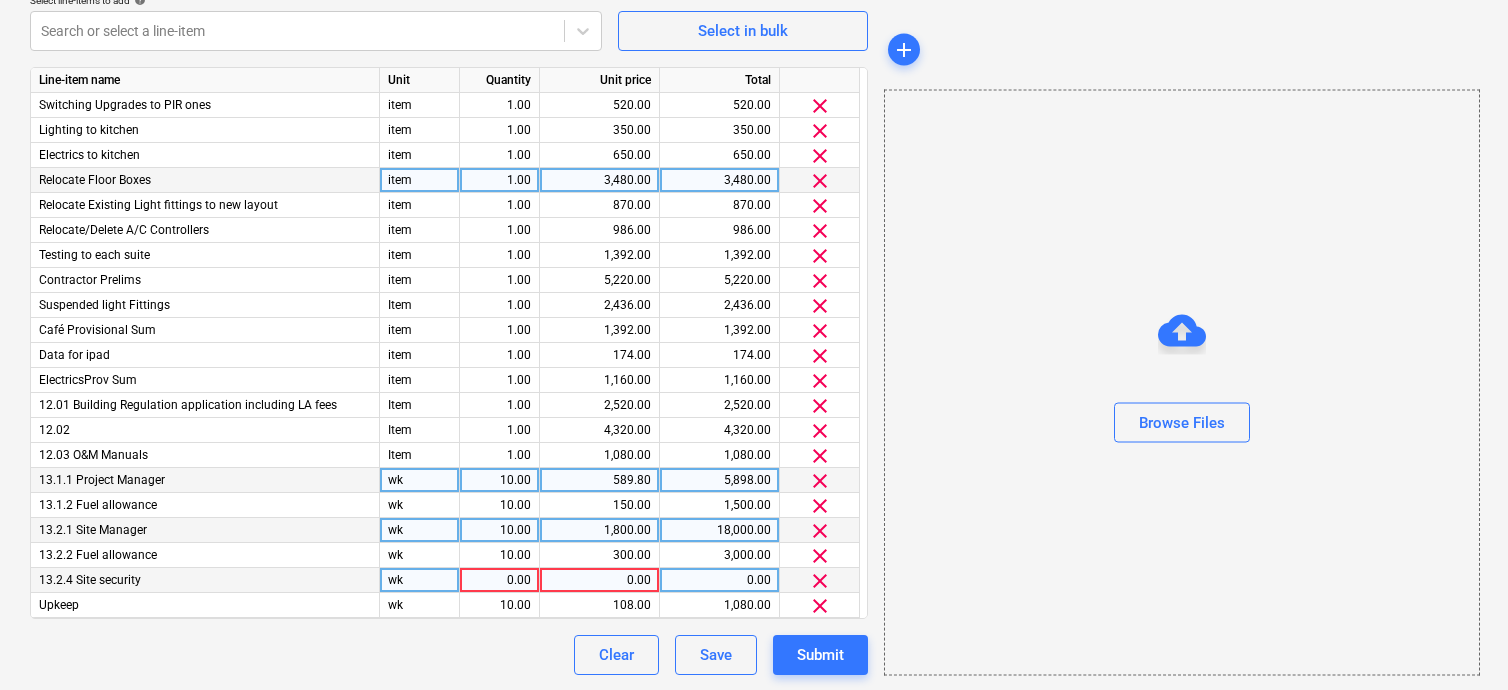 click on "clear" at bounding box center (820, 581) 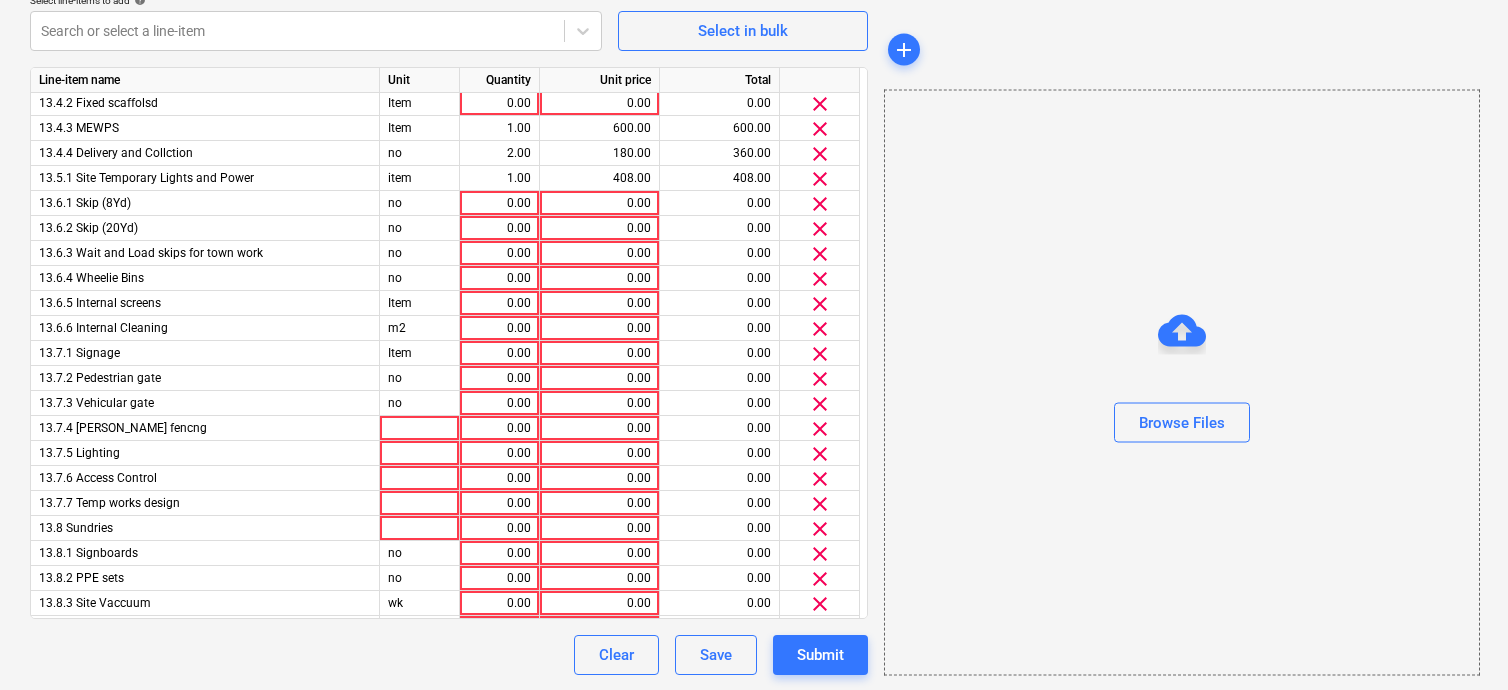 scroll, scrollTop: 1224, scrollLeft: 0, axis: vertical 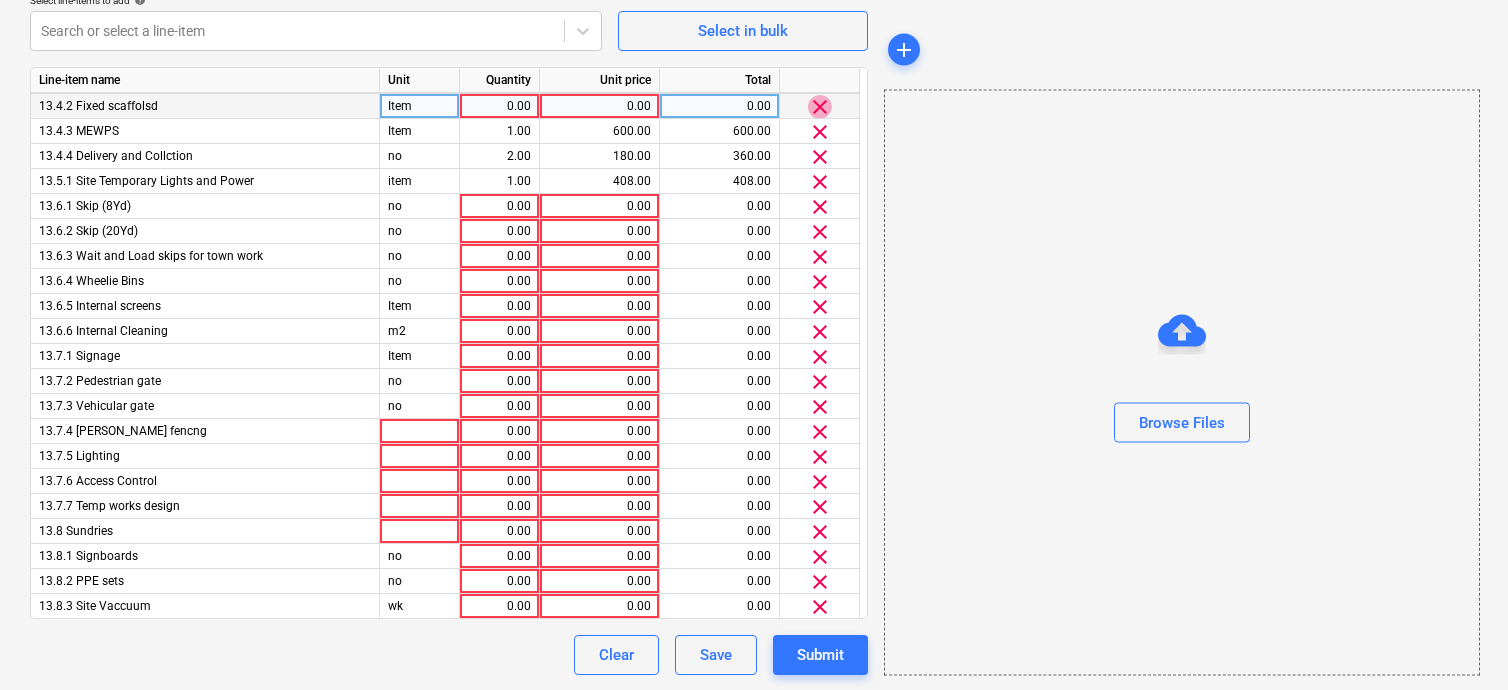 click on "clear" at bounding box center [820, 107] 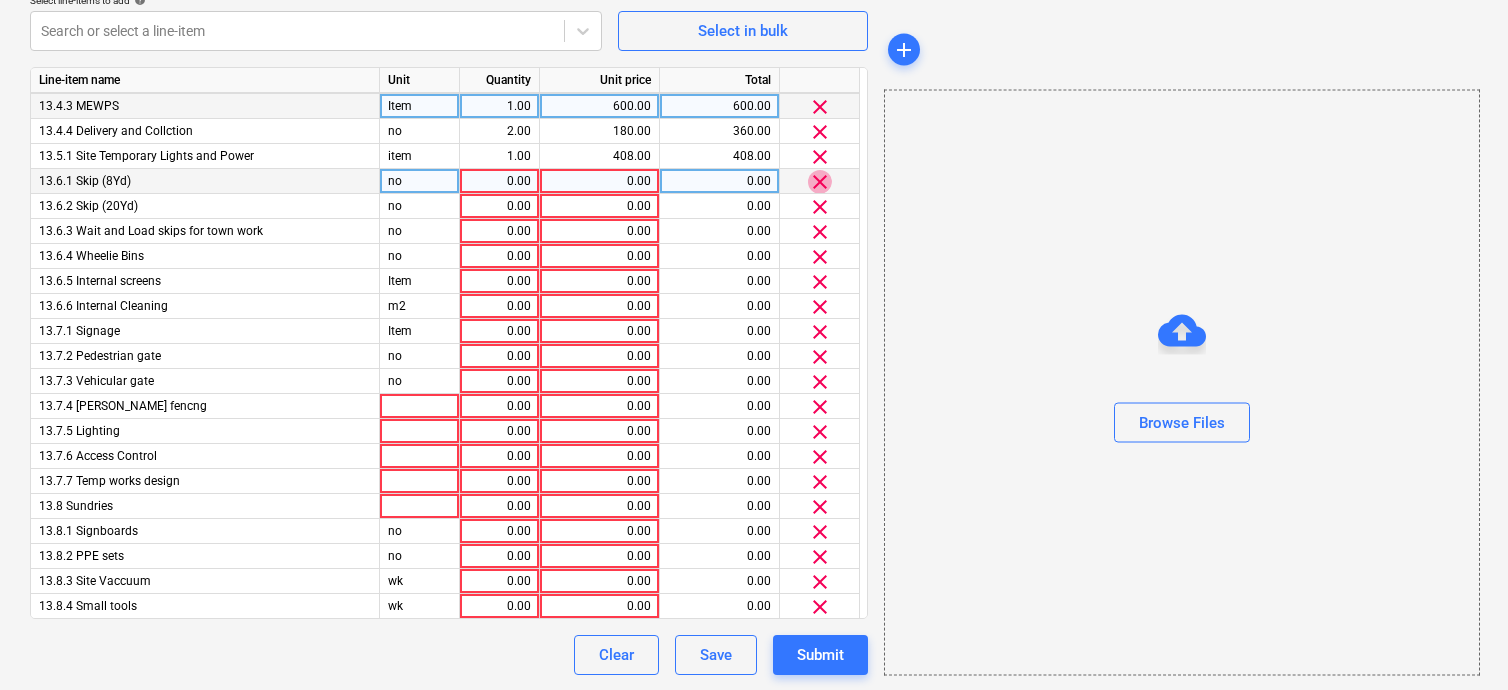 click on "clear" at bounding box center (820, 182) 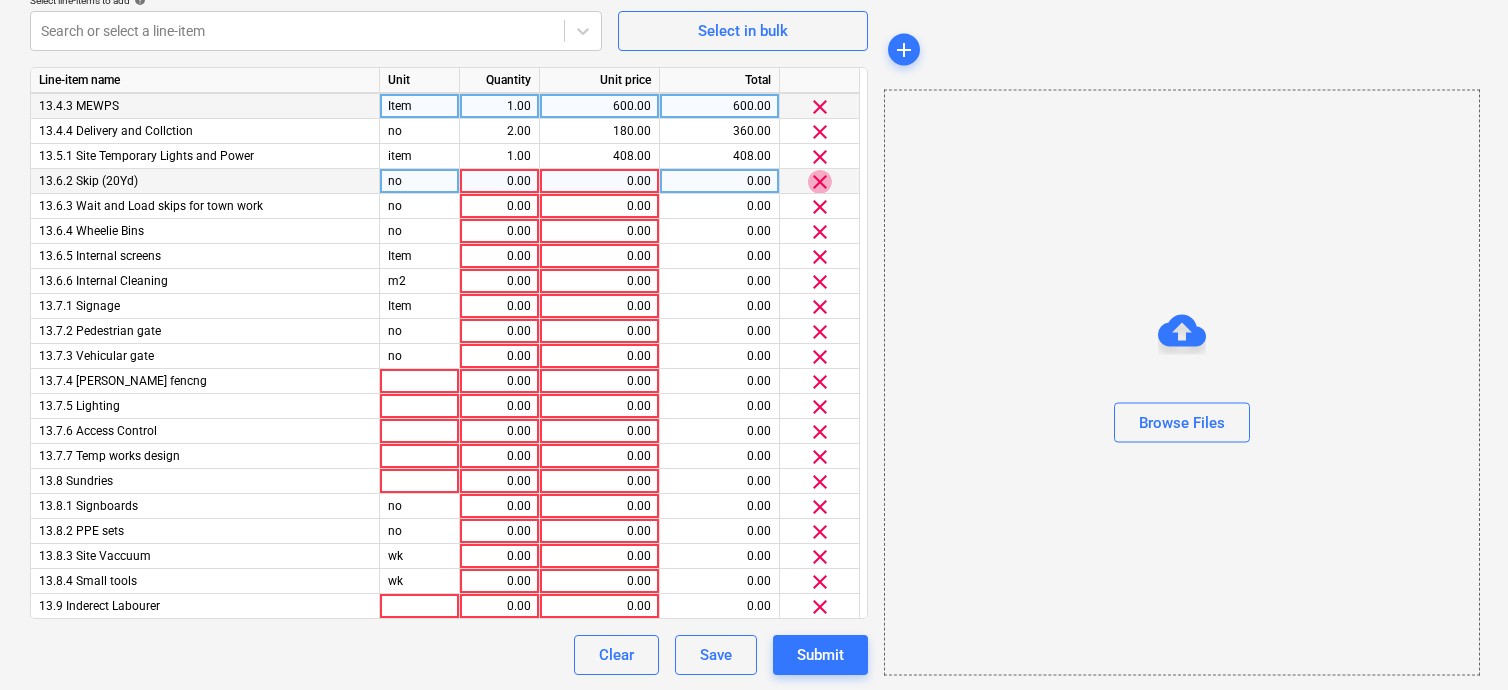 click on "clear" at bounding box center (820, 182) 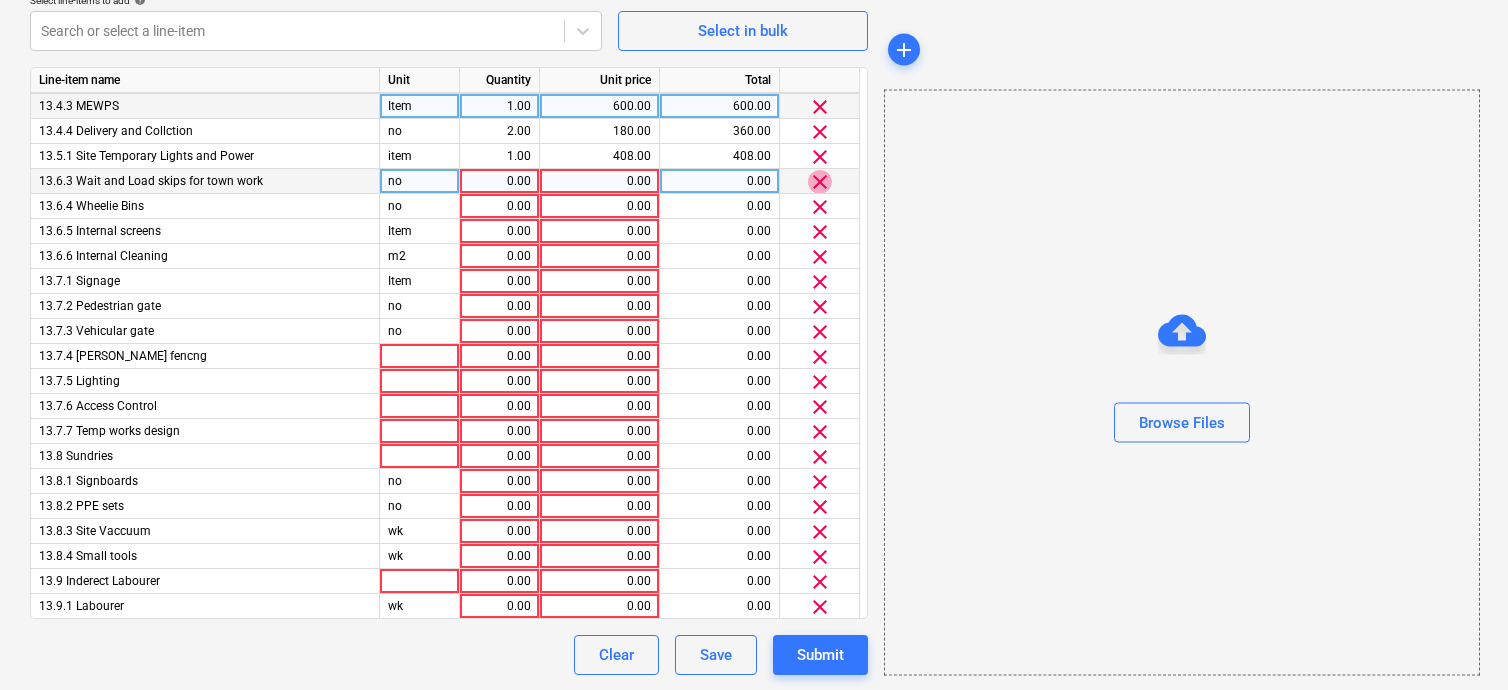 click on "clear" at bounding box center (820, 182) 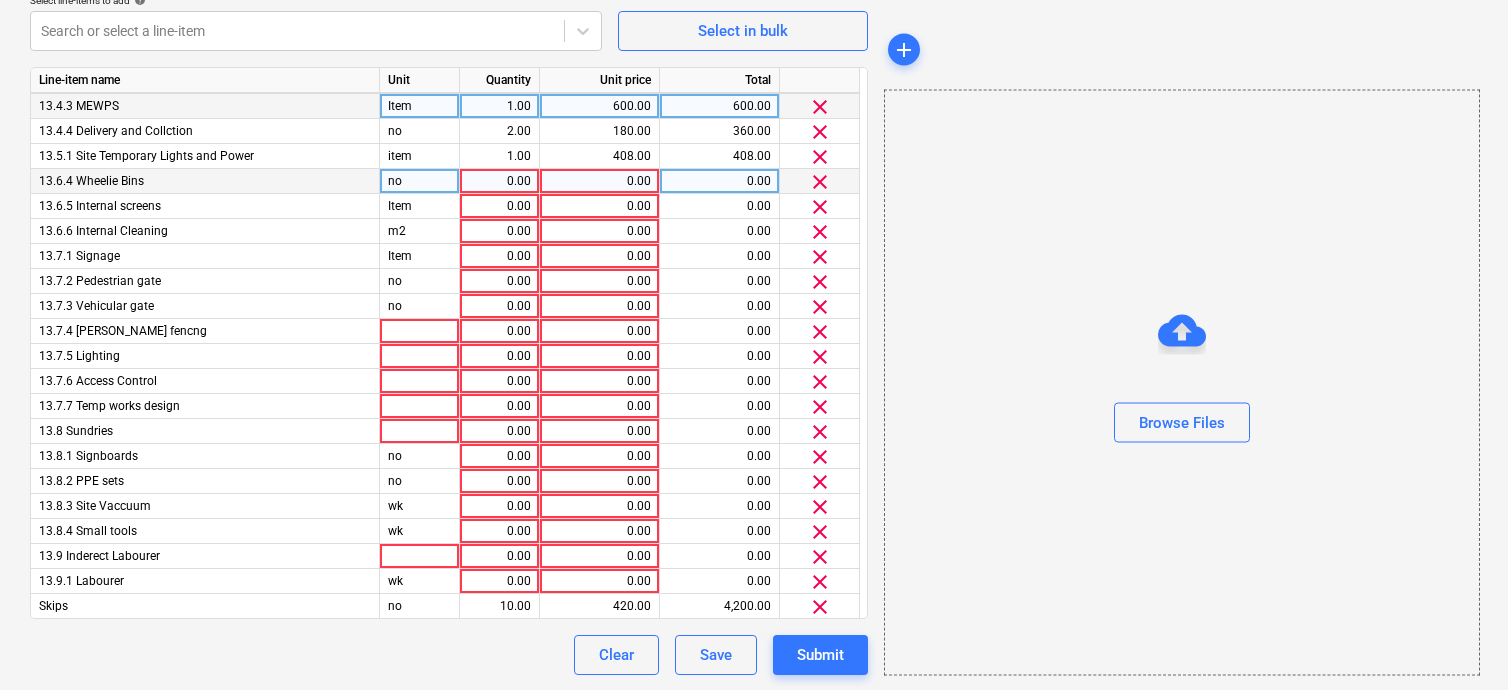 click on "clear" at bounding box center [820, 182] 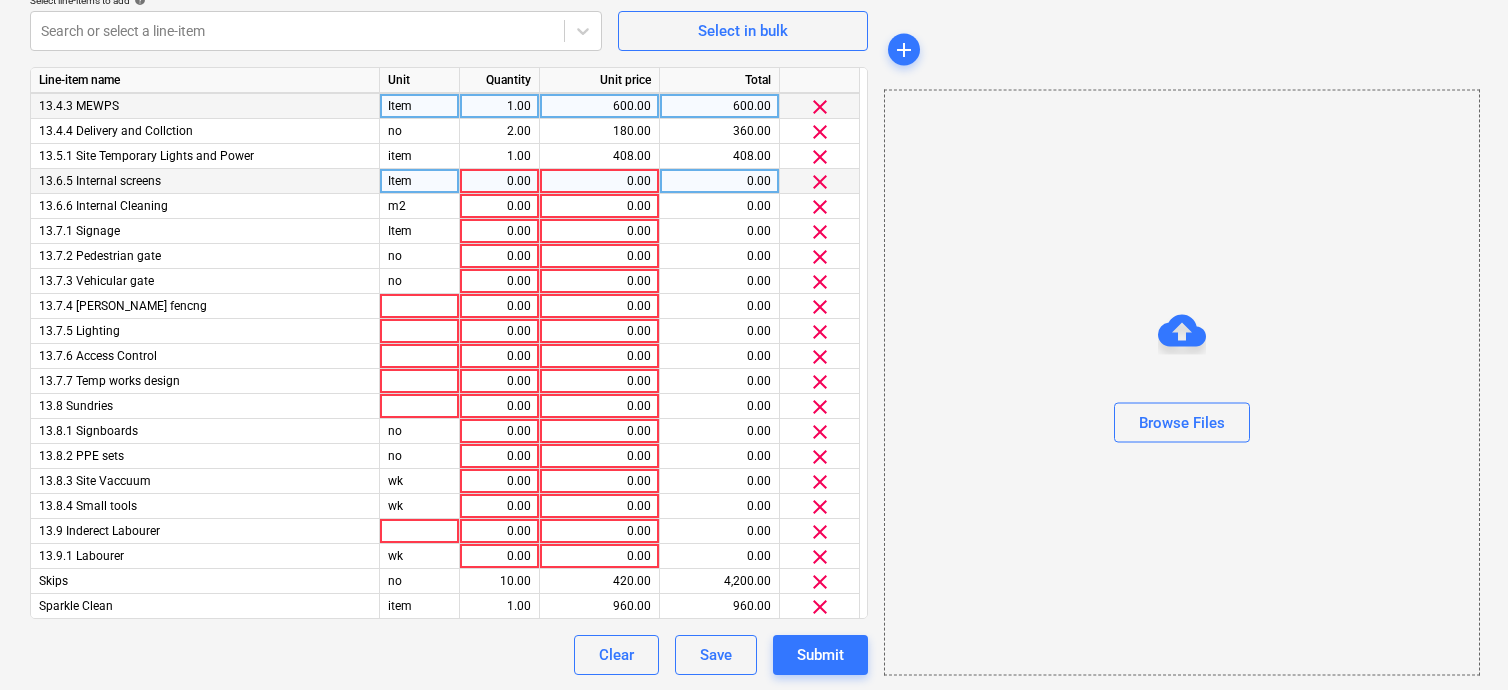 click on "clear" at bounding box center (820, 182) 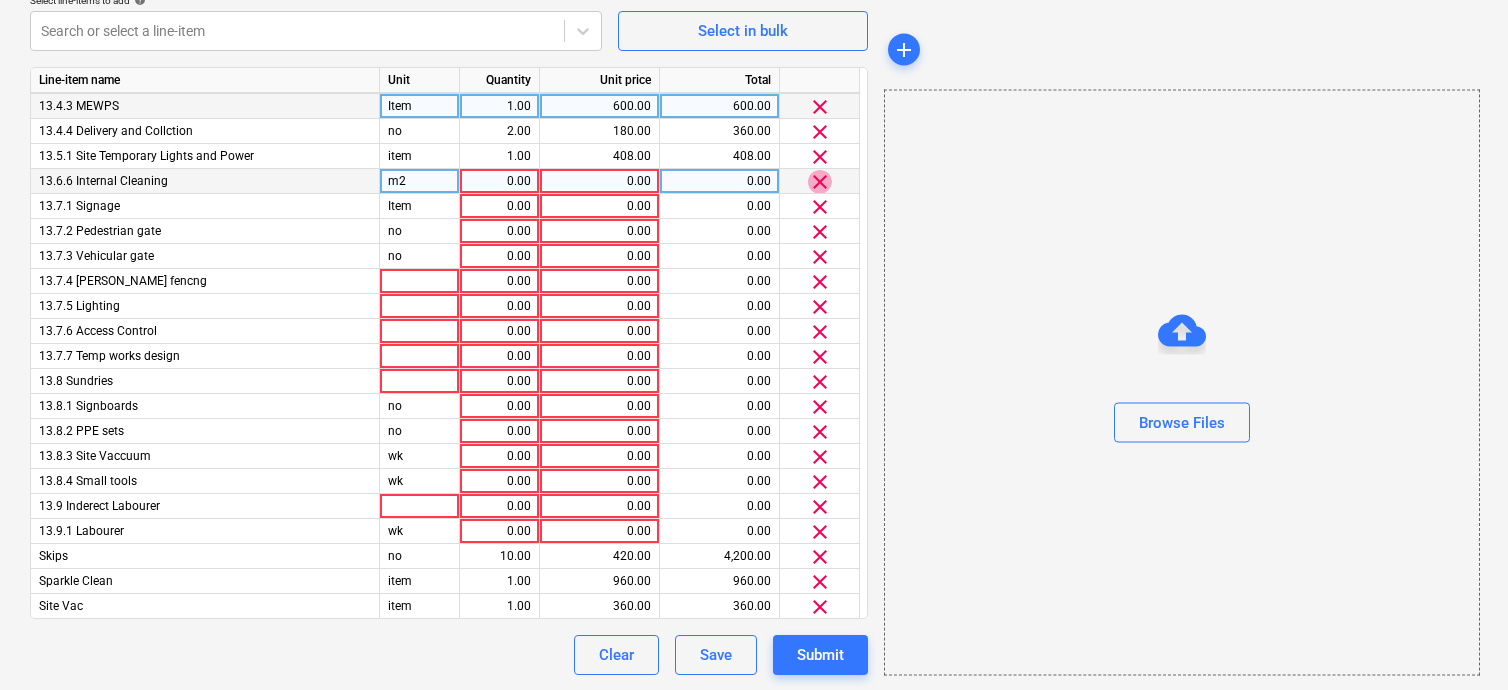 click on "clear" at bounding box center [820, 182] 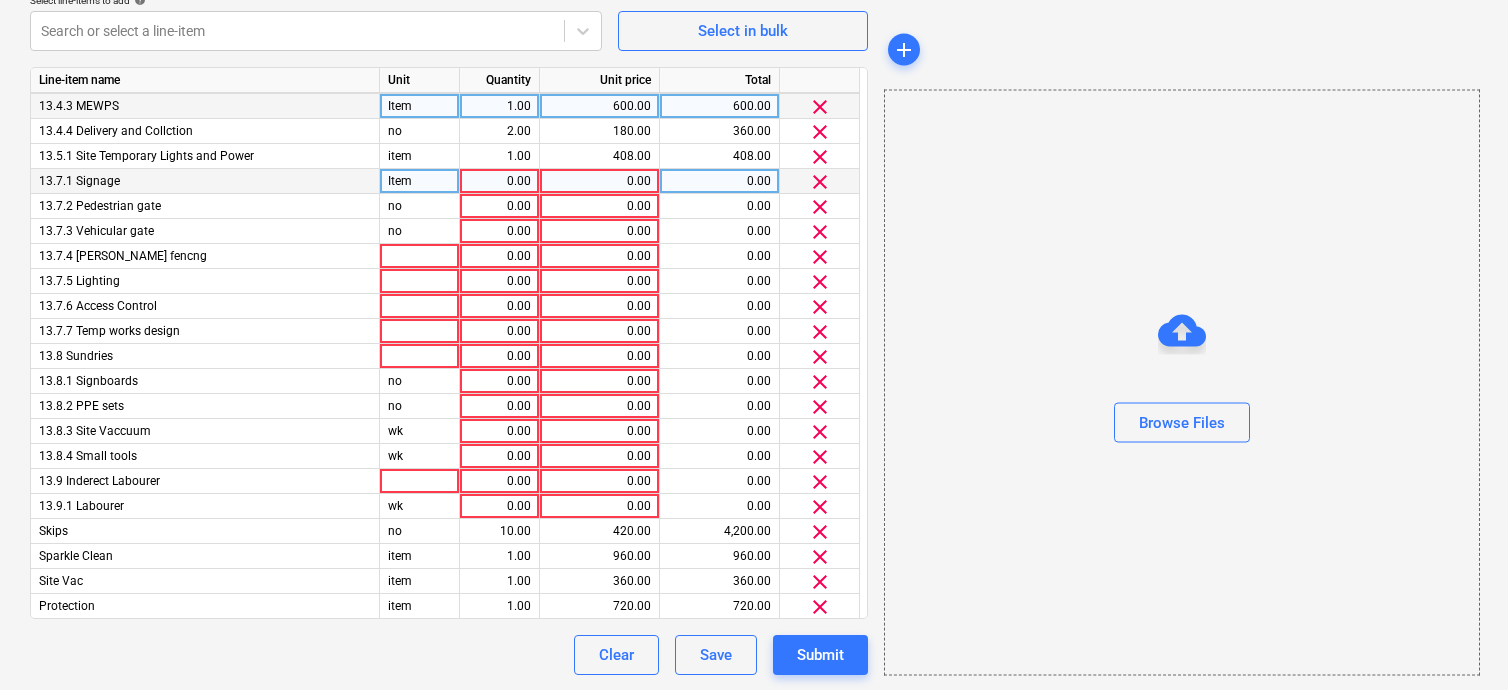 click on "clear" at bounding box center [820, 182] 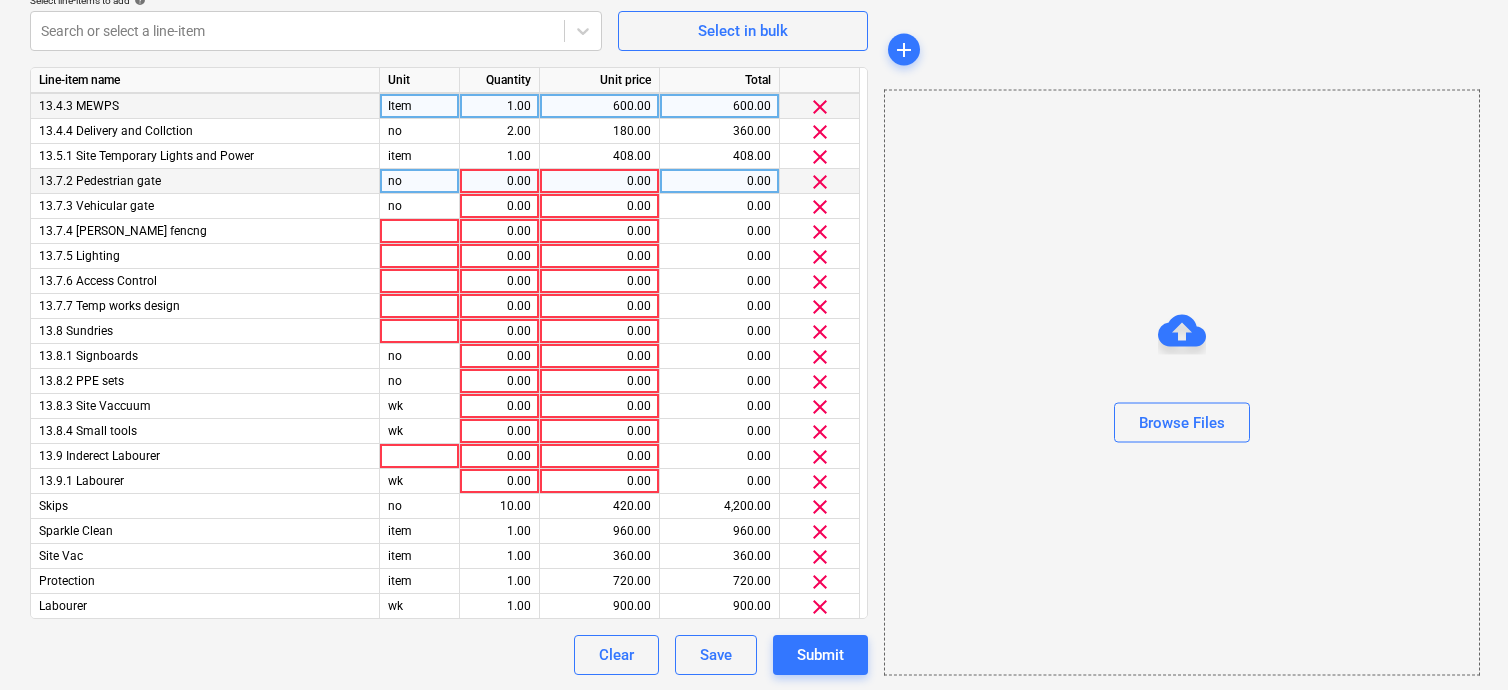 click on "clear" at bounding box center (820, 182) 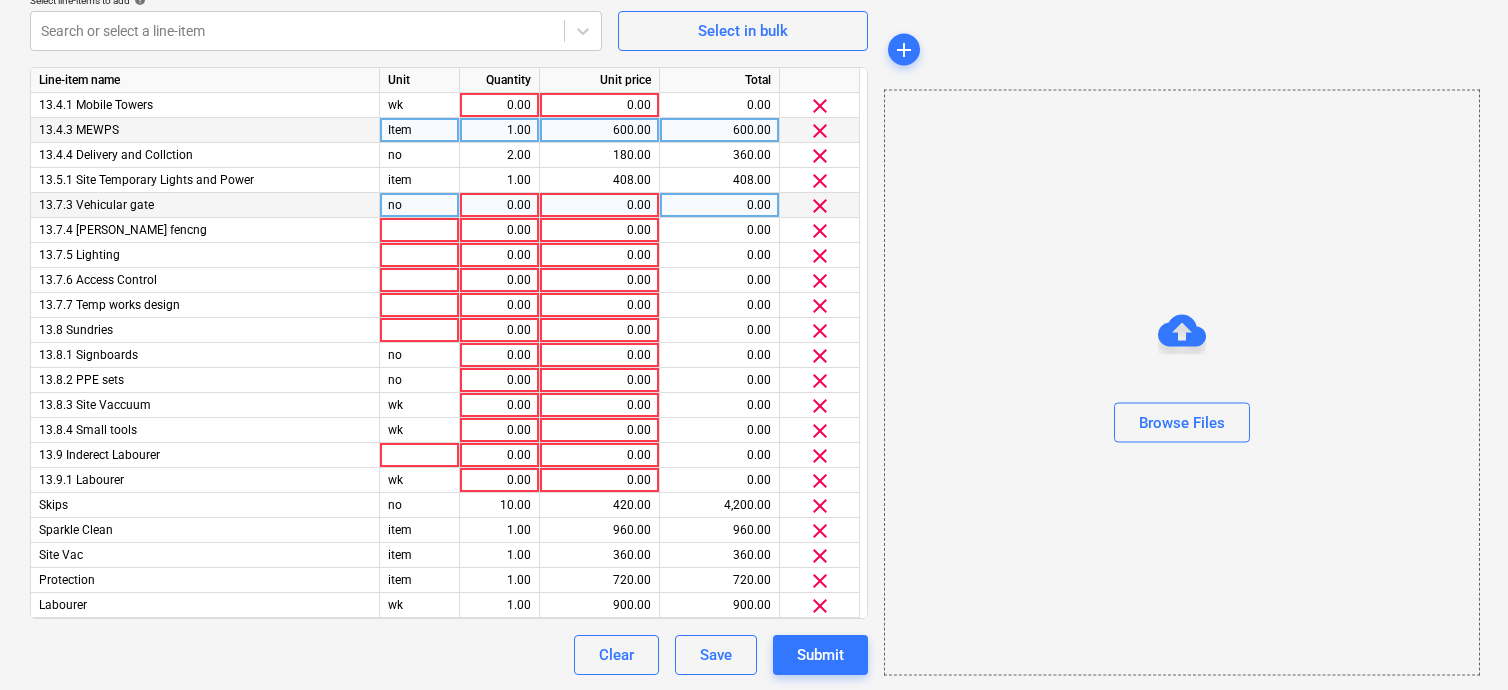 click on "clear" at bounding box center (820, 181) 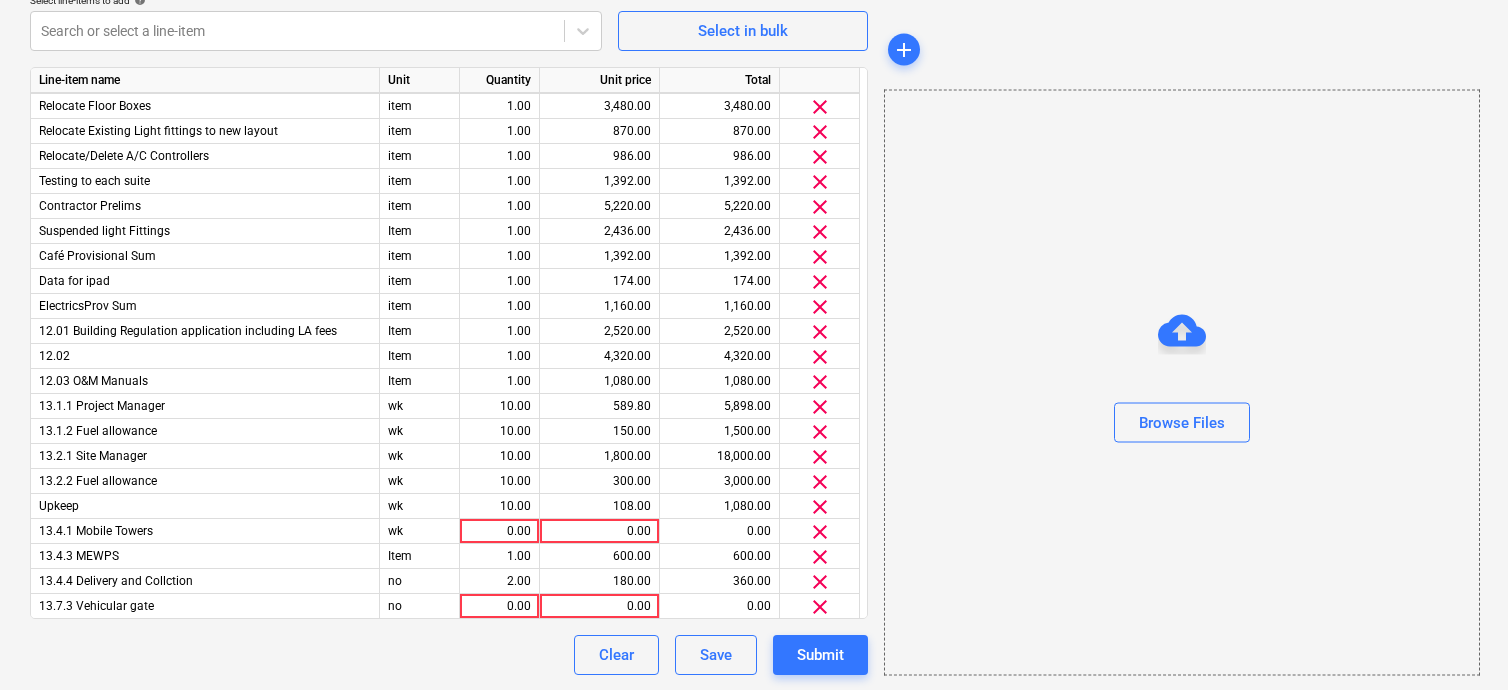 scroll, scrollTop: 974, scrollLeft: 0, axis: vertical 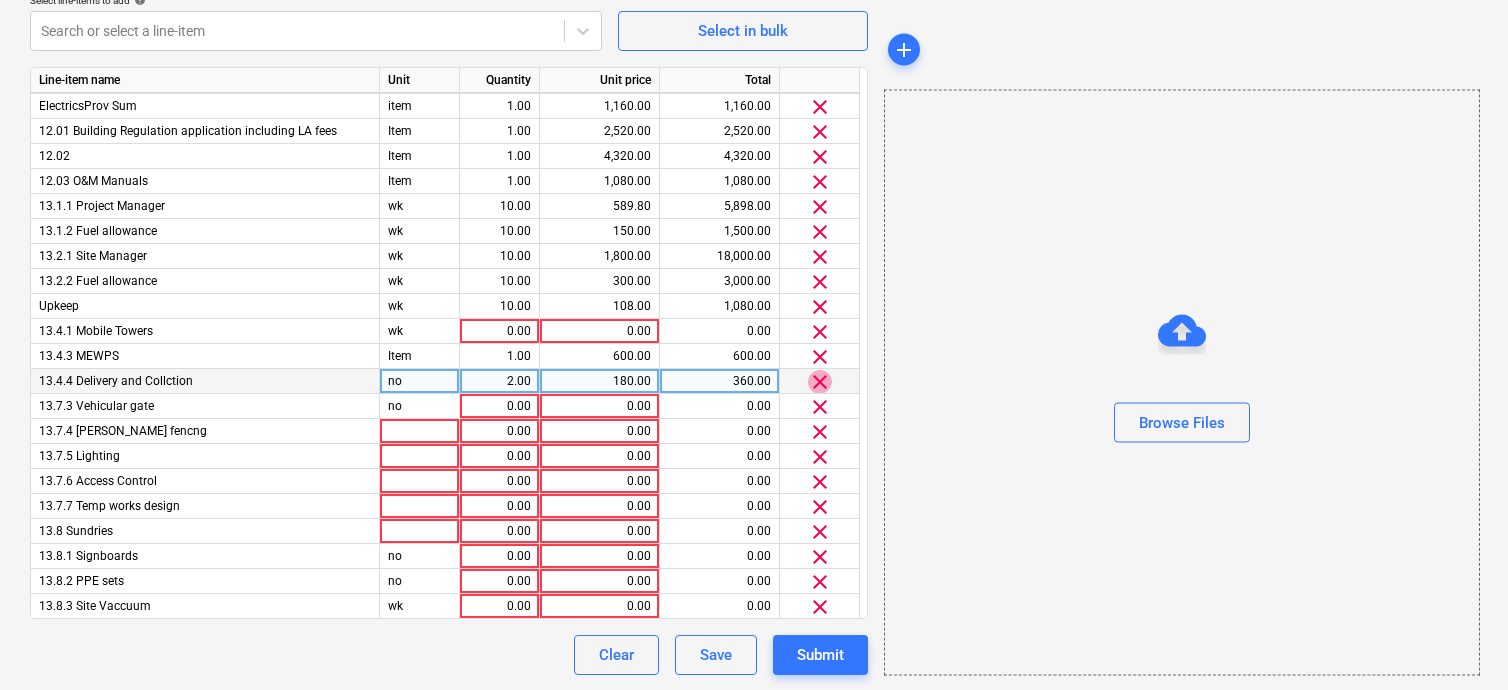 click on "clear" at bounding box center (820, 382) 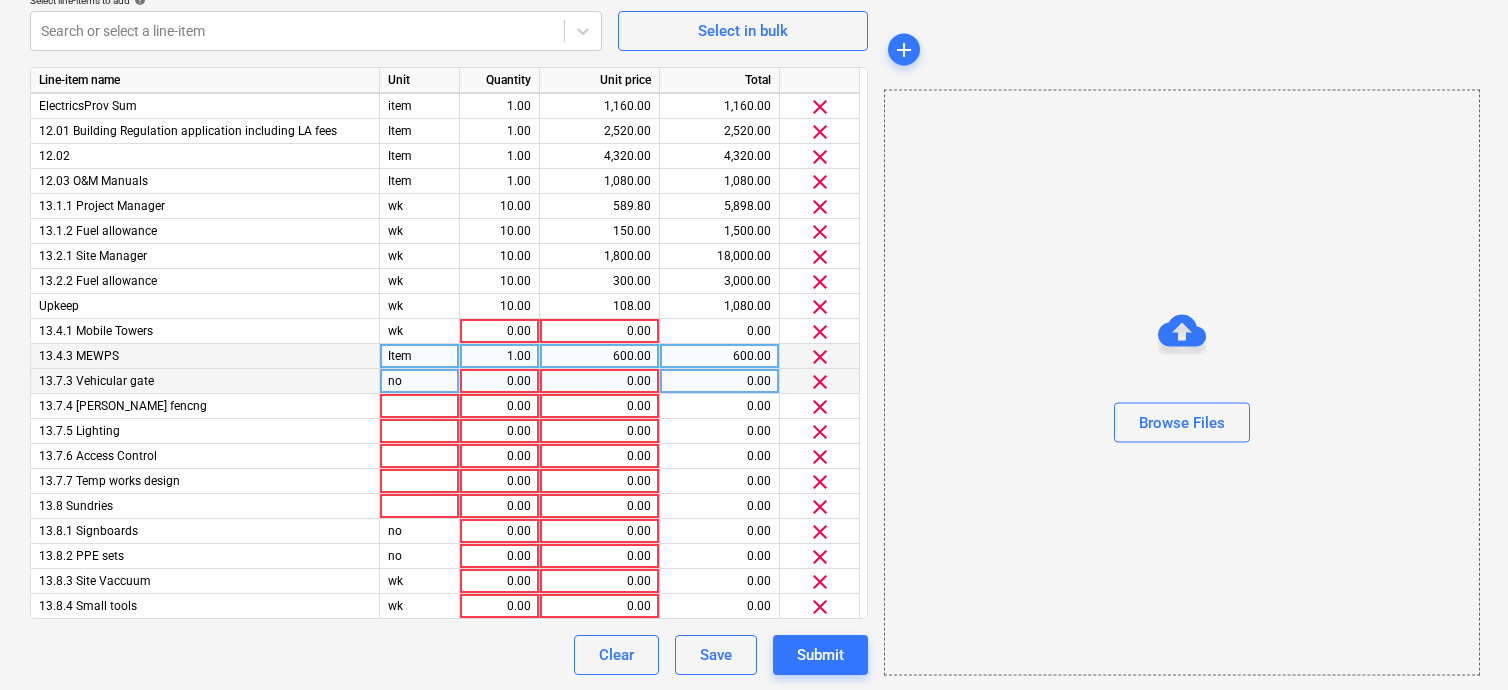 click on "clear" at bounding box center [820, 357] 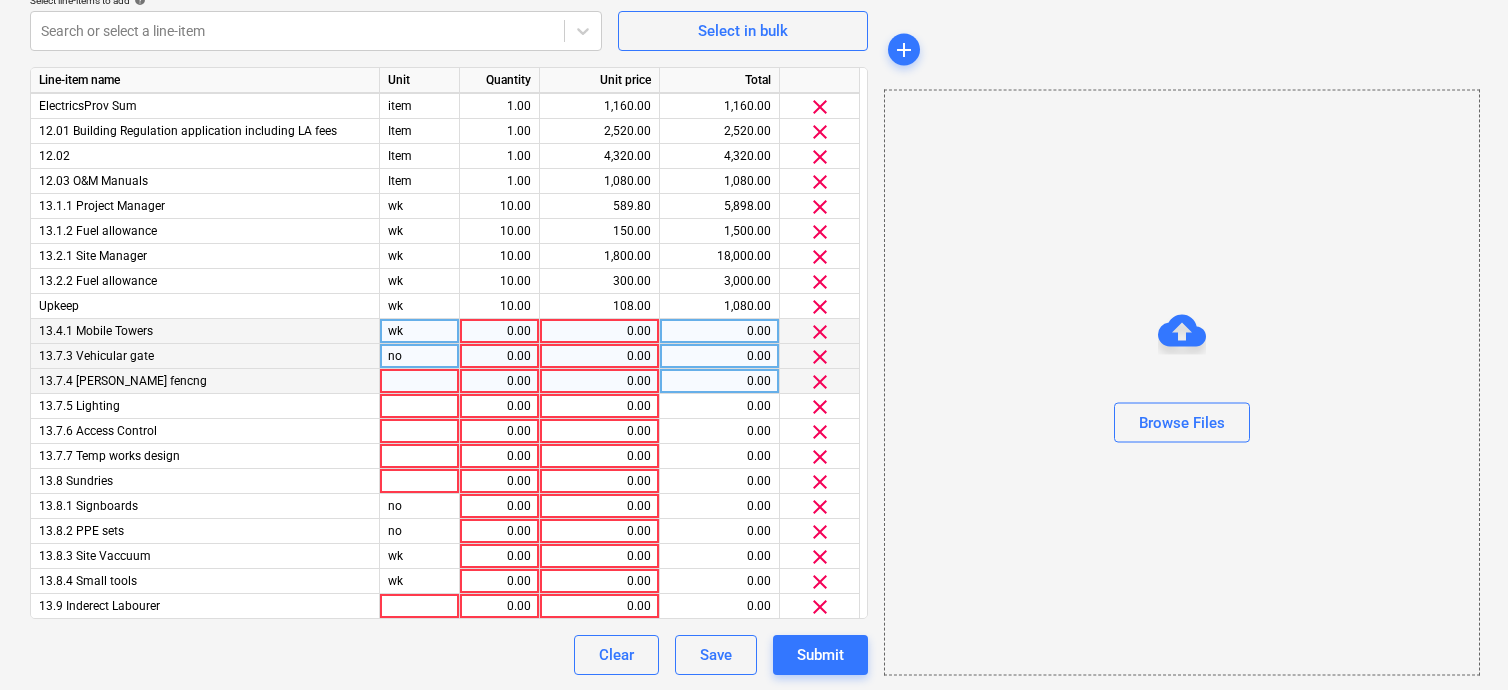 click on "clear" at bounding box center [820, 332] 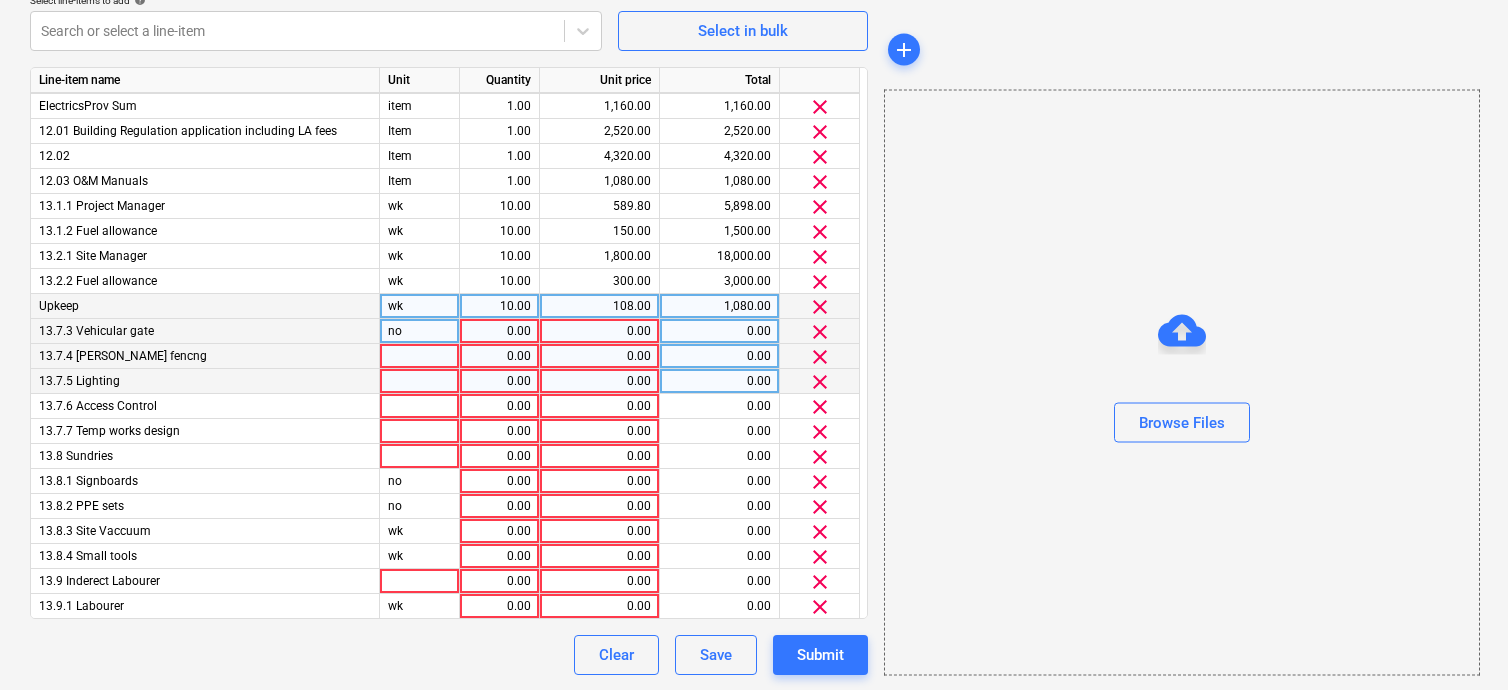 click on "wk" at bounding box center (420, 306) 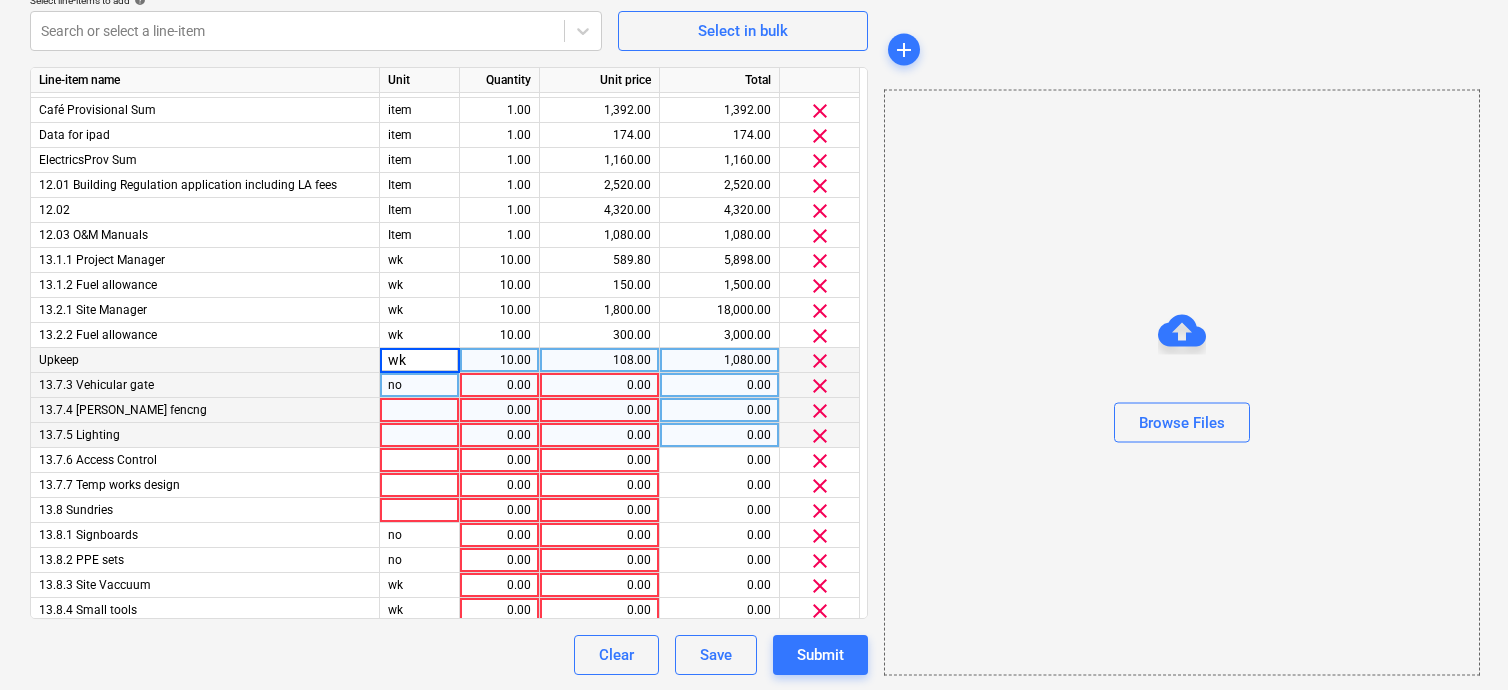 scroll, scrollTop: 874, scrollLeft: 0, axis: vertical 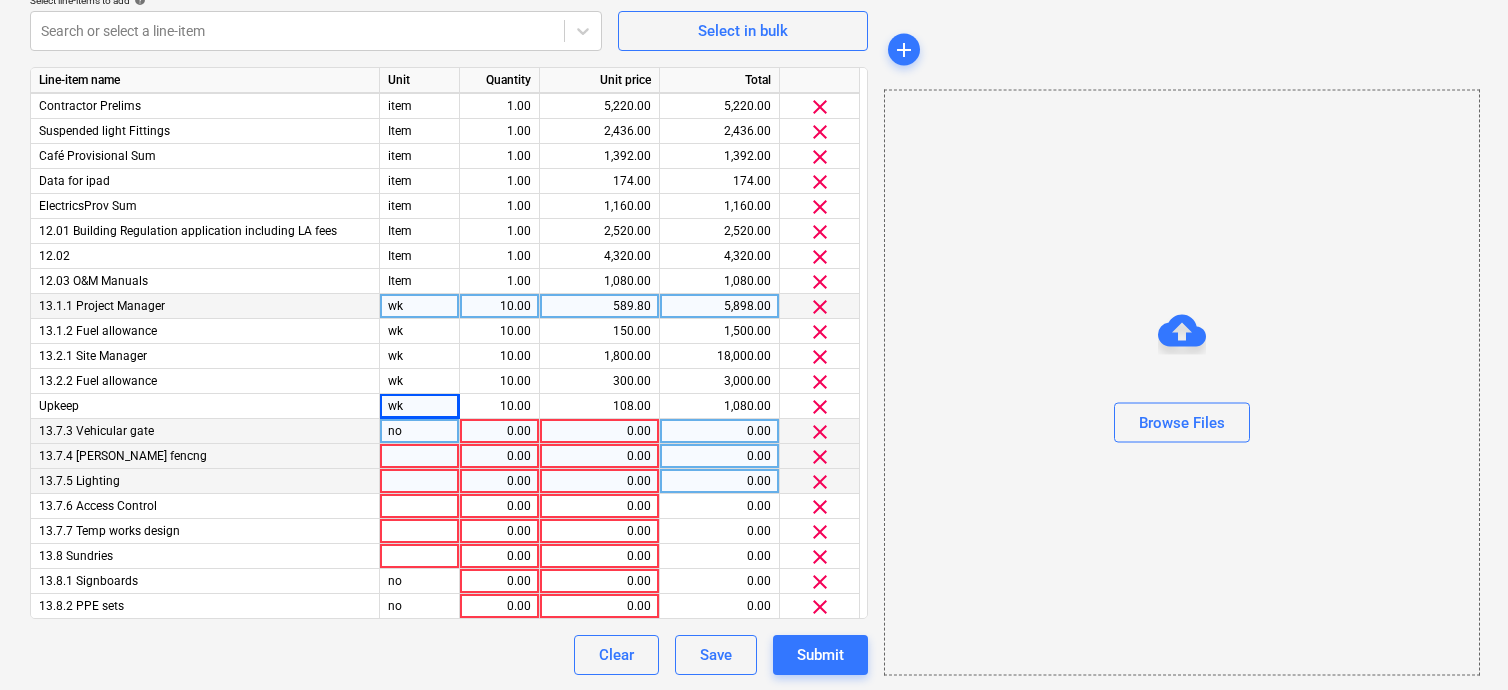 click on "13.1.1 Project Manager" at bounding box center (205, 306) 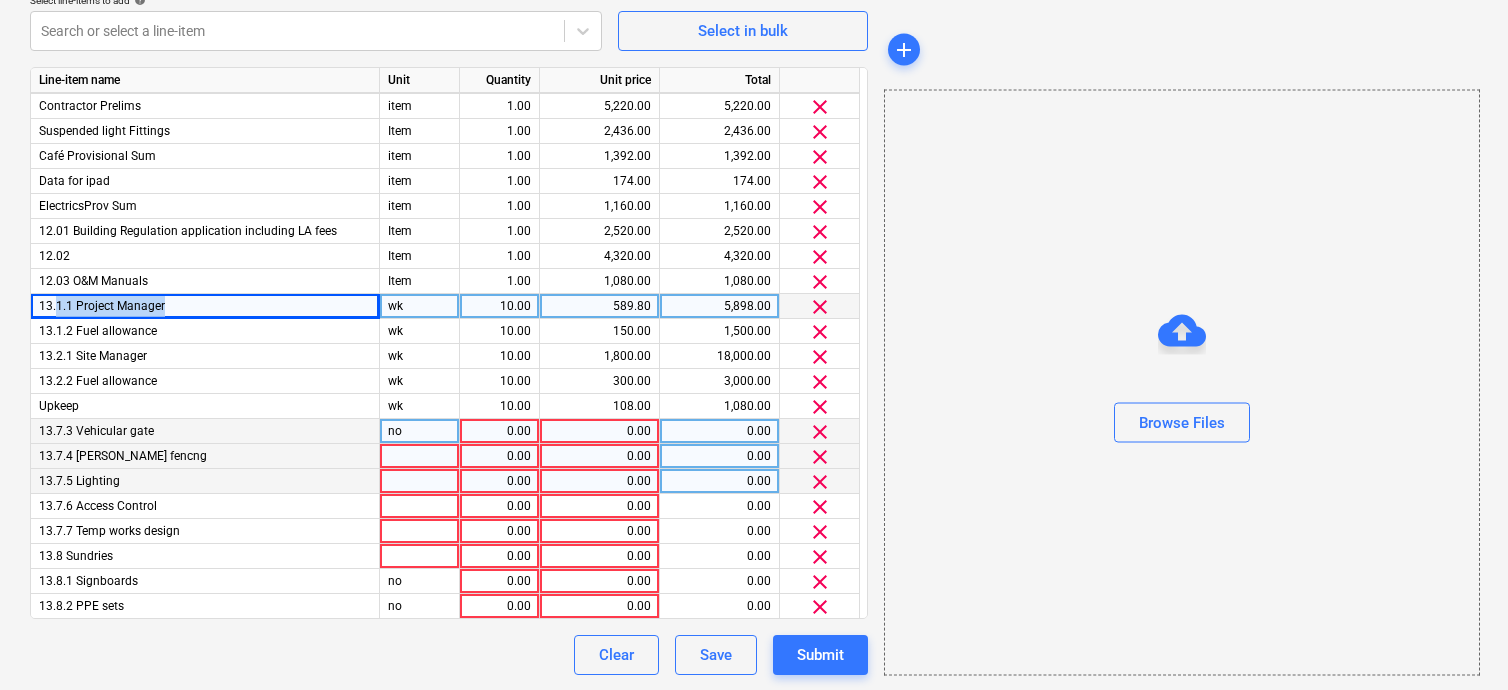 drag, startPoint x: 192, startPoint y: 304, endPoint x: 56, endPoint y: 305, distance: 136.00368 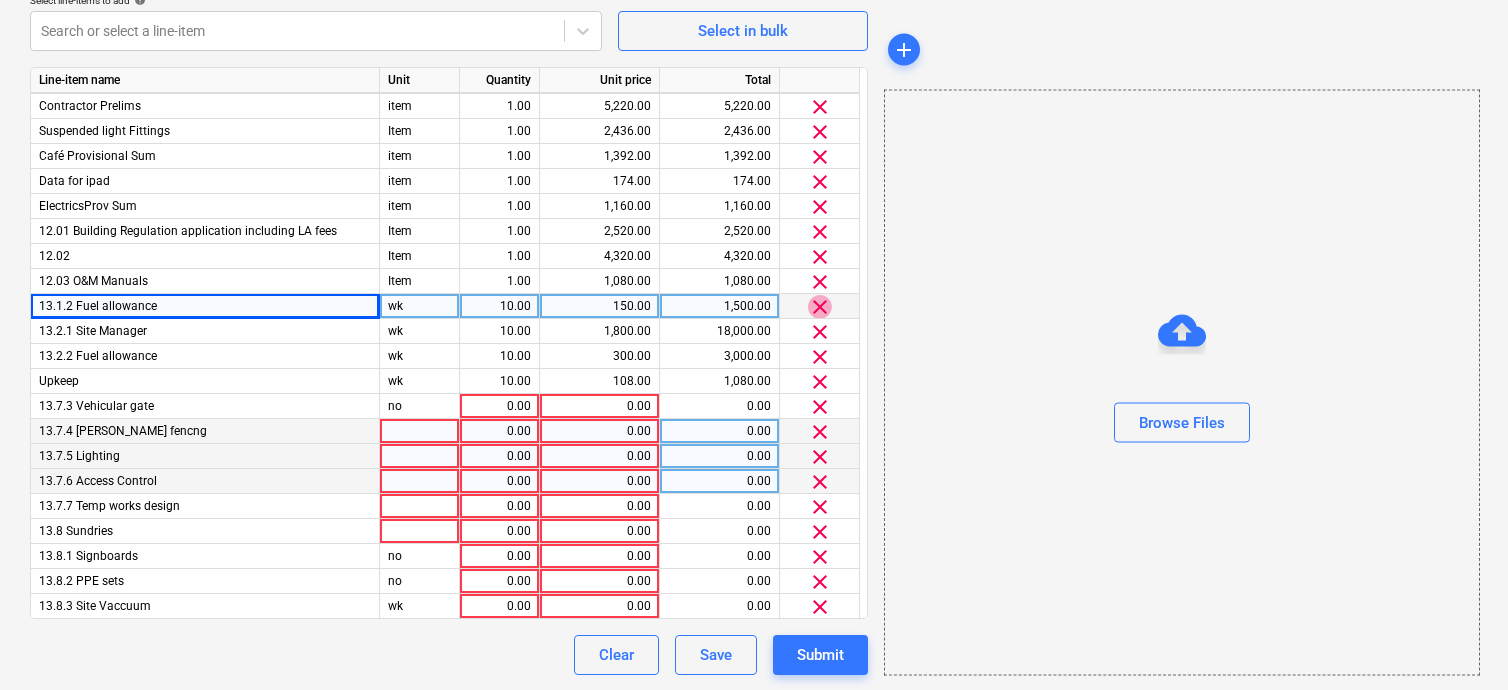 click on "clear" at bounding box center [820, 307] 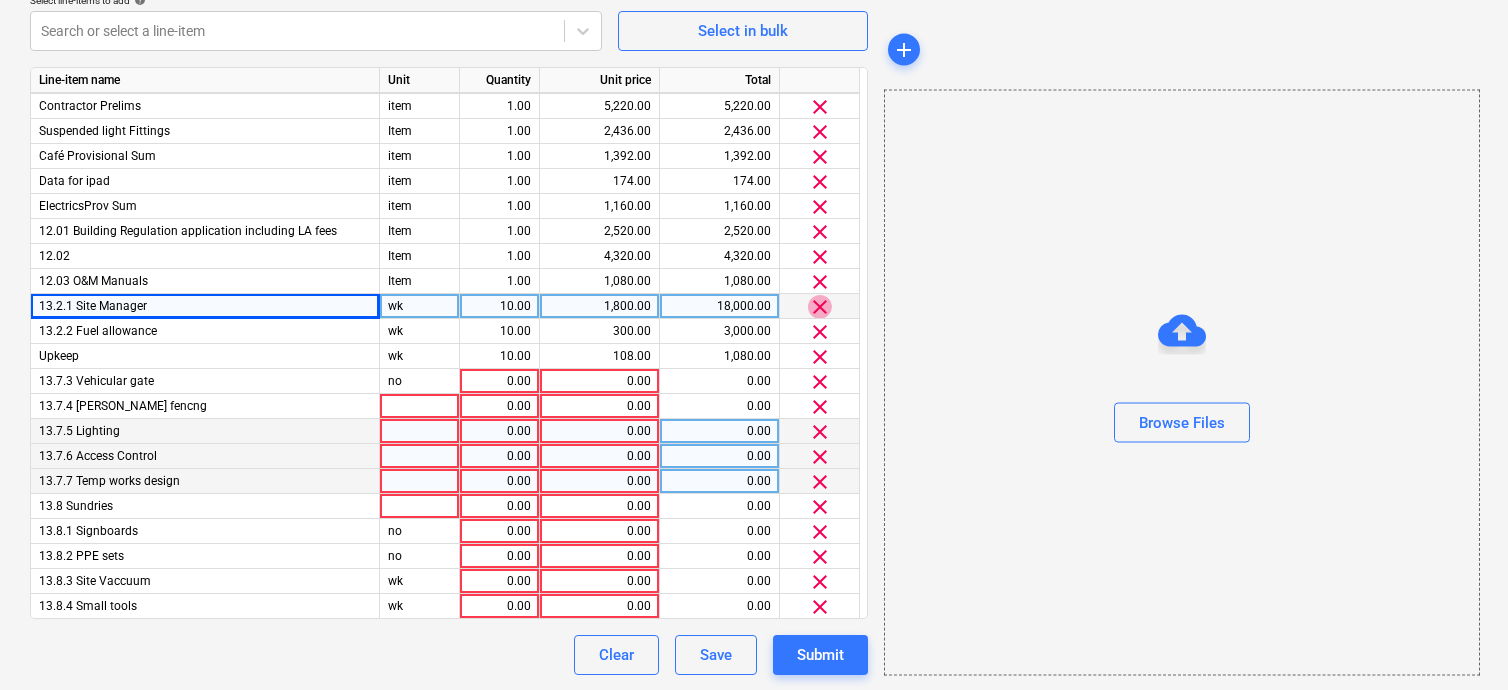 click on "clear" at bounding box center (820, 307) 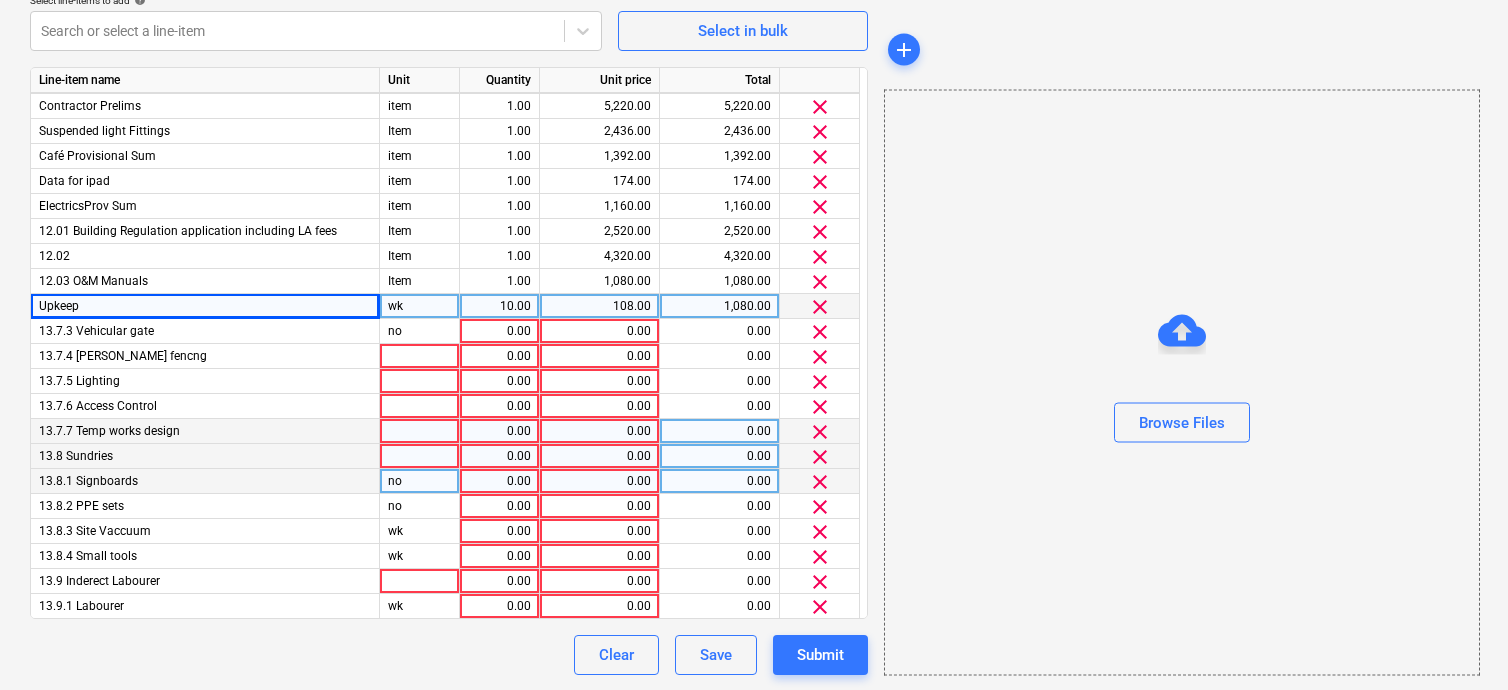 click on "clear" at bounding box center [820, 307] 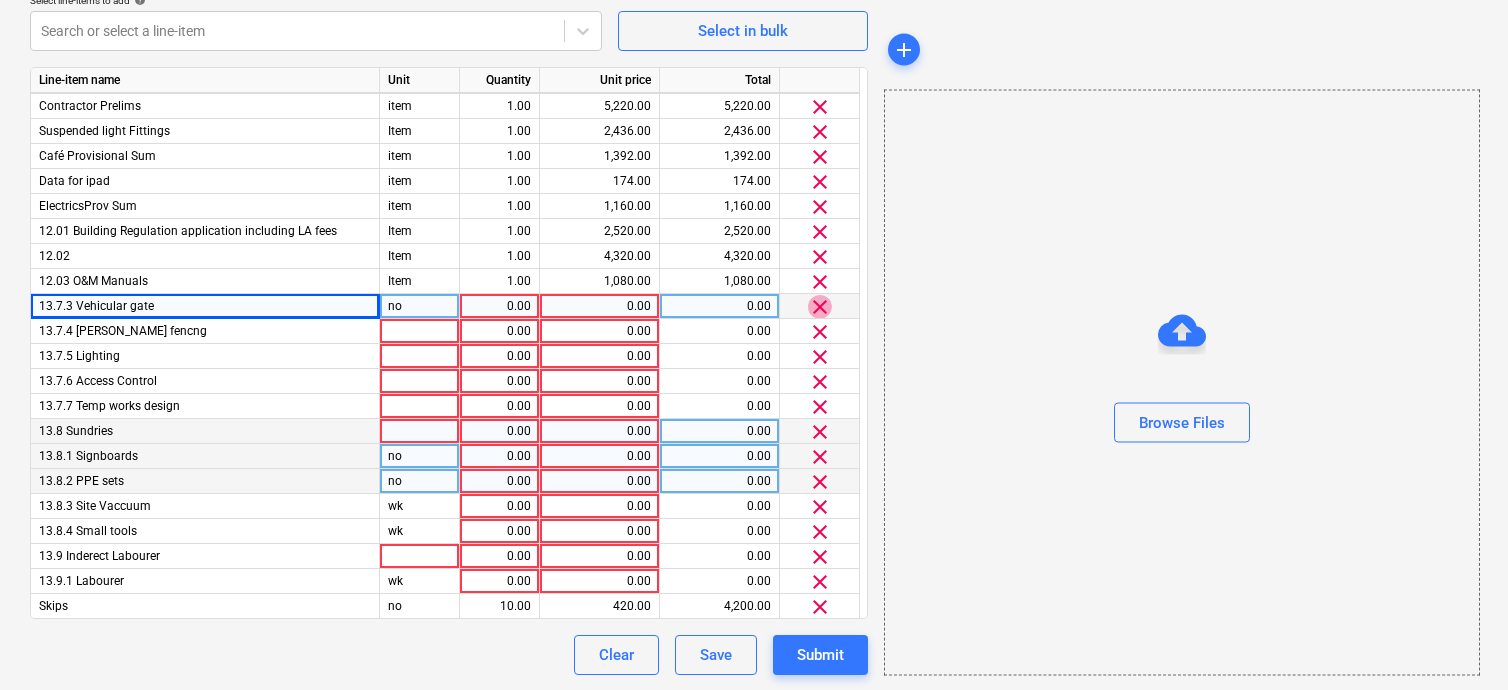 click on "clear" at bounding box center (820, 307) 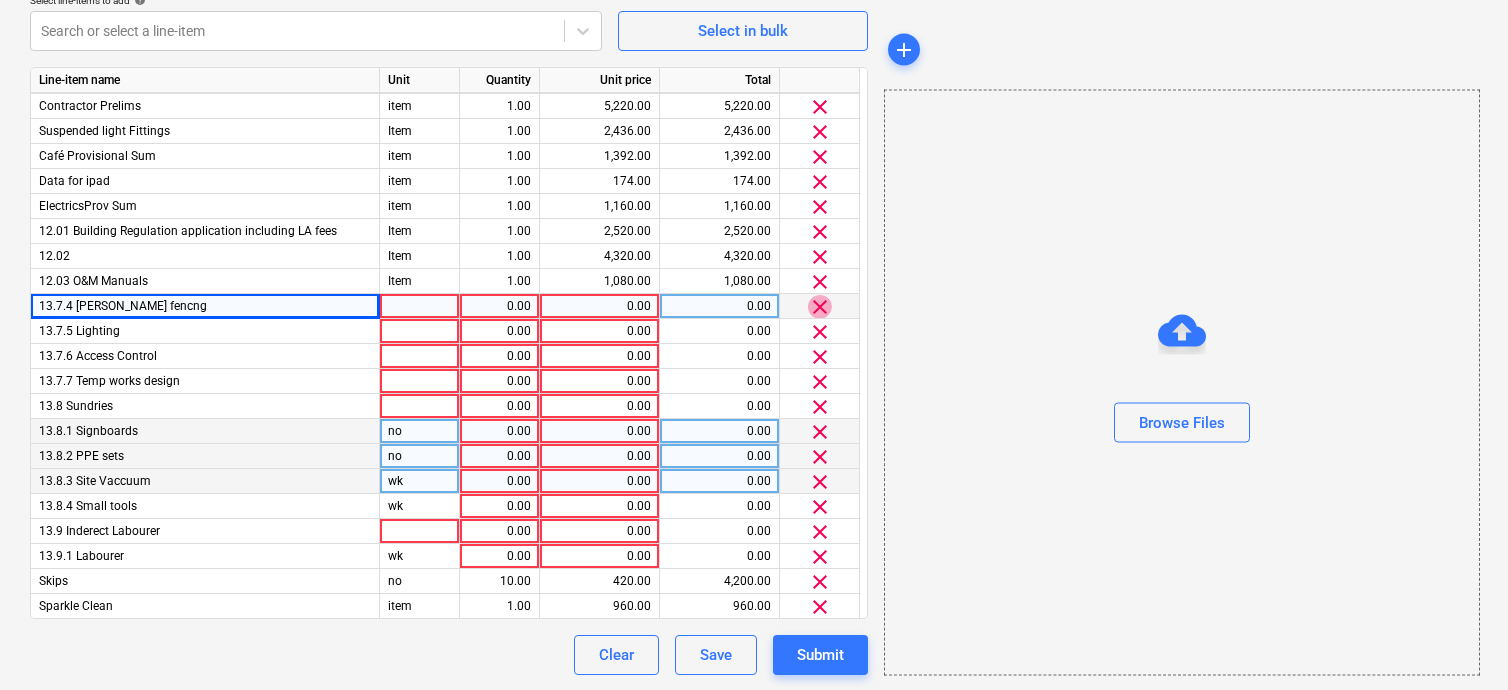 click on "clear" at bounding box center [820, 307] 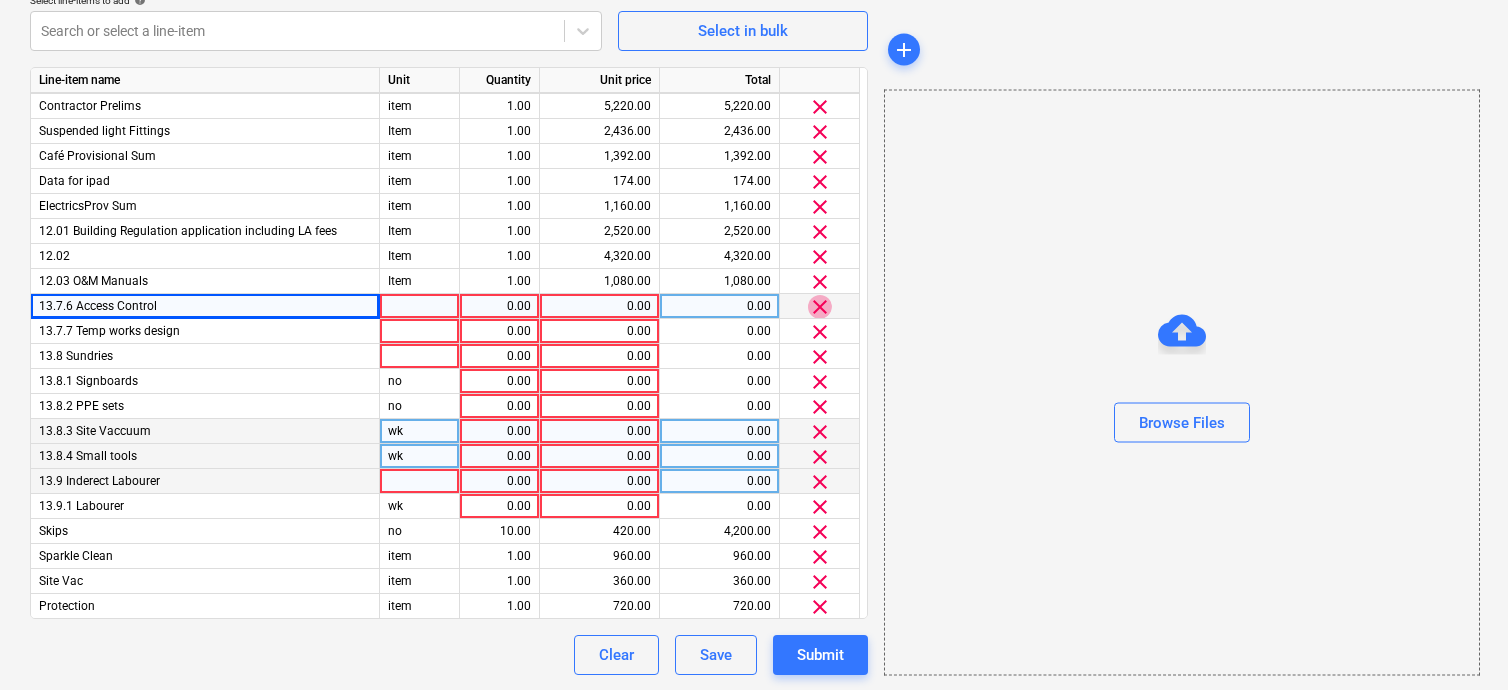 click on "clear" at bounding box center [820, 307] 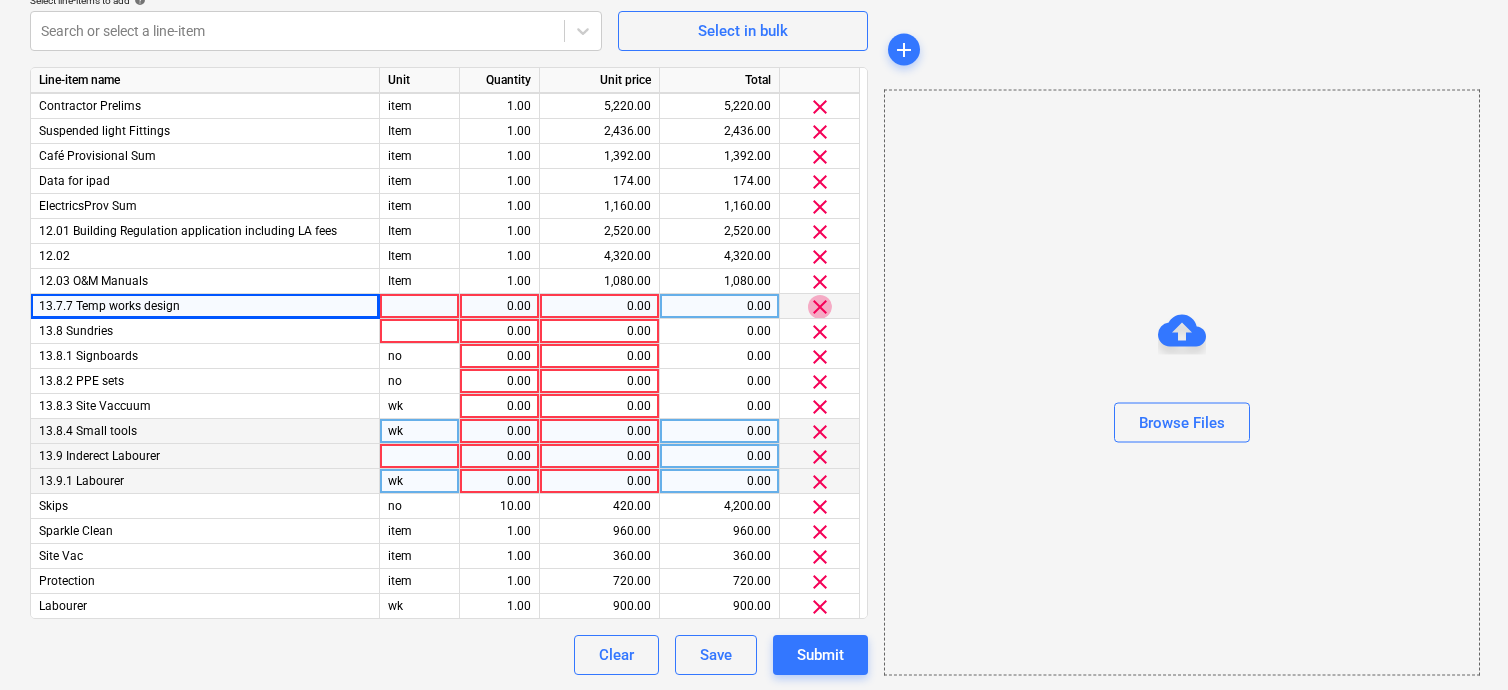click on "clear" at bounding box center (820, 307) 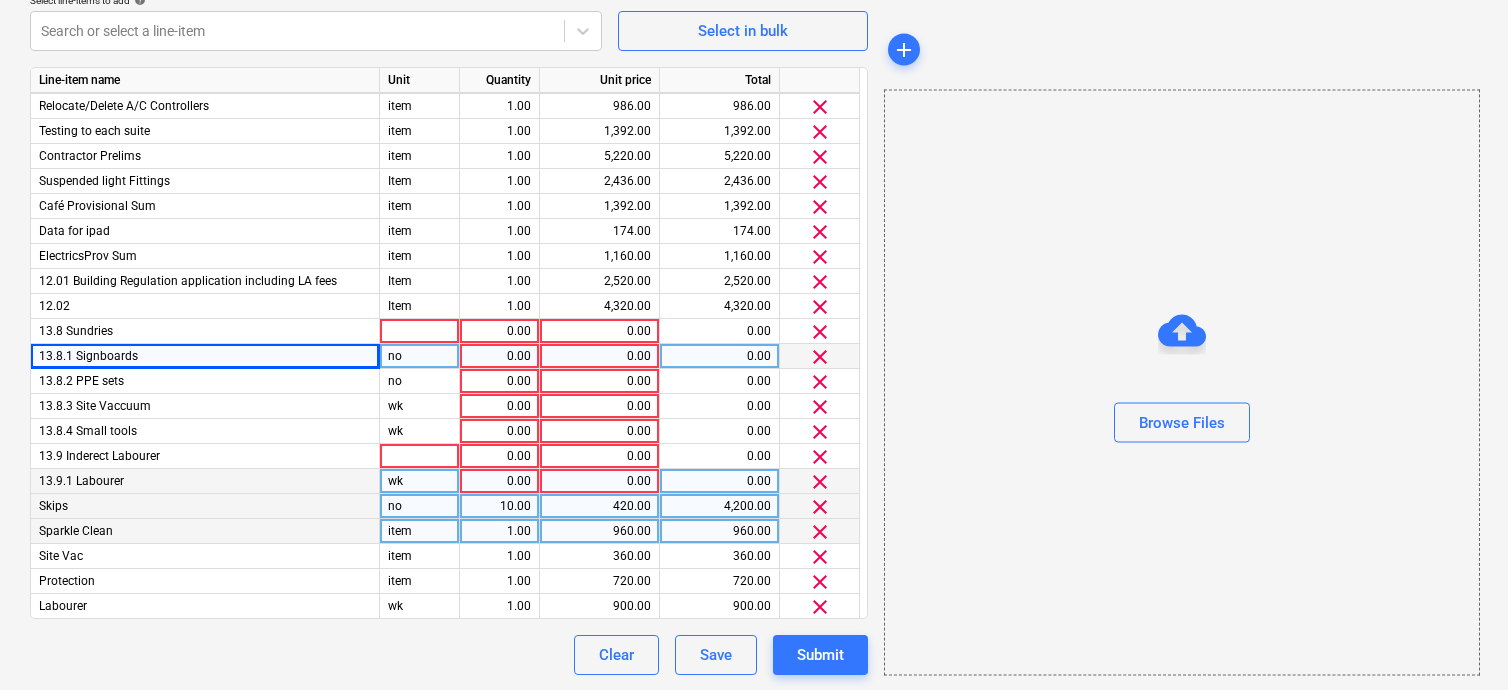 click on "clear" at bounding box center [820, 307] 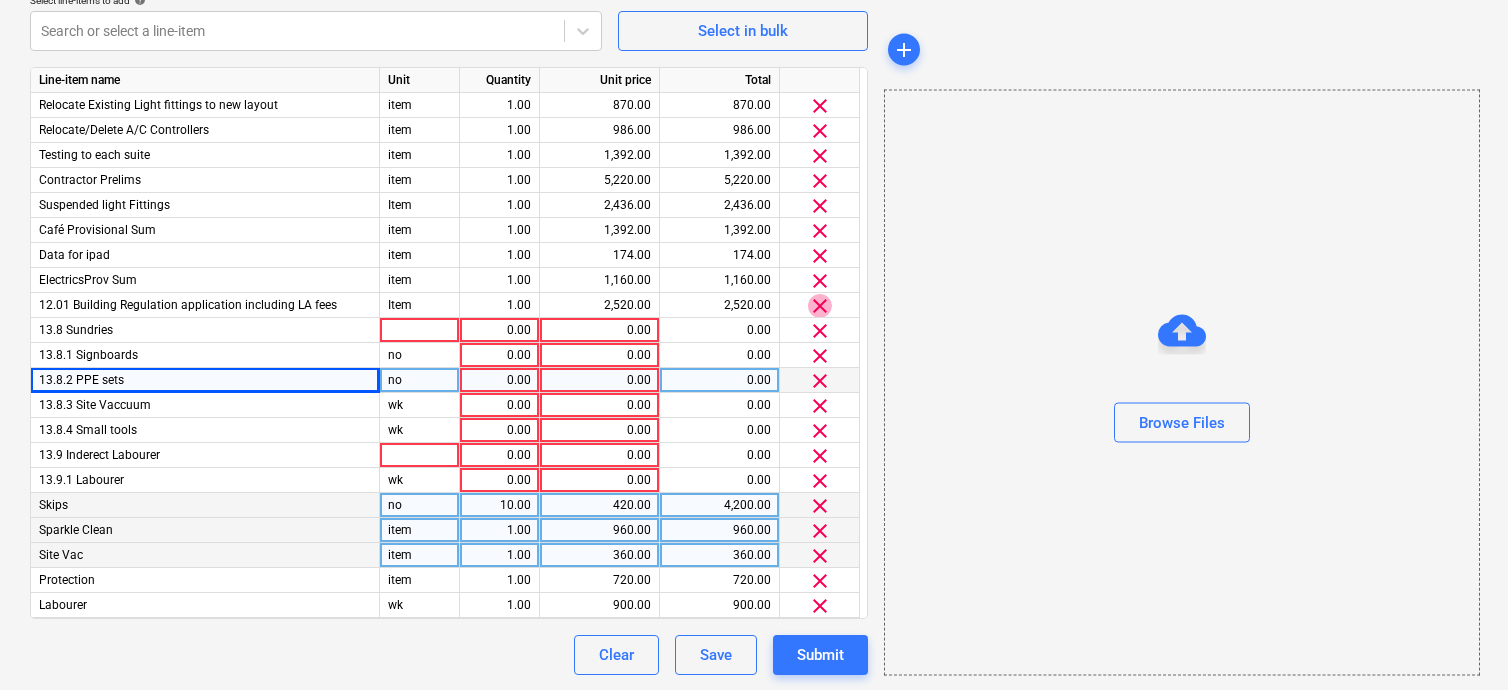 click on "clear" at bounding box center (820, 306) 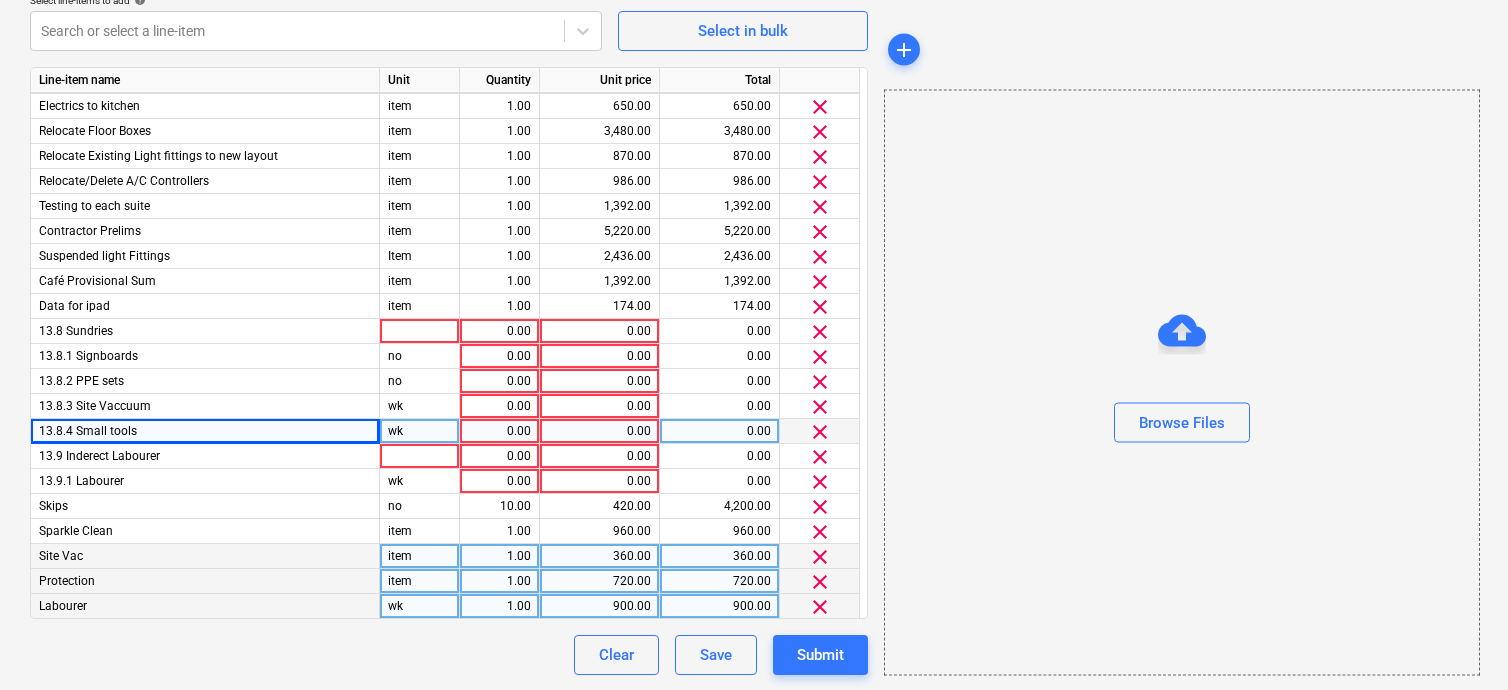 click on "clear" at bounding box center [820, 307] 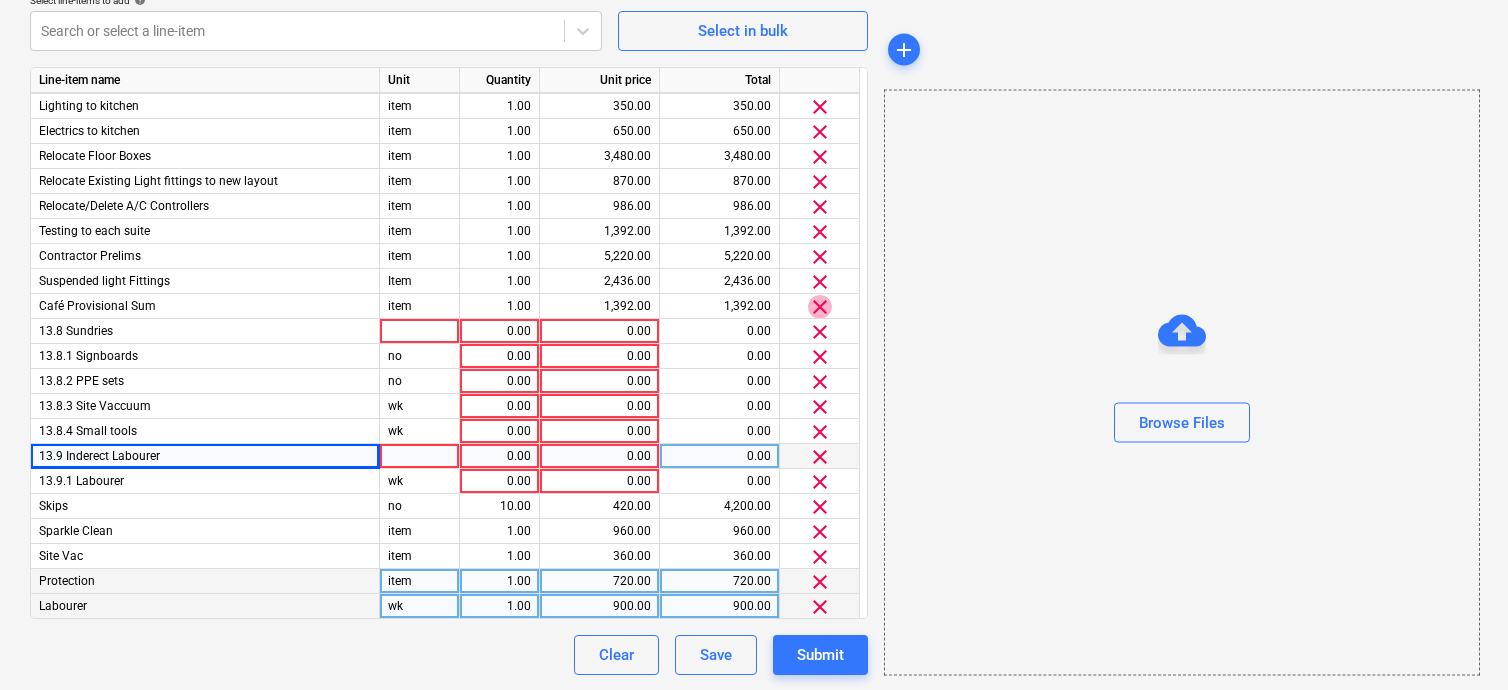 click on "clear" at bounding box center (820, 307) 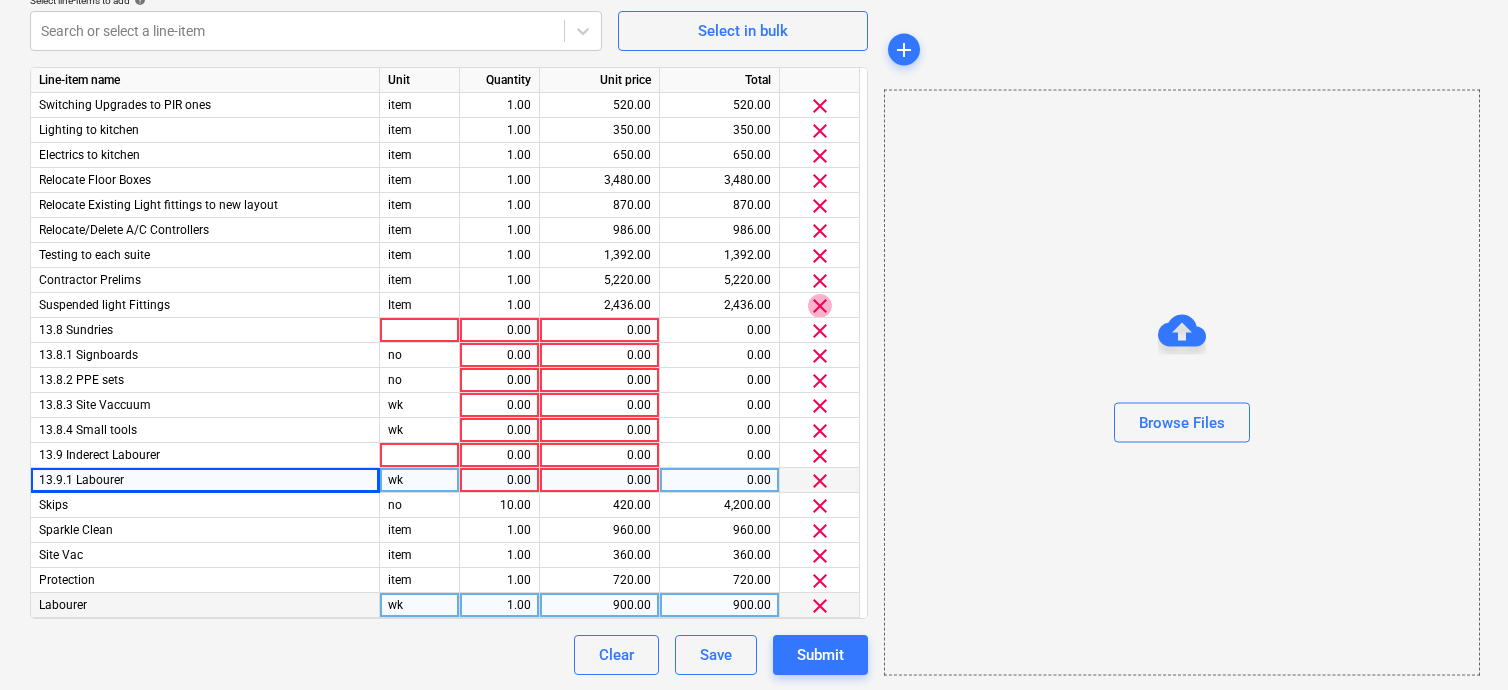 click on "clear" at bounding box center [820, 306] 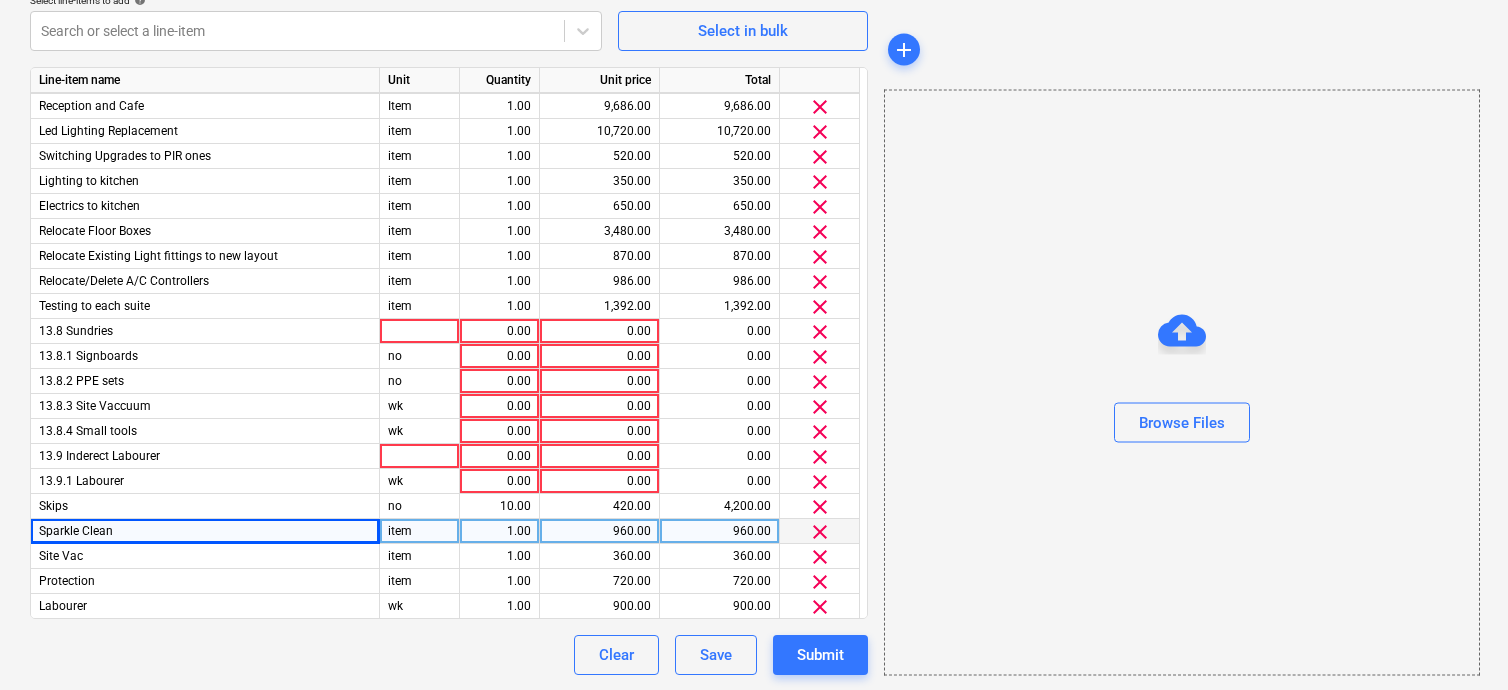 click on "clear" at bounding box center (820, 307) 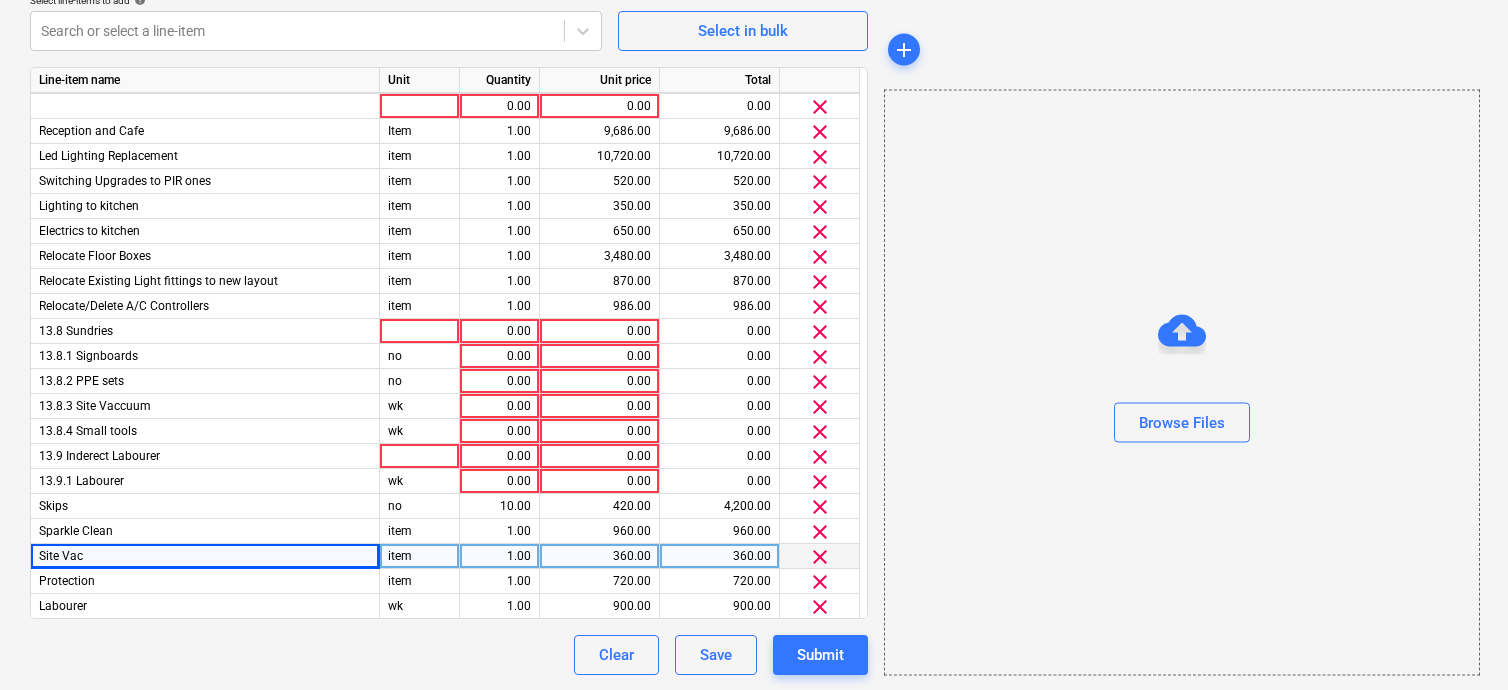 click on "clear" at bounding box center (820, 307) 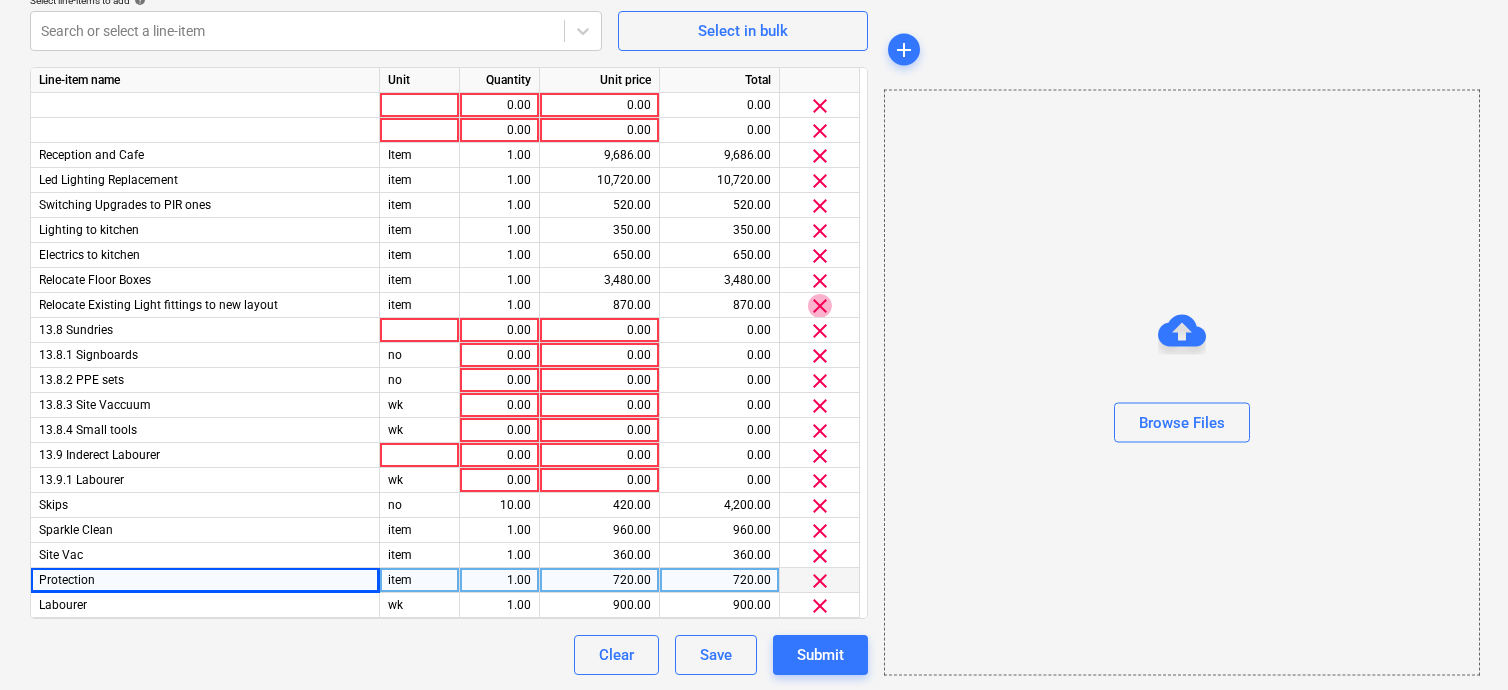 click on "clear" at bounding box center (820, 306) 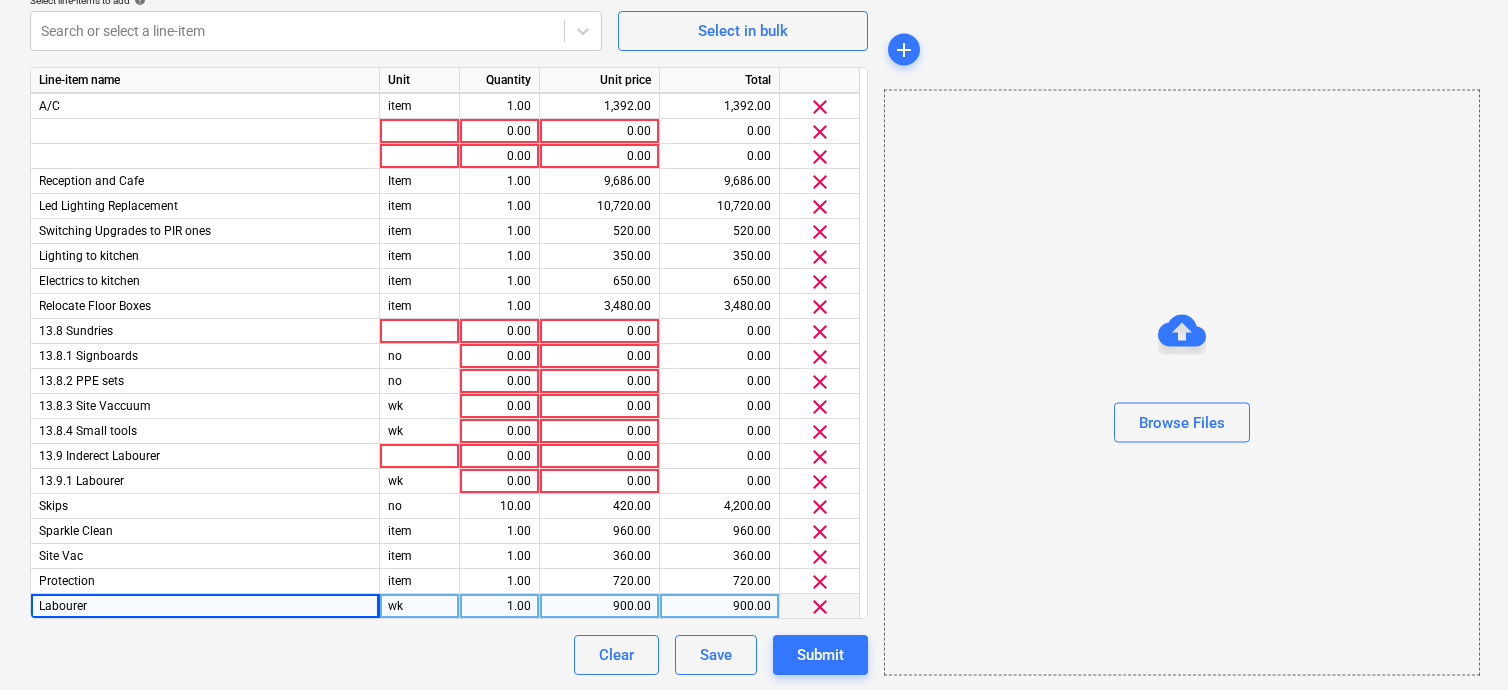 click on "clear" at bounding box center (820, 307) 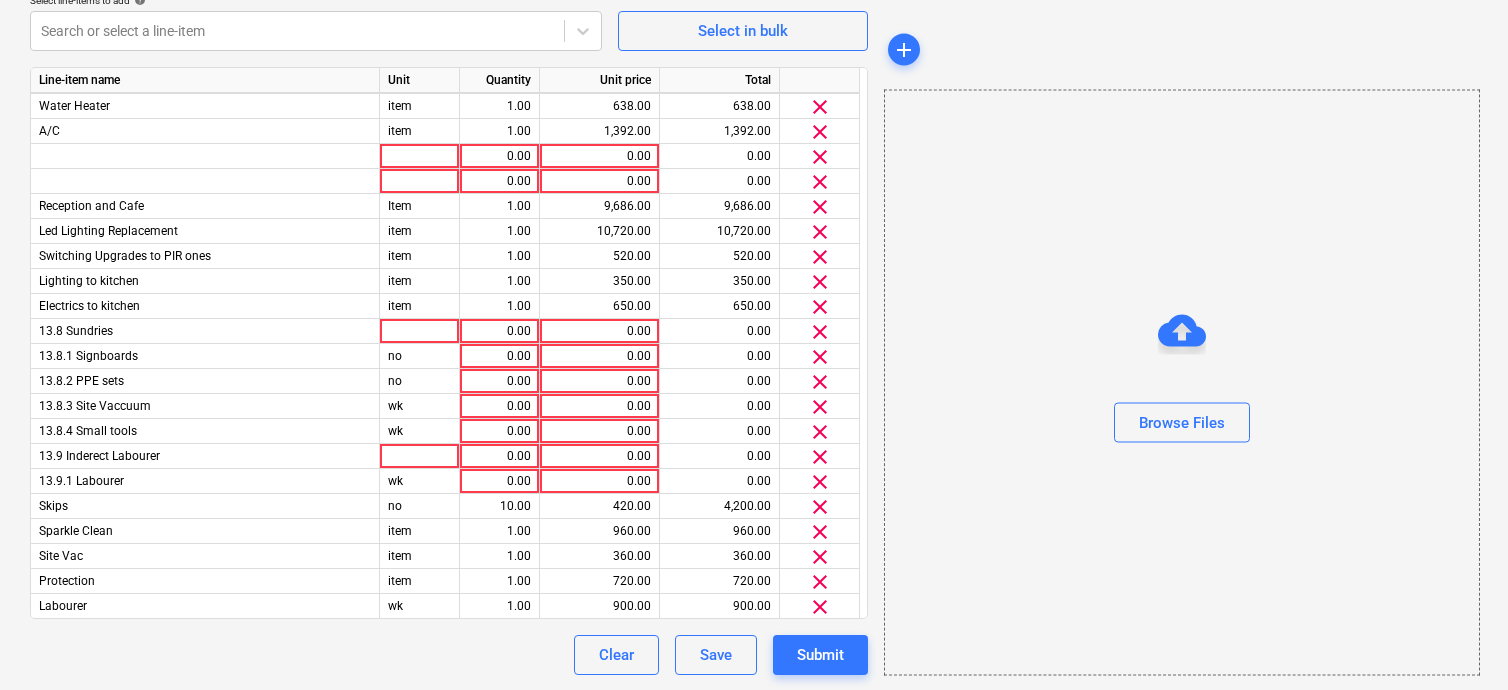 click on "clear" at bounding box center (820, 307) 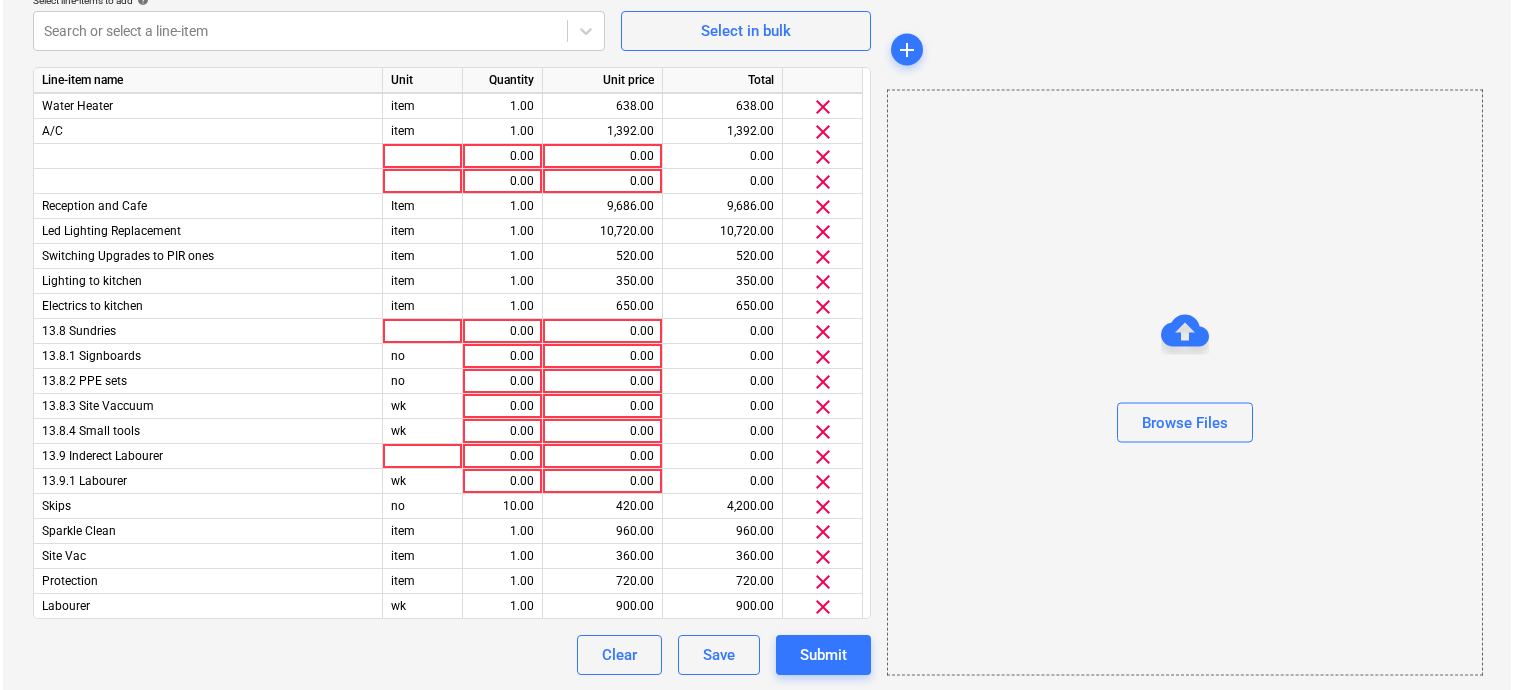 scroll, scrollTop: 524, scrollLeft: 0, axis: vertical 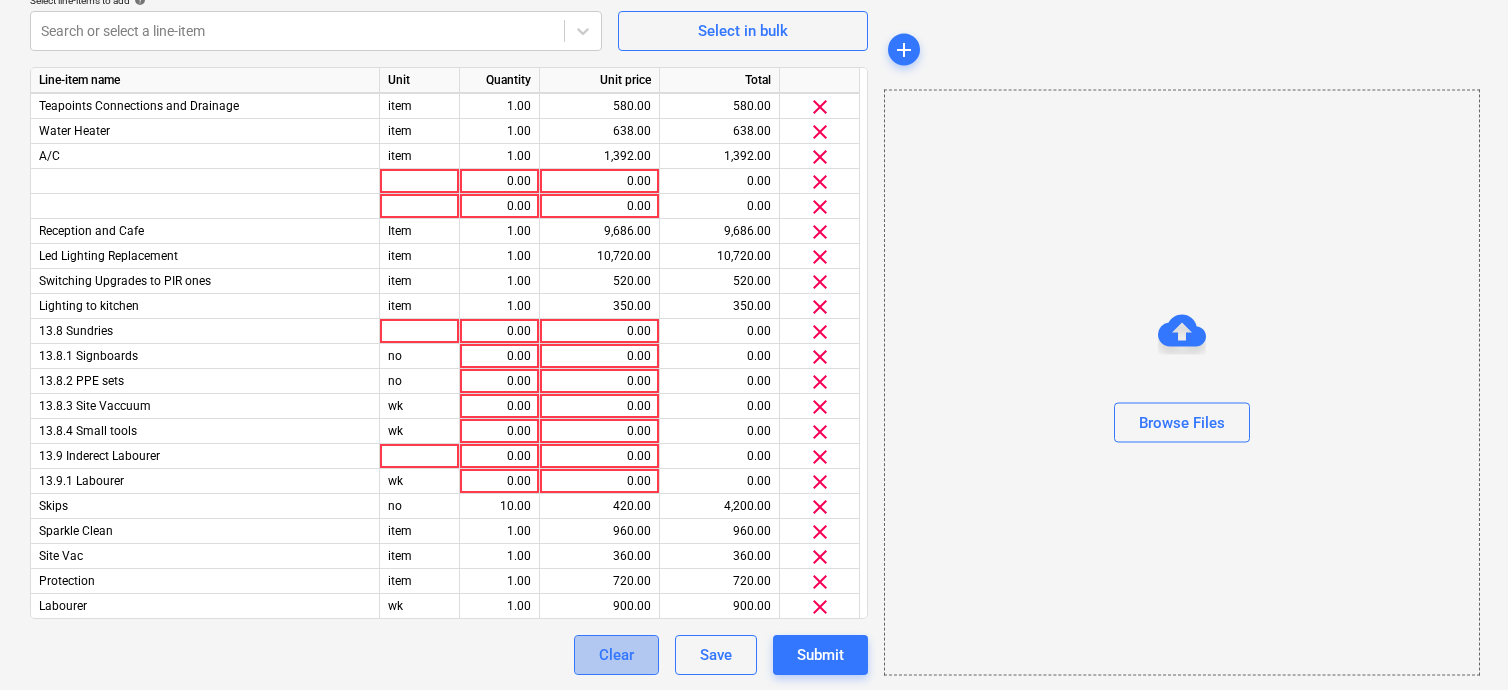 click on "Clear" at bounding box center (616, 655) 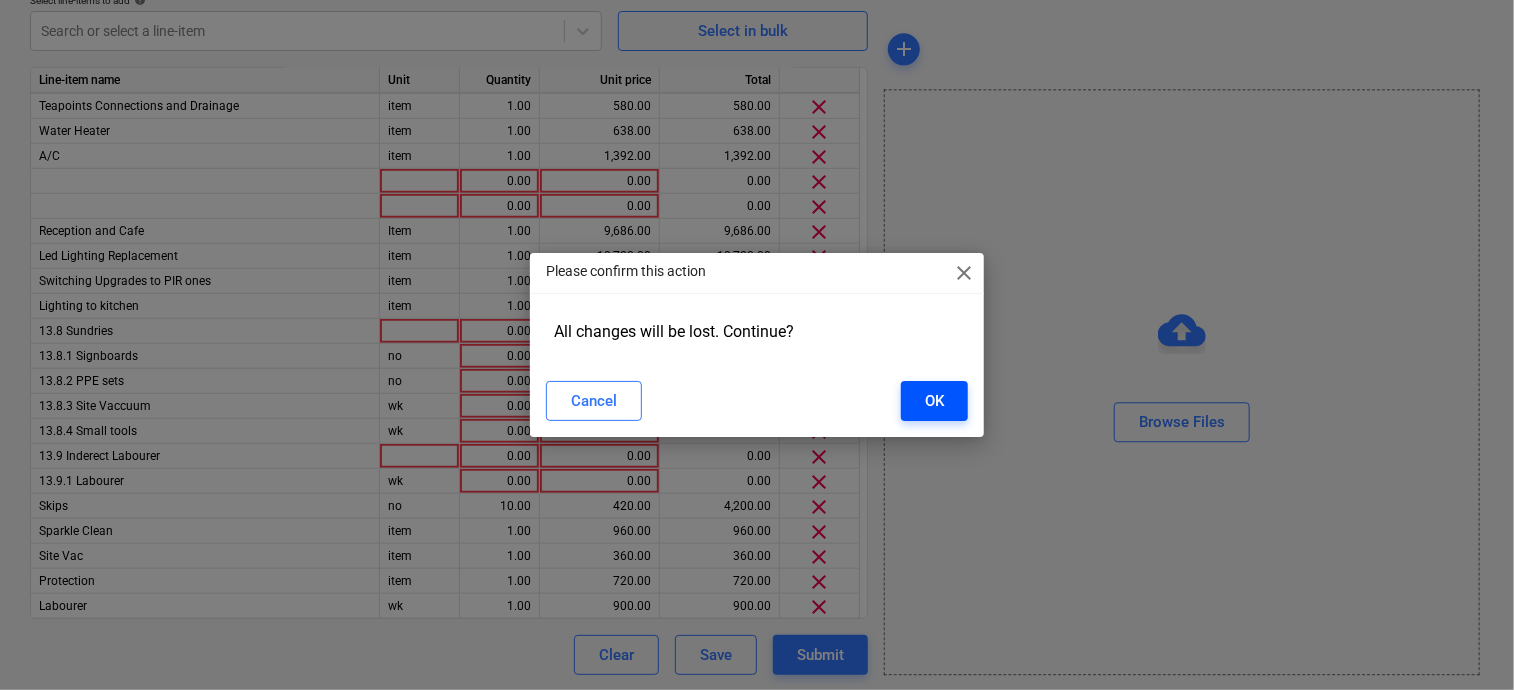 click on "OK" at bounding box center [934, 401] 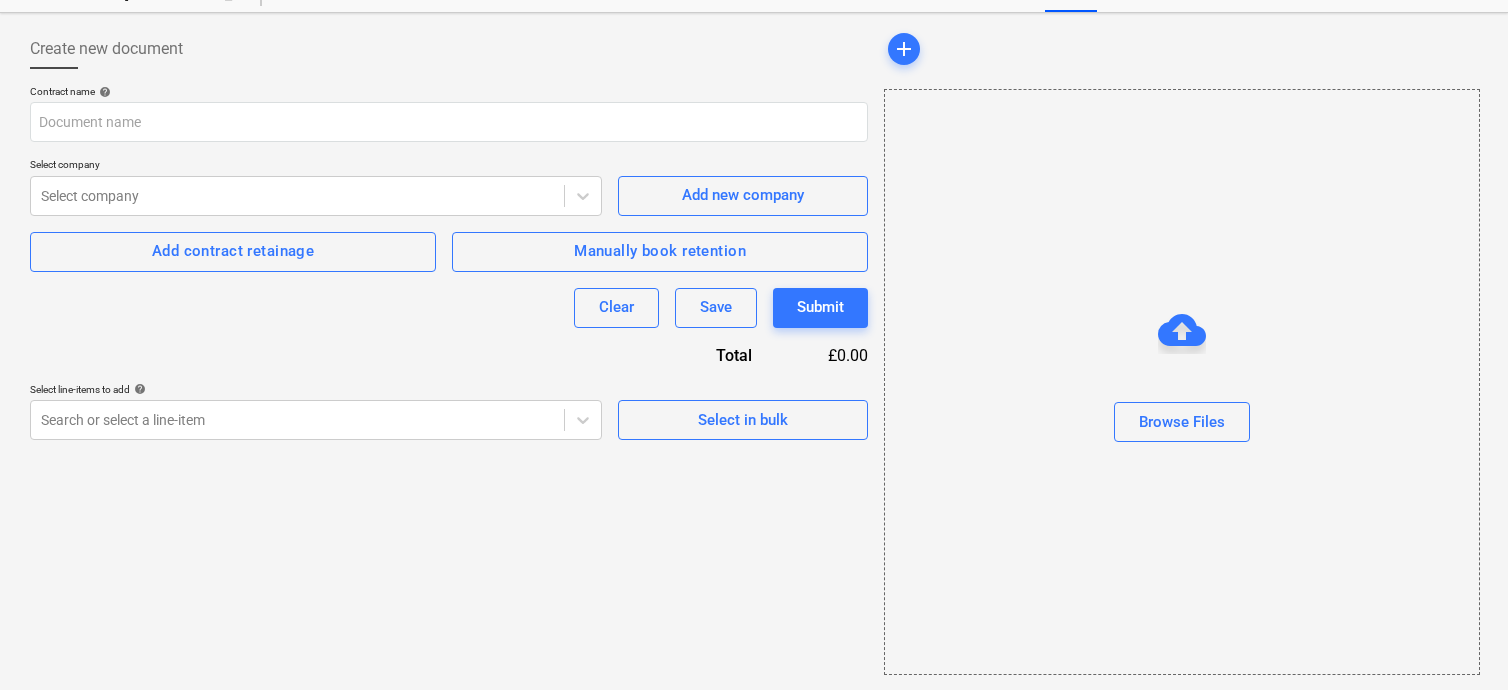 scroll, scrollTop: 0, scrollLeft: 0, axis: both 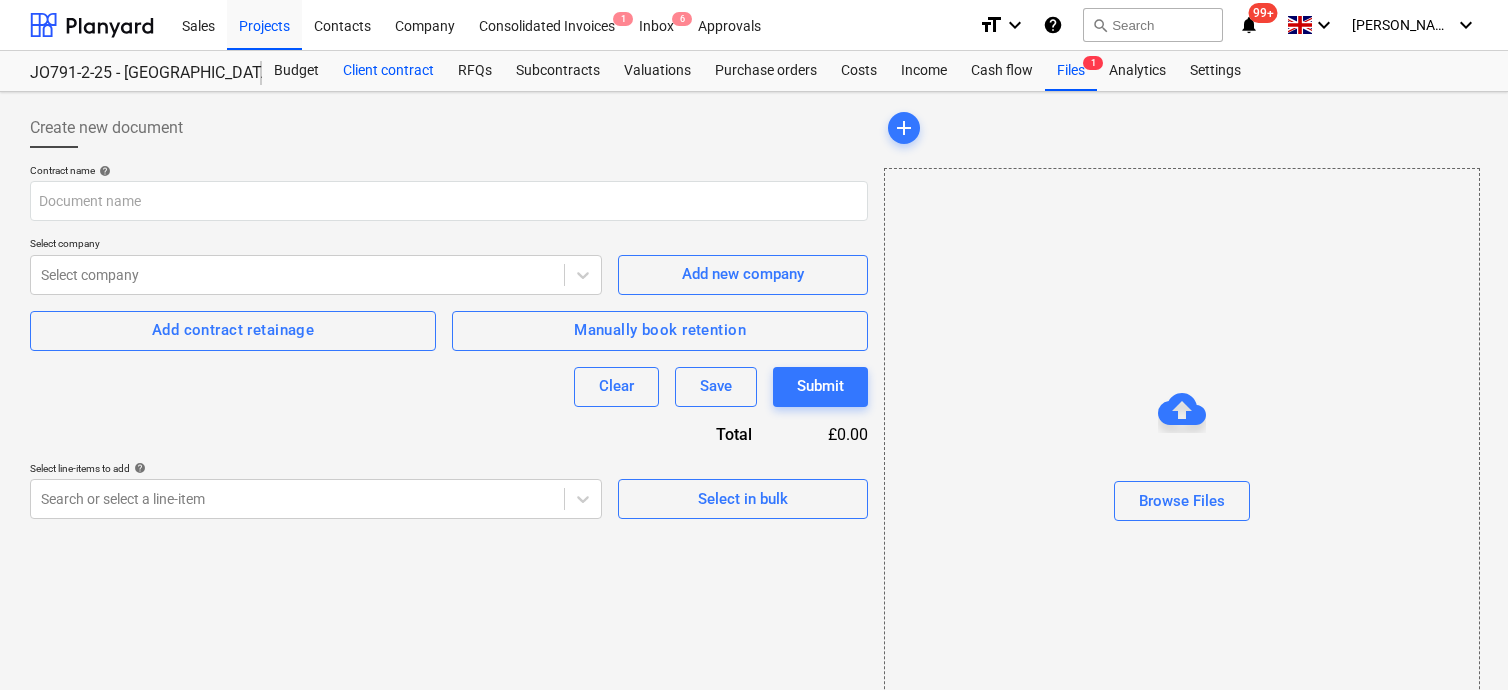 click on "Client contract" at bounding box center (388, 71) 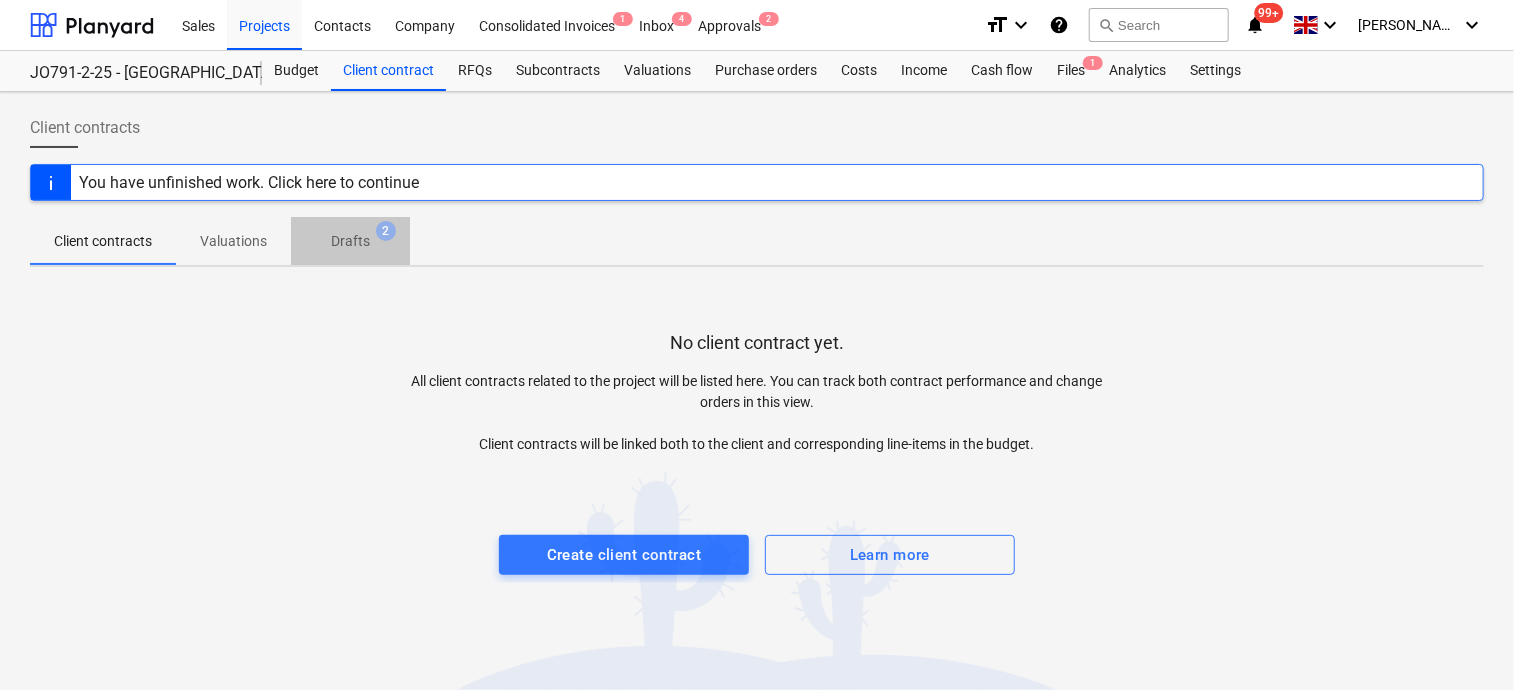click on "Drafts 2" at bounding box center (350, 241) 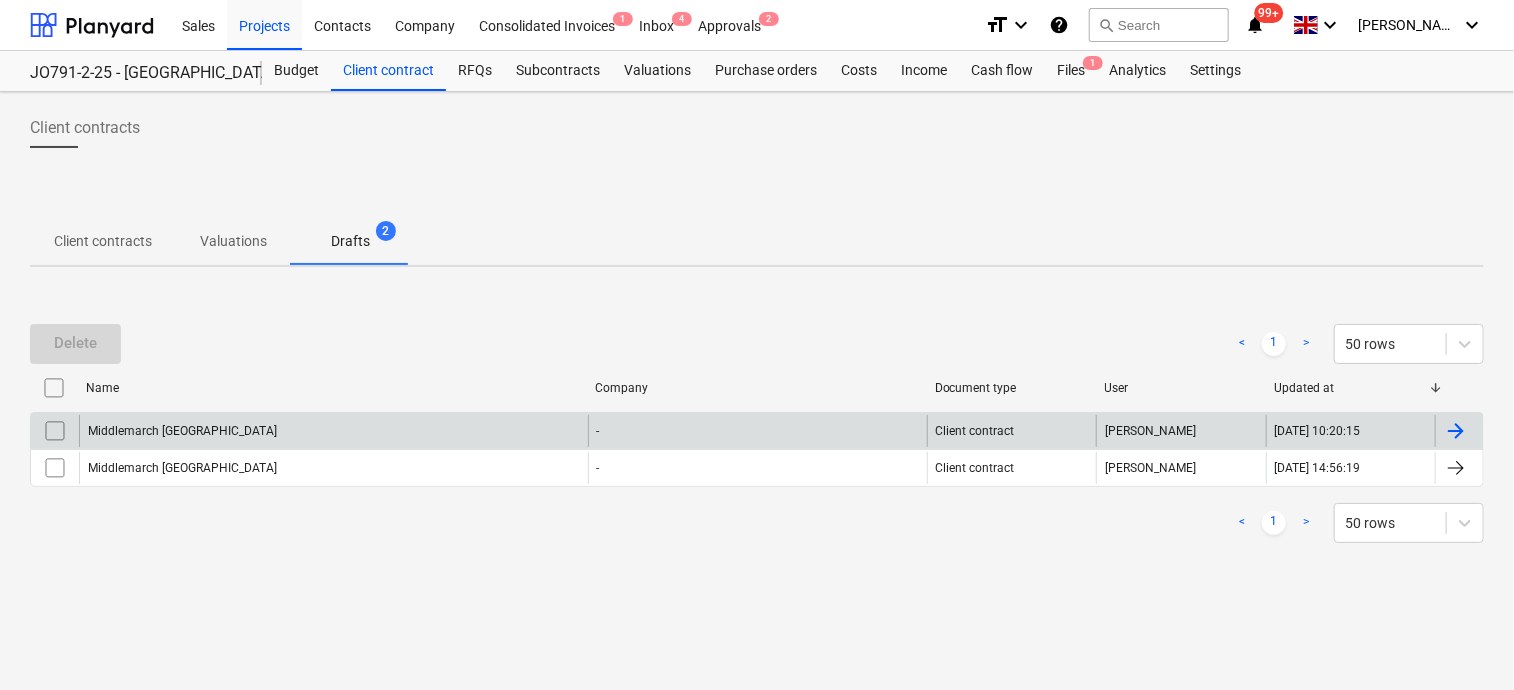 click at bounding box center (1456, 431) 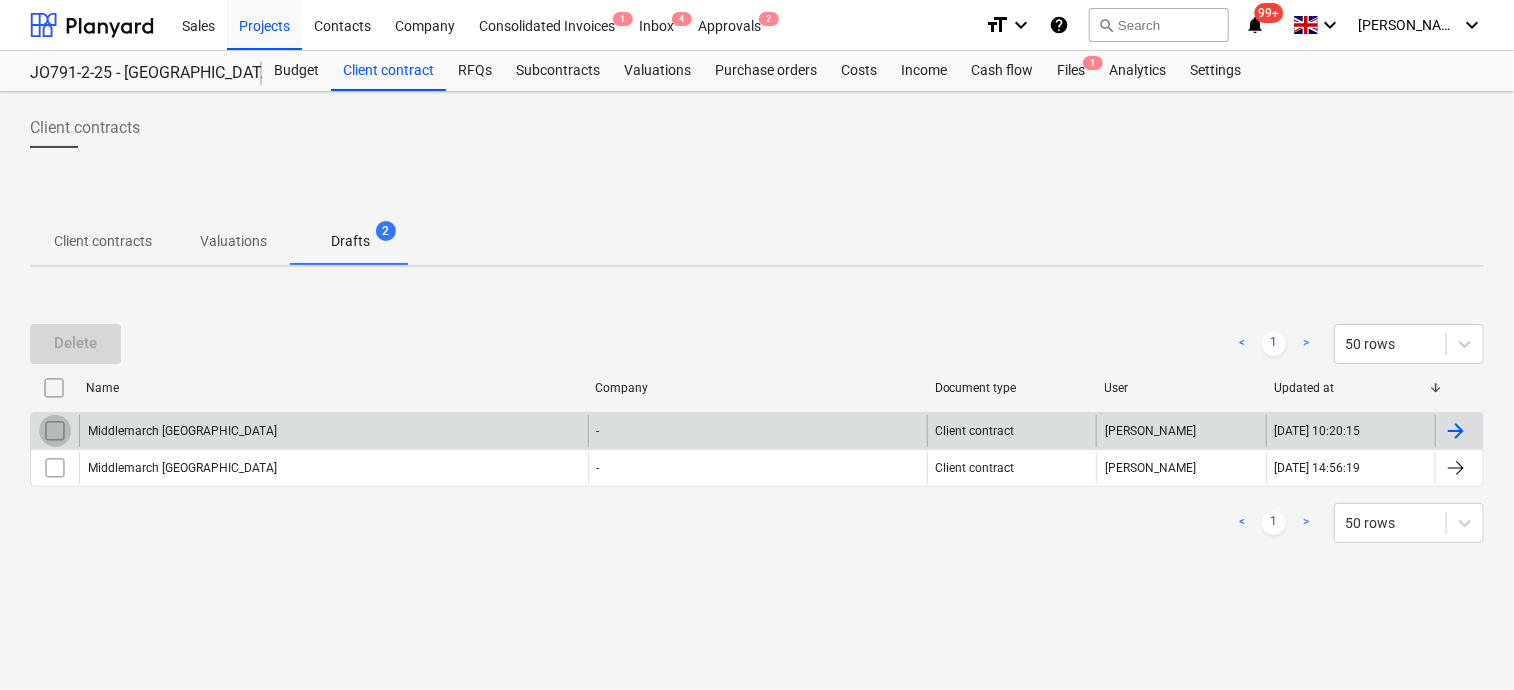 click at bounding box center [55, 431] 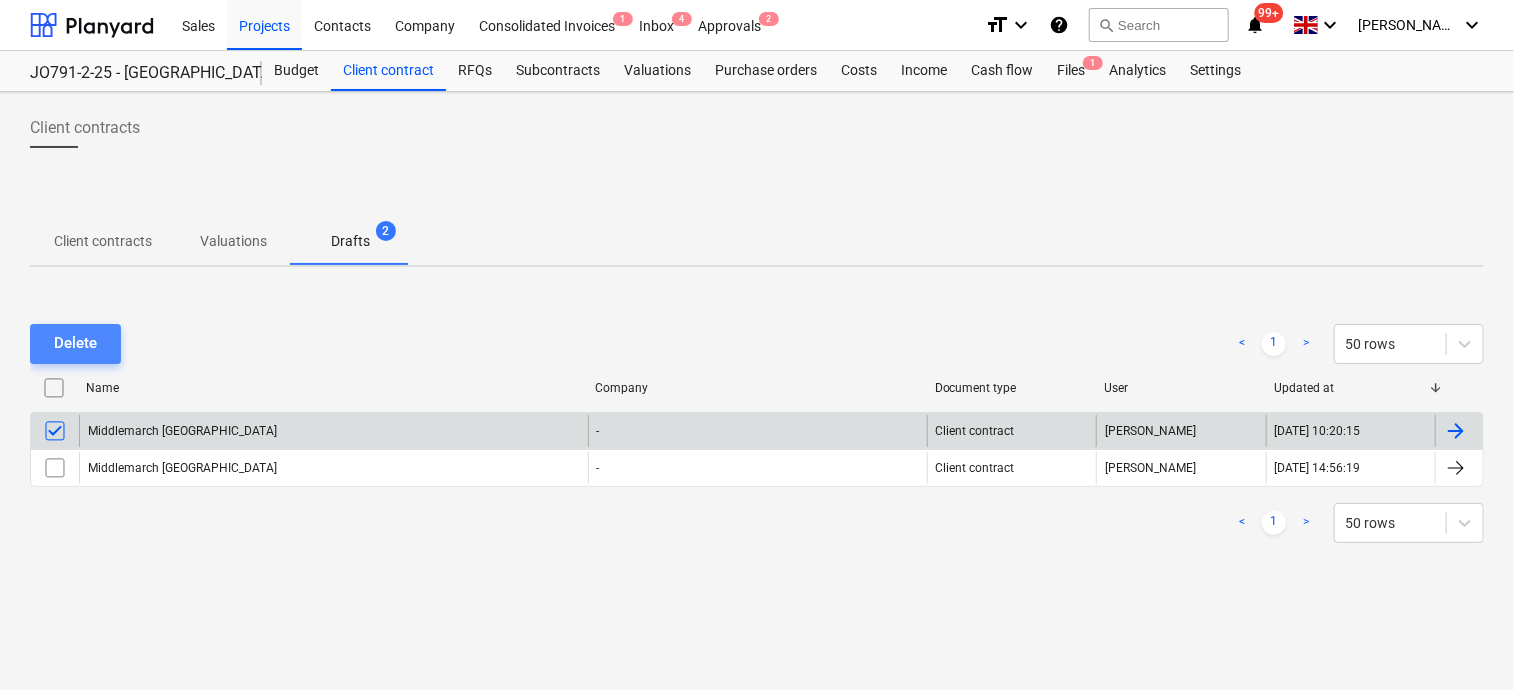 click on "Delete" at bounding box center [75, 343] 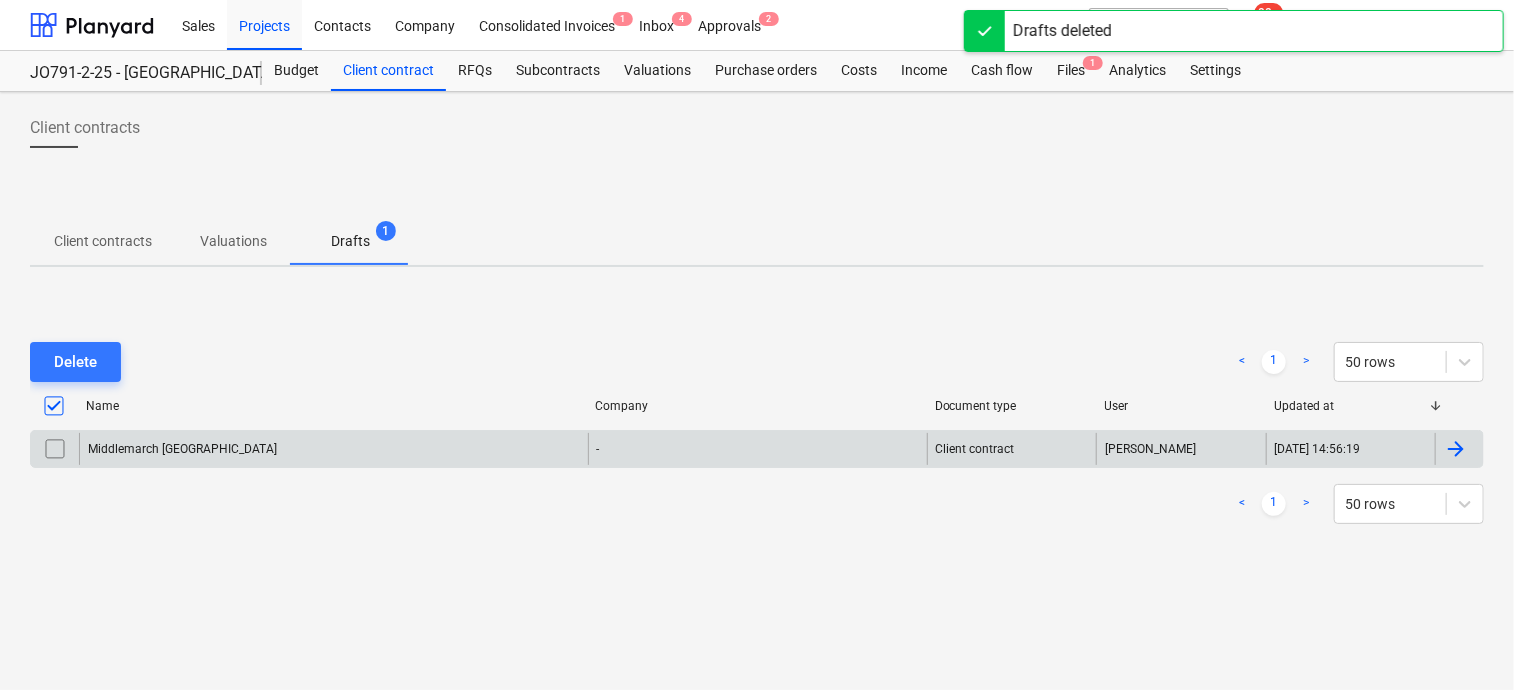 click on "Middlemarch [GEOGRAPHIC_DATA]" at bounding box center (333, 449) 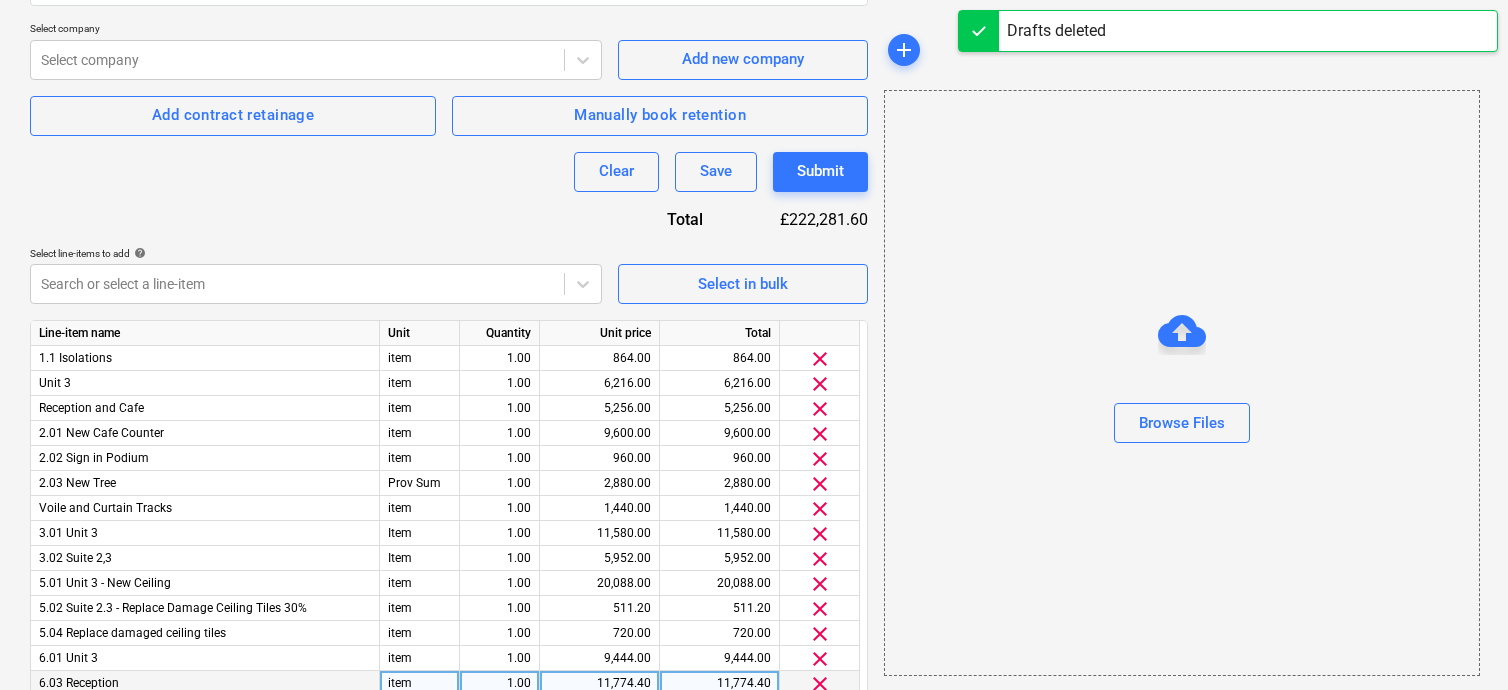 scroll, scrollTop: 468, scrollLeft: 0, axis: vertical 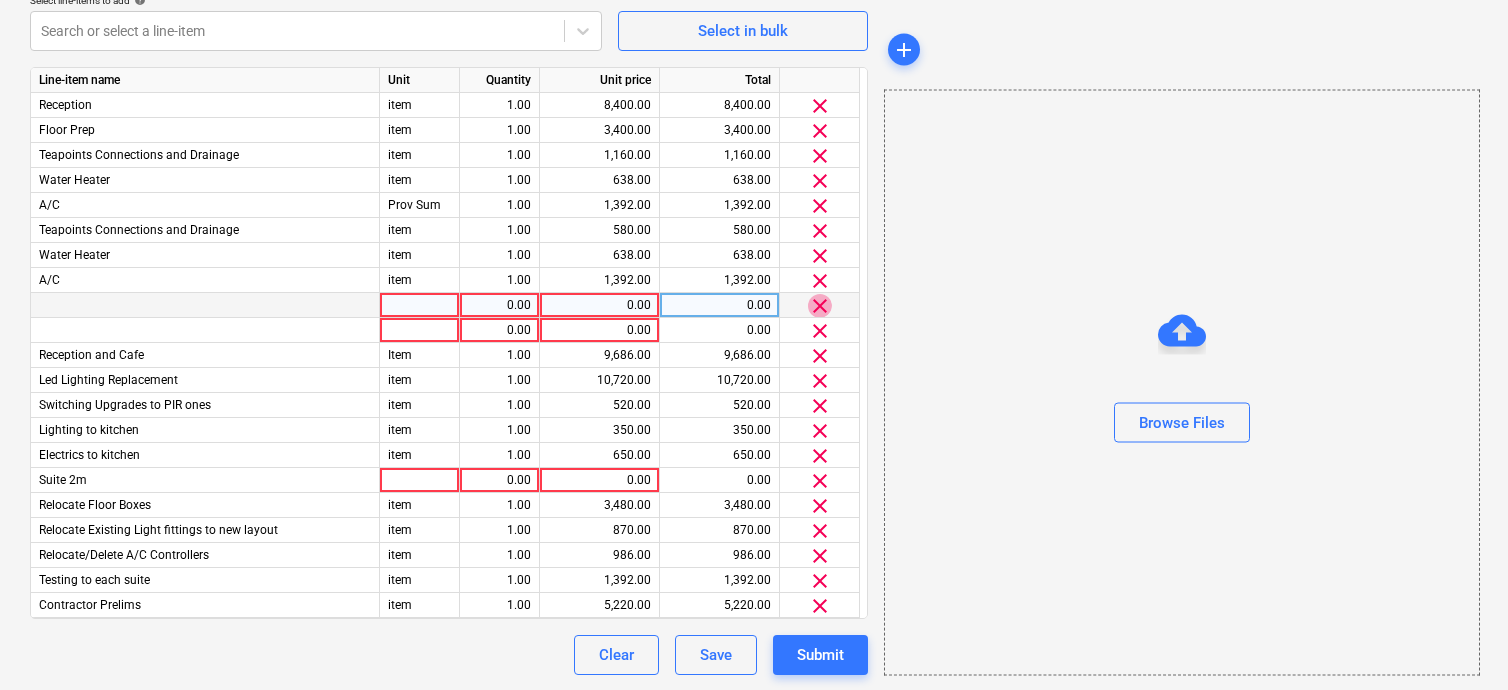 click on "clear" at bounding box center (820, 306) 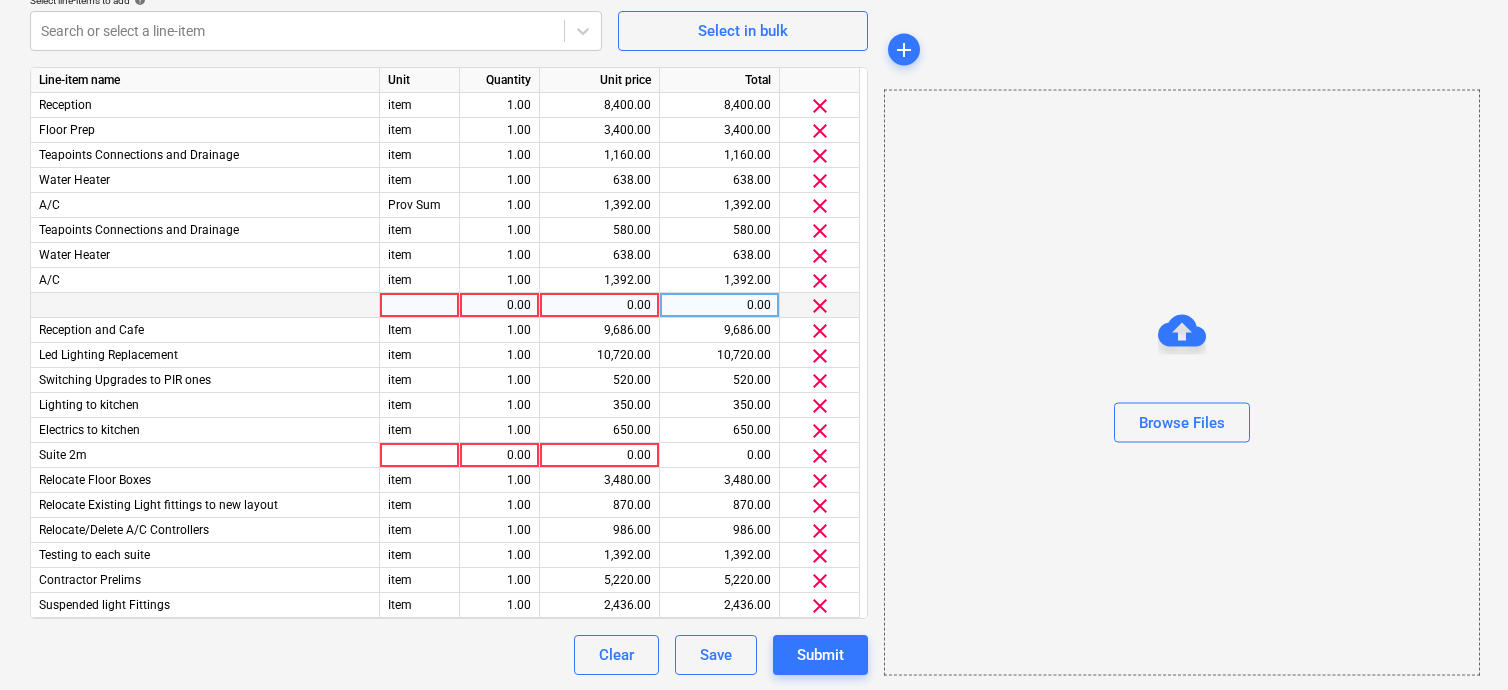 click on "clear" at bounding box center (820, 306) 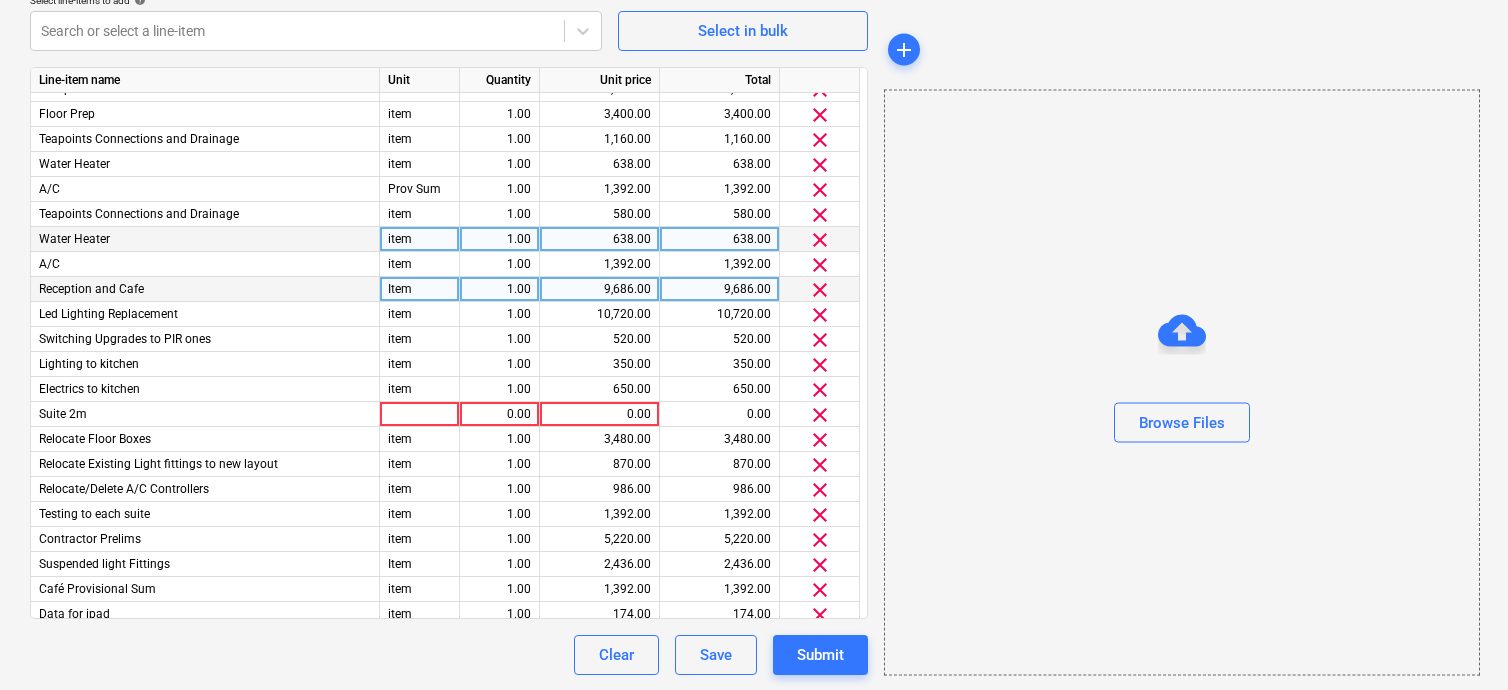 scroll, scrollTop: 600, scrollLeft: 0, axis: vertical 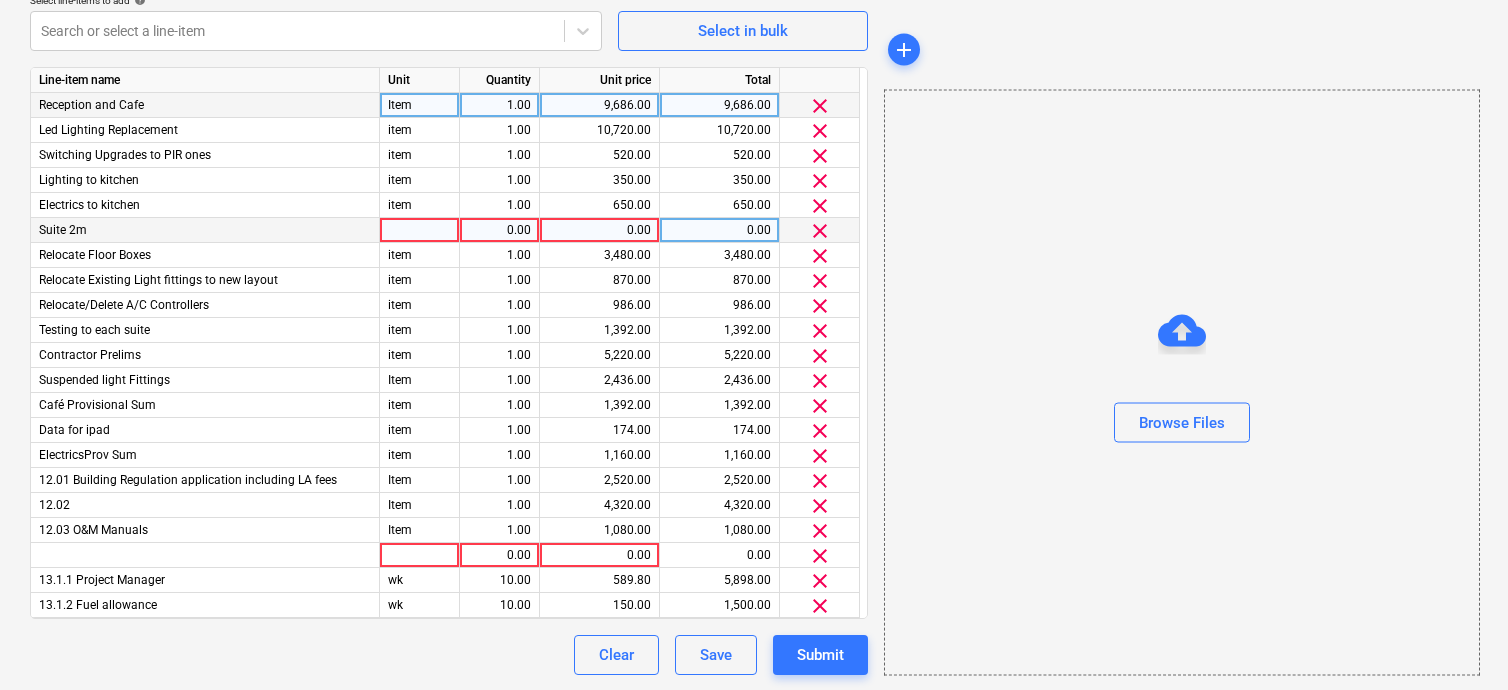 click on "clear" at bounding box center [820, 231] 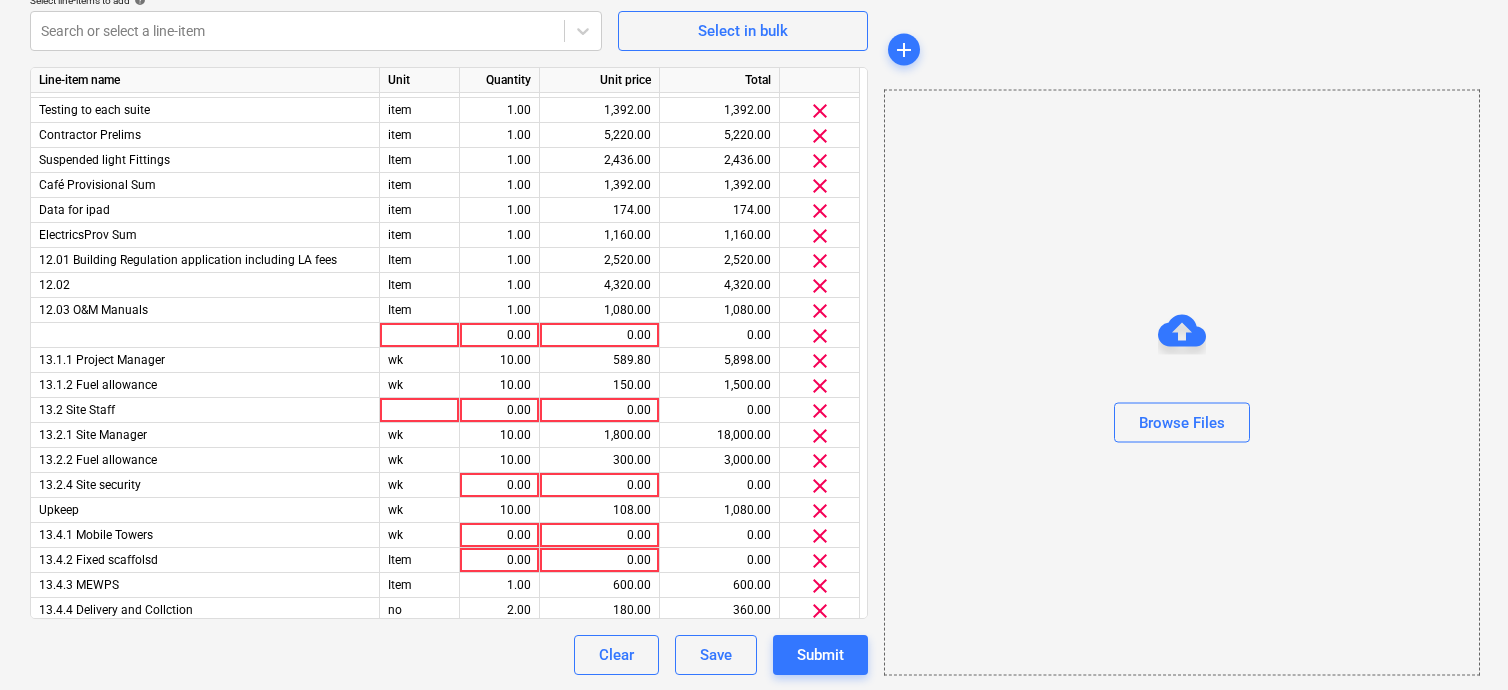scroll, scrollTop: 800, scrollLeft: 0, axis: vertical 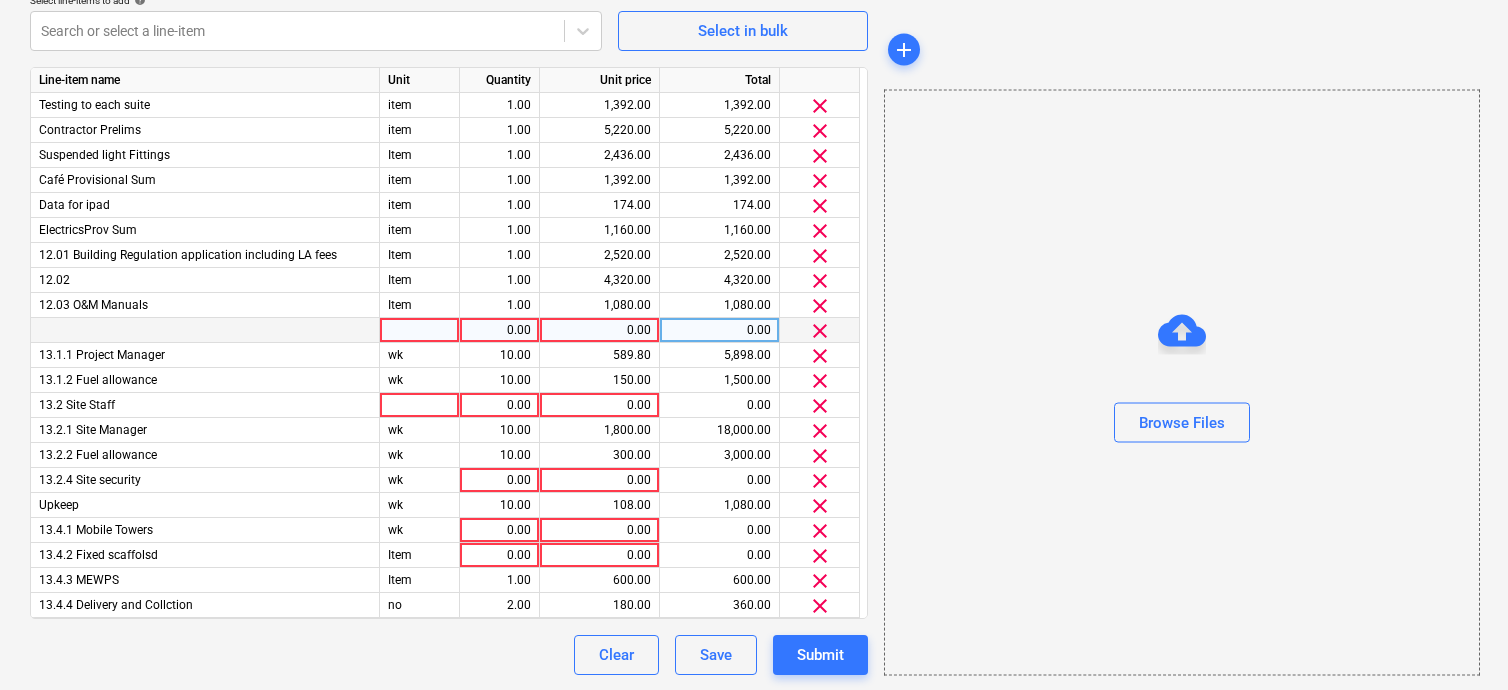 click on "clear" at bounding box center (820, 331) 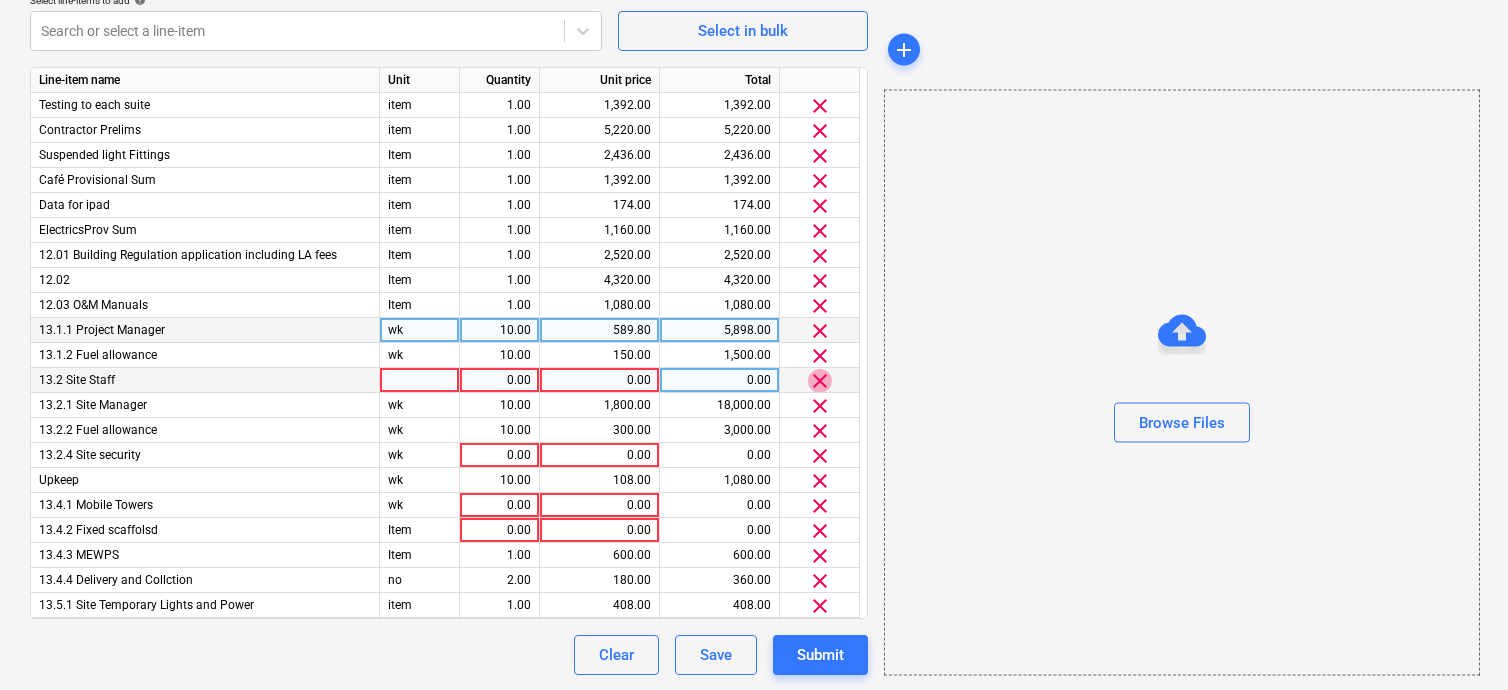 click on "clear" at bounding box center [820, 381] 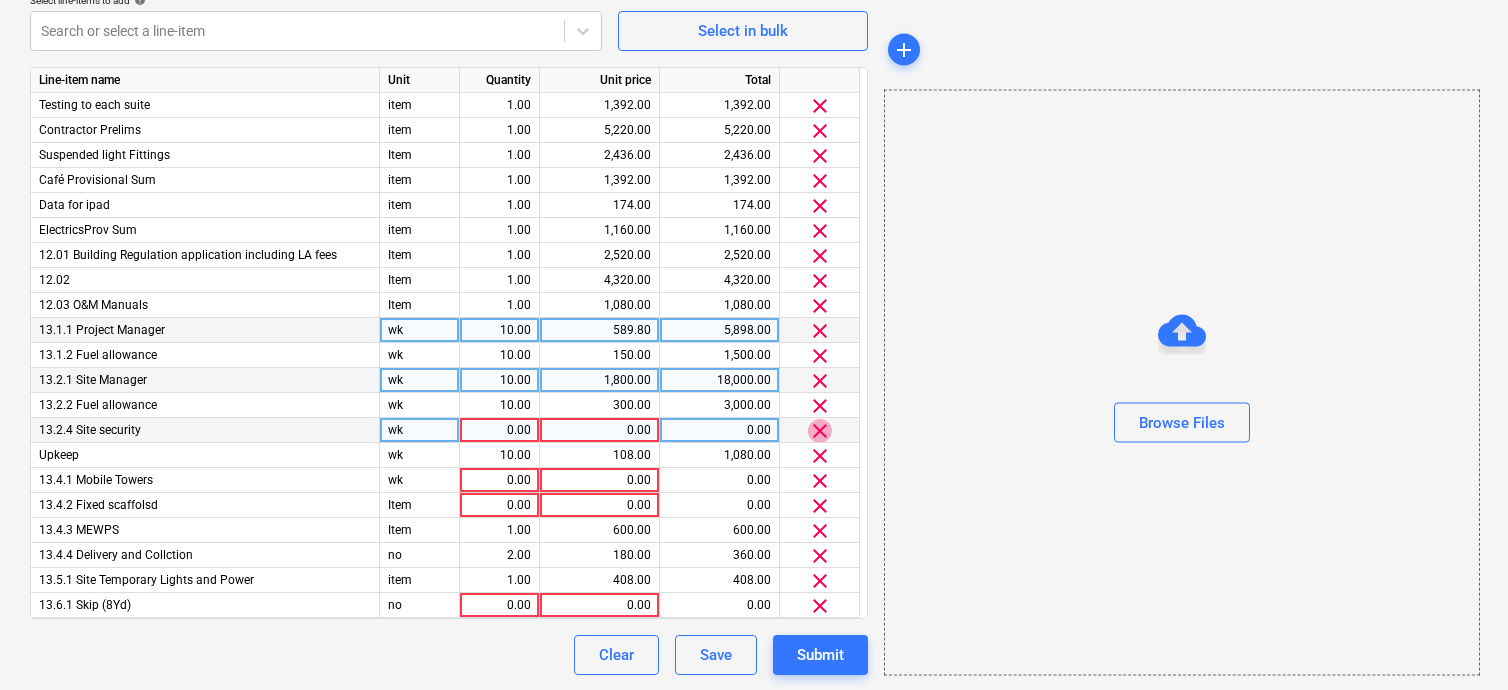 click on "clear" at bounding box center [820, 431] 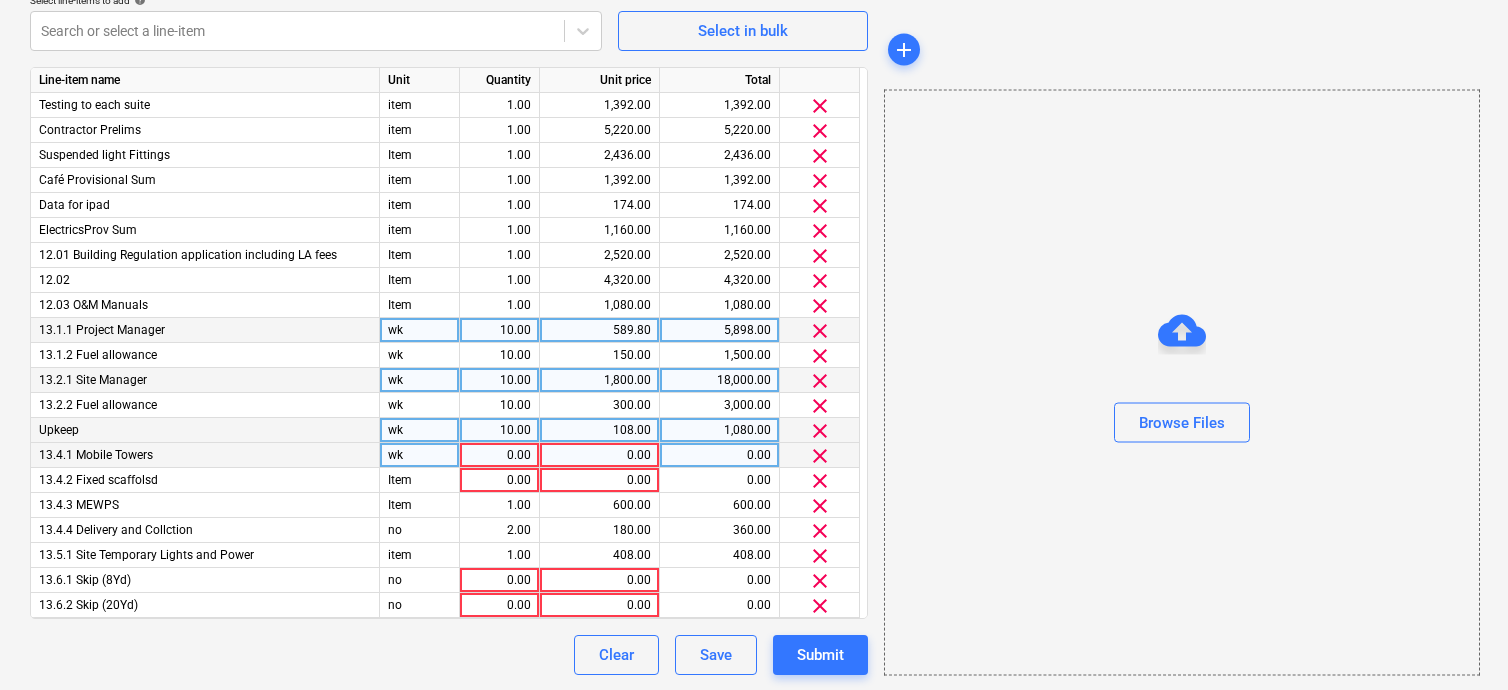 click on "clear" at bounding box center (820, 456) 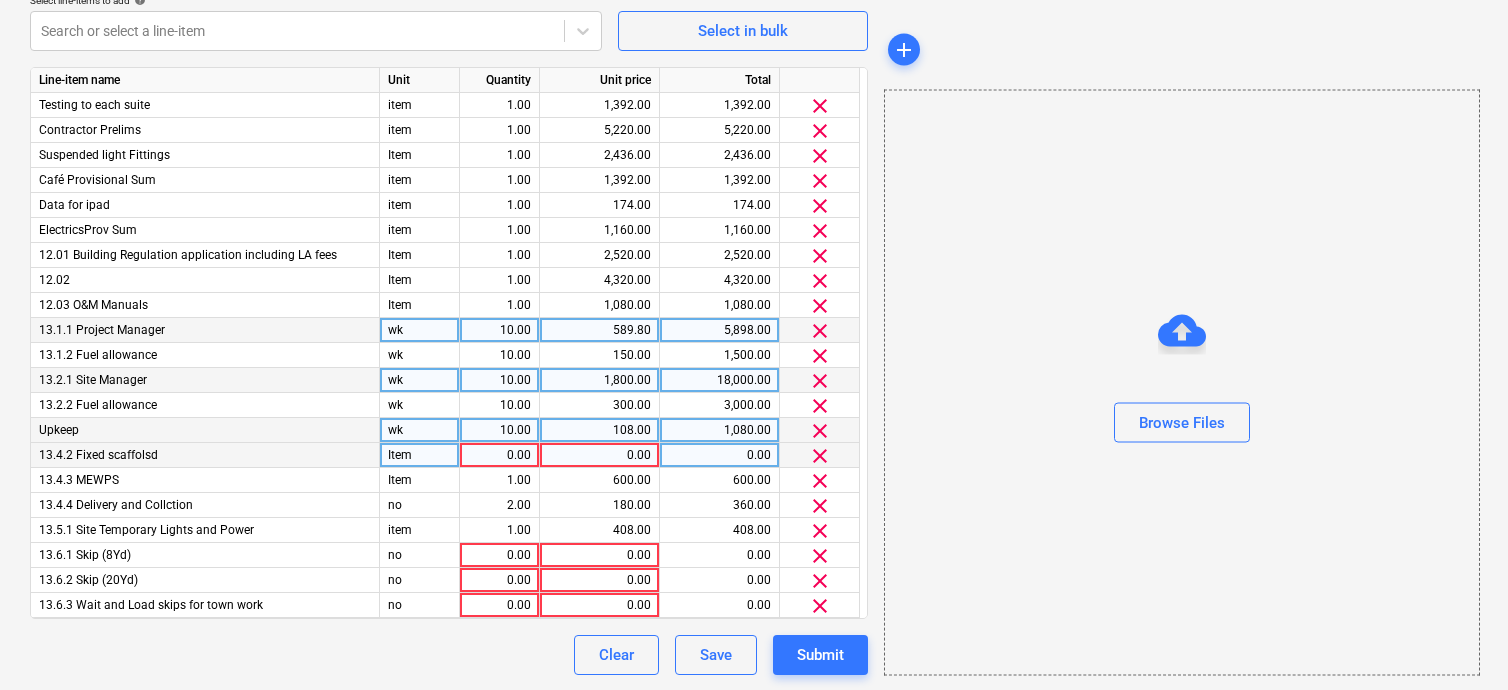 click on "clear" at bounding box center (820, 456) 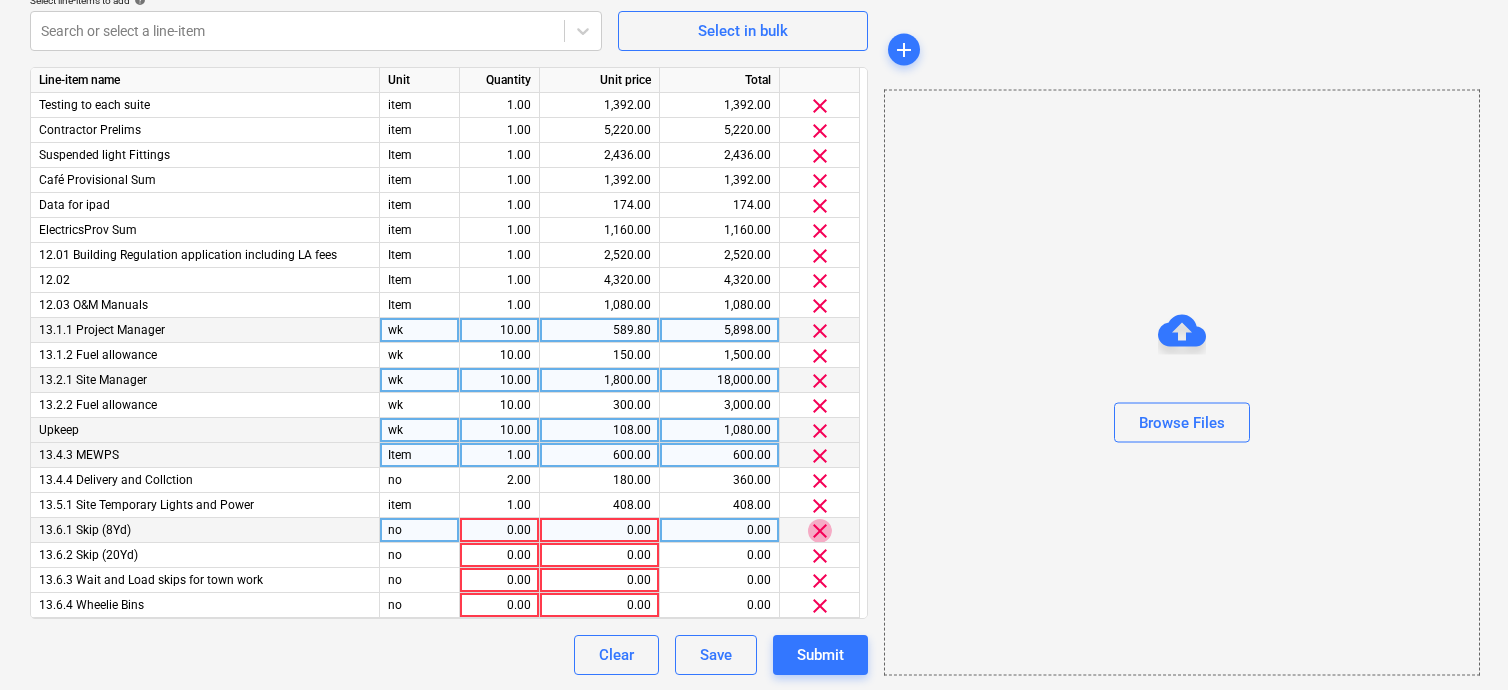 click on "clear" at bounding box center (820, 531) 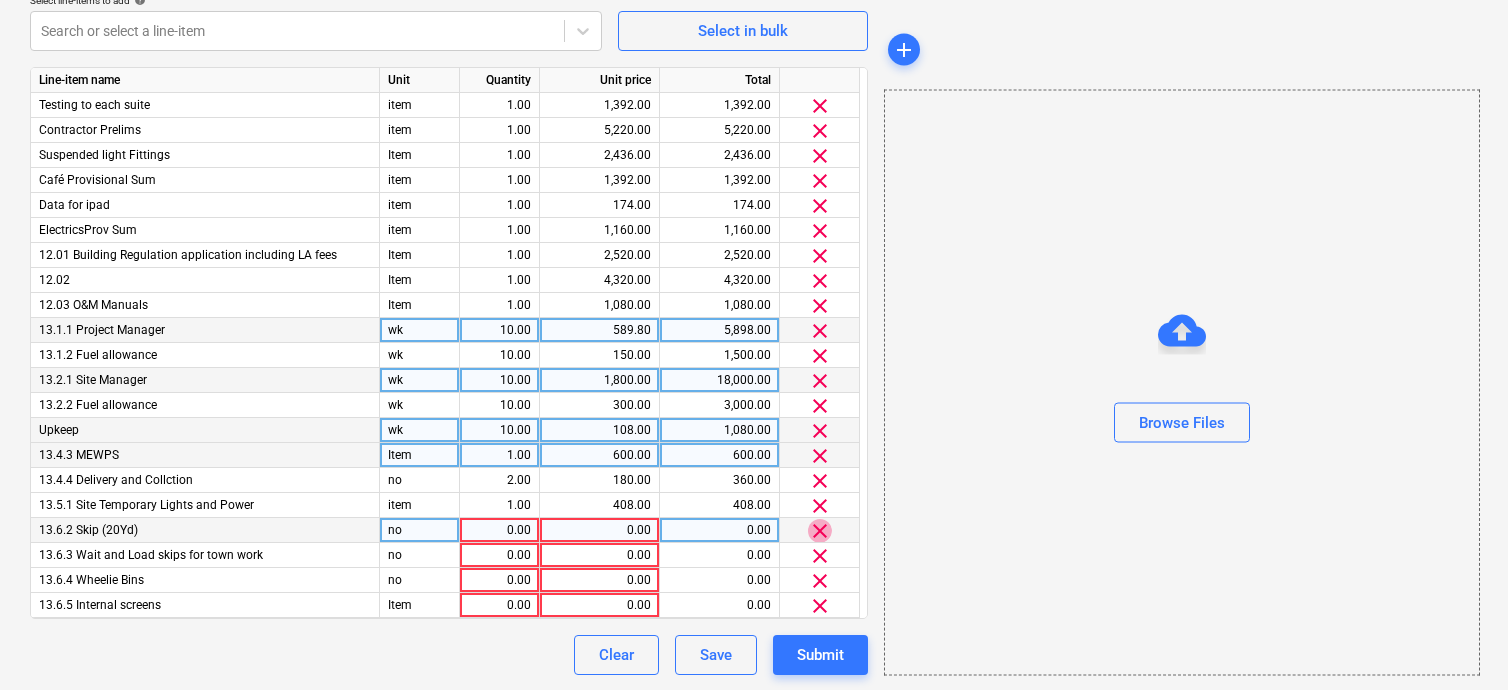 click on "clear" at bounding box center [820, 531] 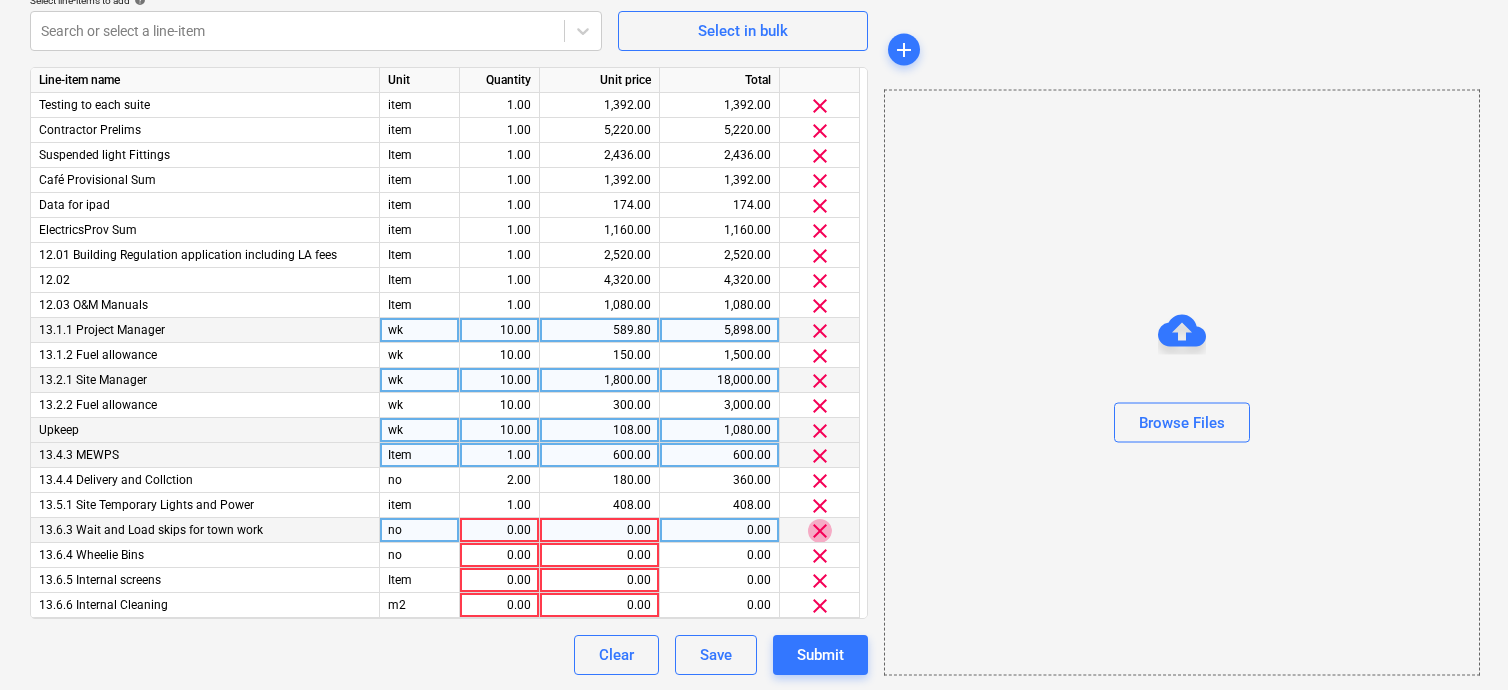click on "clear" at bounding box center (820, 531) 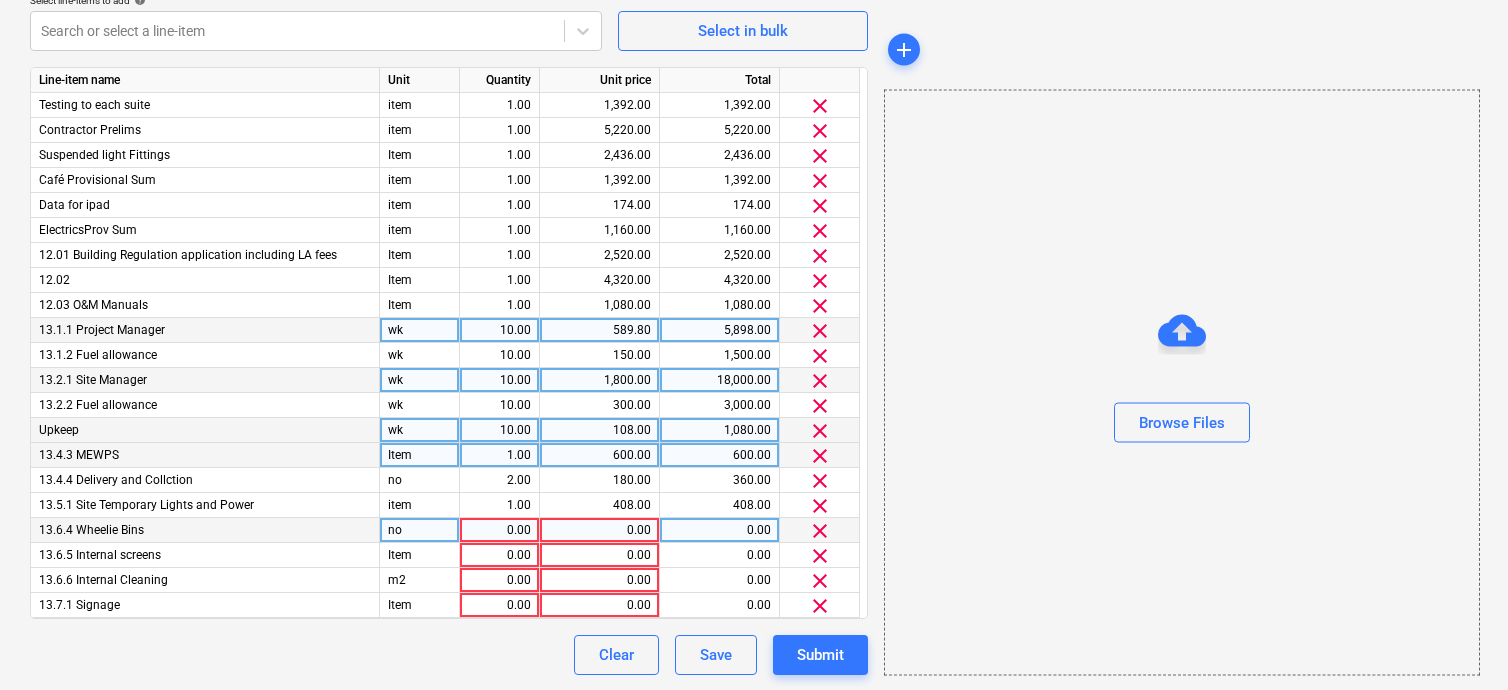 click on "clear" at bounding box center [820, 531] 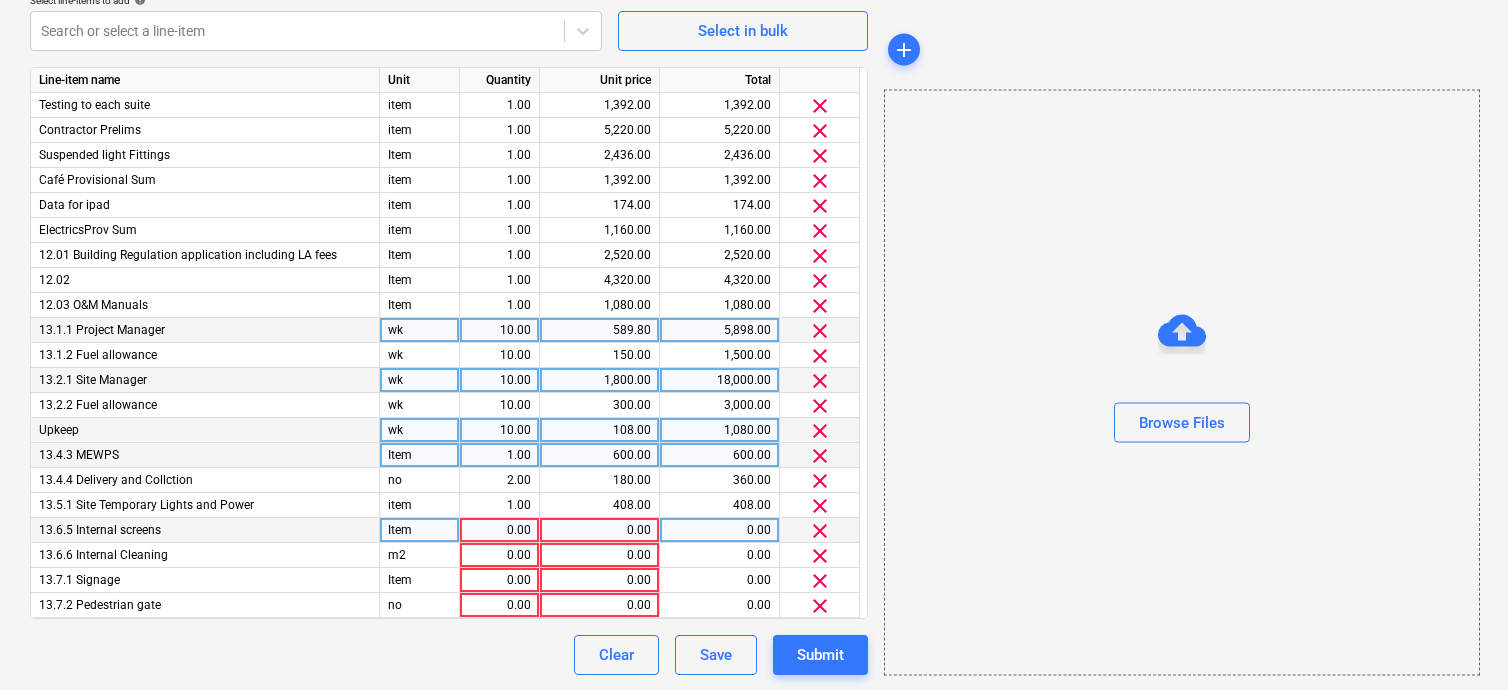 click on "clear" at bounding box center [820, 531] 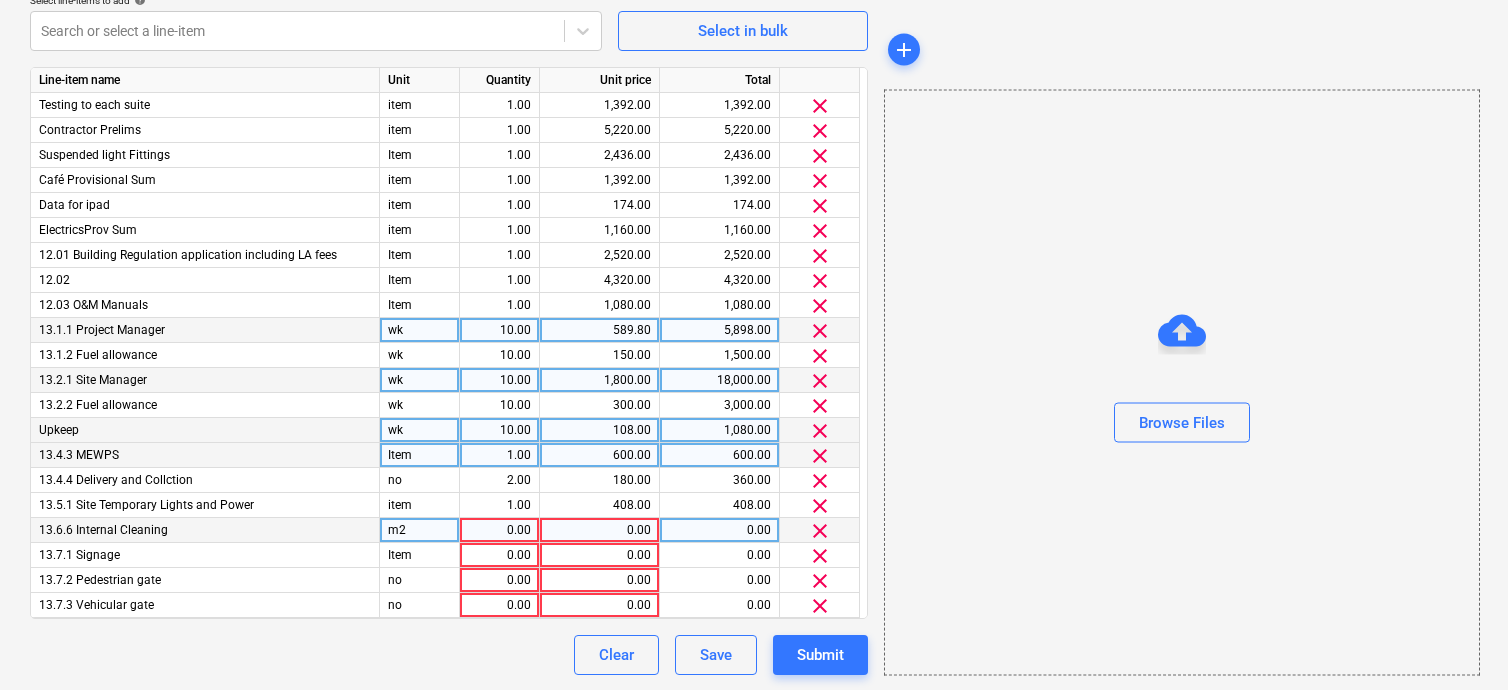 click on "clear" at bounding box center [820, 531] 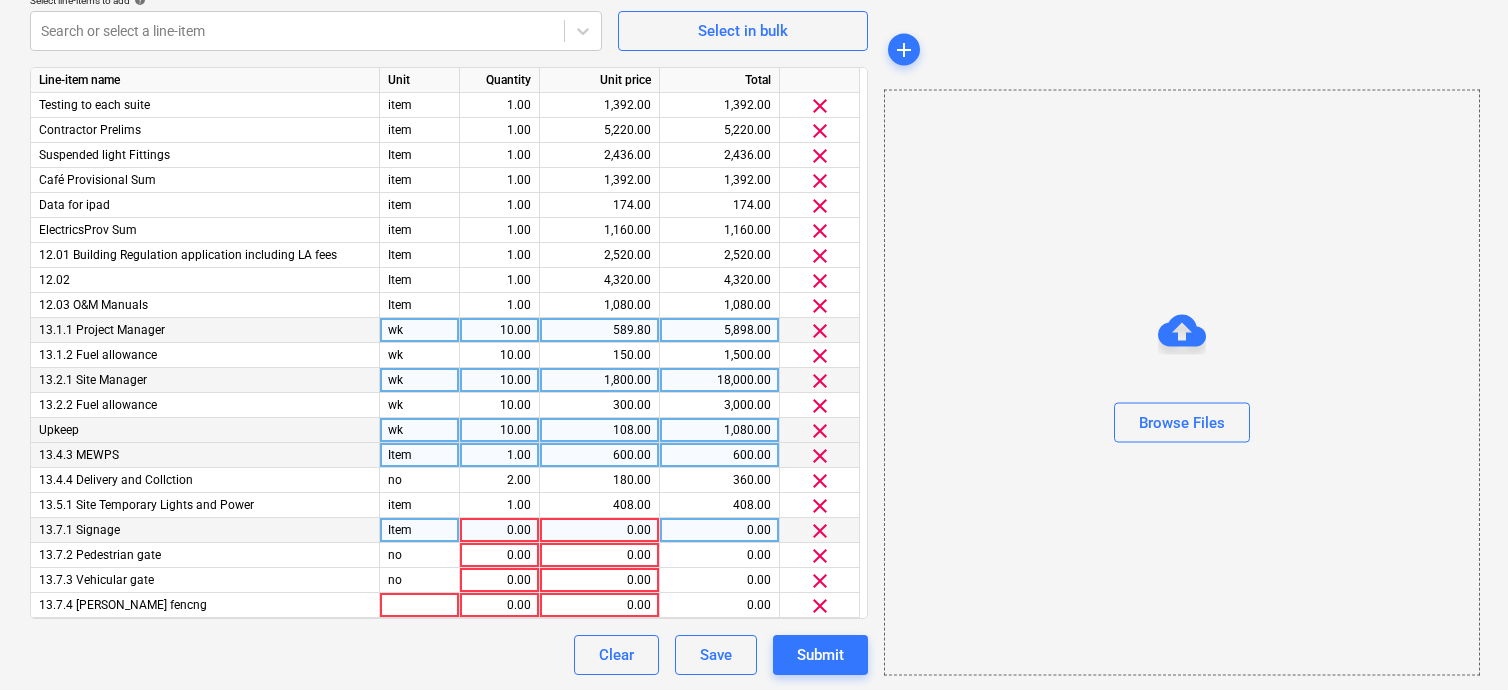 click on "clear" at bounding box center [820, 531] 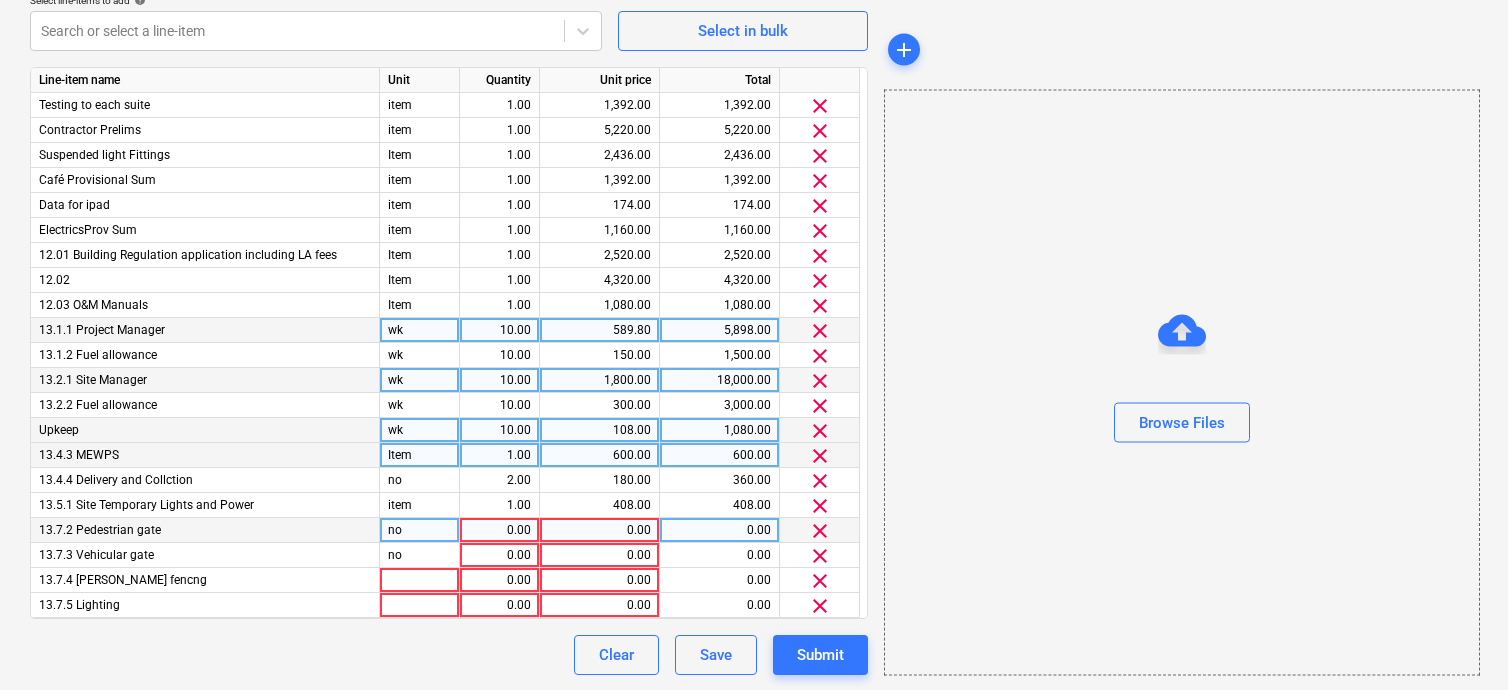 click on "clear" at bounding box center [820, 531] 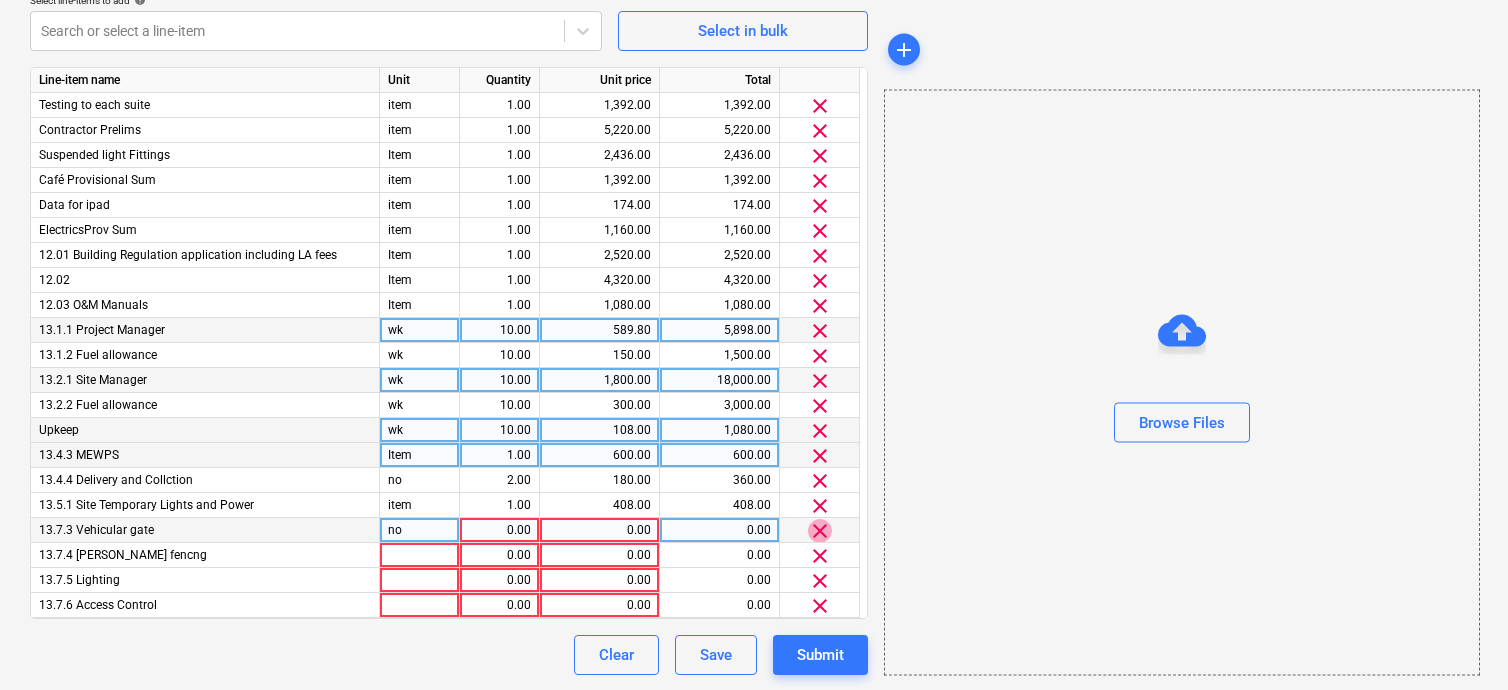 click on "clear" at bounding box center (820, 531) 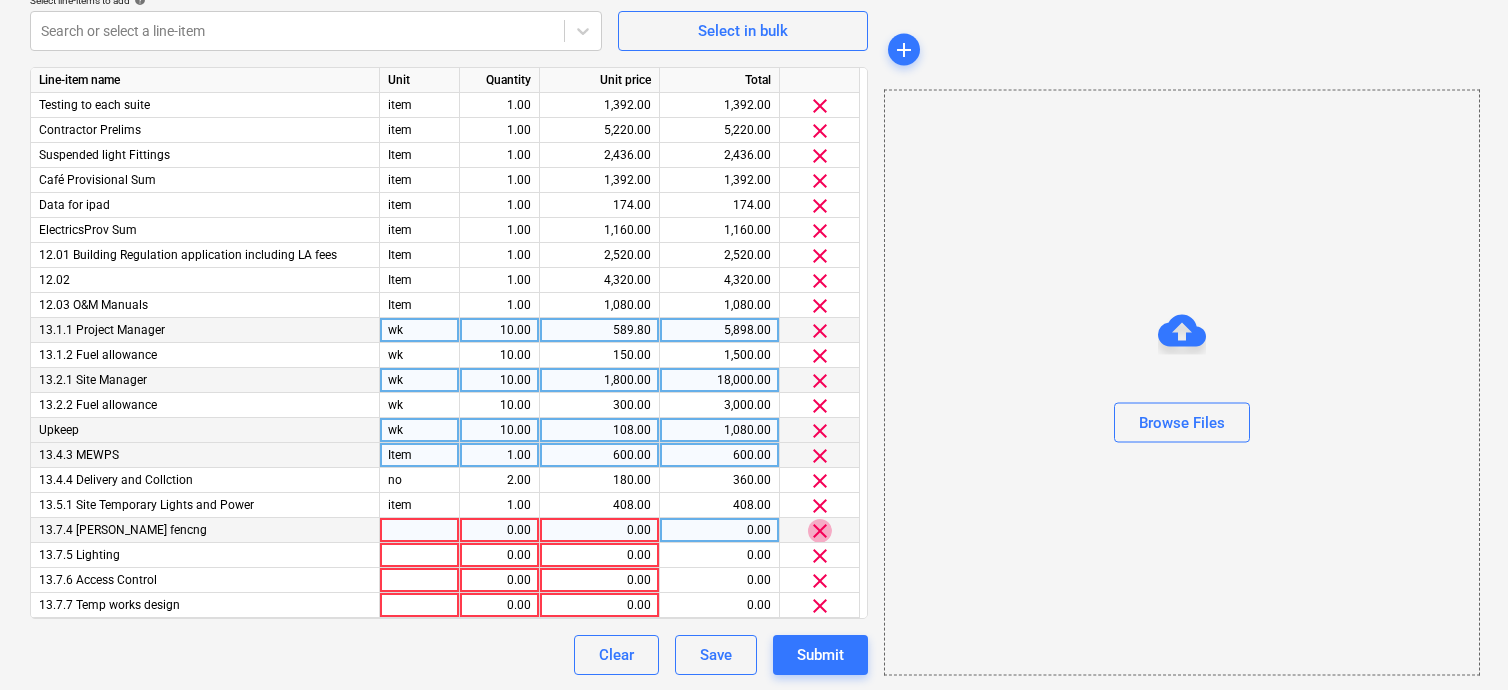 click on "clear" at bounding box center [820, 531] 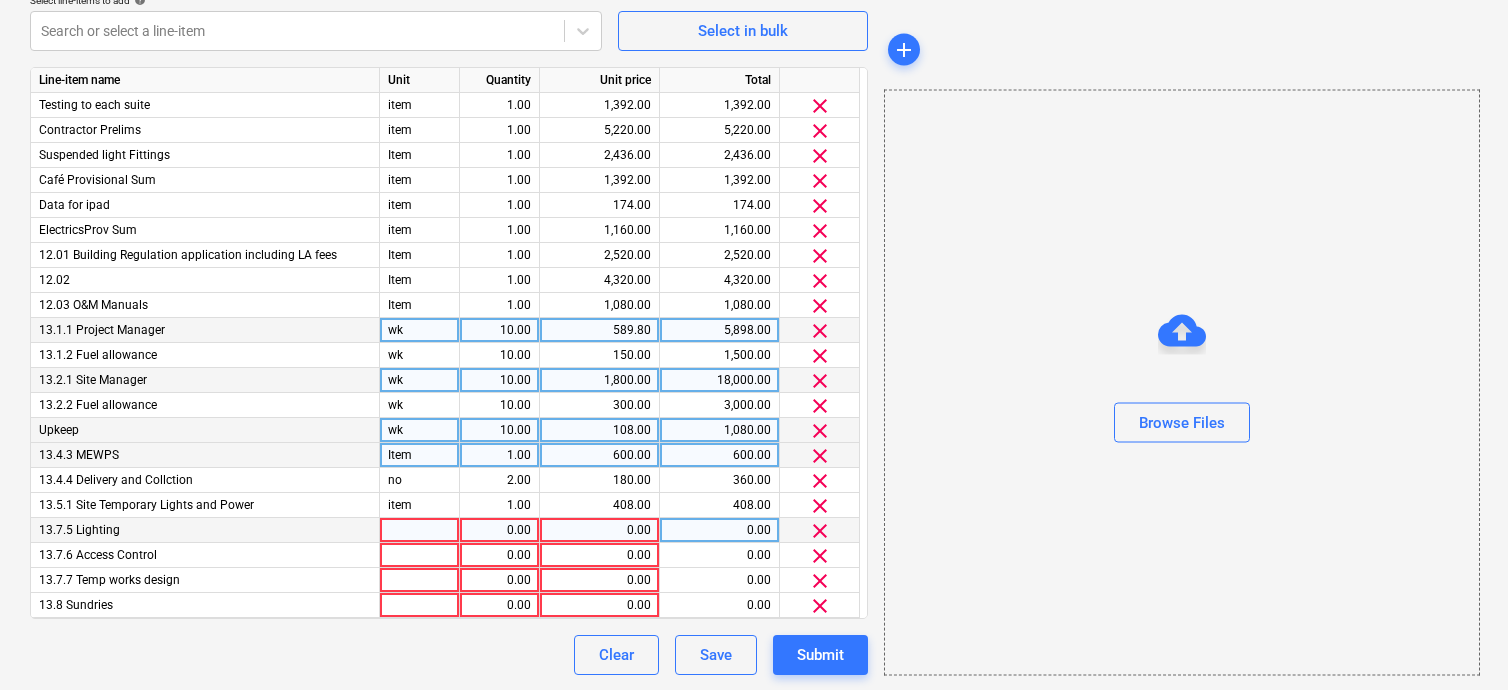 click on "clear" at bounding box center [820, 531] 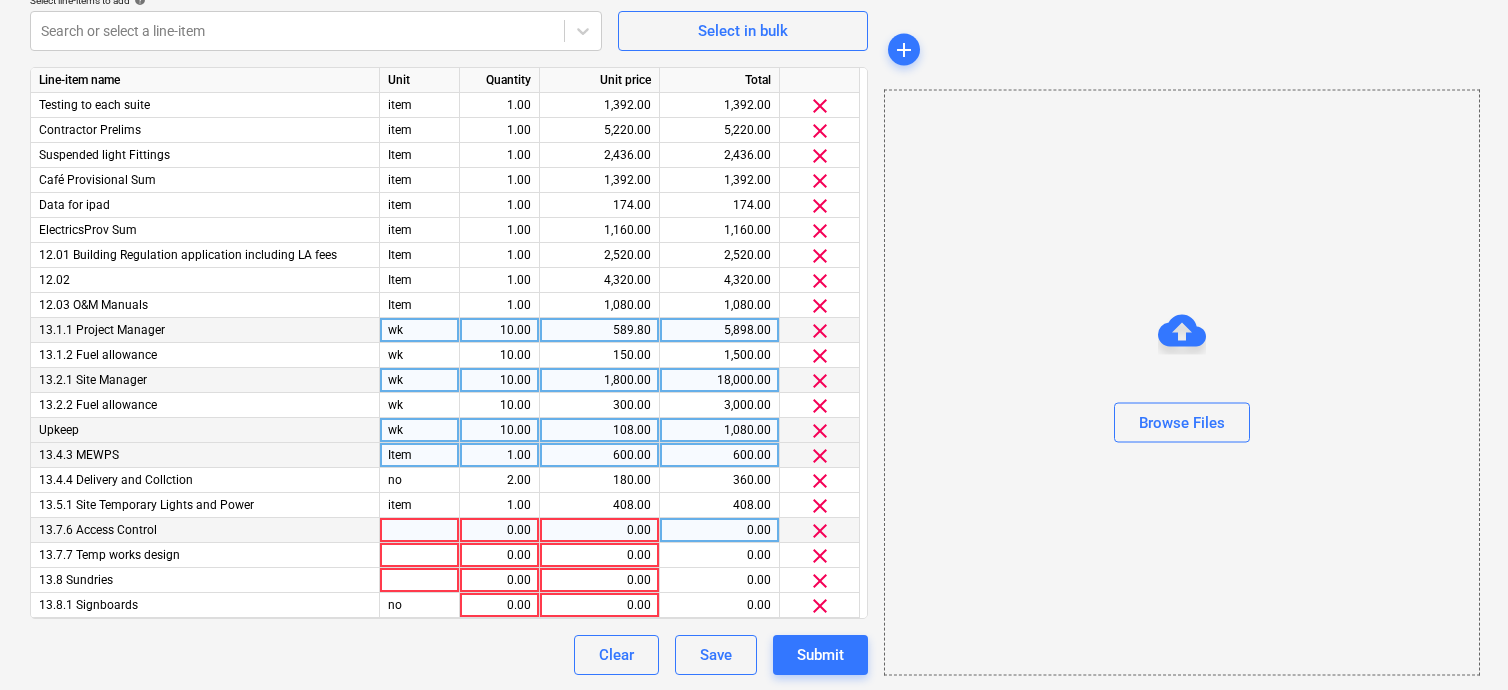 click on "clear" at bounding box center (820, 531) 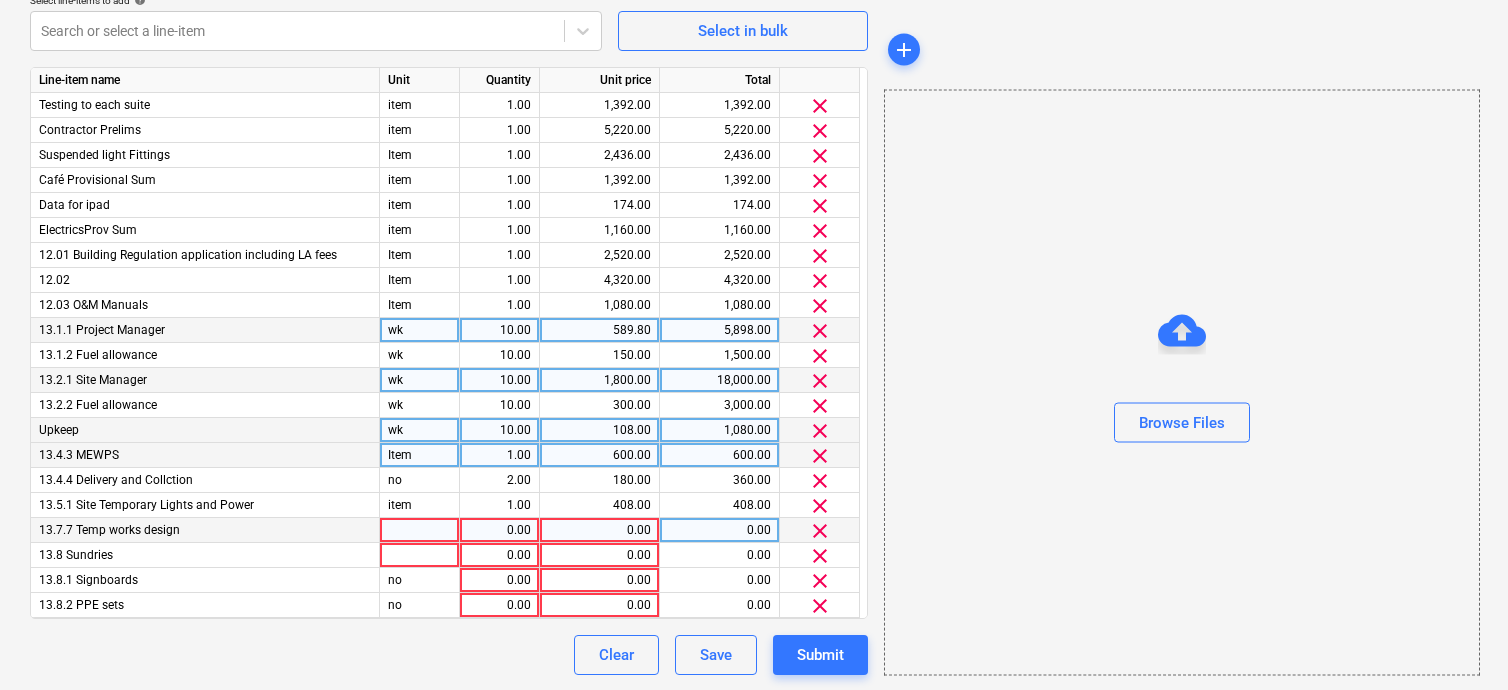 click on "clear" at bounding box center [820, 531] 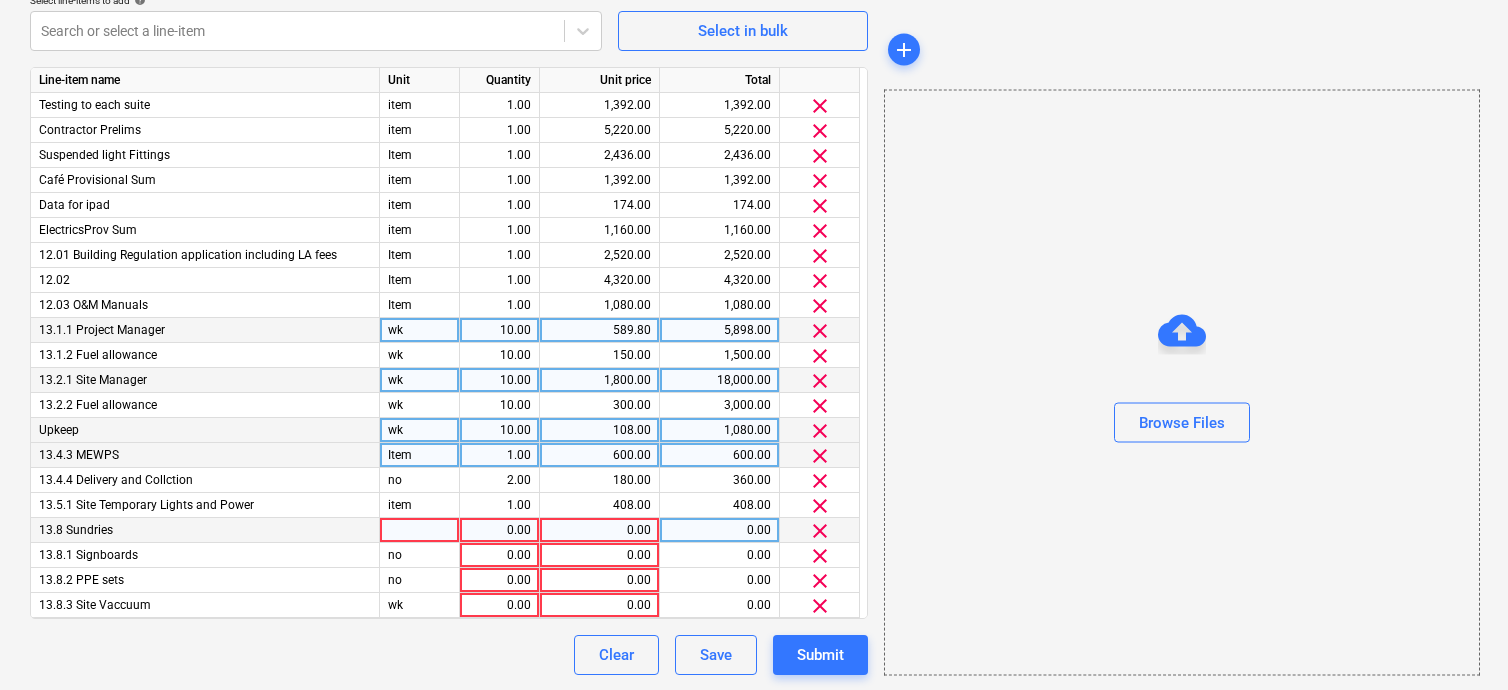 click on "clear" at bounding box center (820, 531) 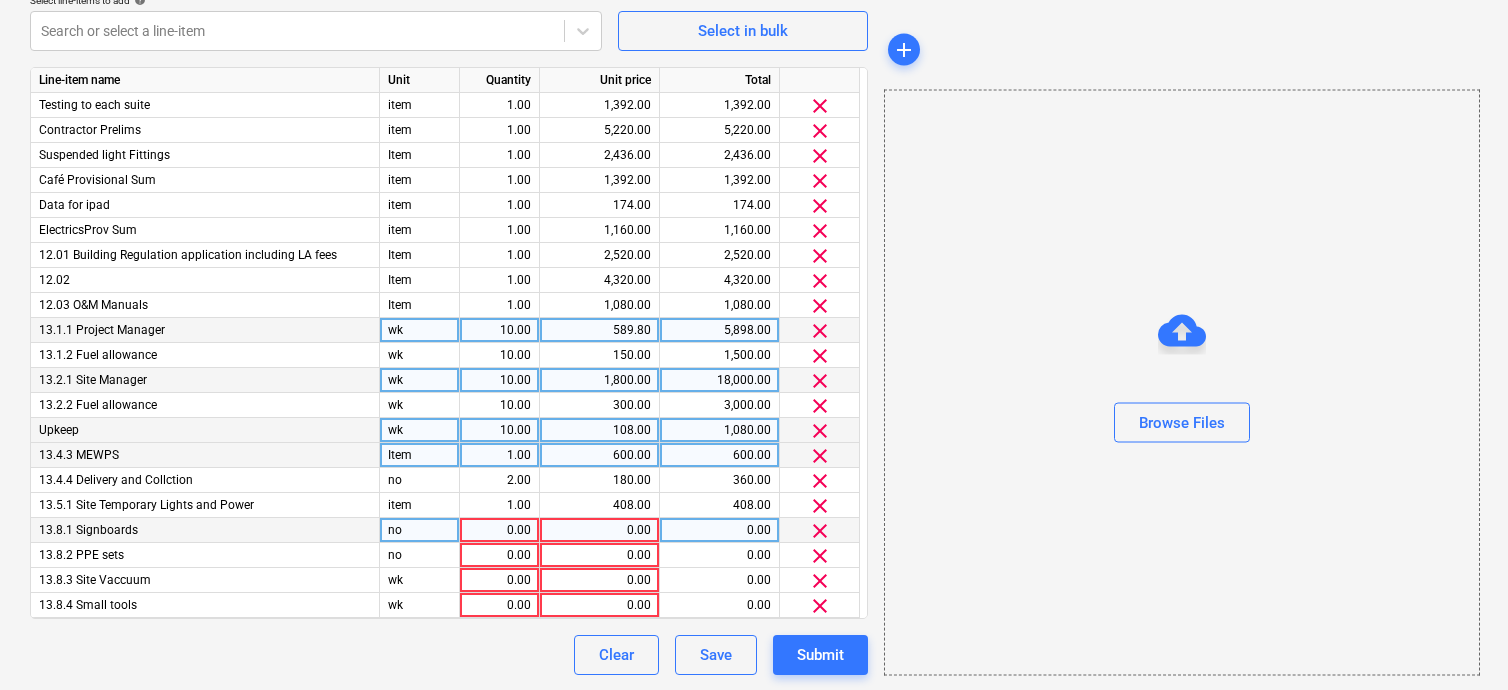 click on "clear" at bounding box center (820, 531) 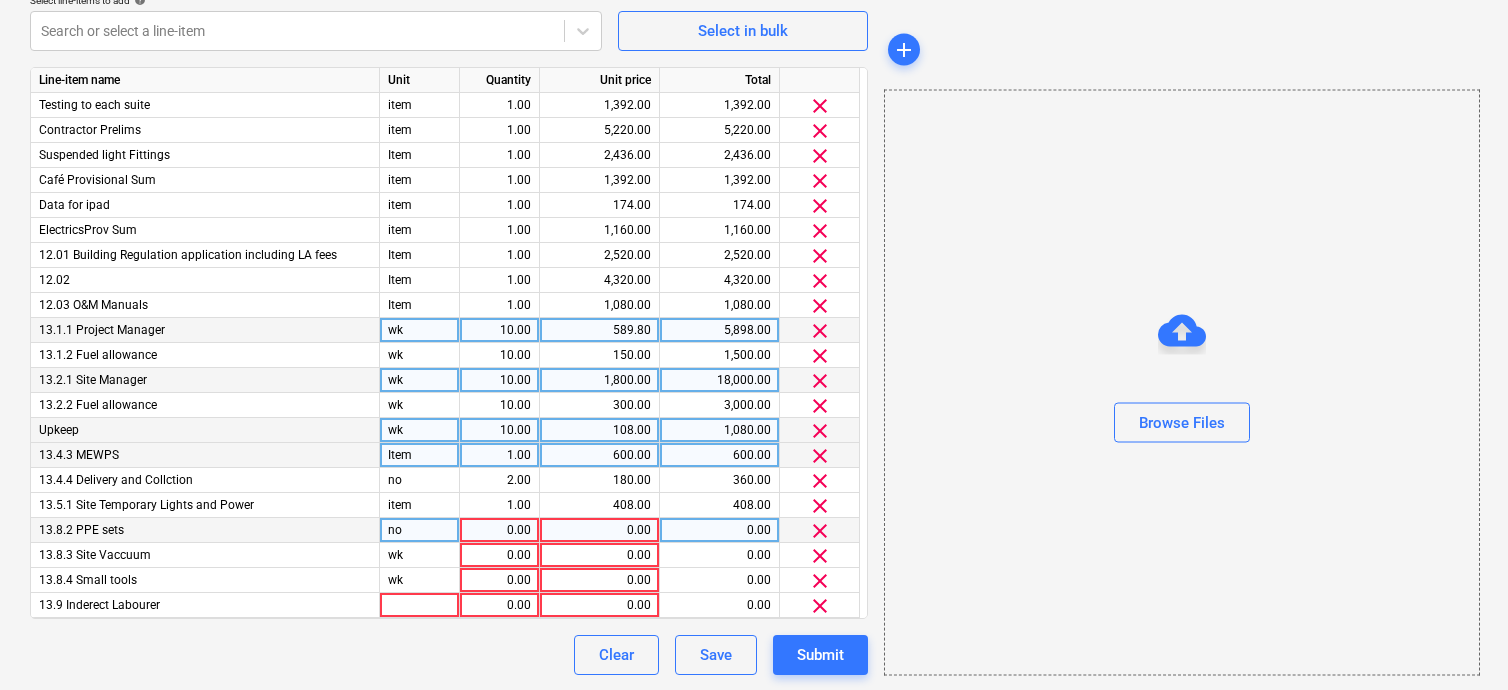 click on "clear" at bounding box center (820, 531) 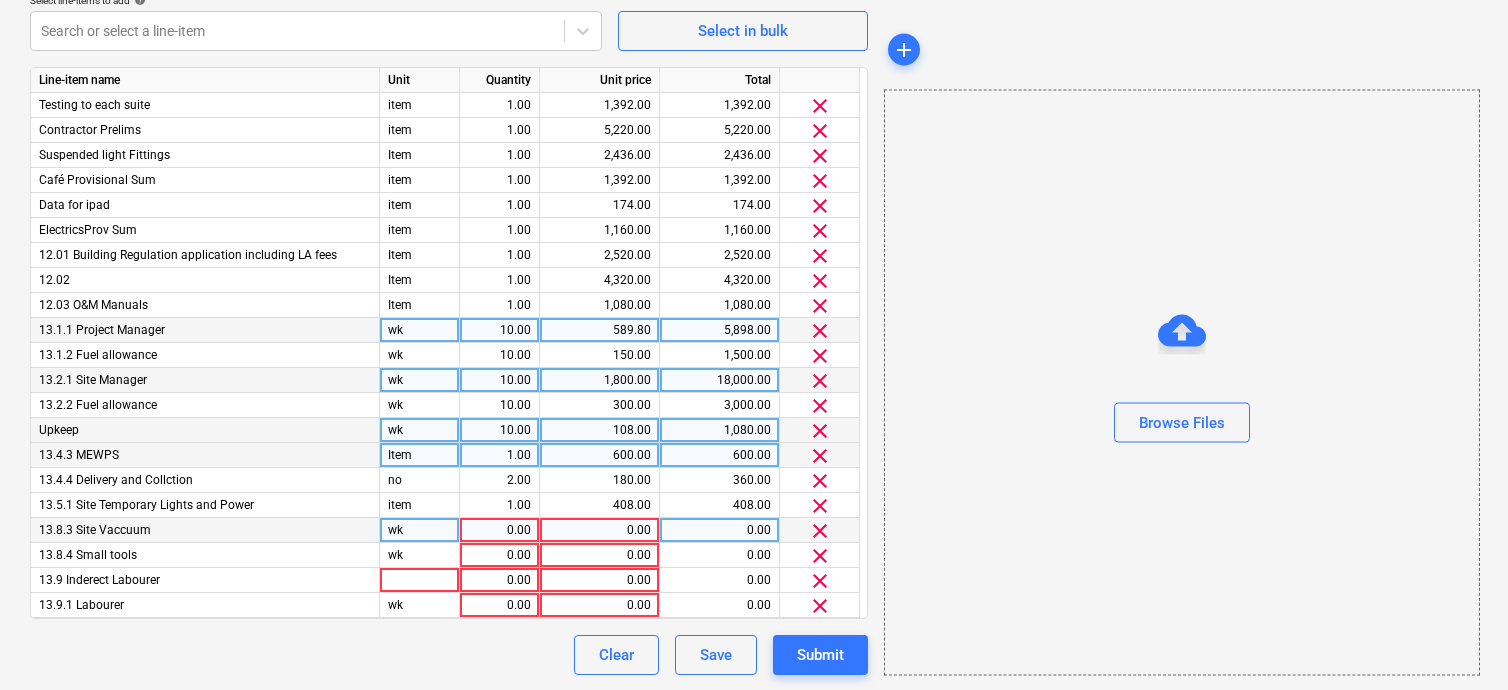 click on "clear" at bounding box center [820, 531] 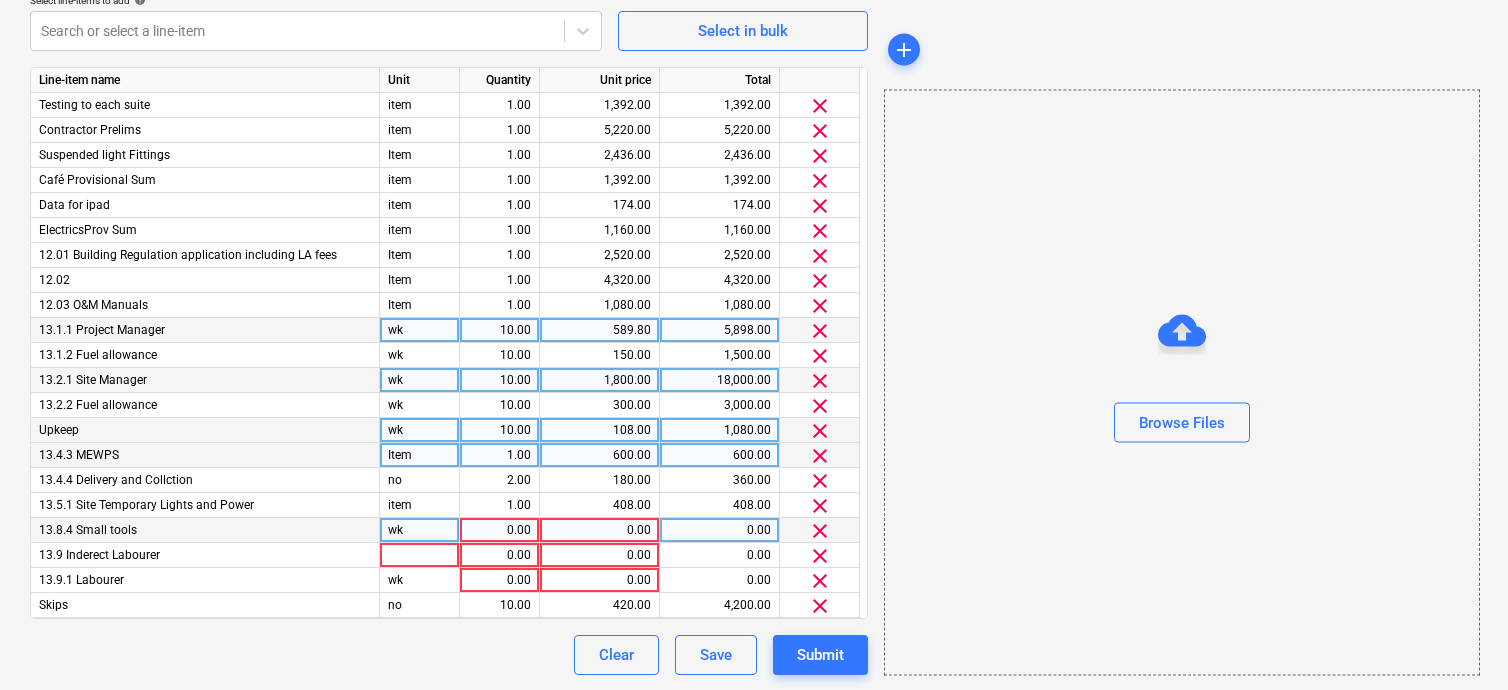 click on "clear" at bounding box center [820, 531] 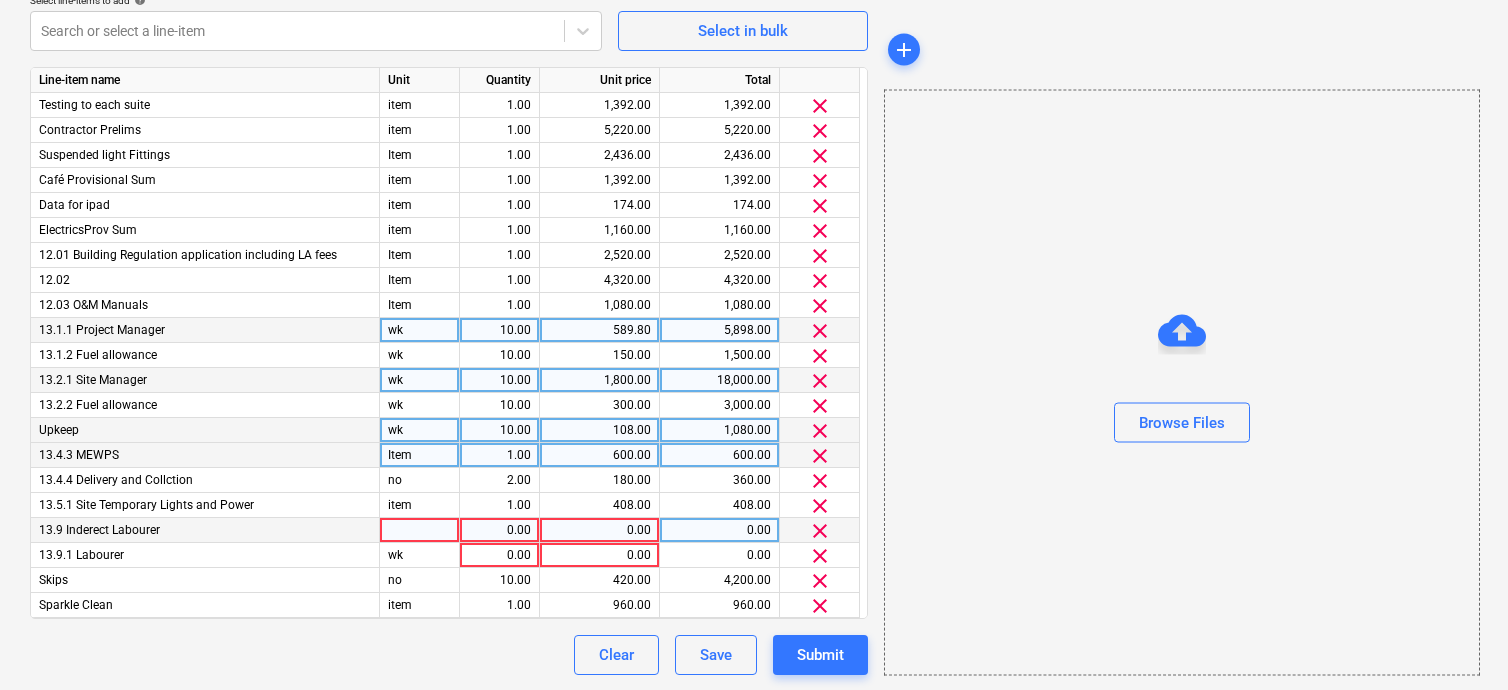 click on "clear" at bounding box center [820, 531] 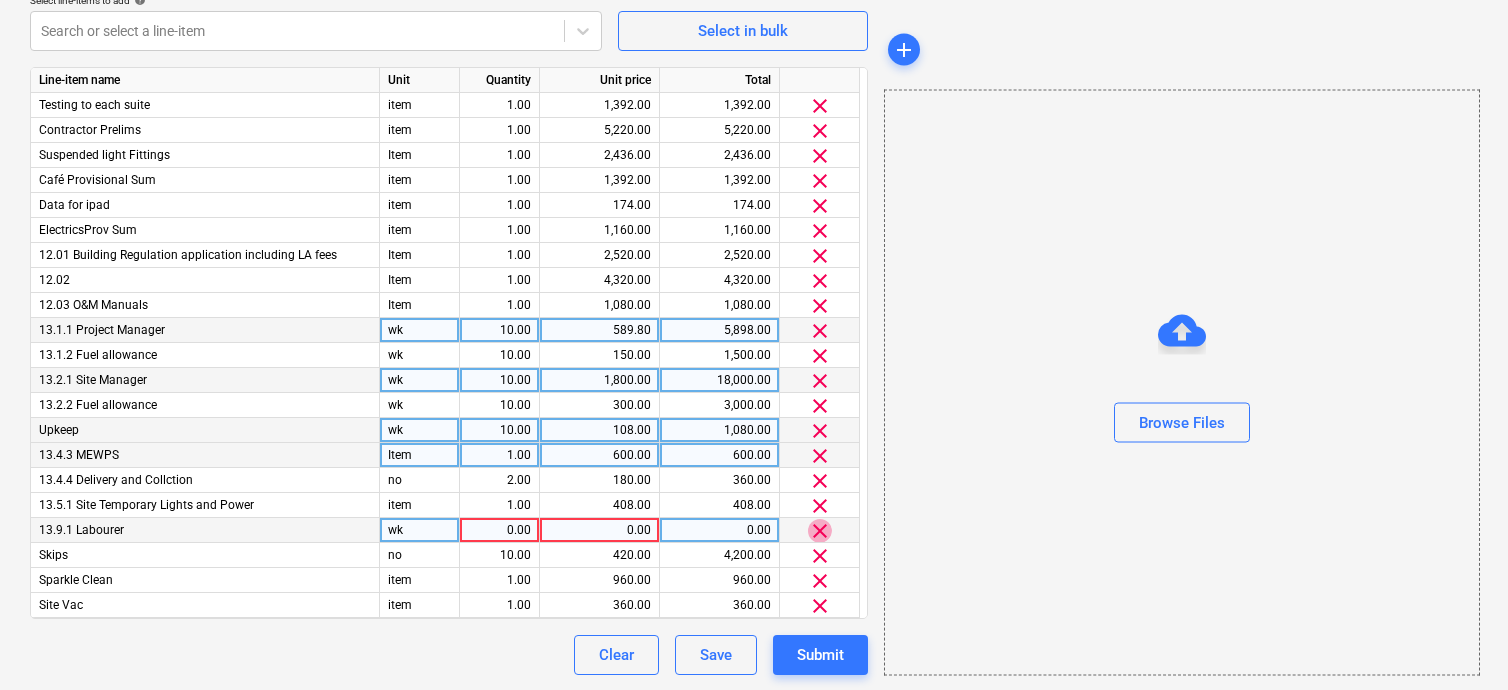 click on "clear" at bounding box center [820, 531] 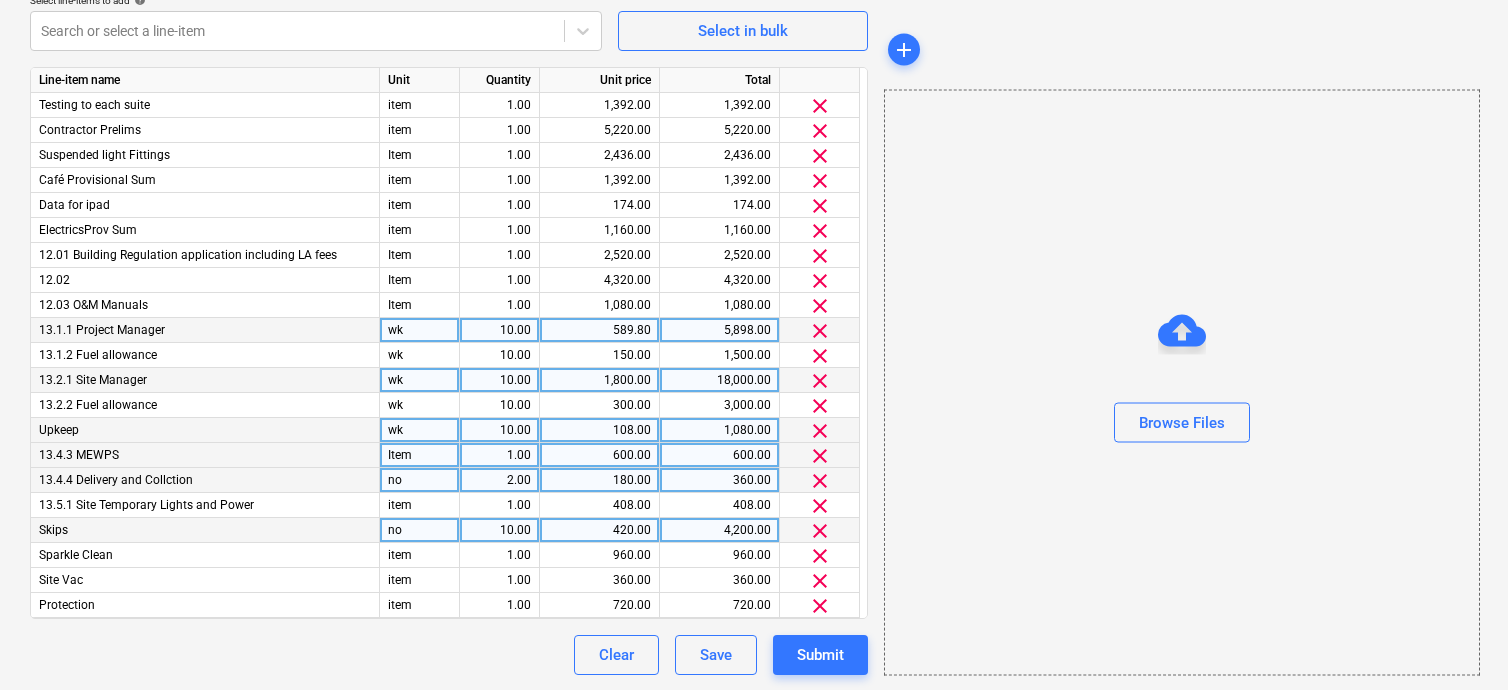 scroll, scrollTop: 824, scrollLeft: 0, axis: vertical 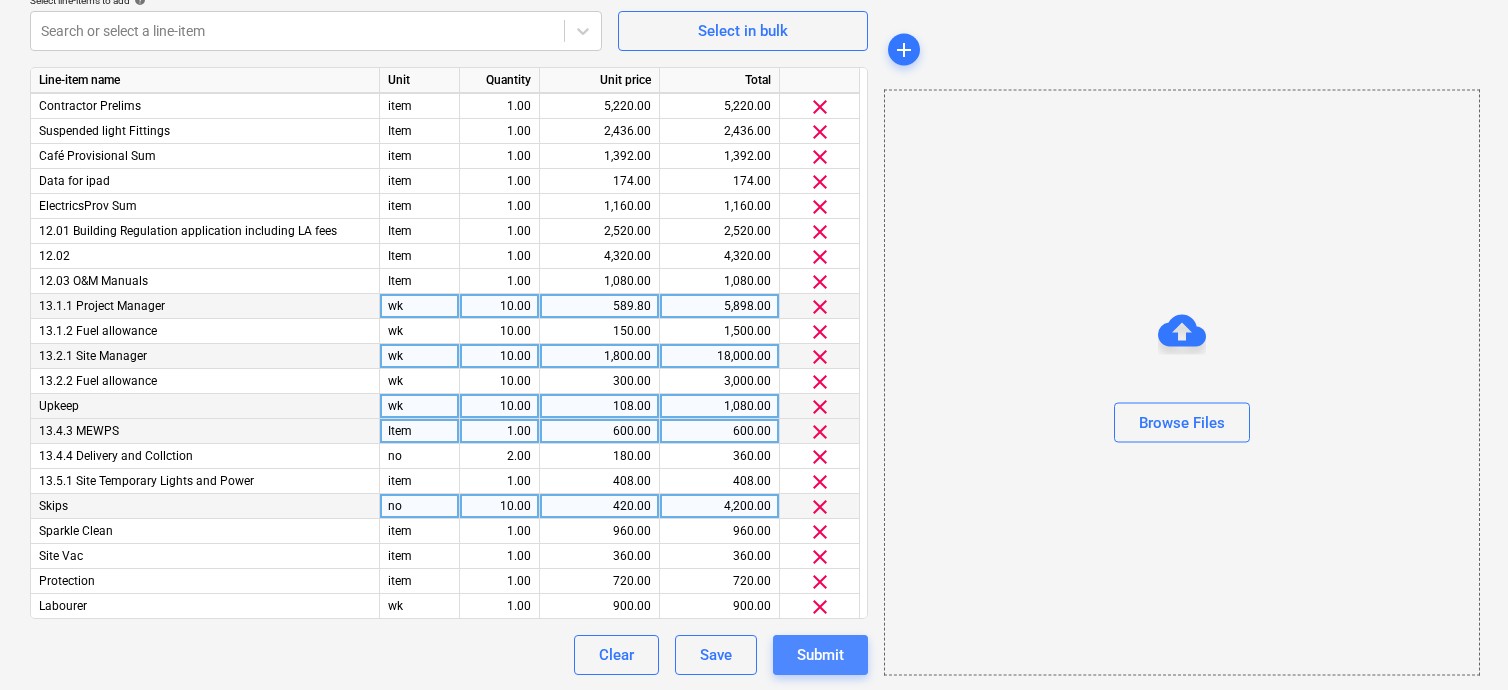 click on "Submit" at bounding box center (820, 655) 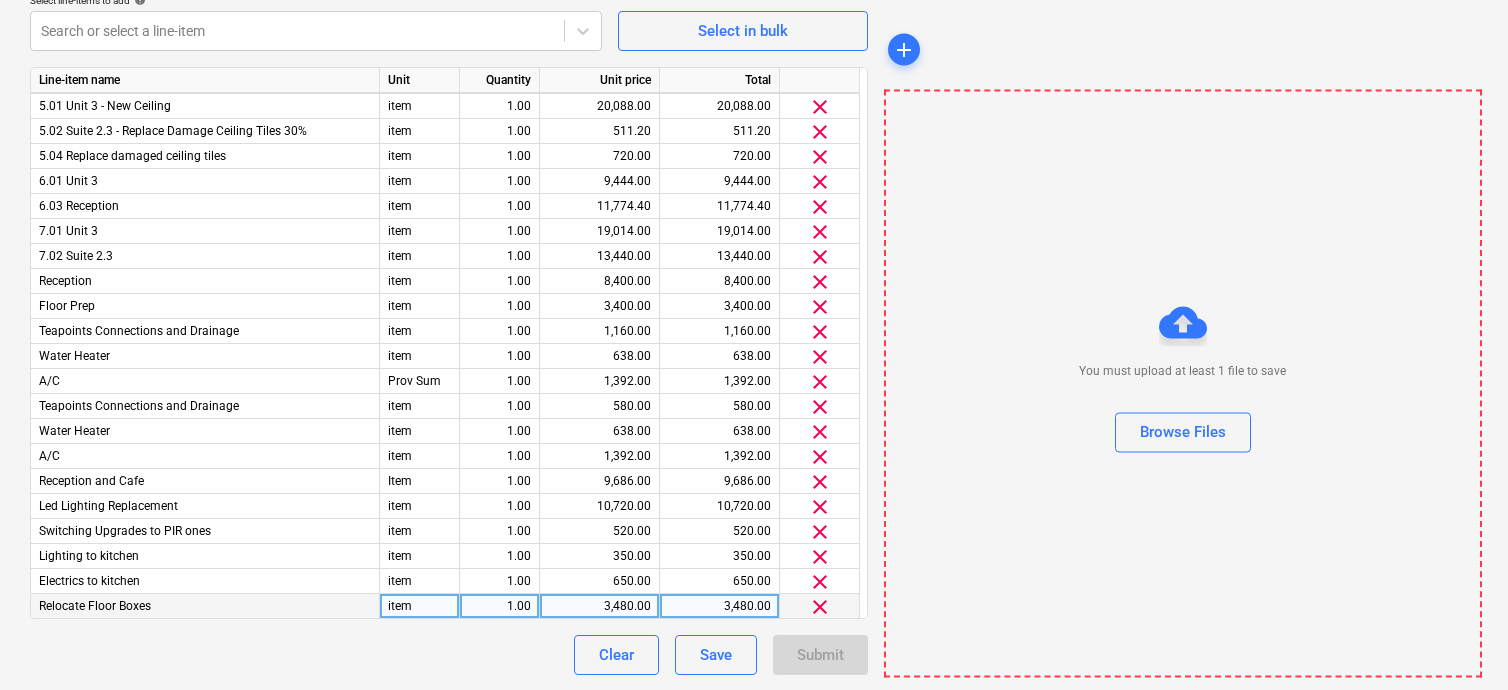 scroll, scrollTop: 0, scrollLeft: 0, axis: both 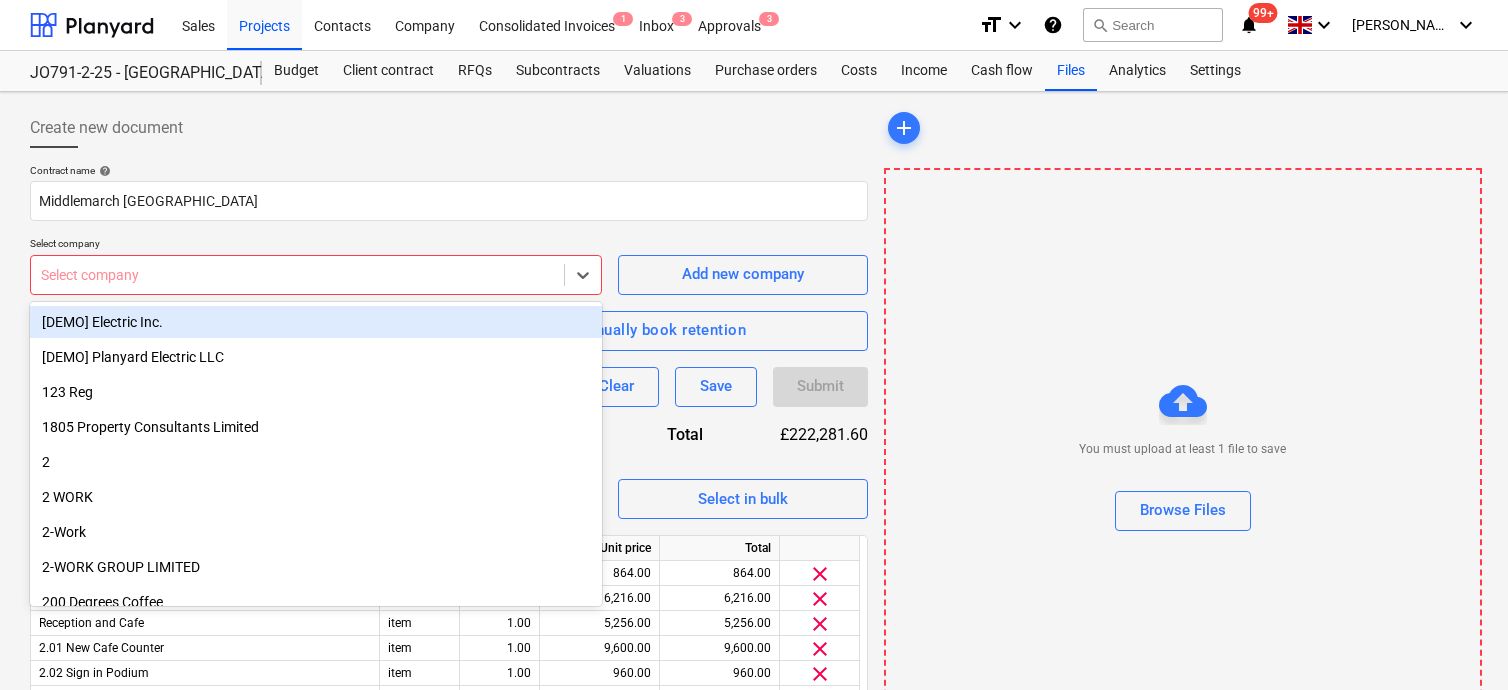 click at bounding box center (297, 275) 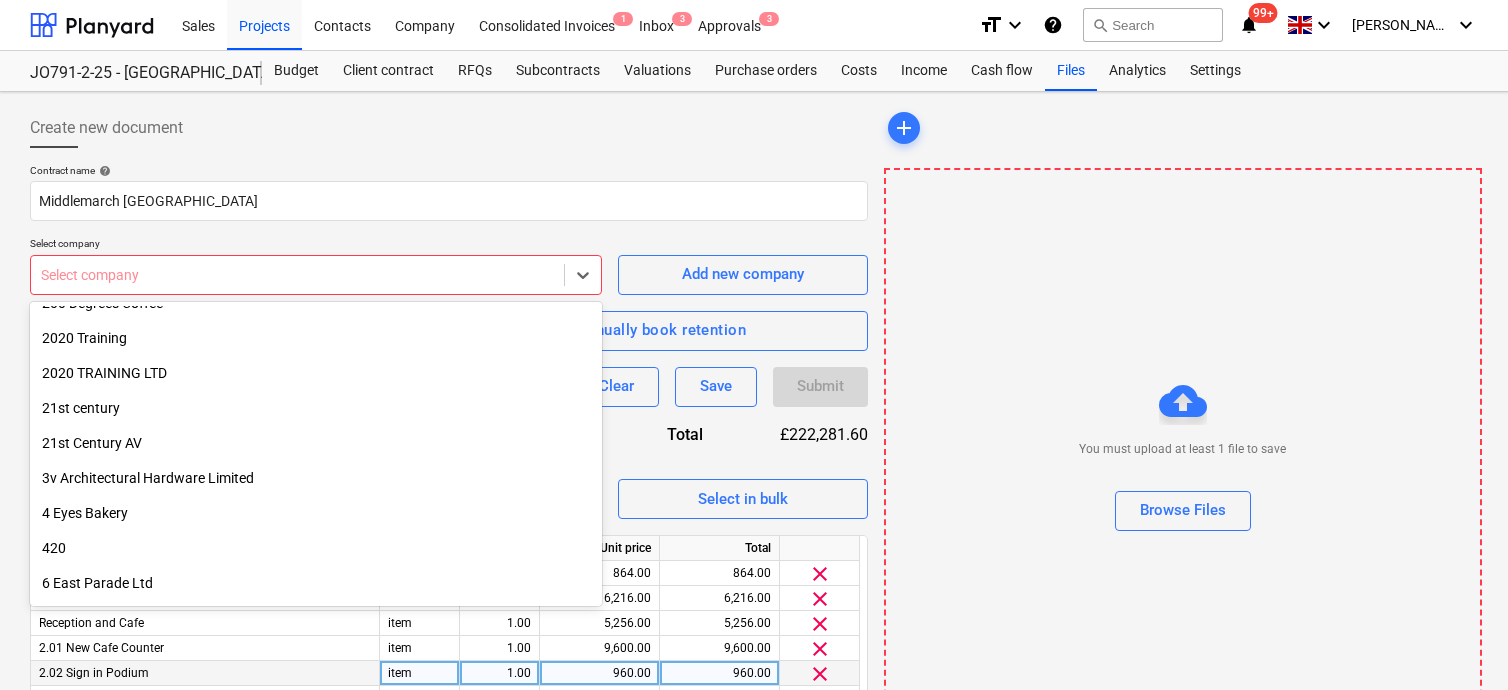 scroll, scrollTop: 300, scrollLeft: 0, axis: vertical 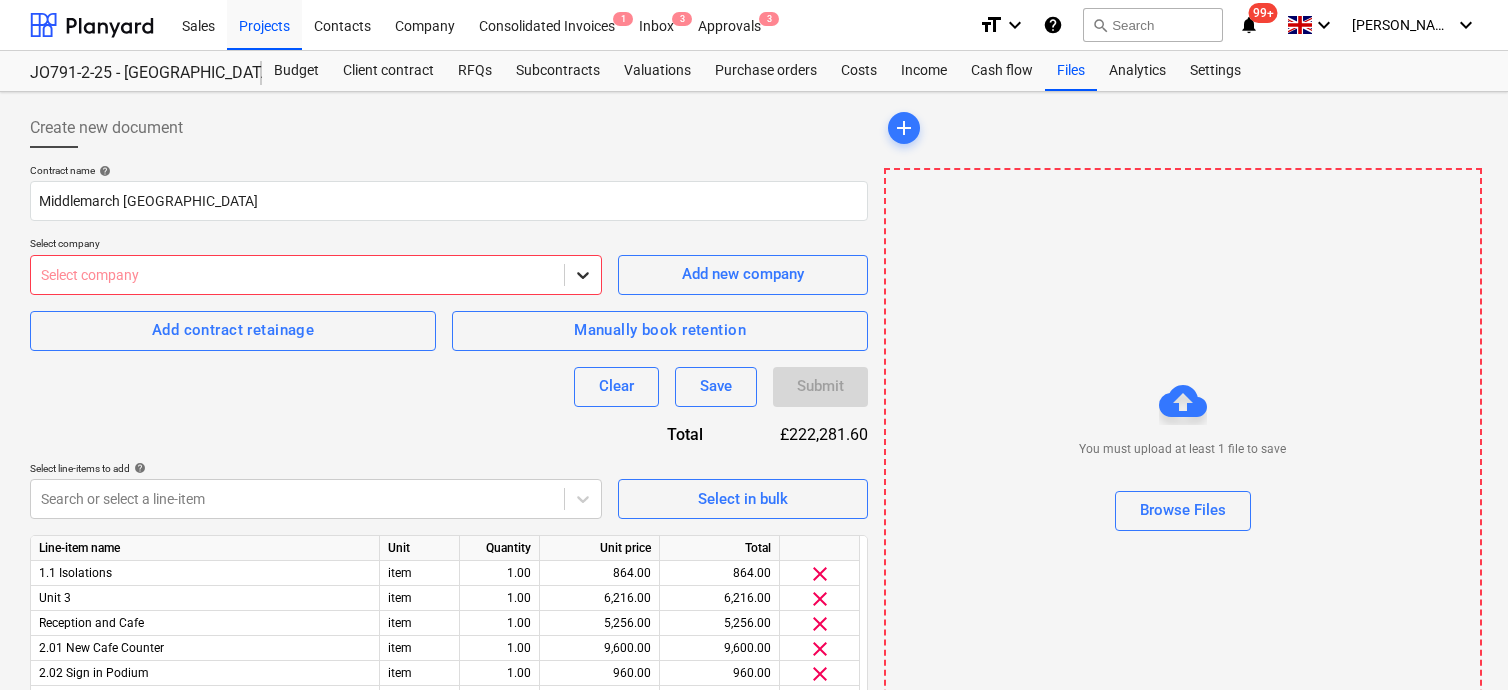 click 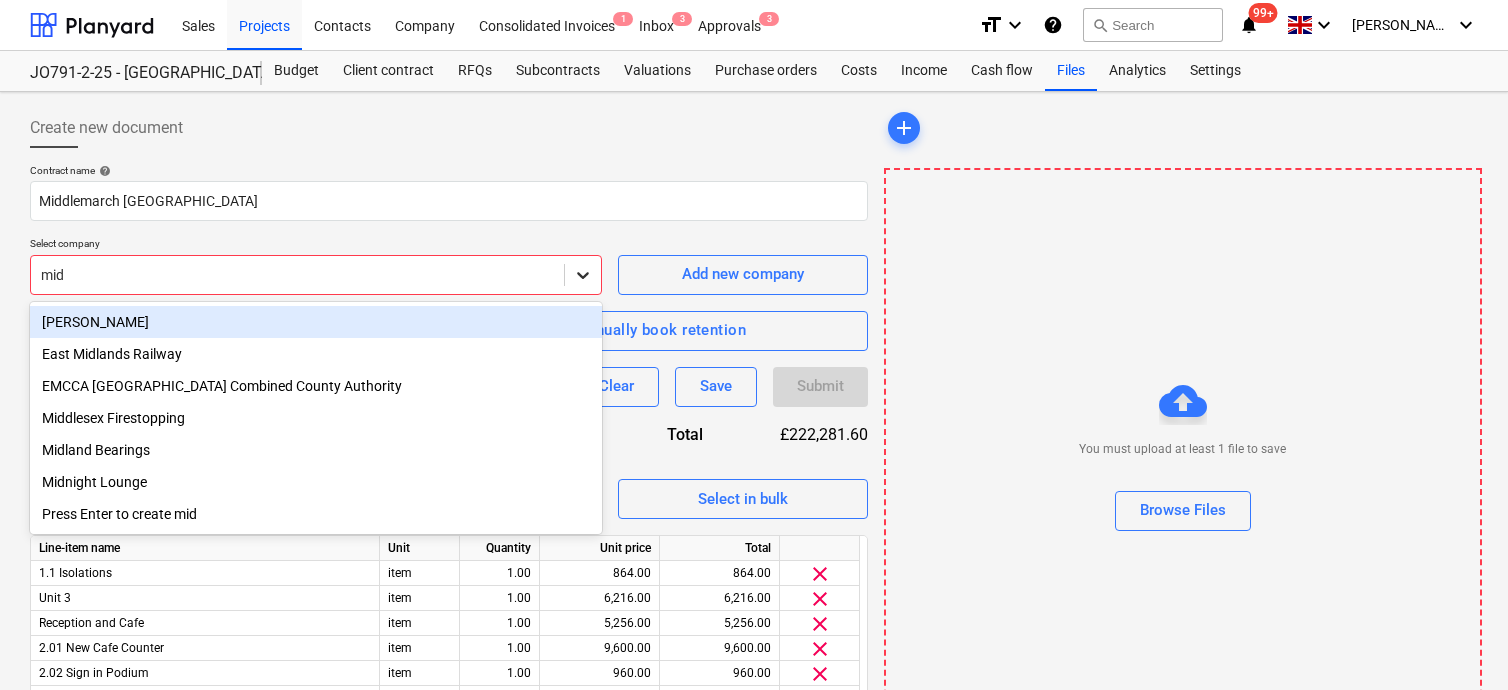type on "midd" 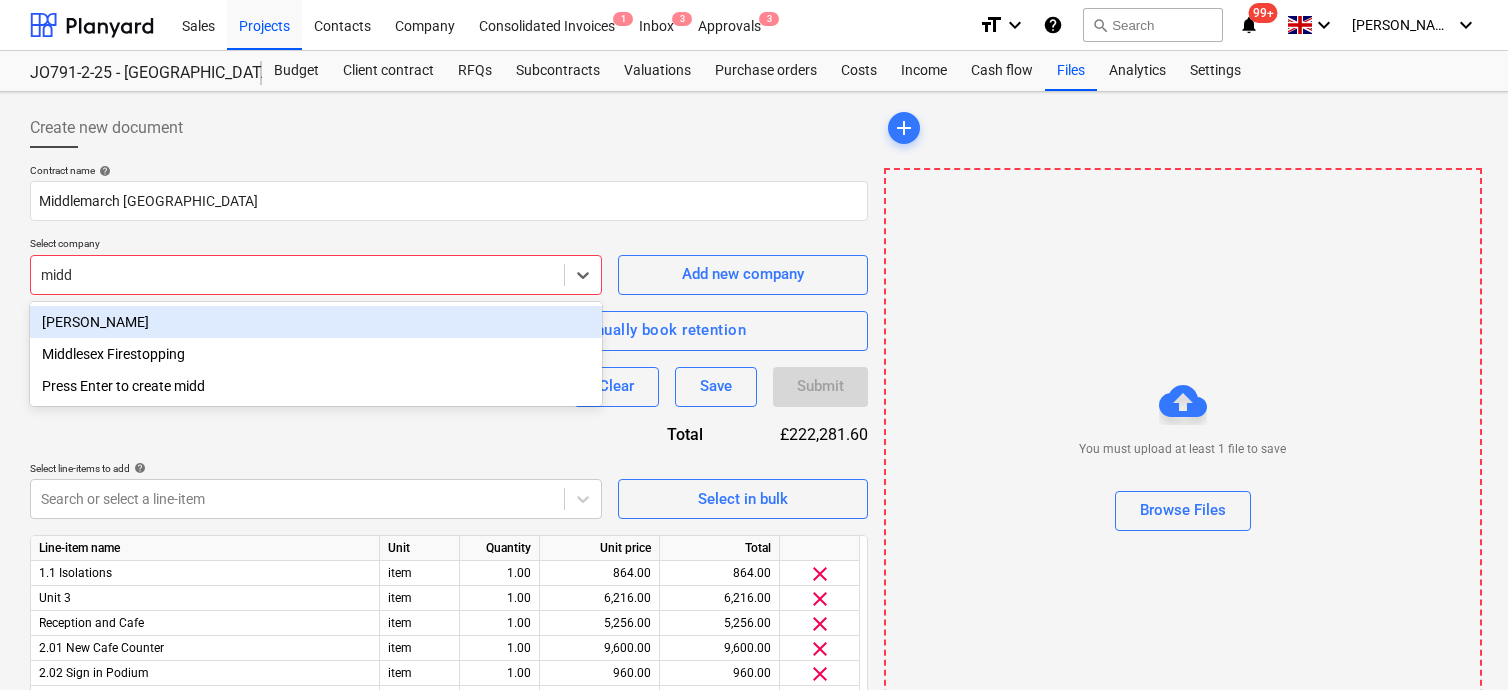 type 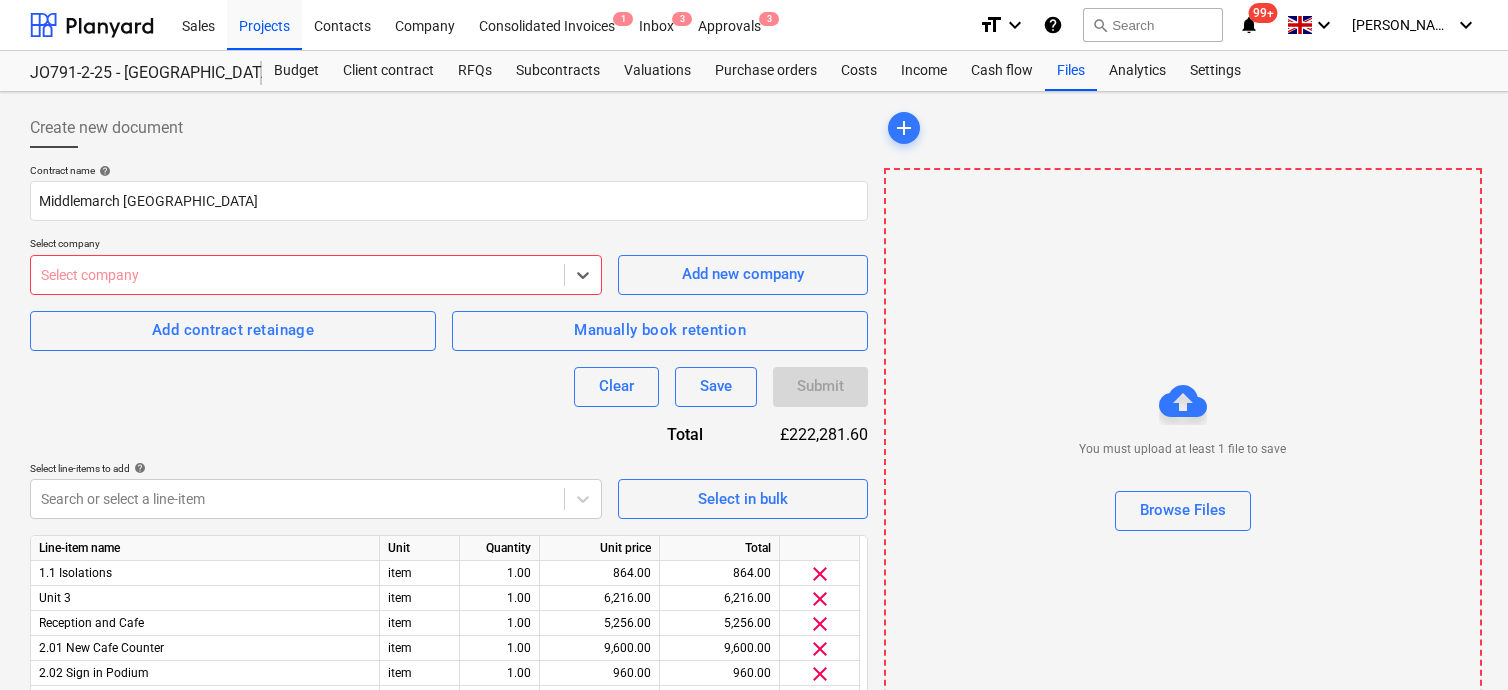 drag, startPoint x: 24, startPoint y: 277, endPoint x: 6, endPoint y: 277, distance: 18 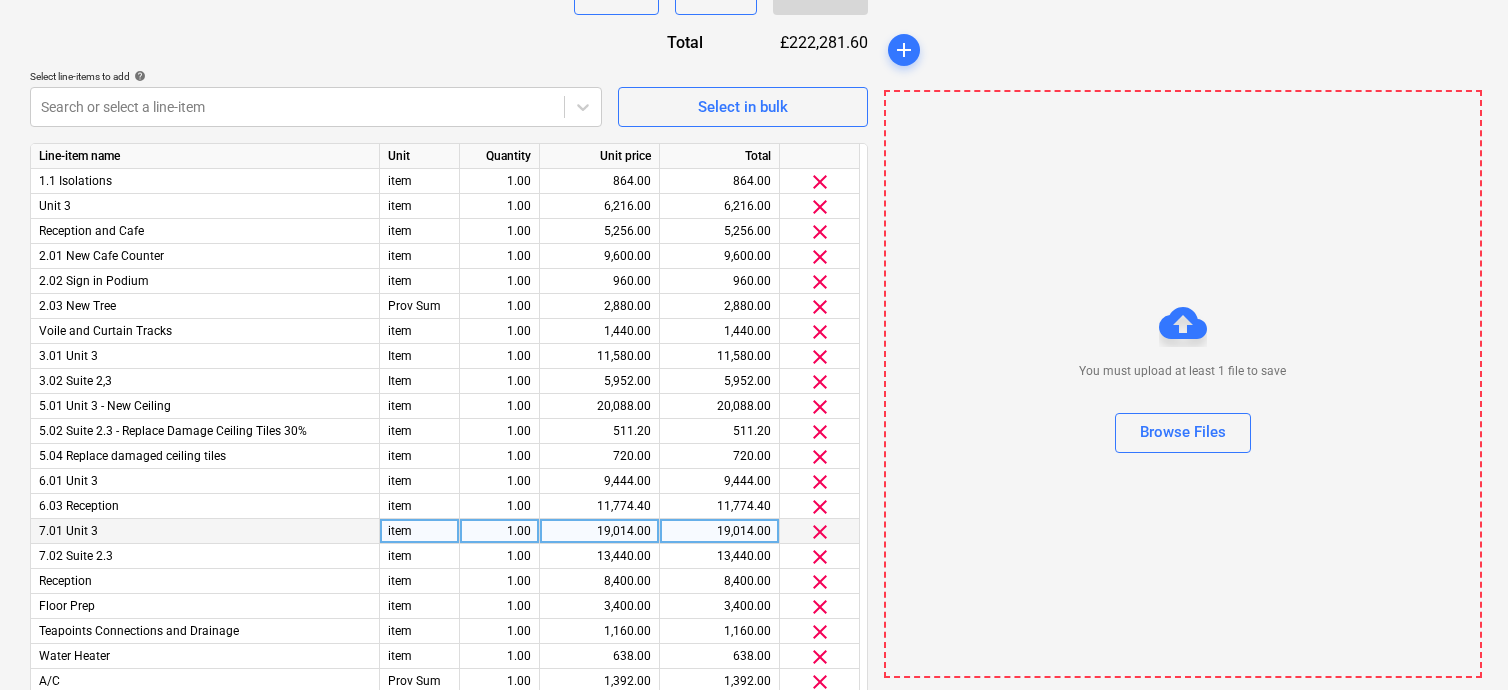 scroll, scrollTop: 468, scrollLeft: 0, axis: vertical 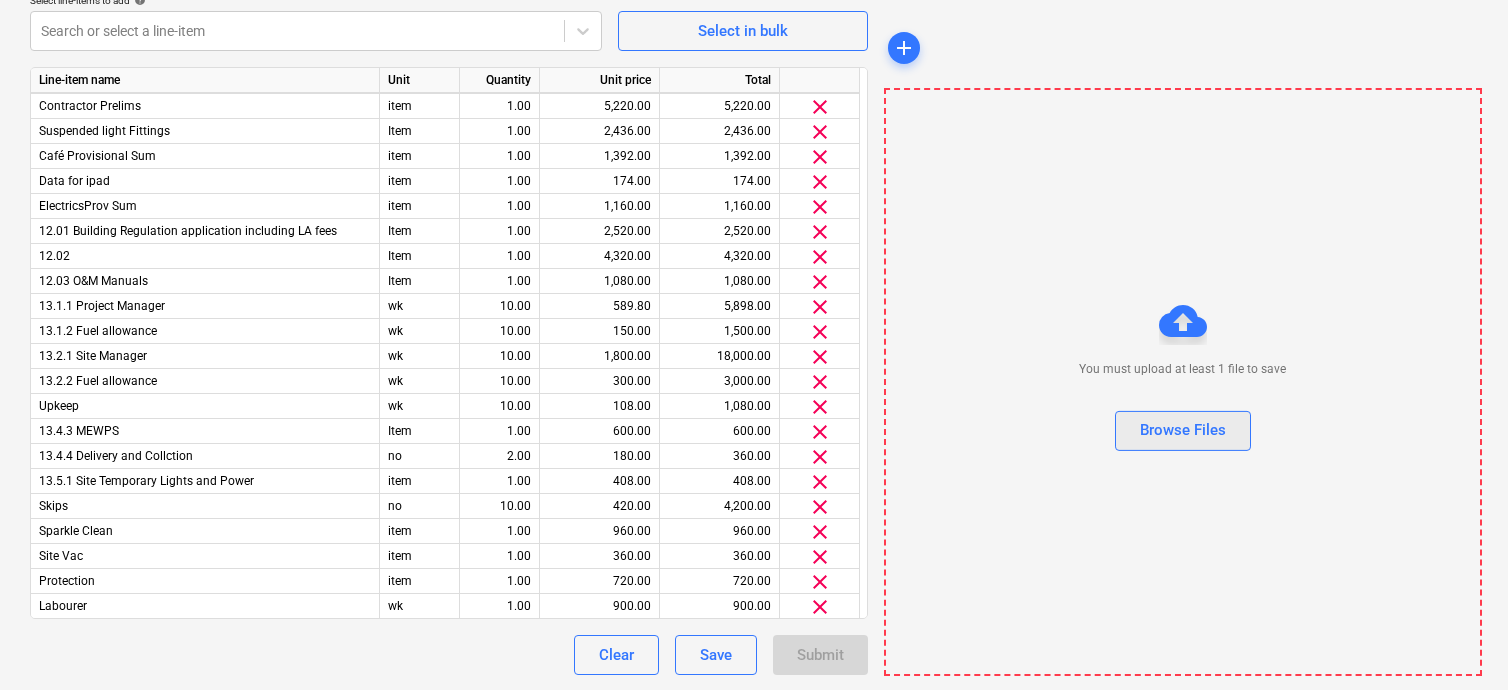 click on "Browse Files" at bounding box center (1183, 430) 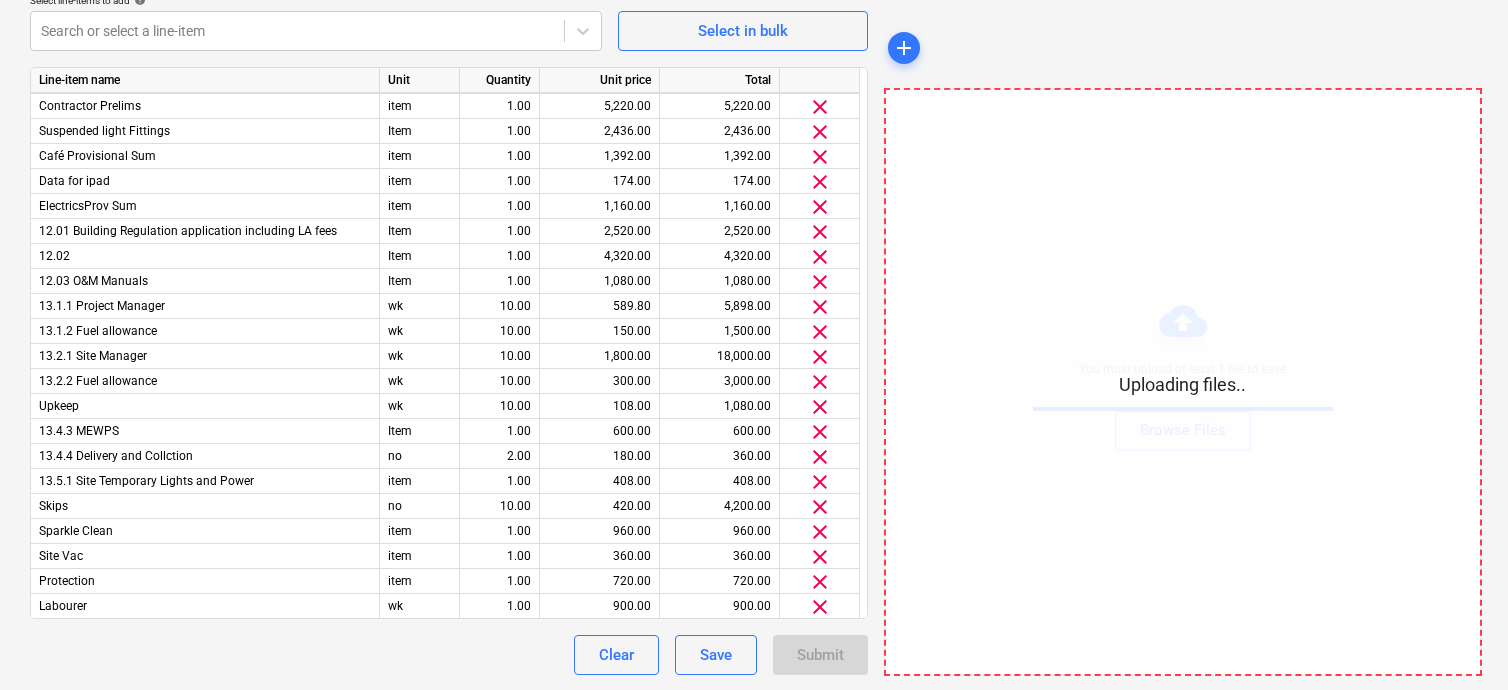 click on "Uploading files.." at bounding box center (1183, 382) 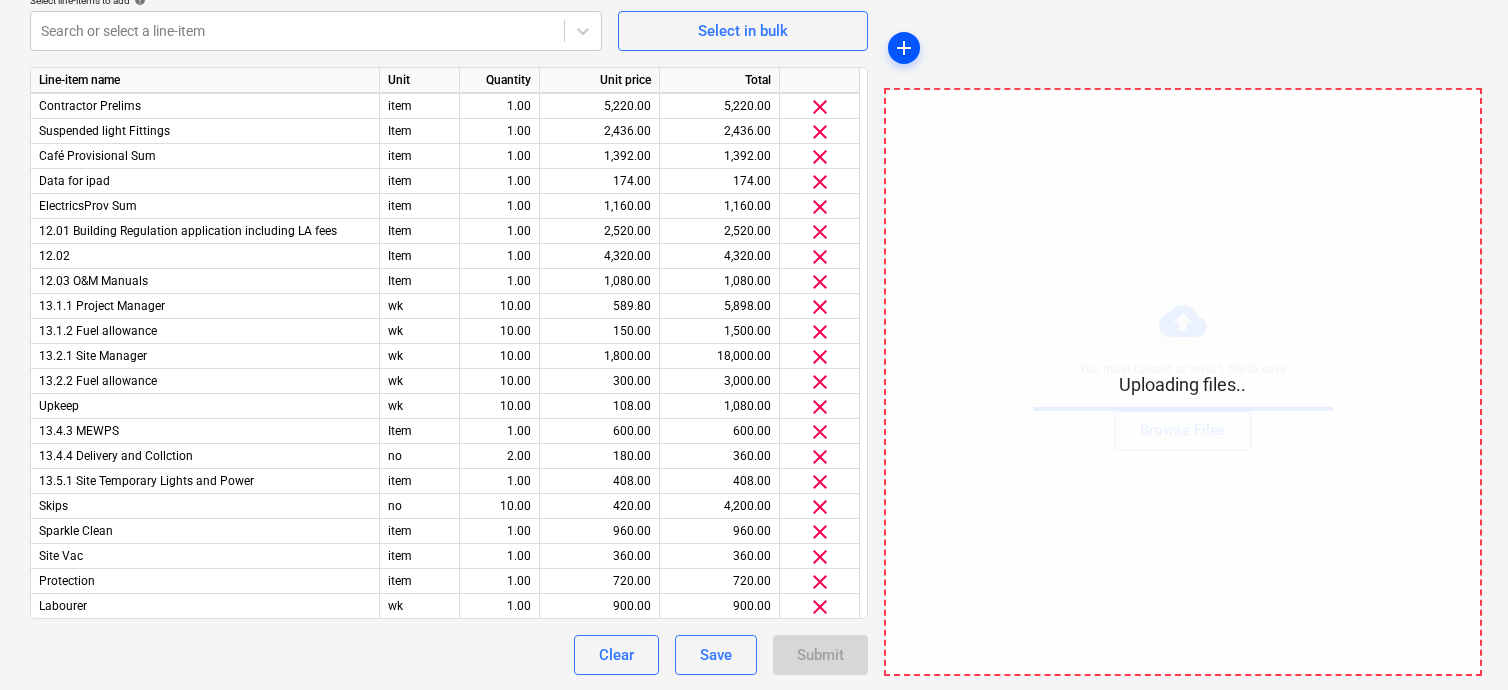 click on "add" at bounding box center (904, 48) 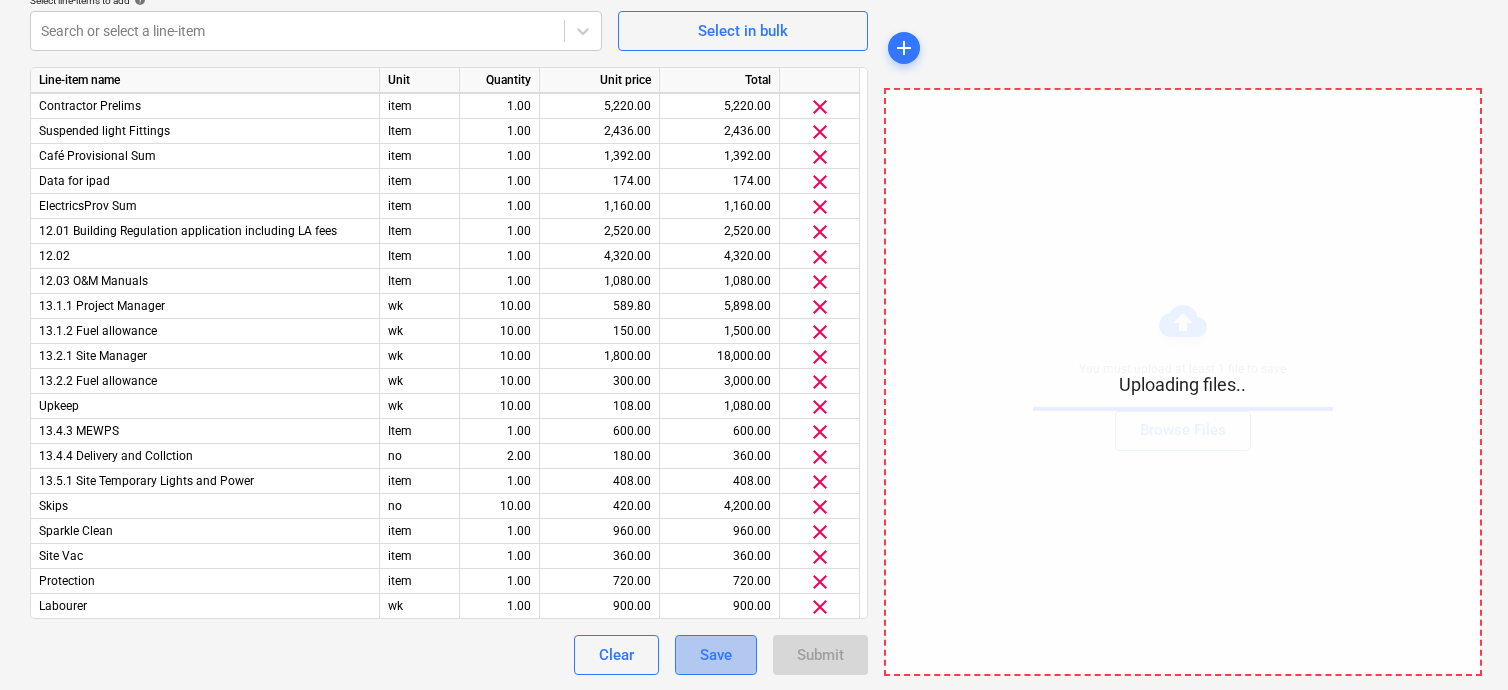 click on "Save" at bounding box center [716, 655] 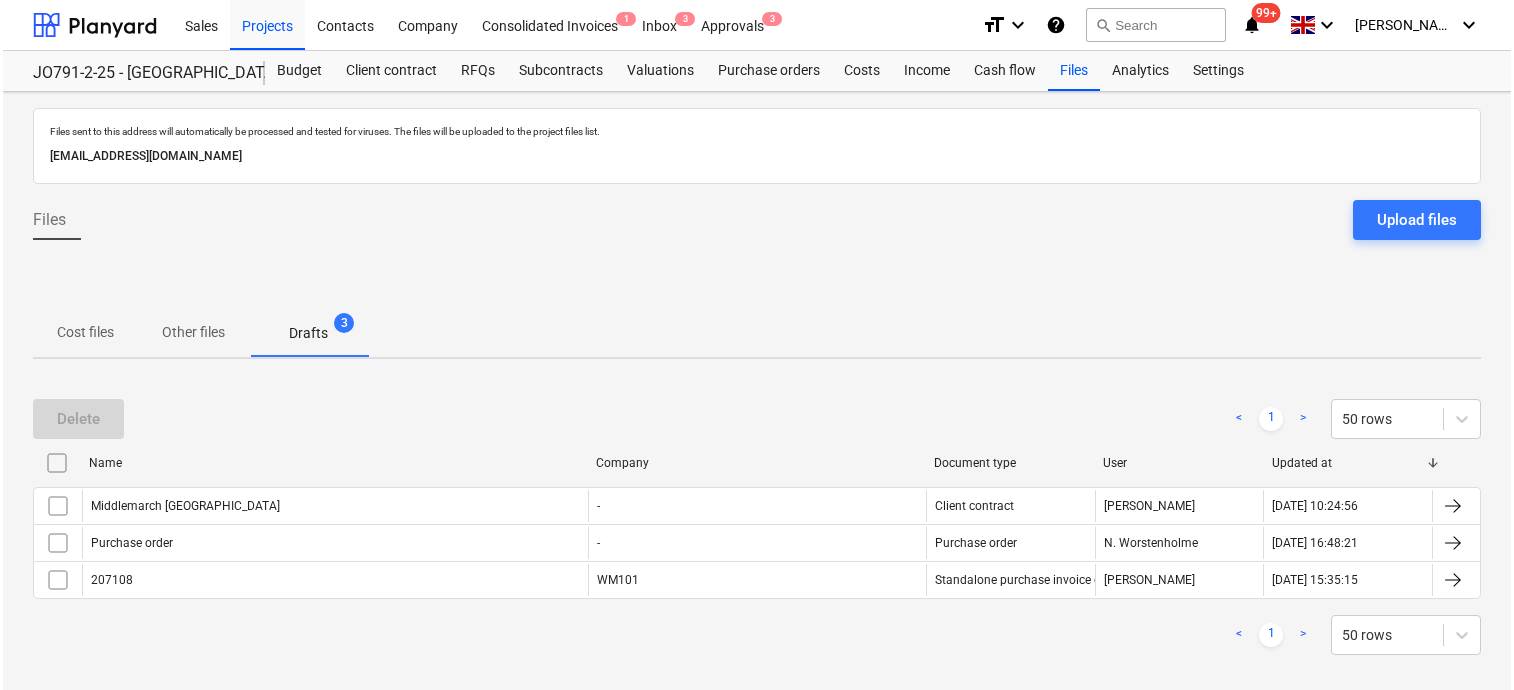 scroll, scrollTop: 0, scrollLeft: 0, axis: both 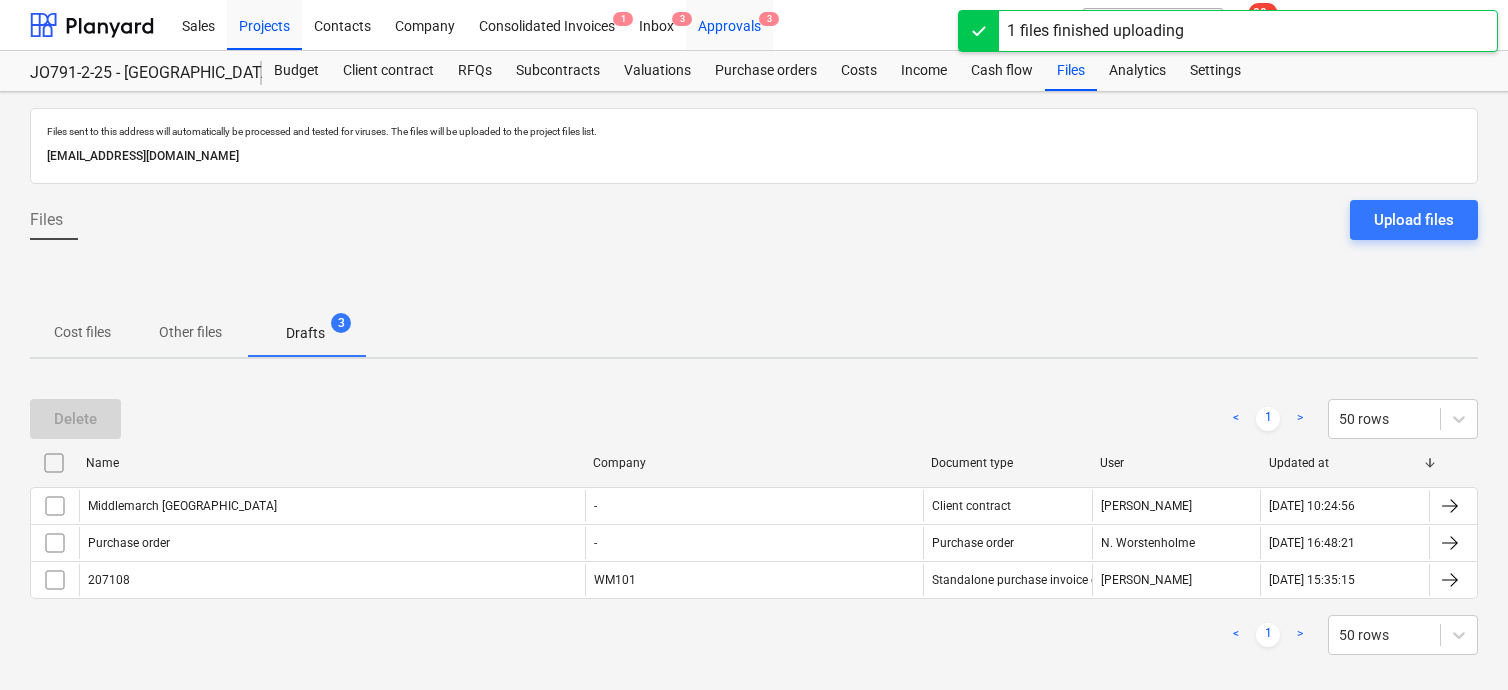 click on "Approvals 3" at bounding box center (729, 24) 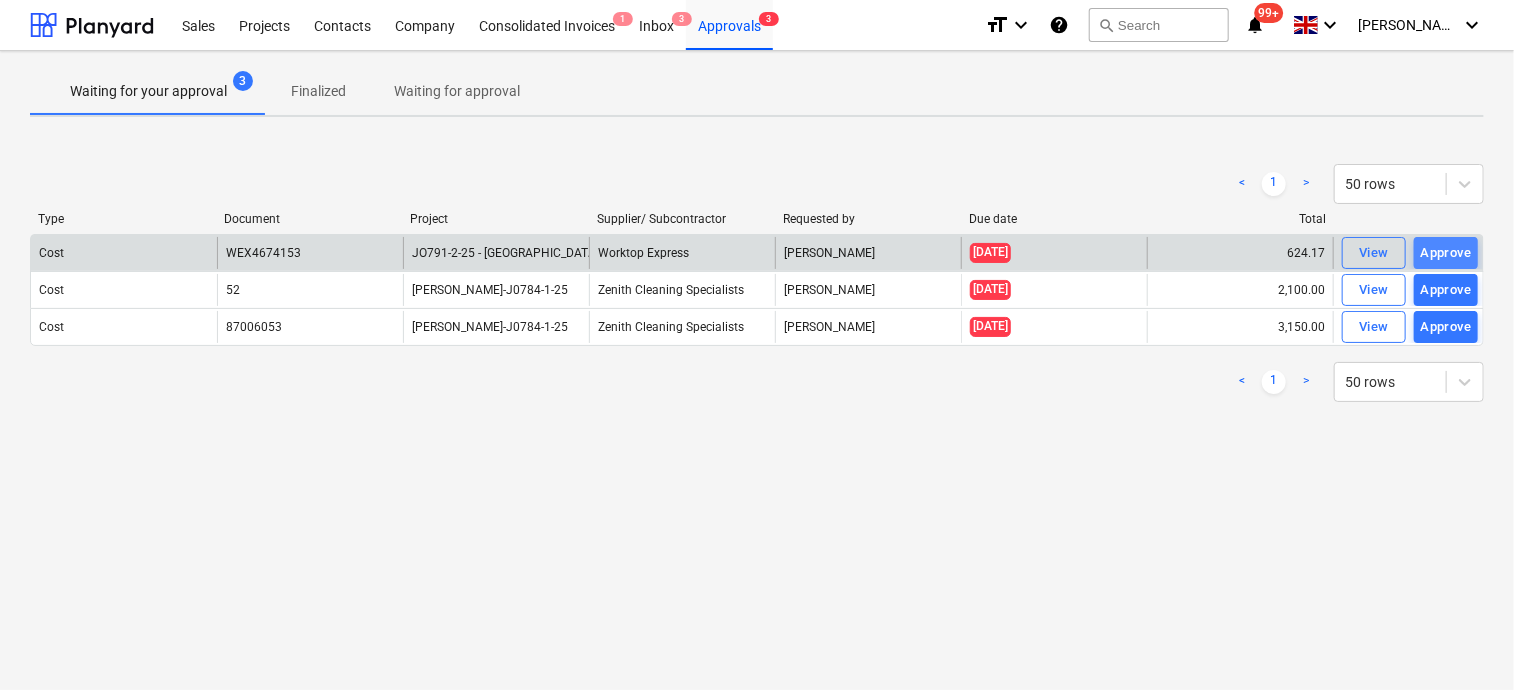 click on "Approve" at bounding box center (1446, 253) 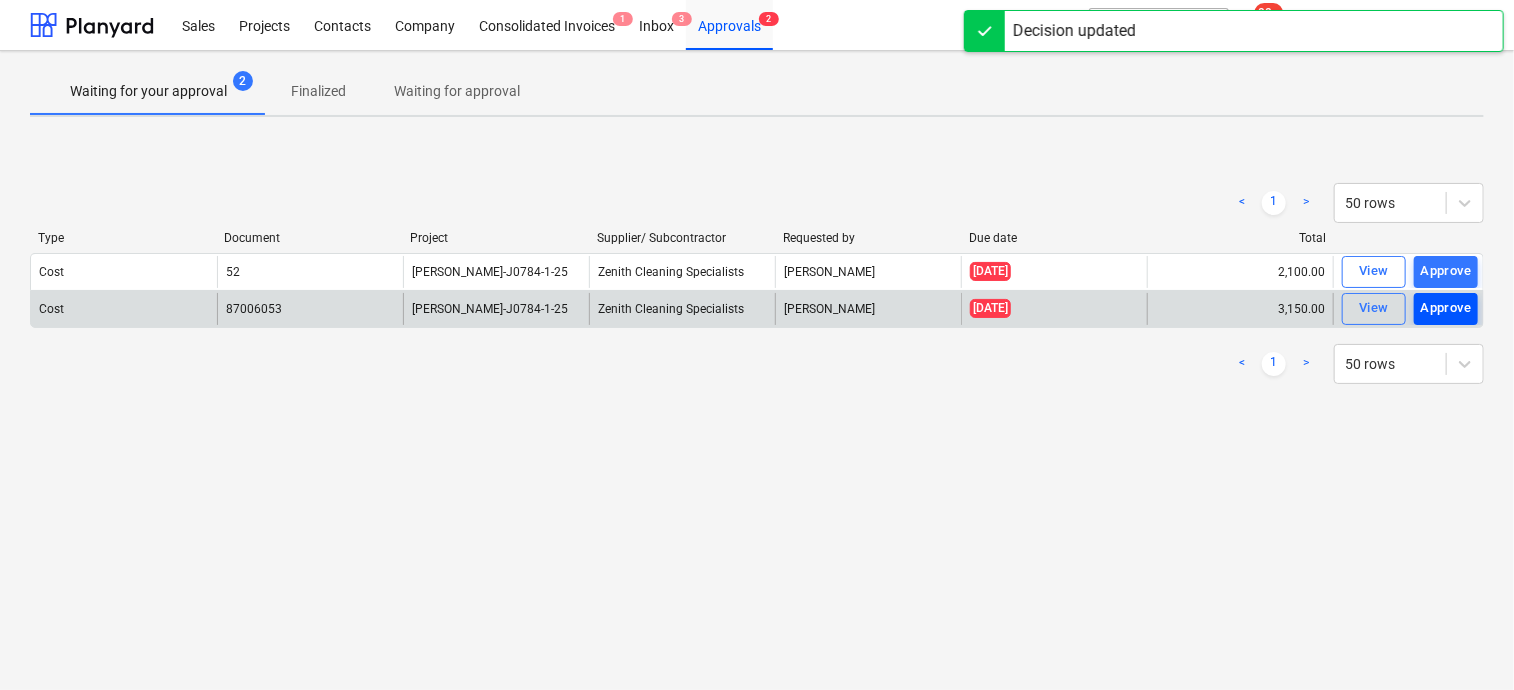click on "Approve" at bounding box center (1446, 308) 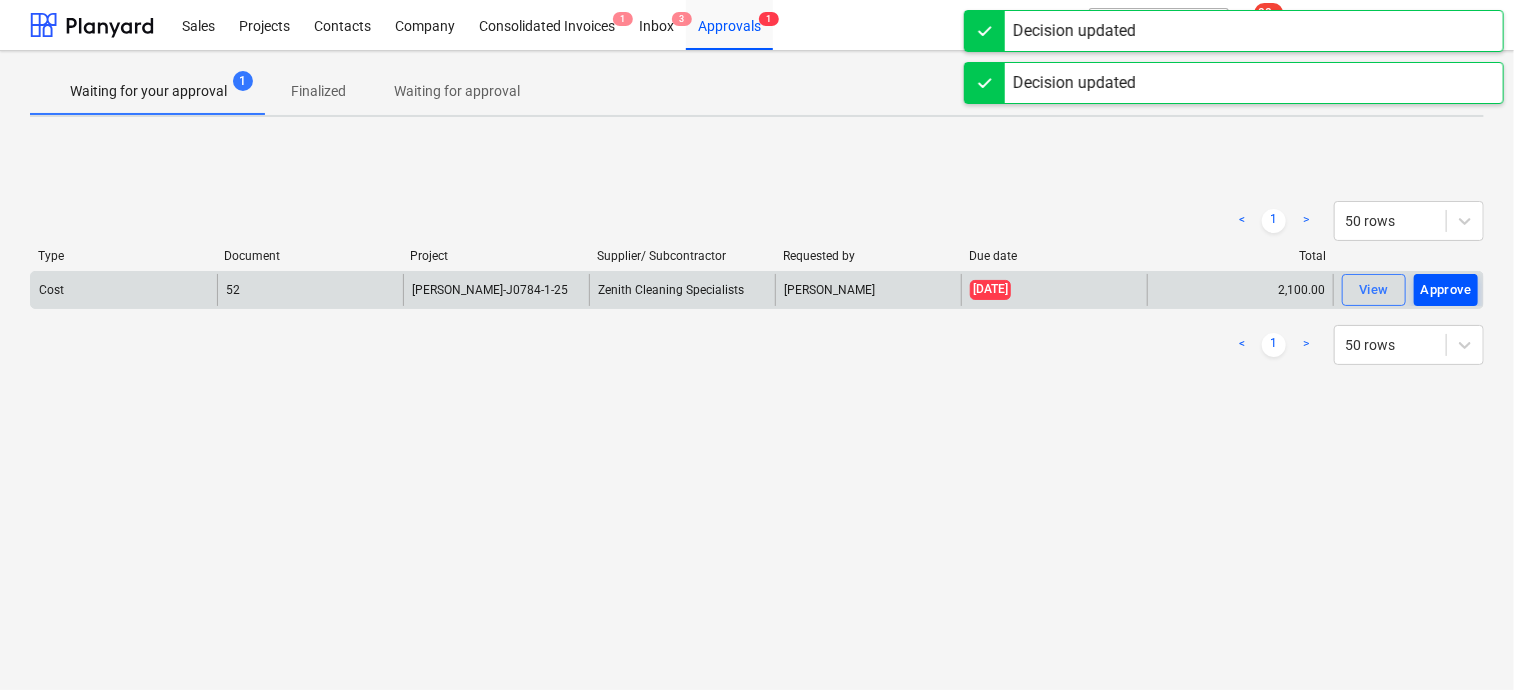 click on "Approve" at bounding box center [1446, 290] 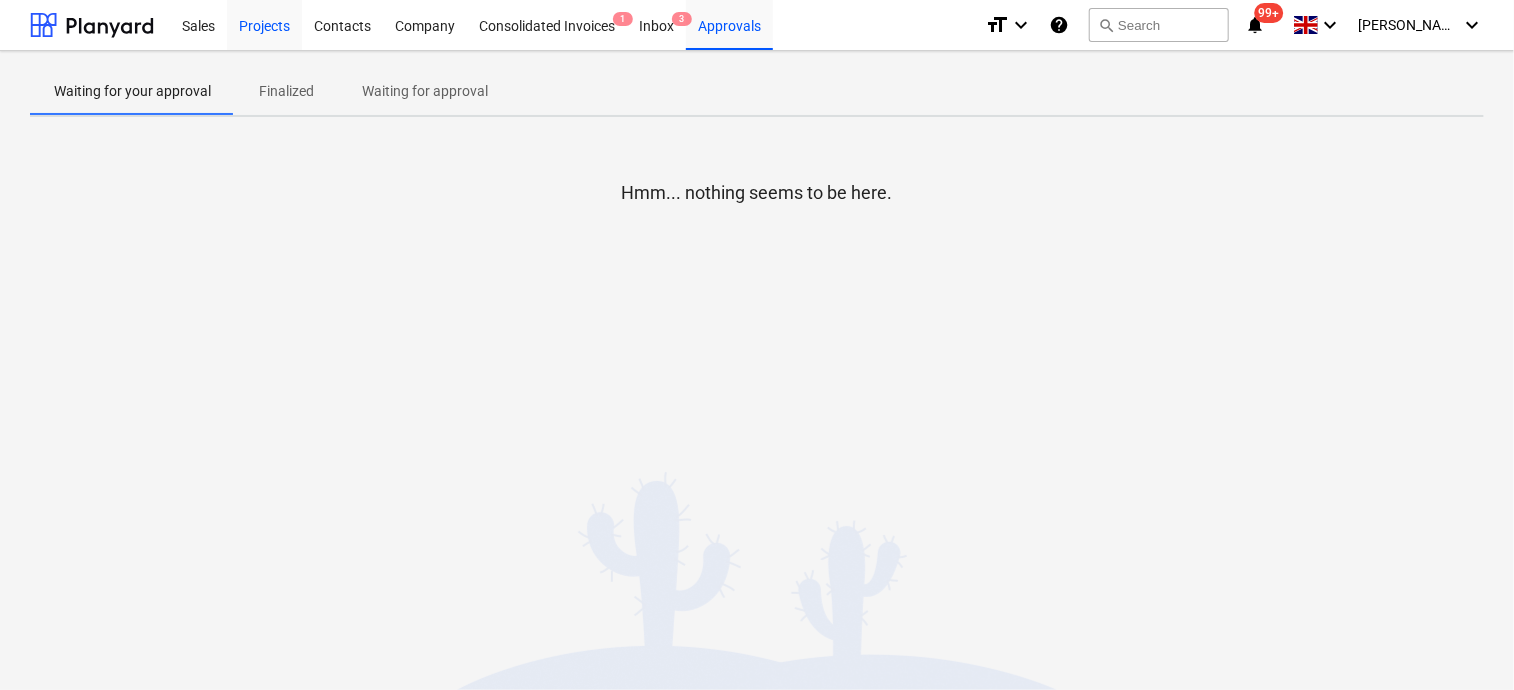 click on "Projects" at bounding box center (264, 24) 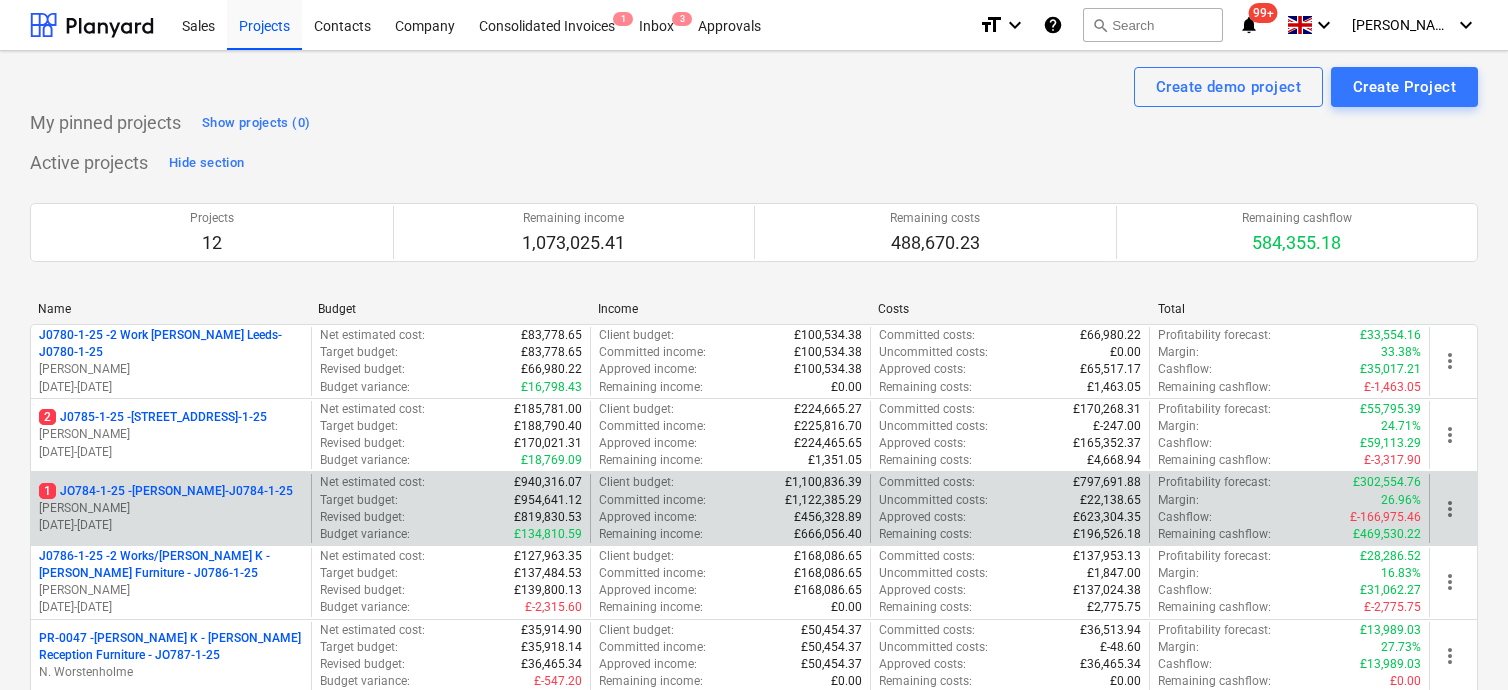 click on "1  JO784-1-25 -  Wizu York-J0784-1-25" at bounding box center [166, 491] 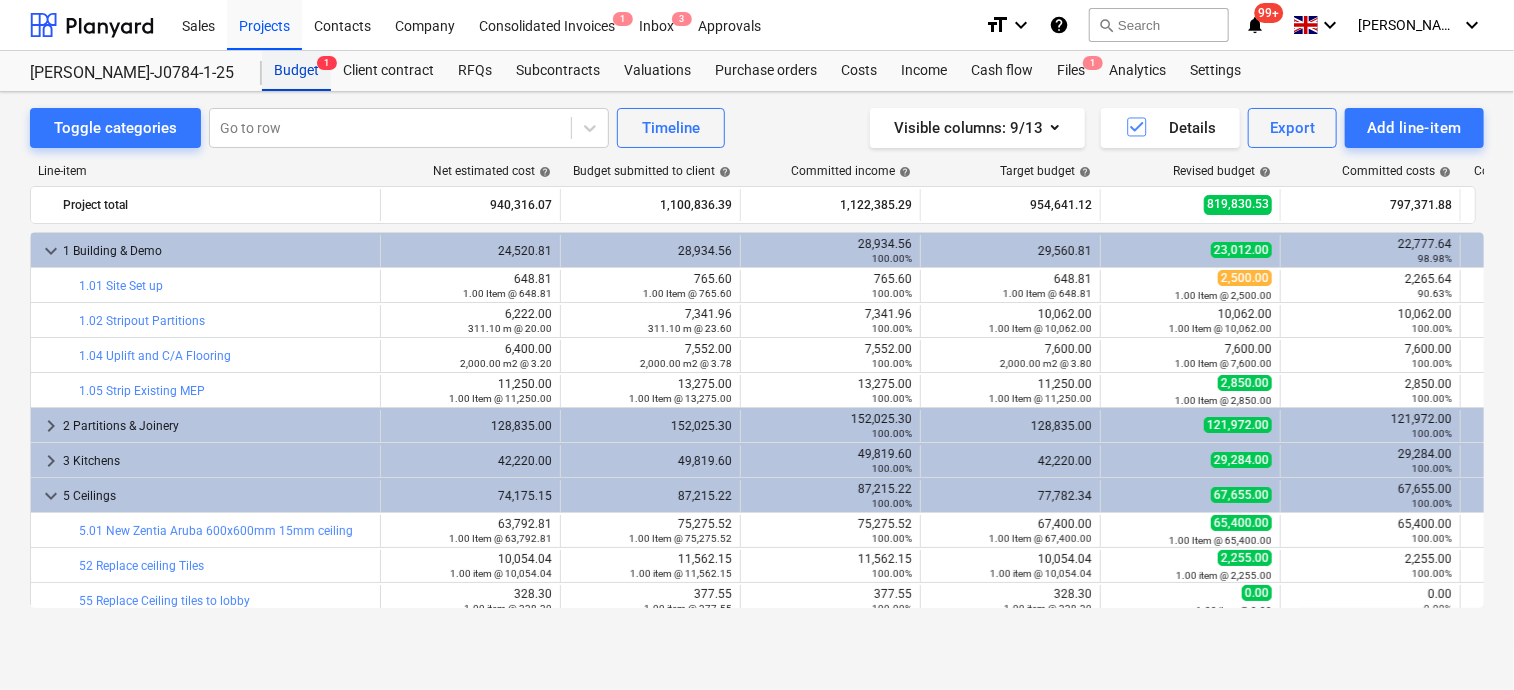 scroll, scrollTop: 420, scrollLeft: 0, axis: vertical 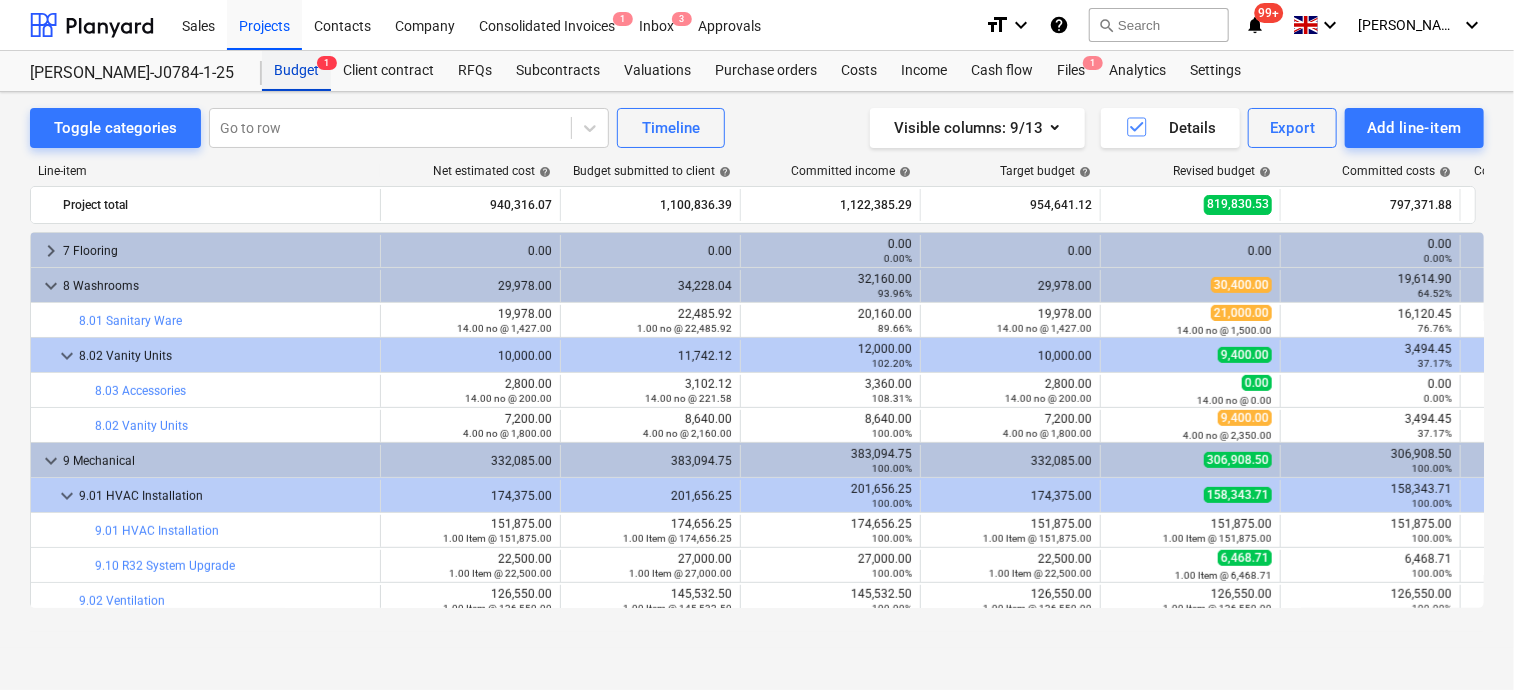 click on "Budget 1" at bounding box center [296, 71] 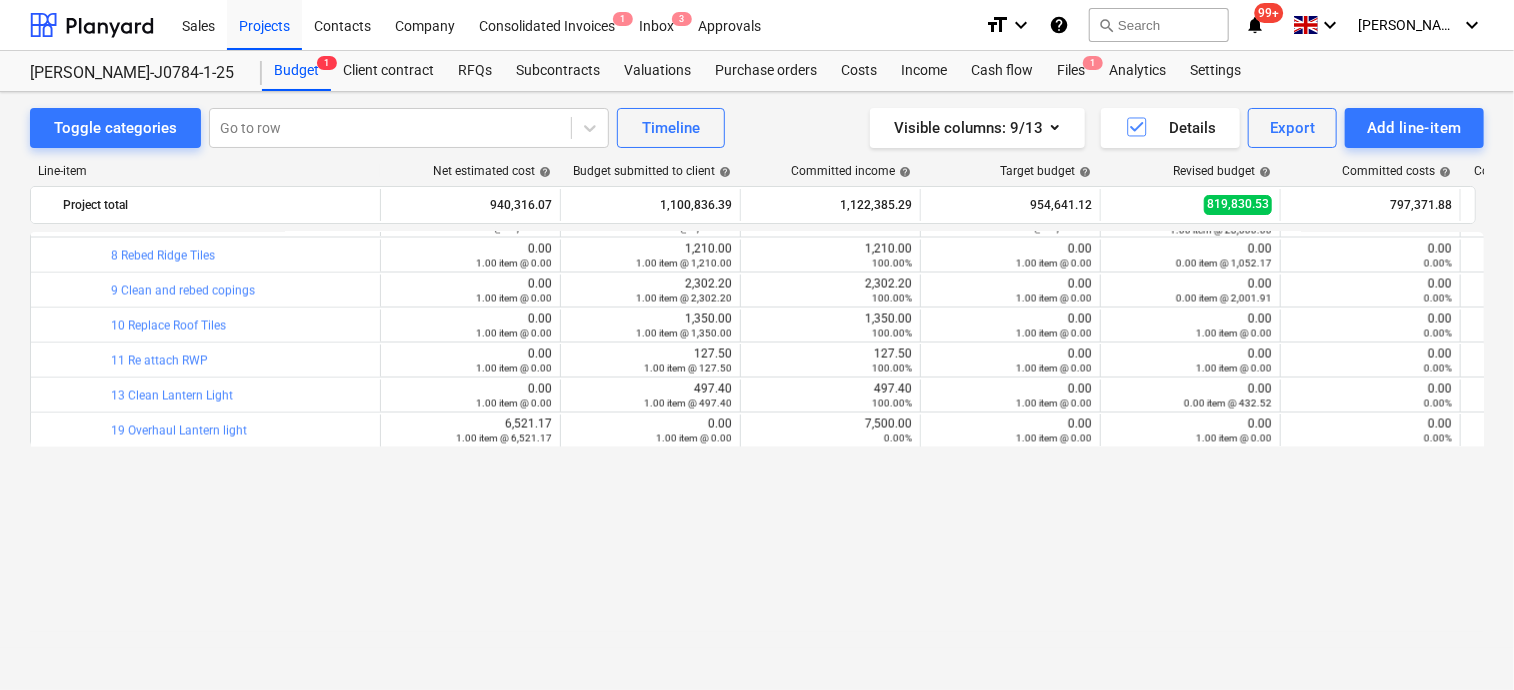 scroll, scrollTop: 1720, scrollLeft: 0, axis: vertical 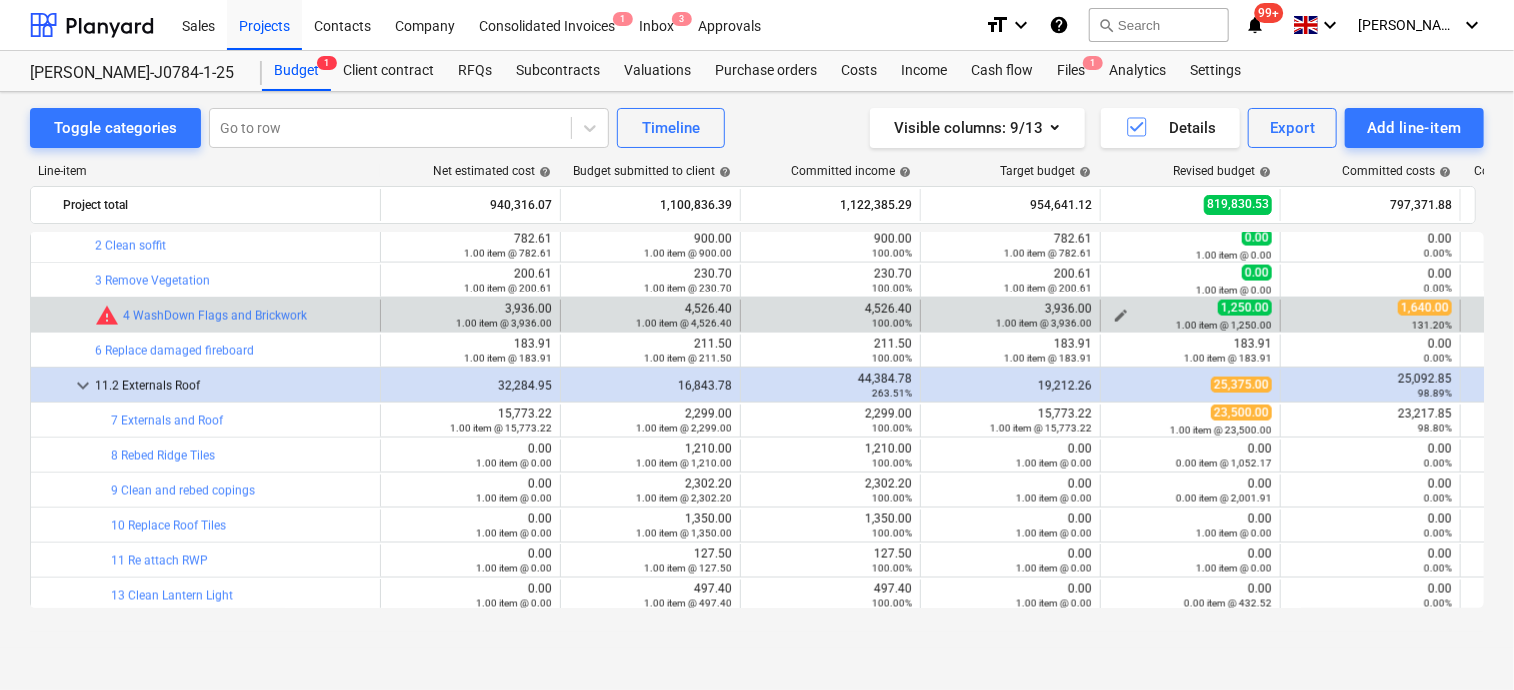 click on "edit" at bounding box center (1121, 316) 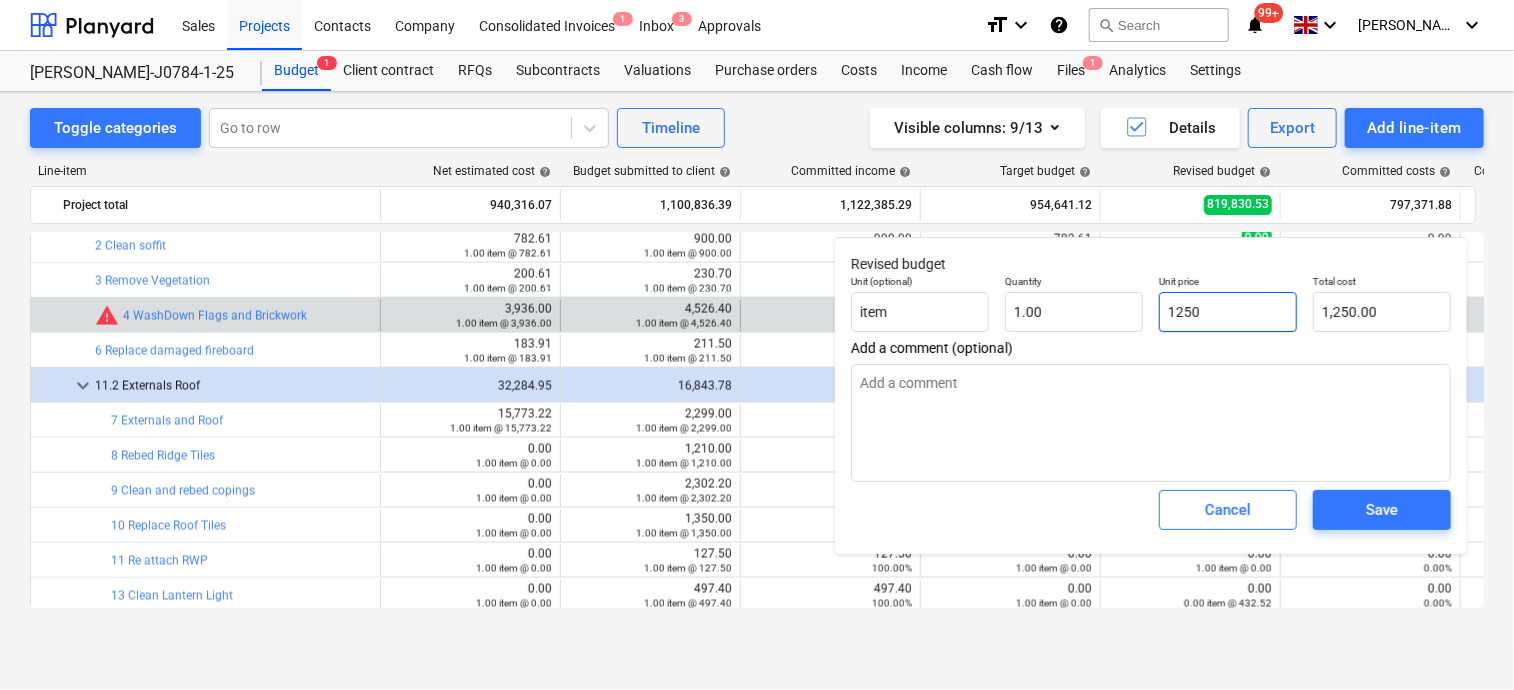 click on "1250" at bounding box center [1228, 312] 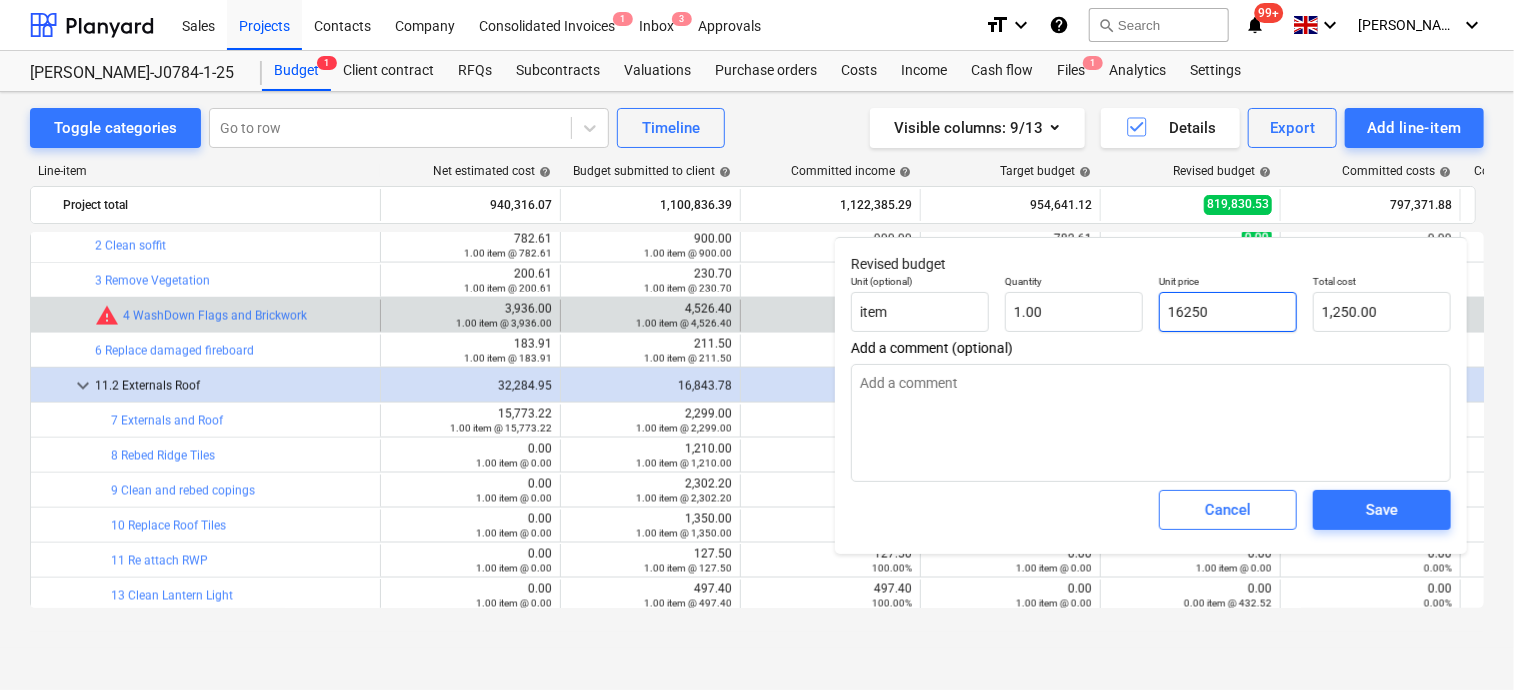 type on "16,250.00" 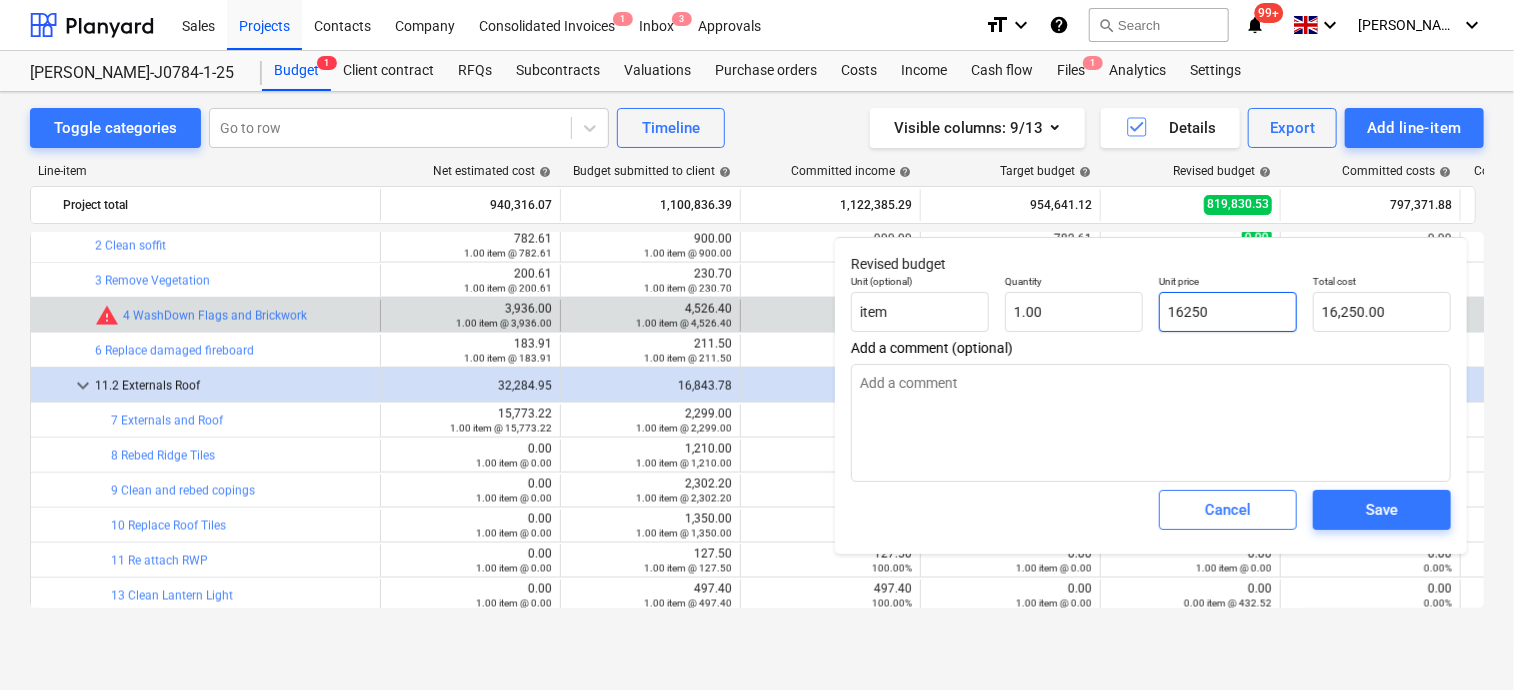 type on "164250" 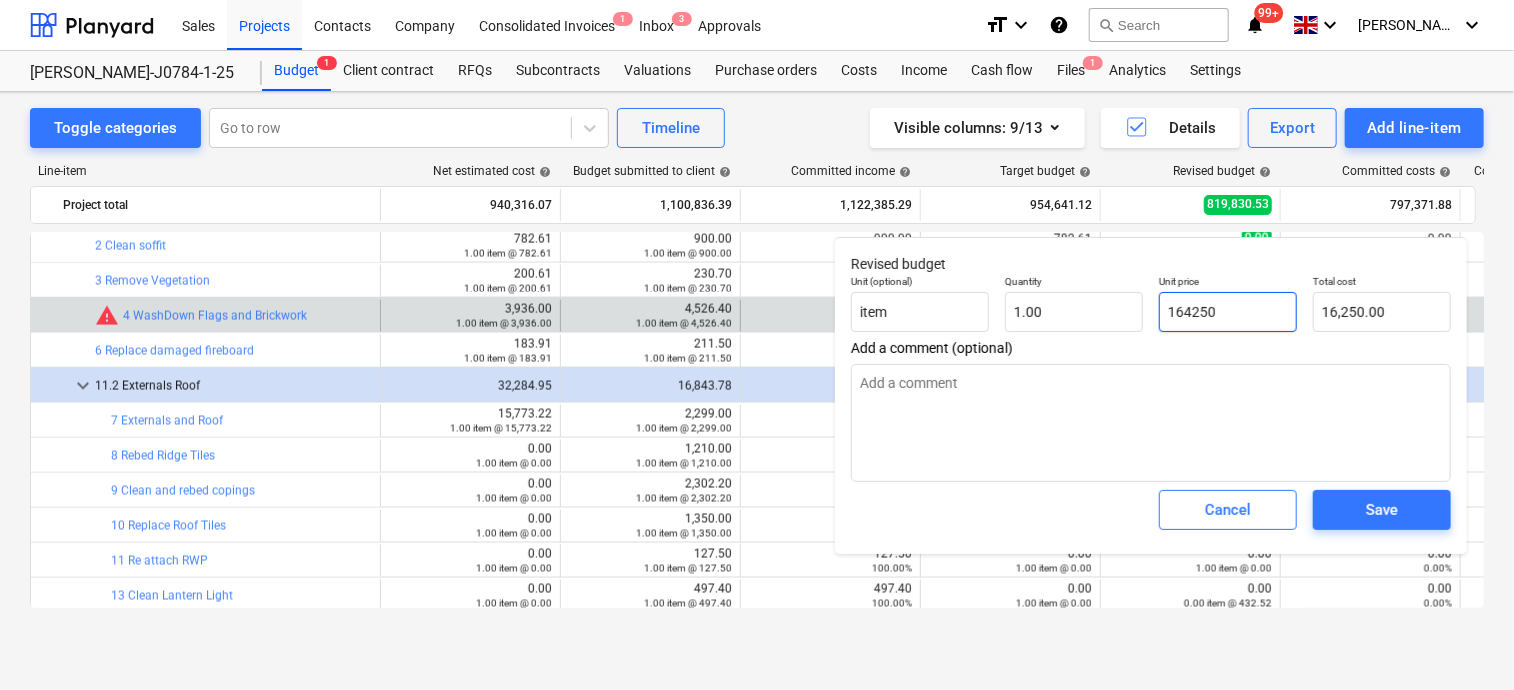 type on "164,250.00" 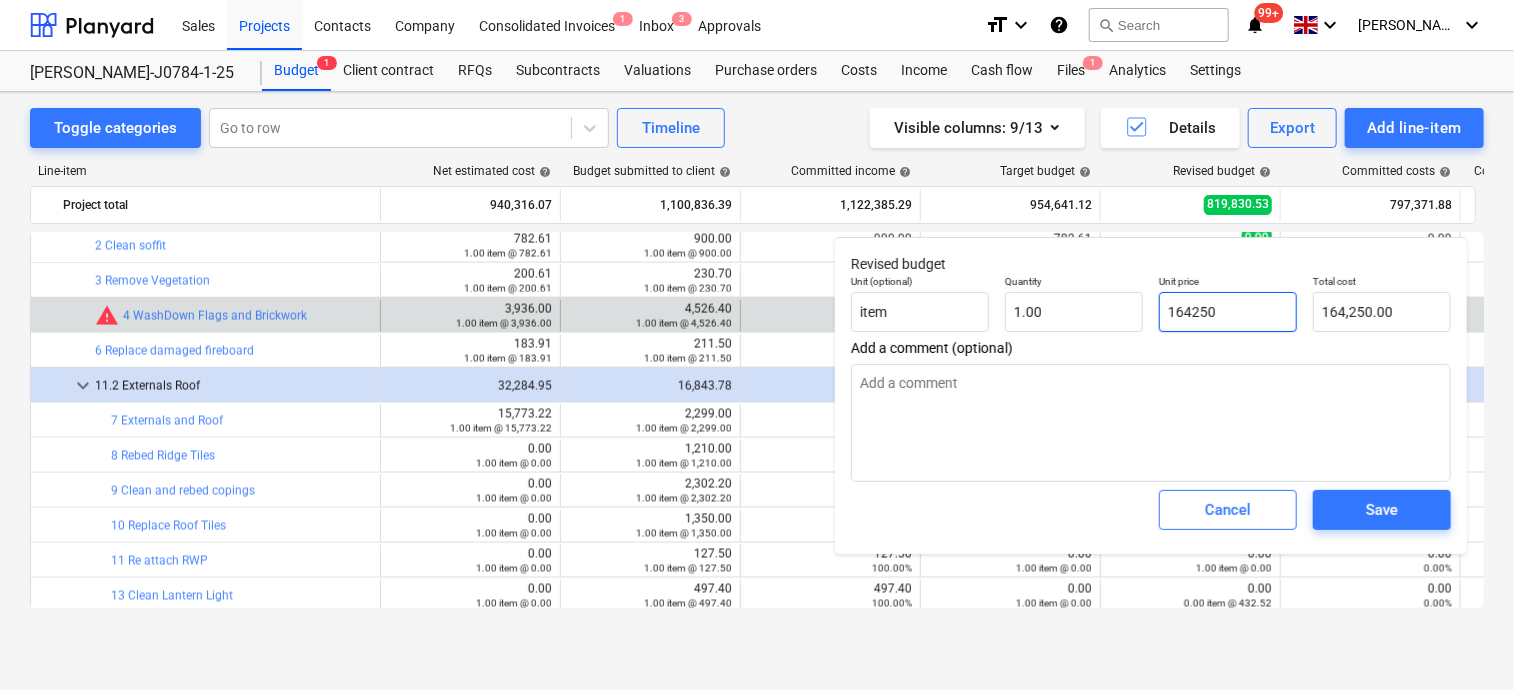 type on "1640250" 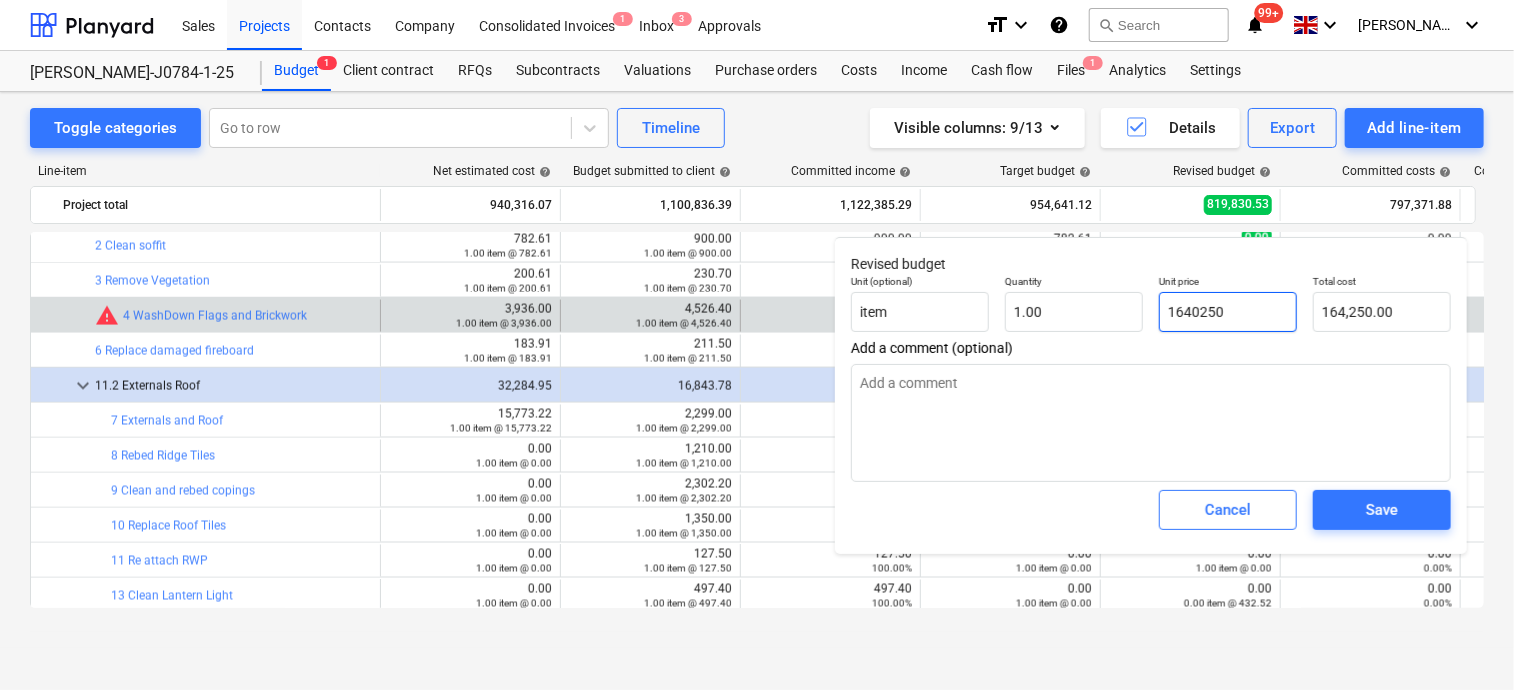 type on "1,640,250.00" 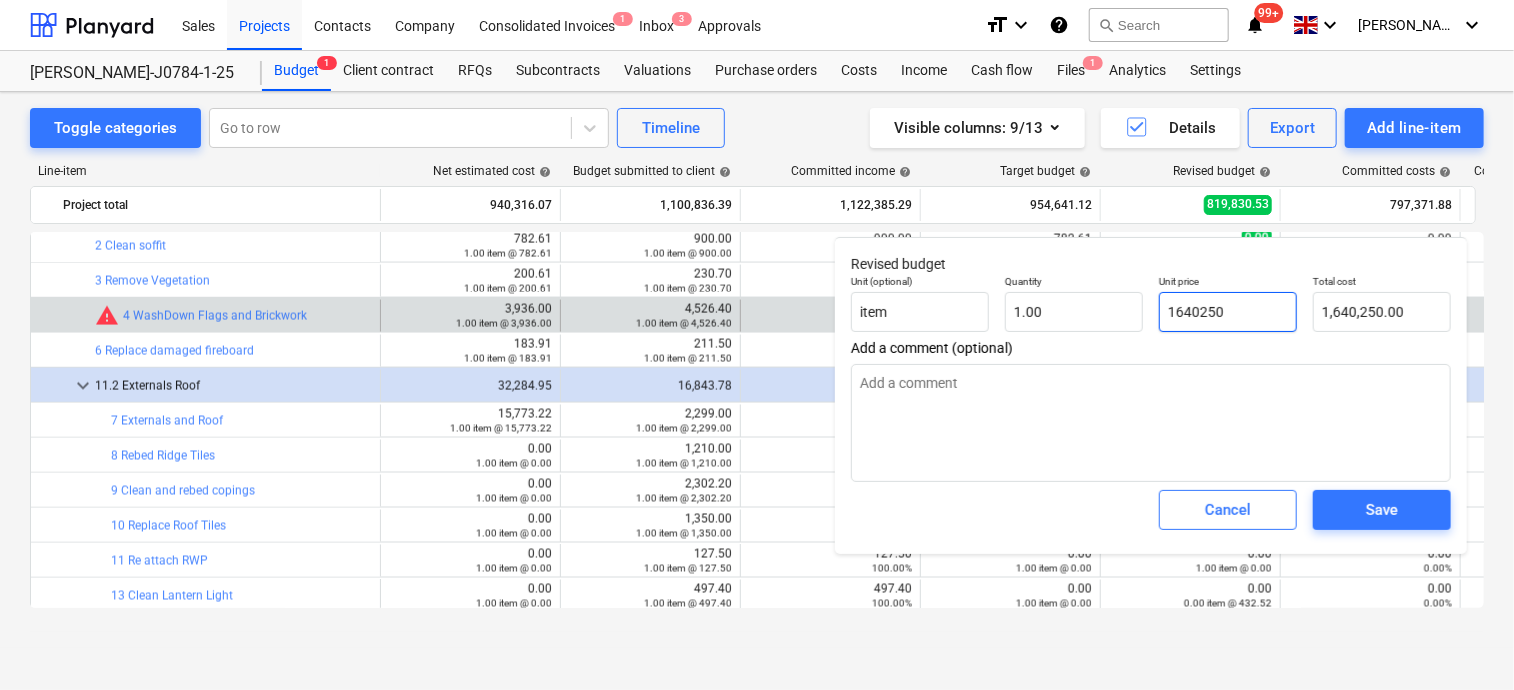 type on "164050" 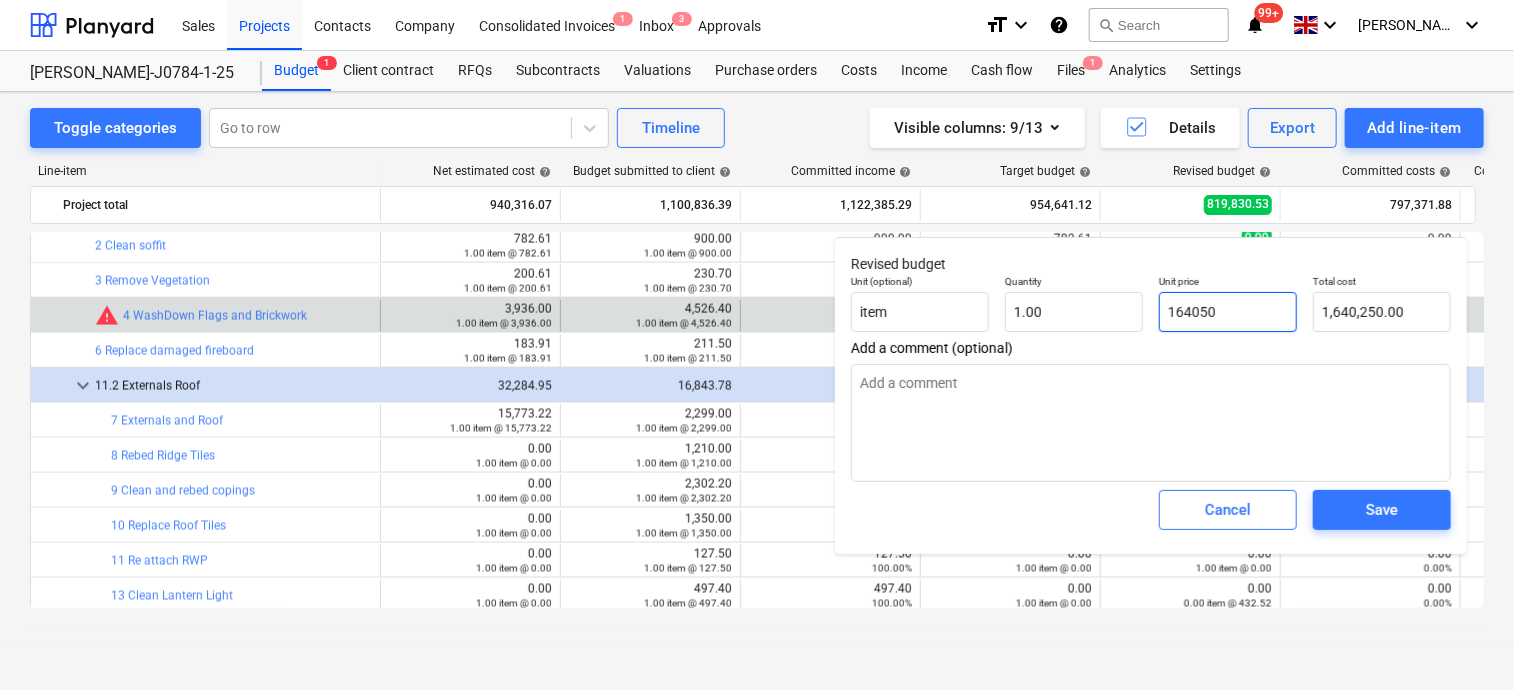 type on "164,050.00" 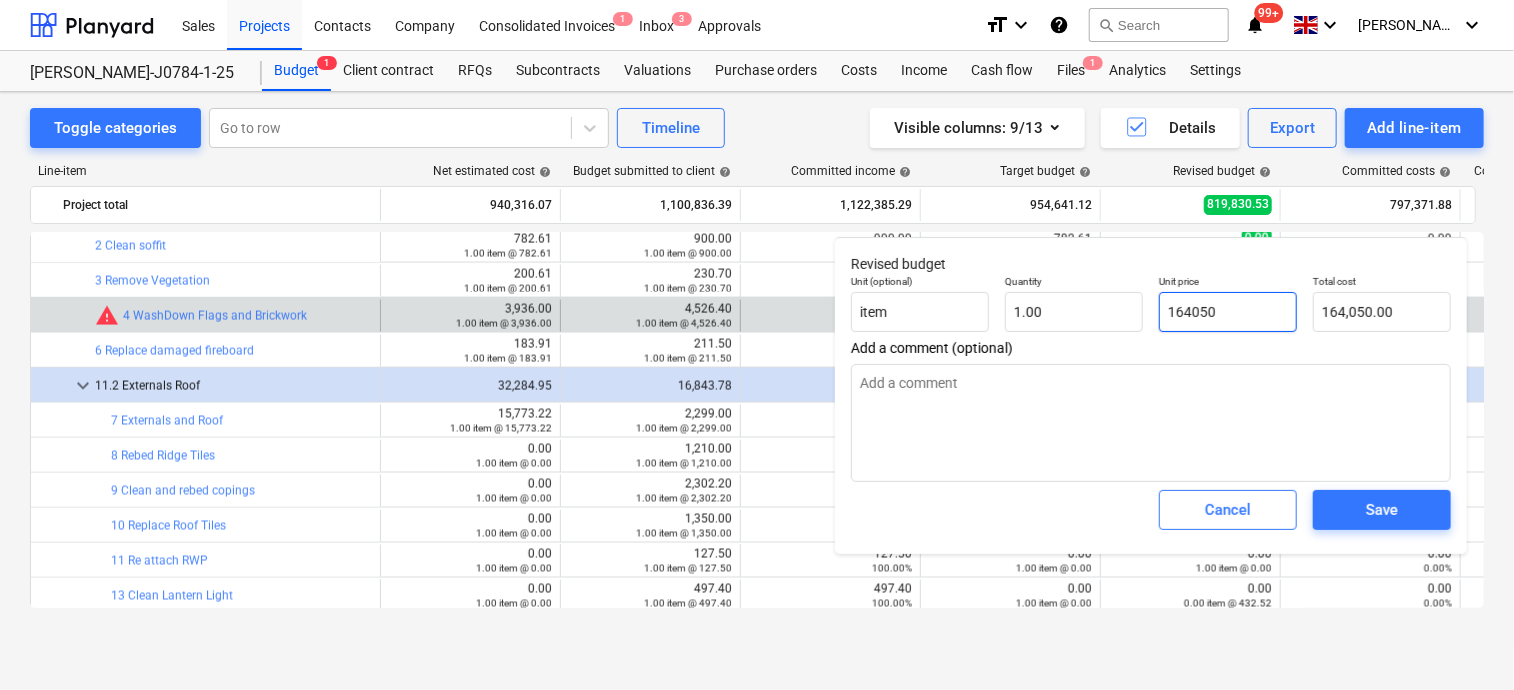 type on "16400" 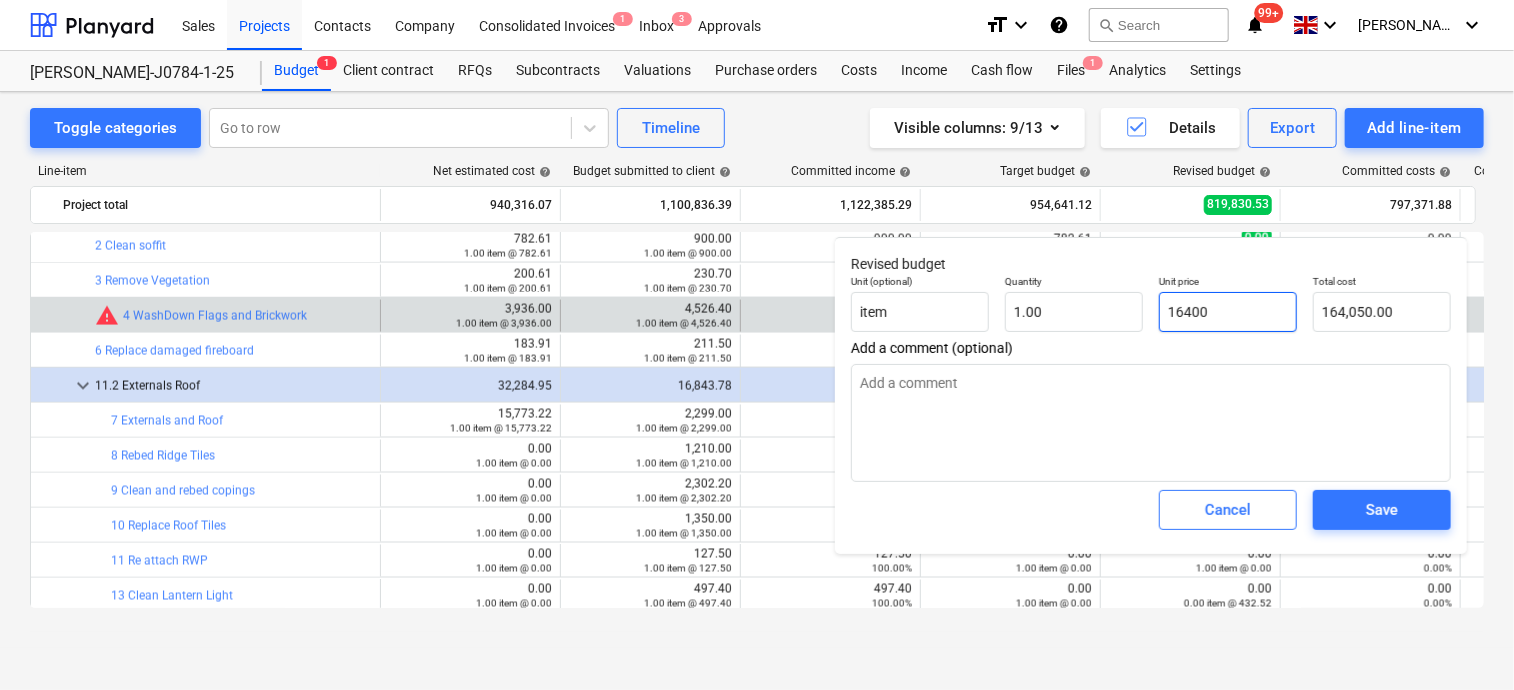 type on "16,400.00" 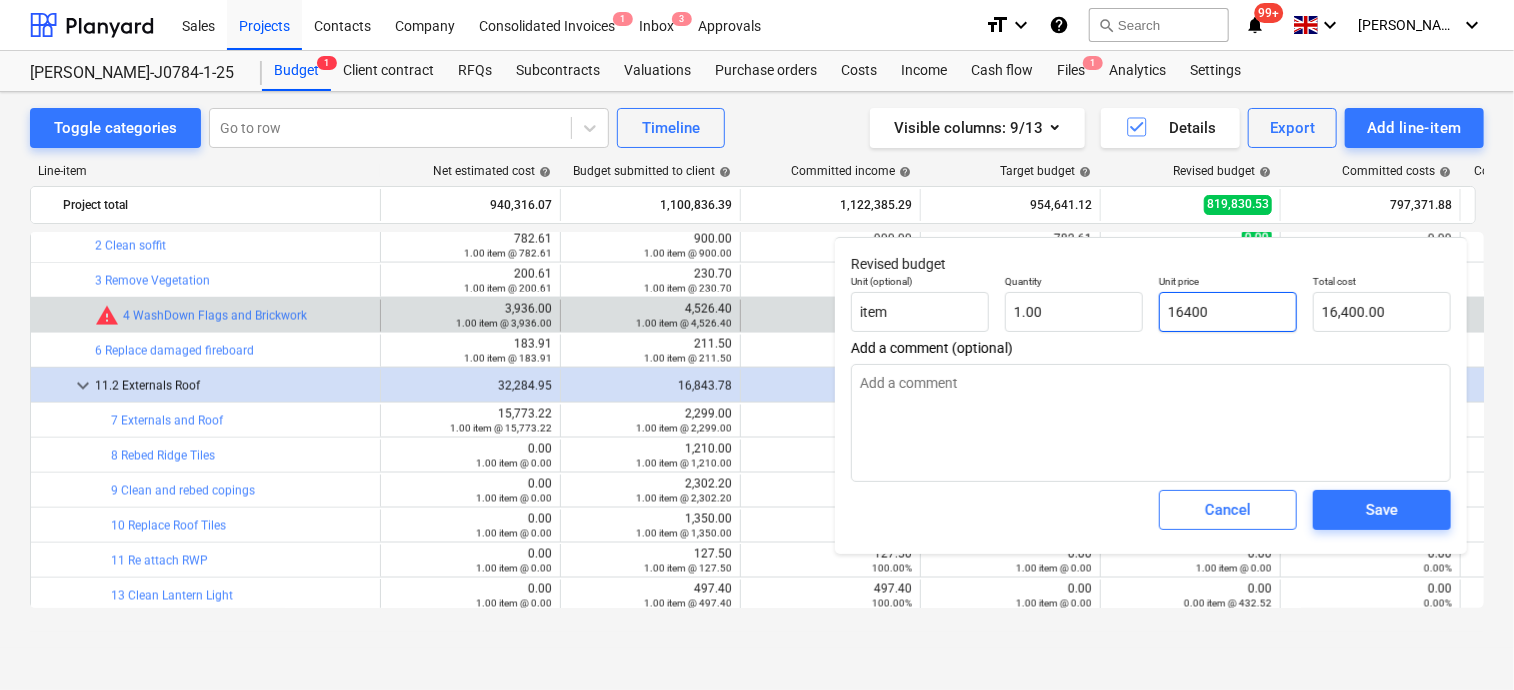 type on "1640" 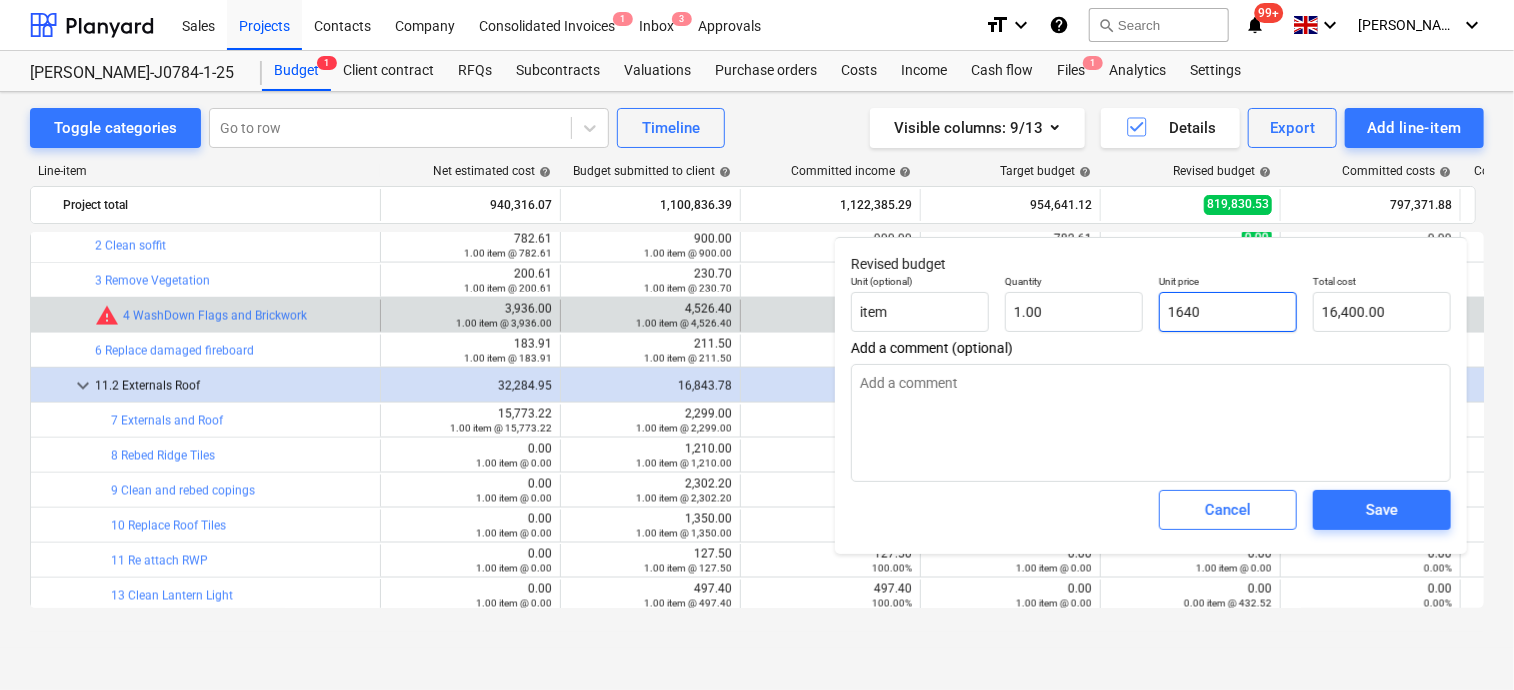 type on "1,640.00" 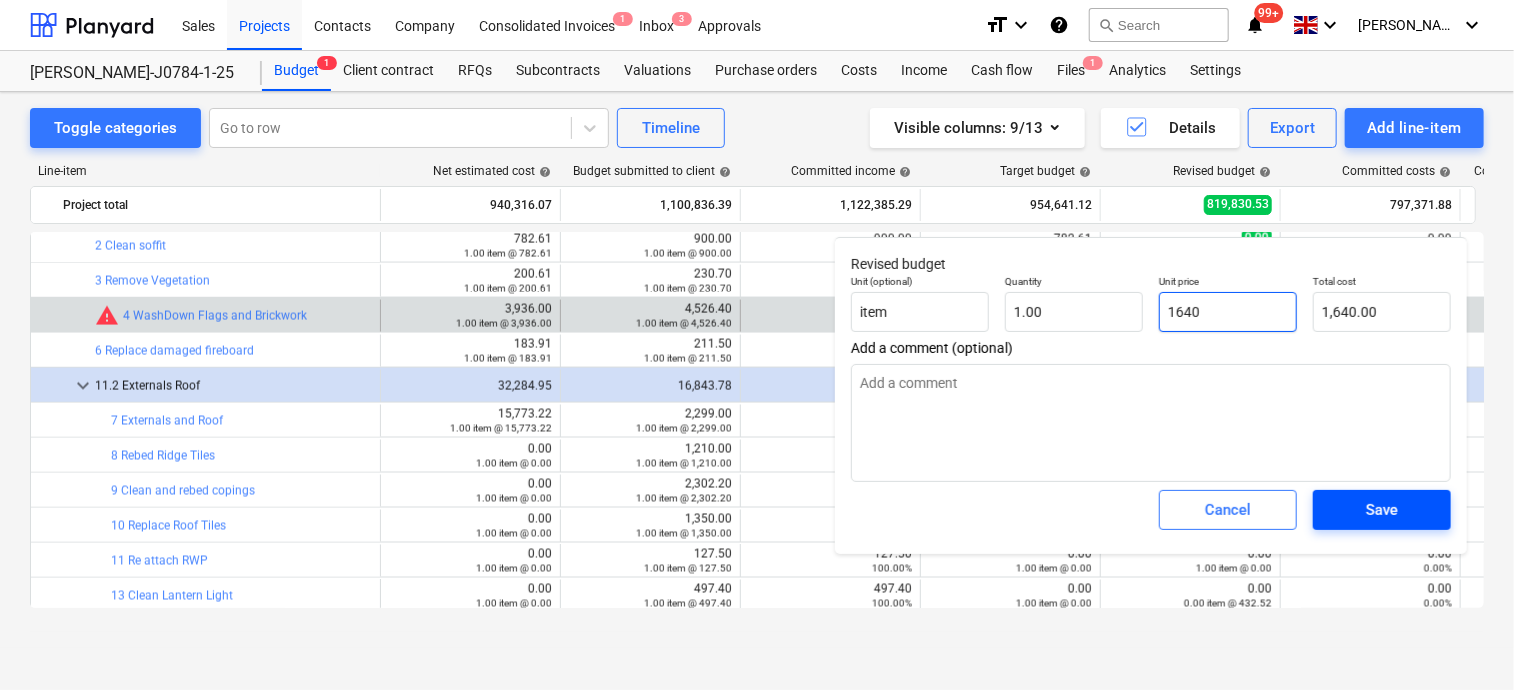 type on "1640" 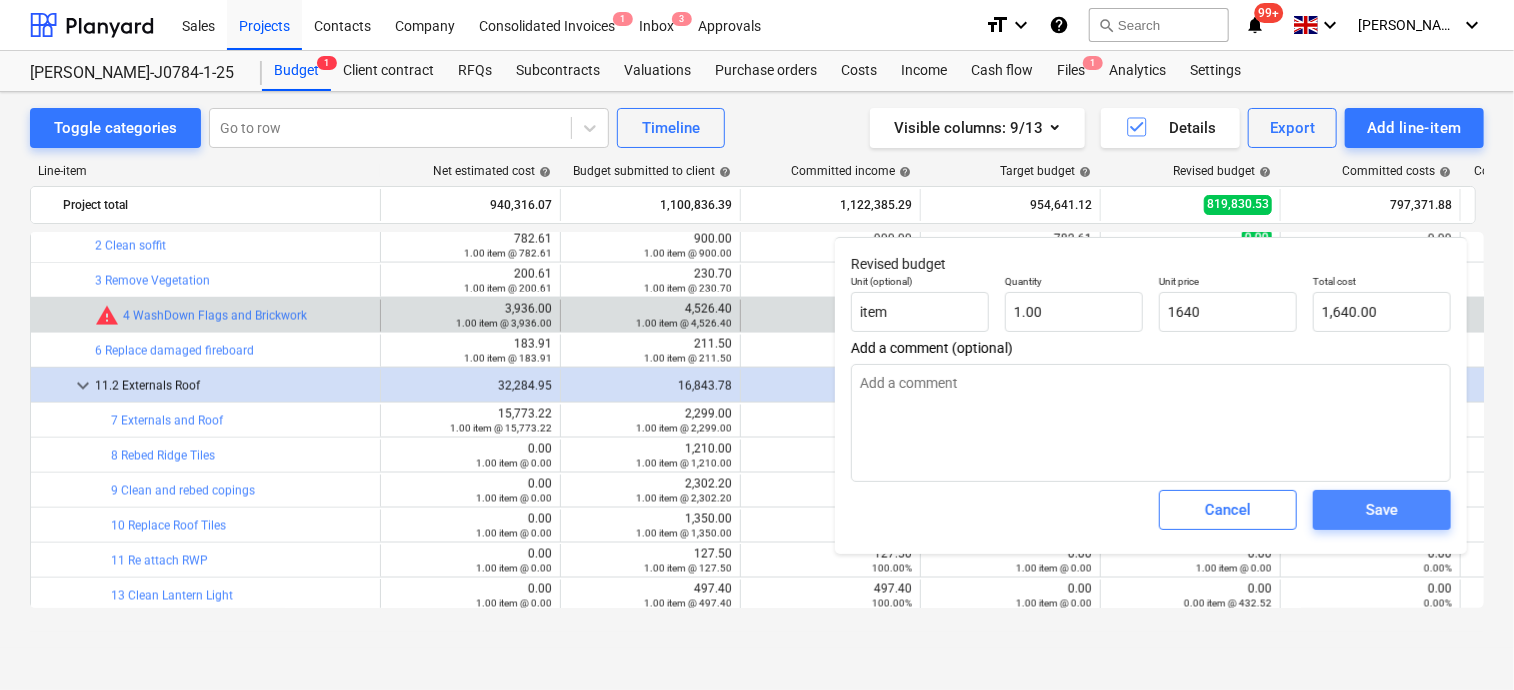 click on "Save" at bounding box center [1382, 510] 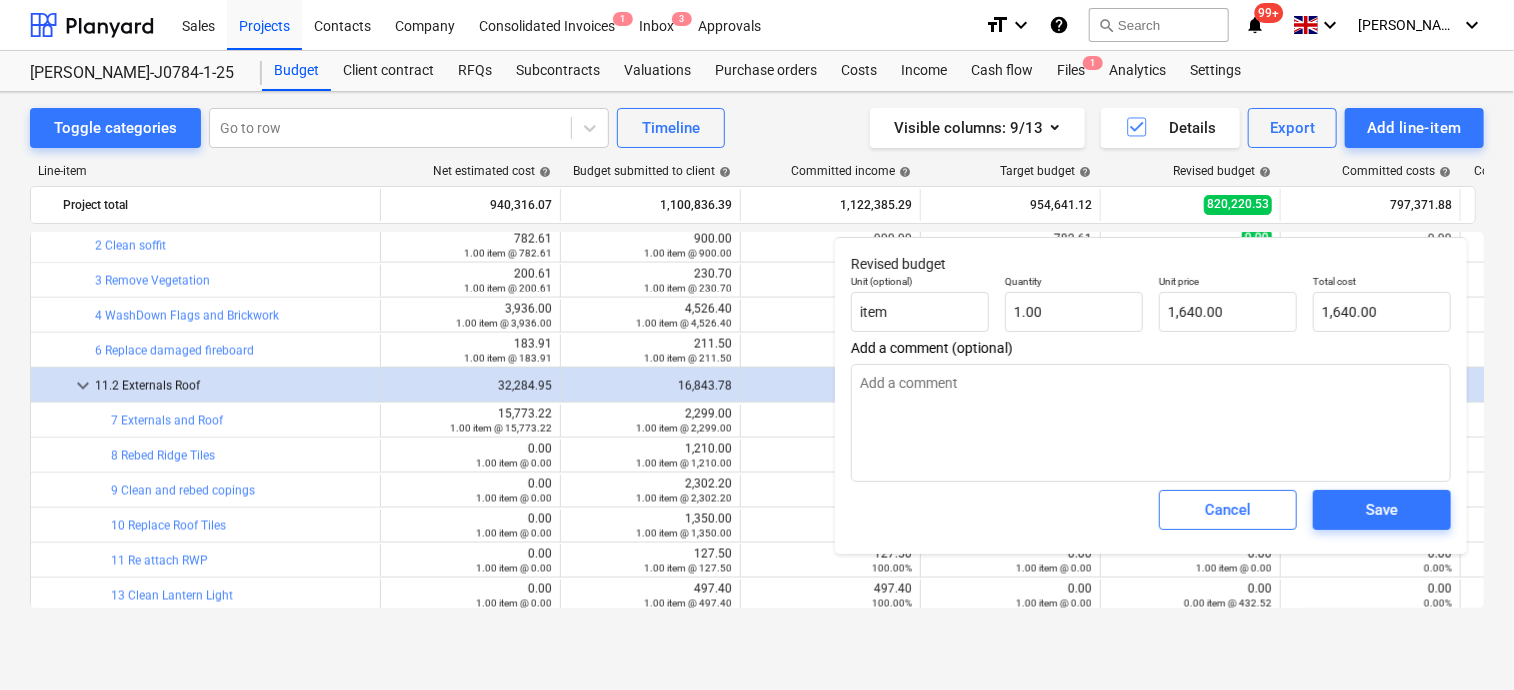 type on "x" 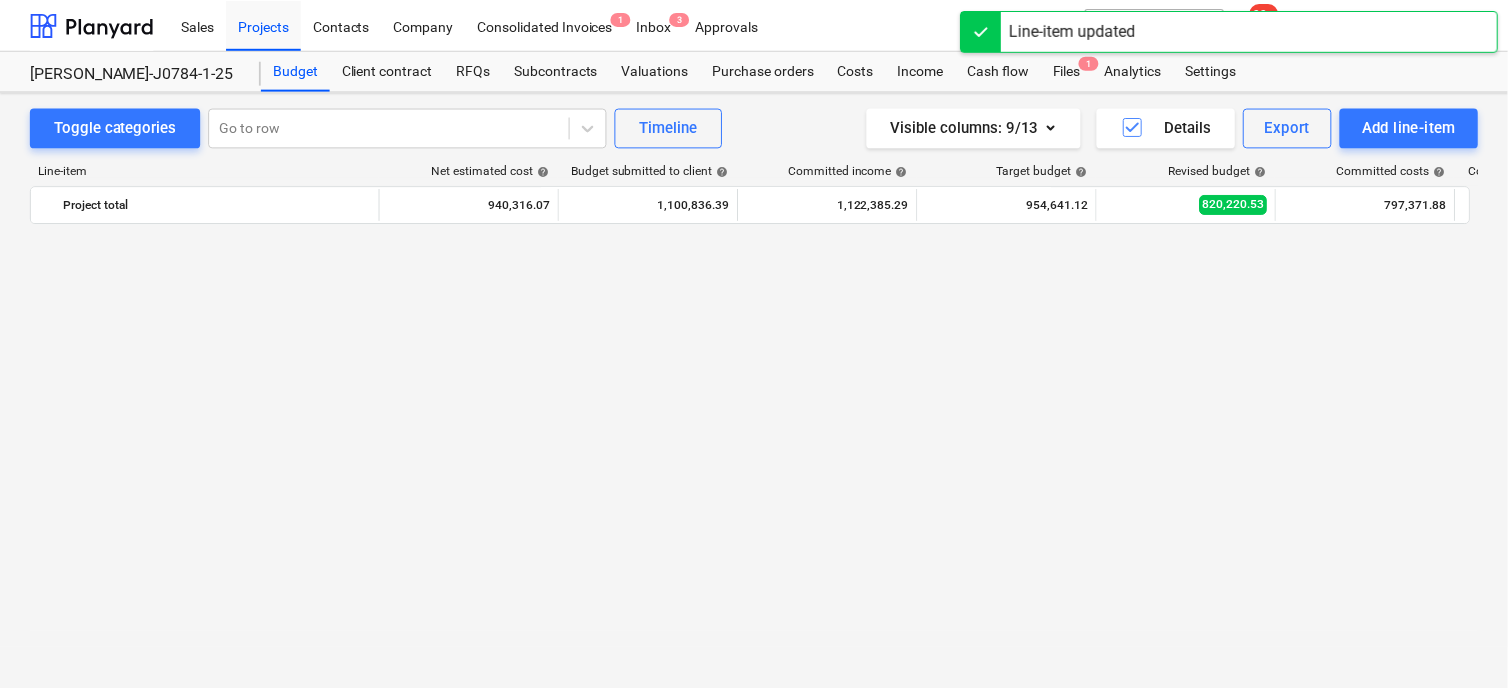 scroll, scrollTop: 1720, scrollLeft: 0, axis: vertical 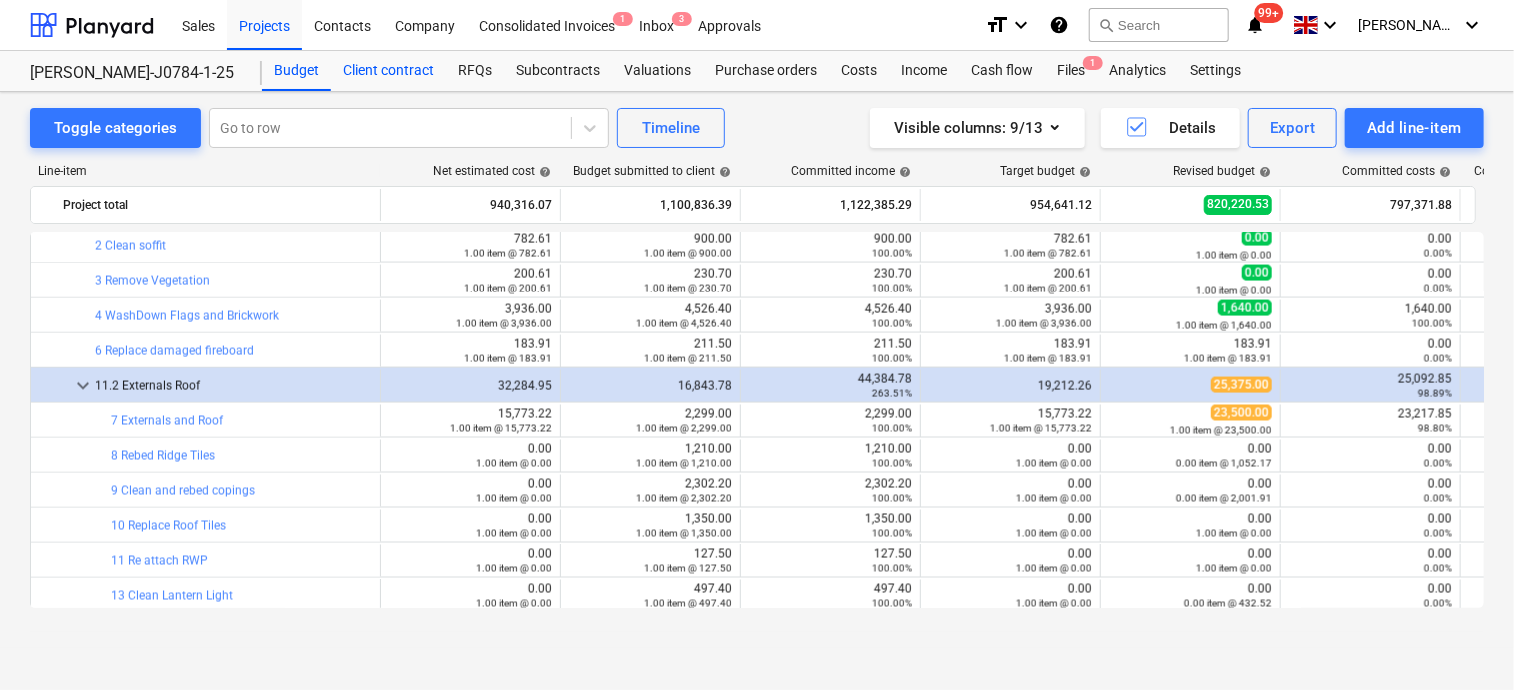 click on "Client contract" at bounding box center (388, 71) 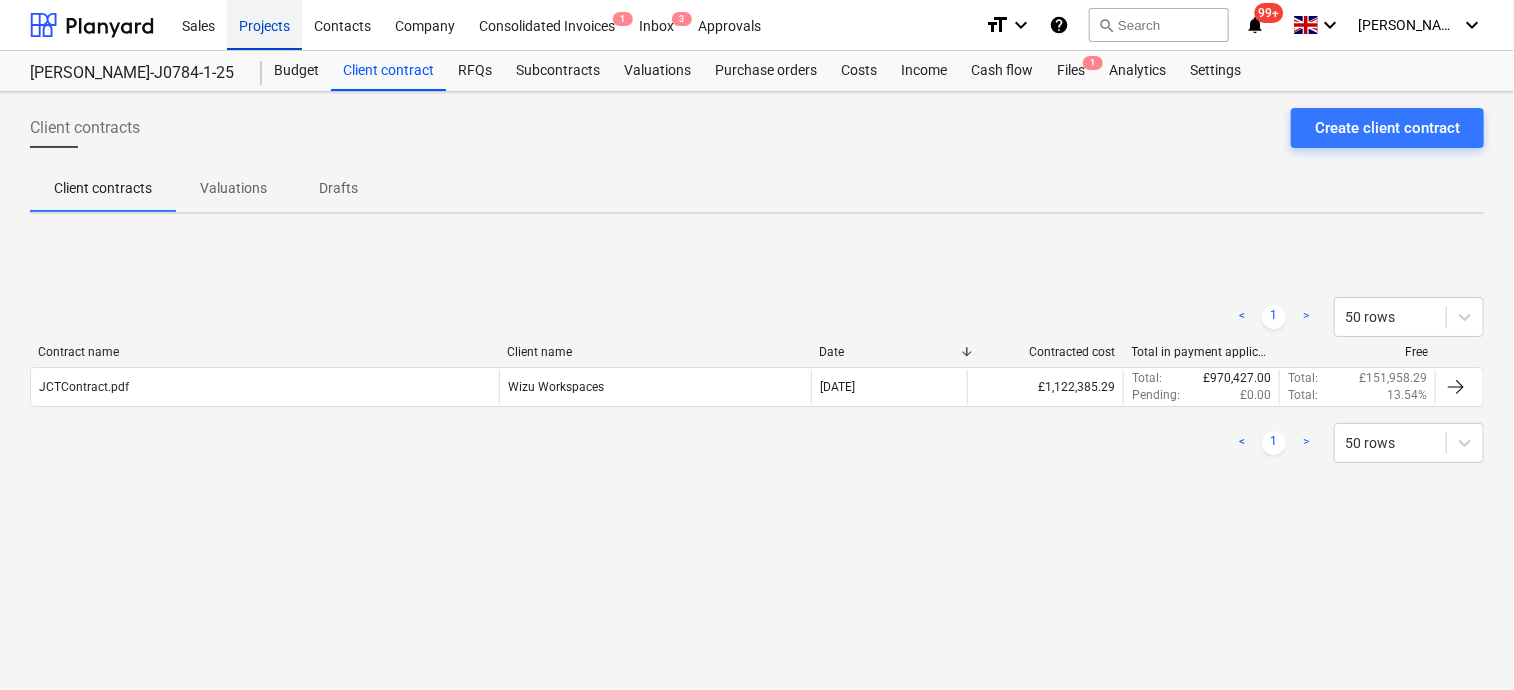 click on "Projects" at bounding box center (264, 24) 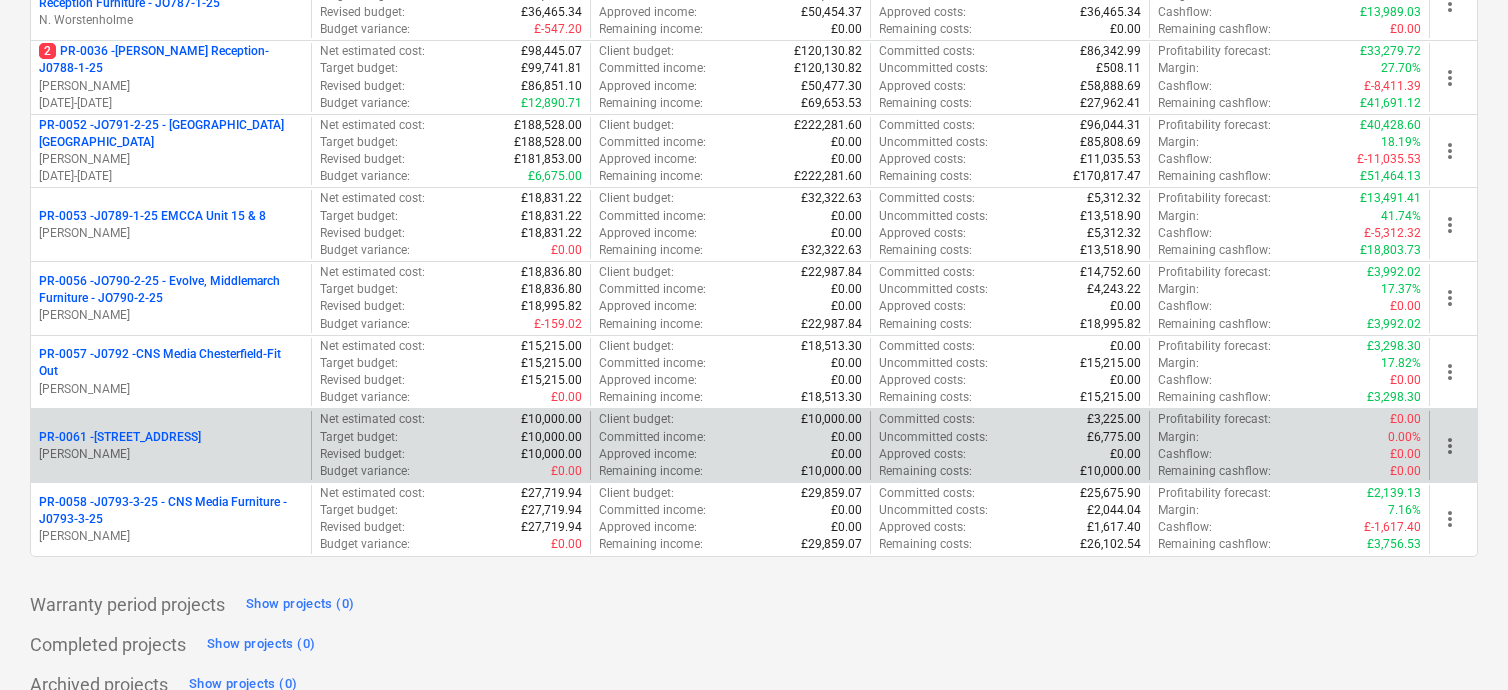 scroll, scrollTop: 675, scrollLeft: 0, axis: vertical 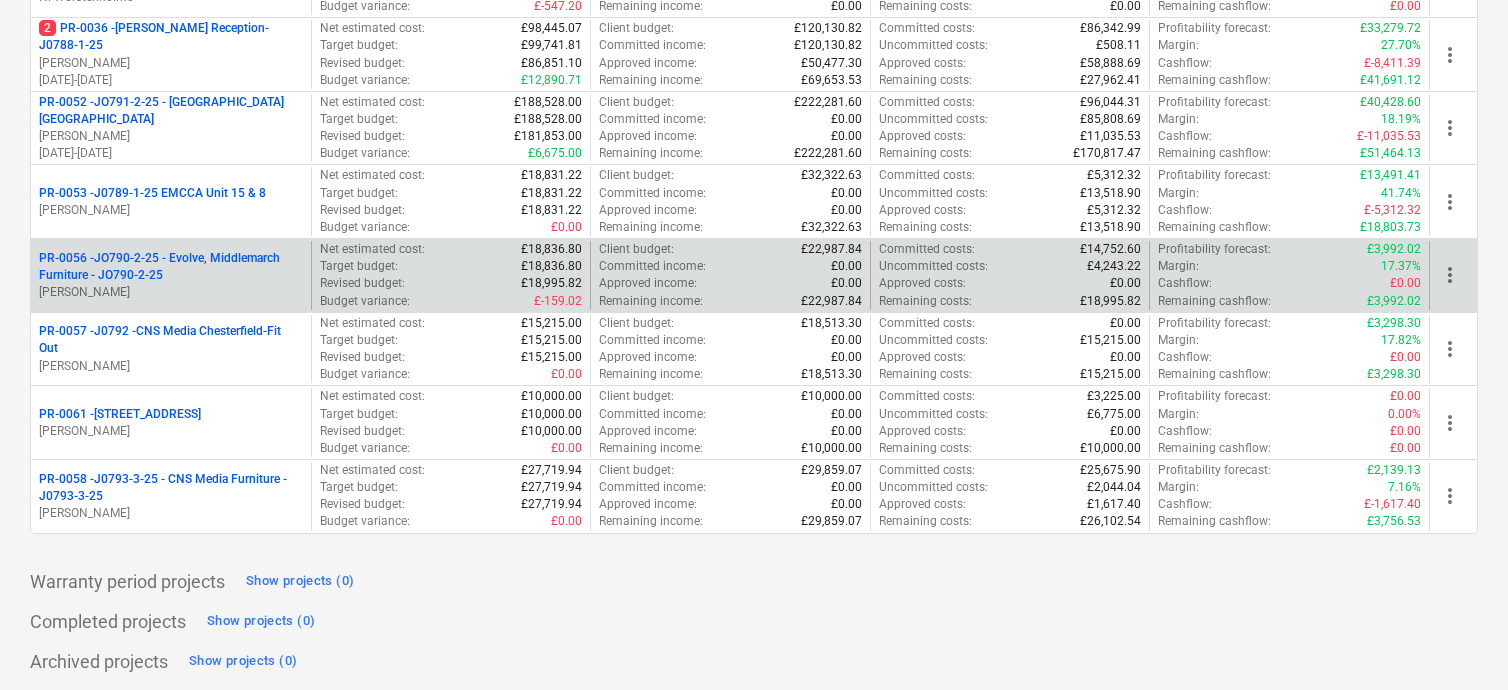click on "PR-0056 -  JO790-2-25 - Evolve, Middlemarch Furniture - JO790-2-25" at bounding box center (171, 267) 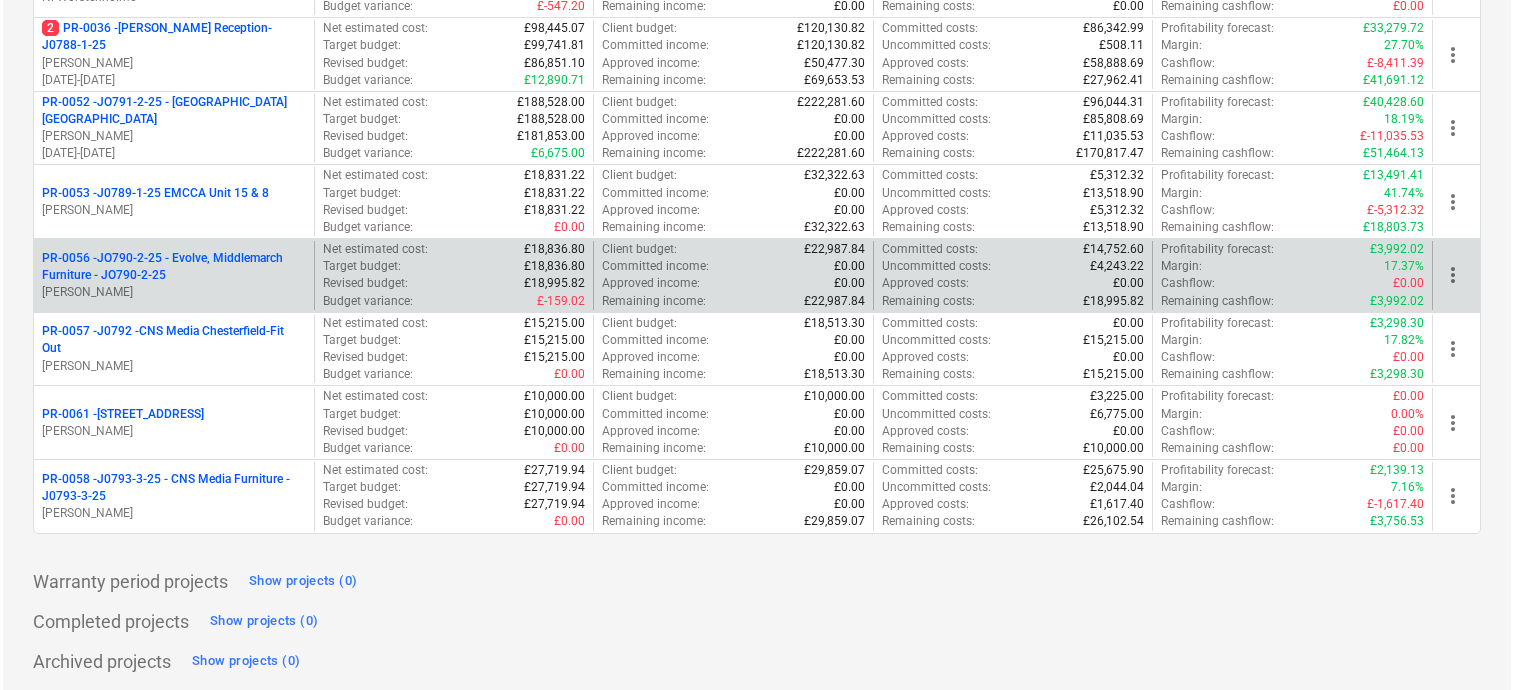 scroll, scrollTop: 0, scrollLeft: 0, axis: both 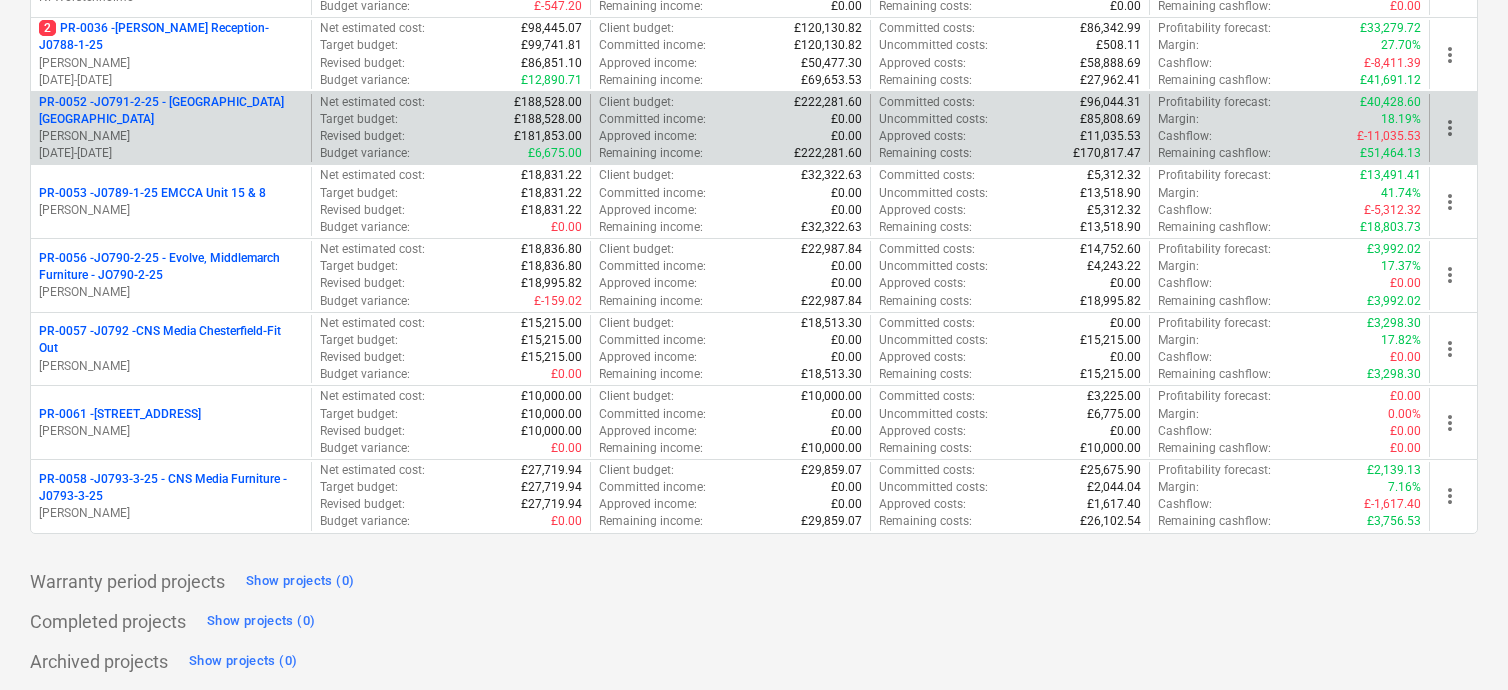 click on "[PERSON_NAME]" at bounding box center [171, 136] 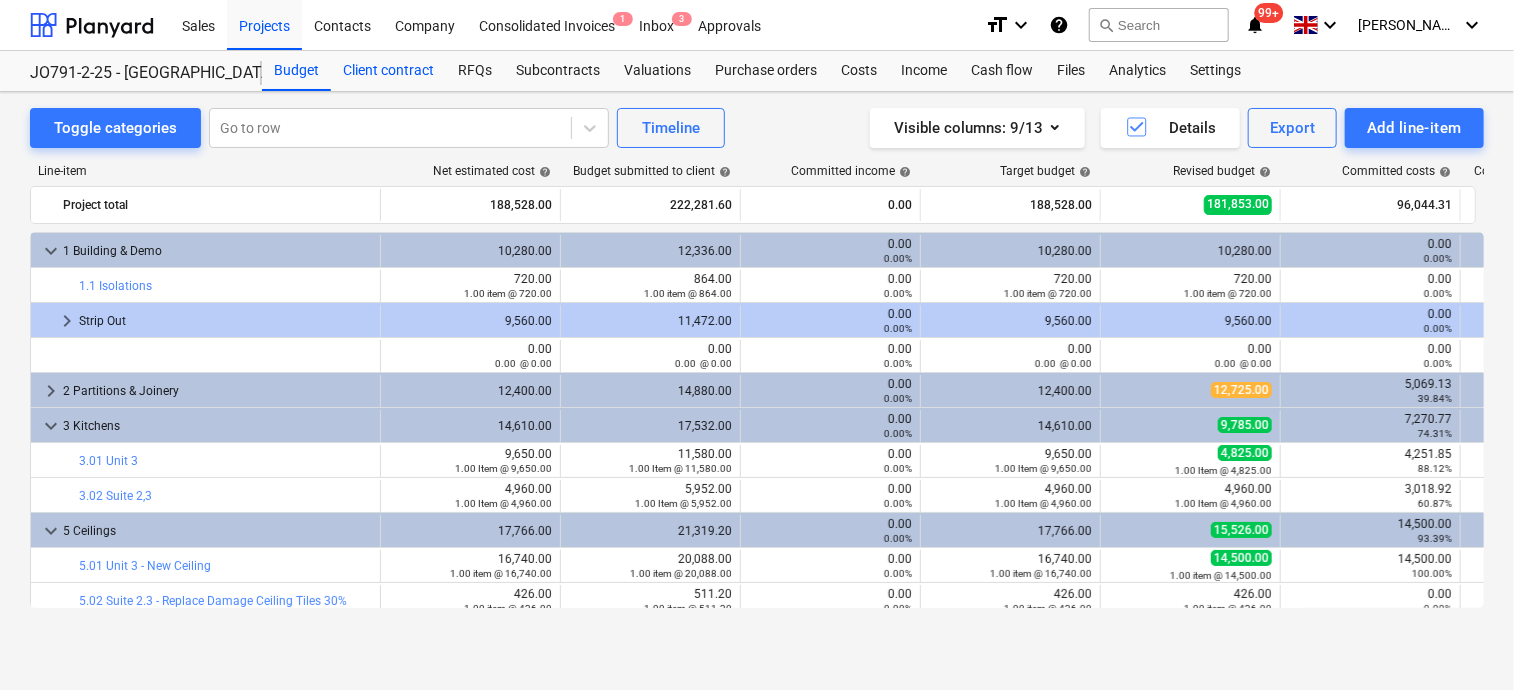 click on "Client contract" at bounding box center [388, 71] 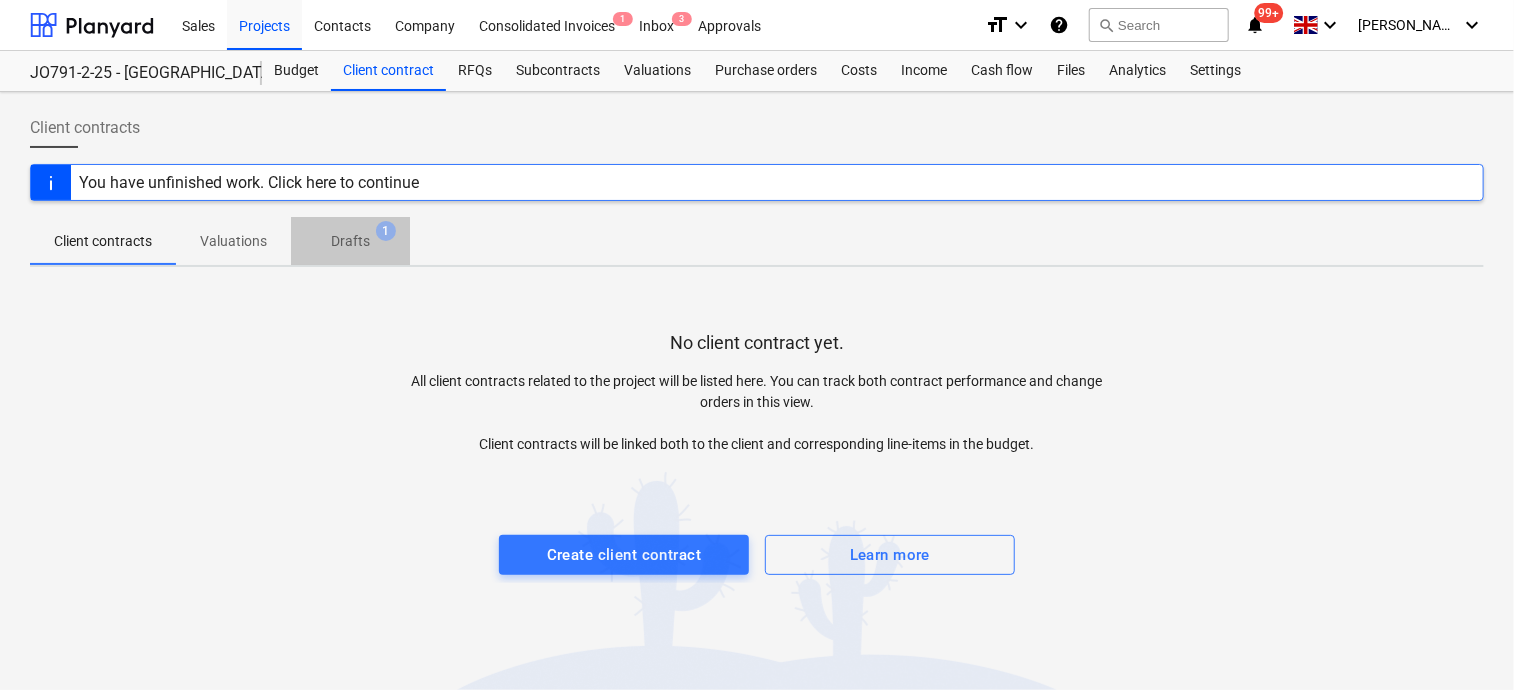 click on "1" at bounding box center [386, 231] 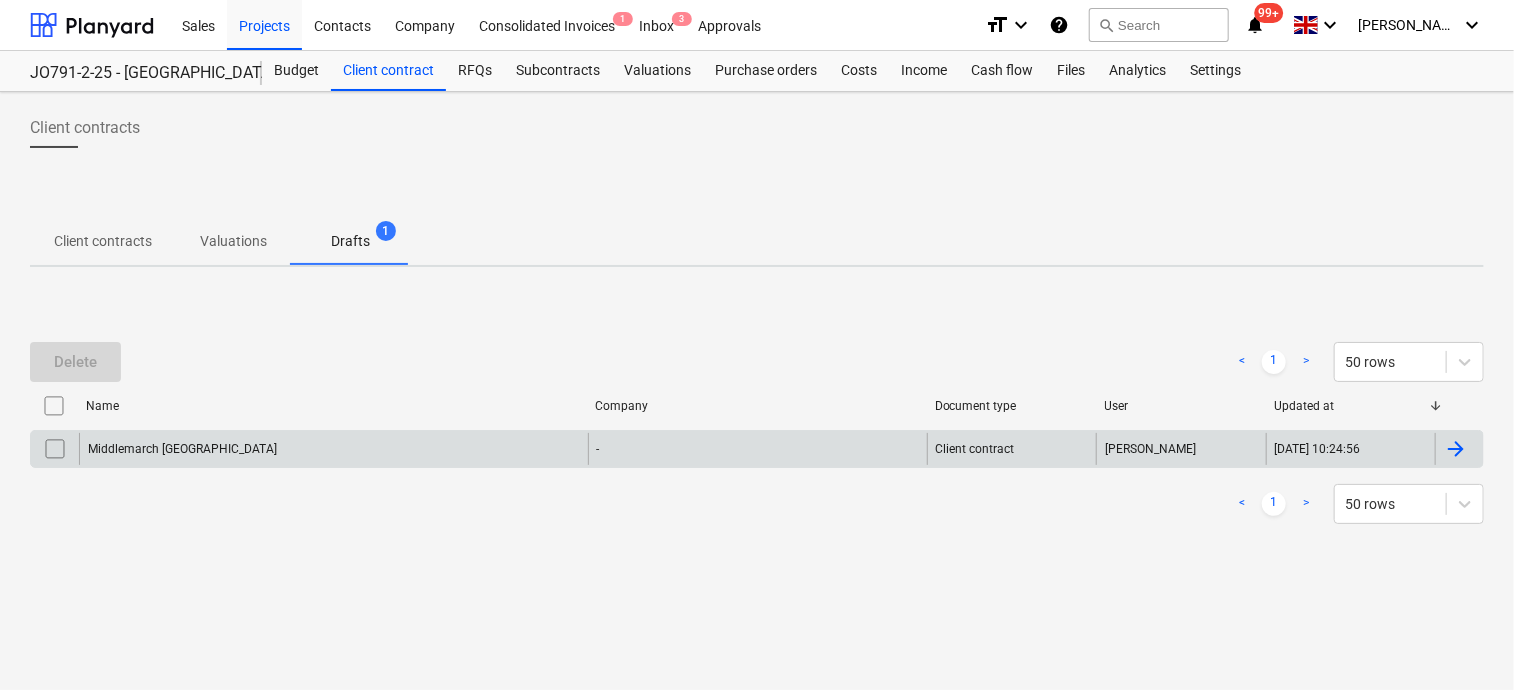 click on "Middlemarch [GEOGRAPHIC_DATA]" at bounding box center (333, 449) 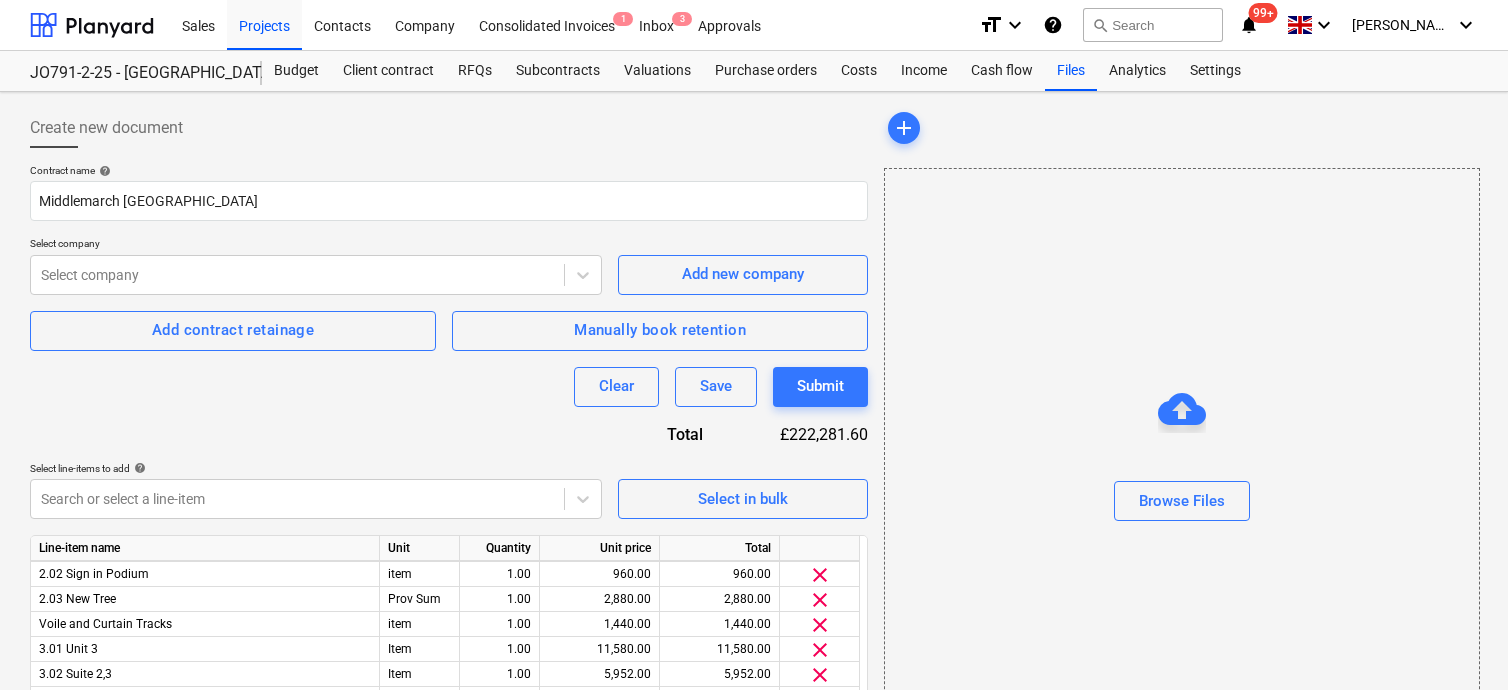scroll, scrollTop: 100, scrollLeft: 0, axis: vertical 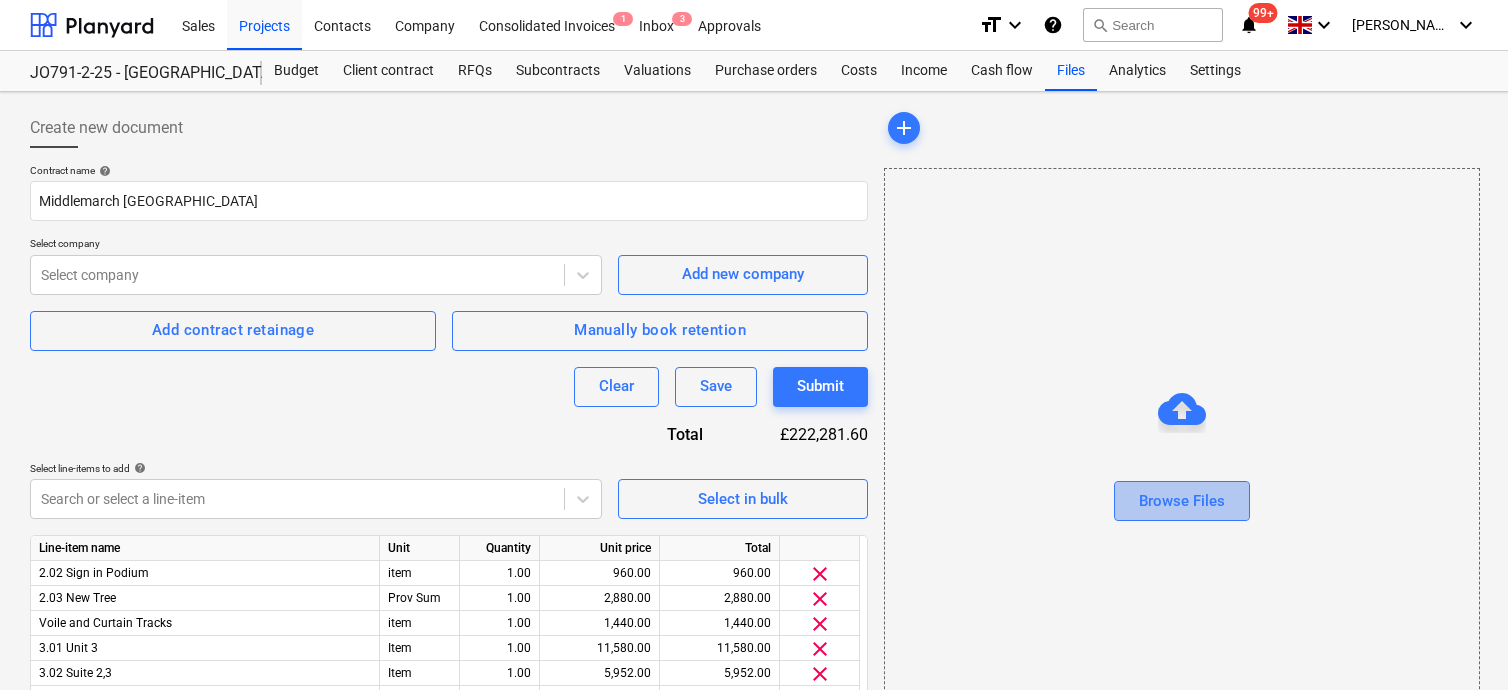 click on "Browse Files" at bounding box center (1182, 501) 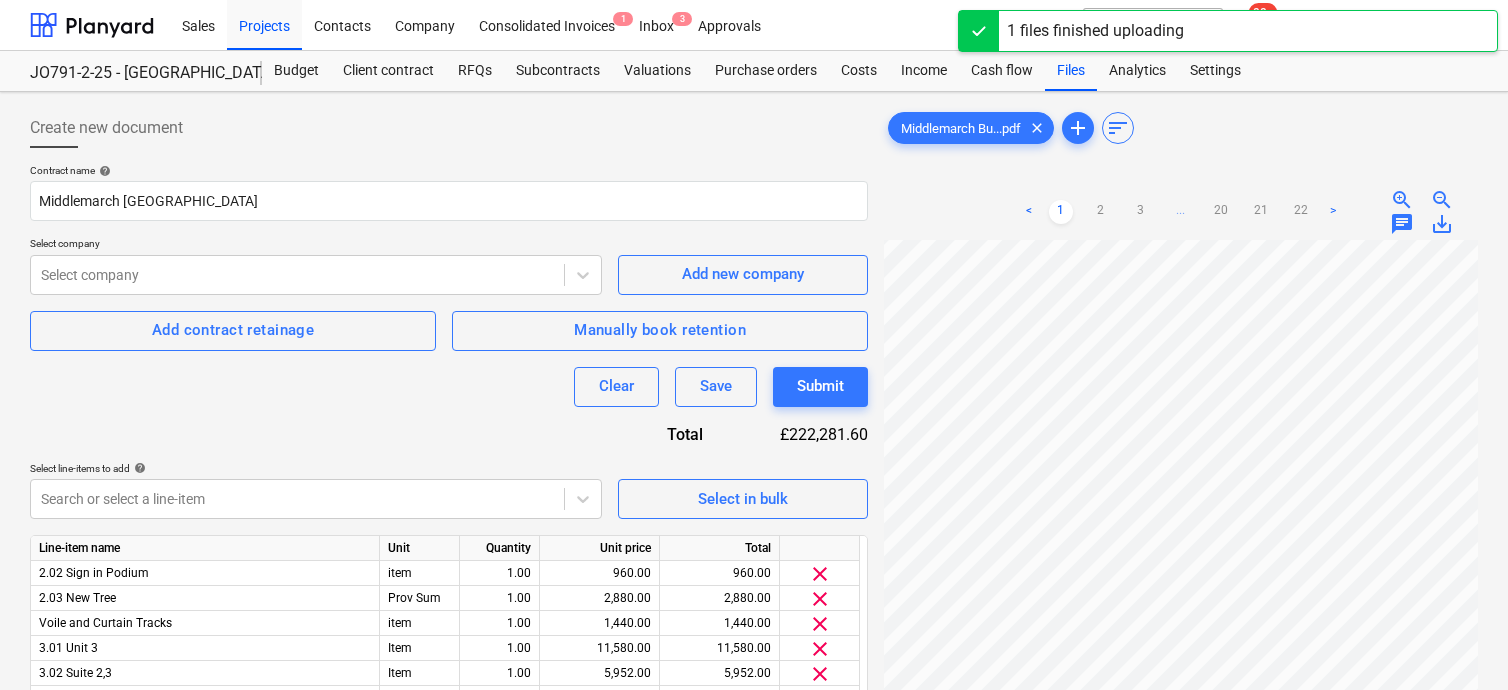 scroll, scrollTop: 221, scrollLeft: 0, axis: vertical 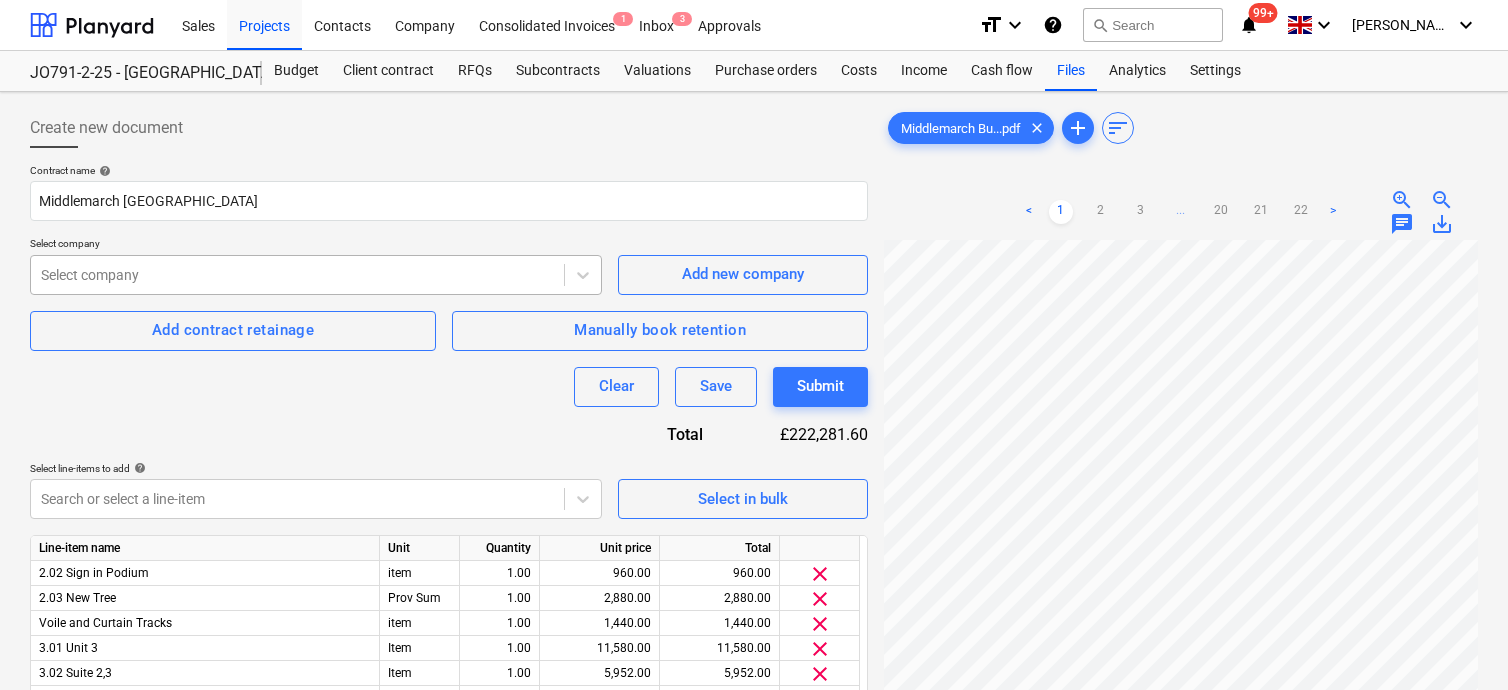 click at bounding box center (297, 275) 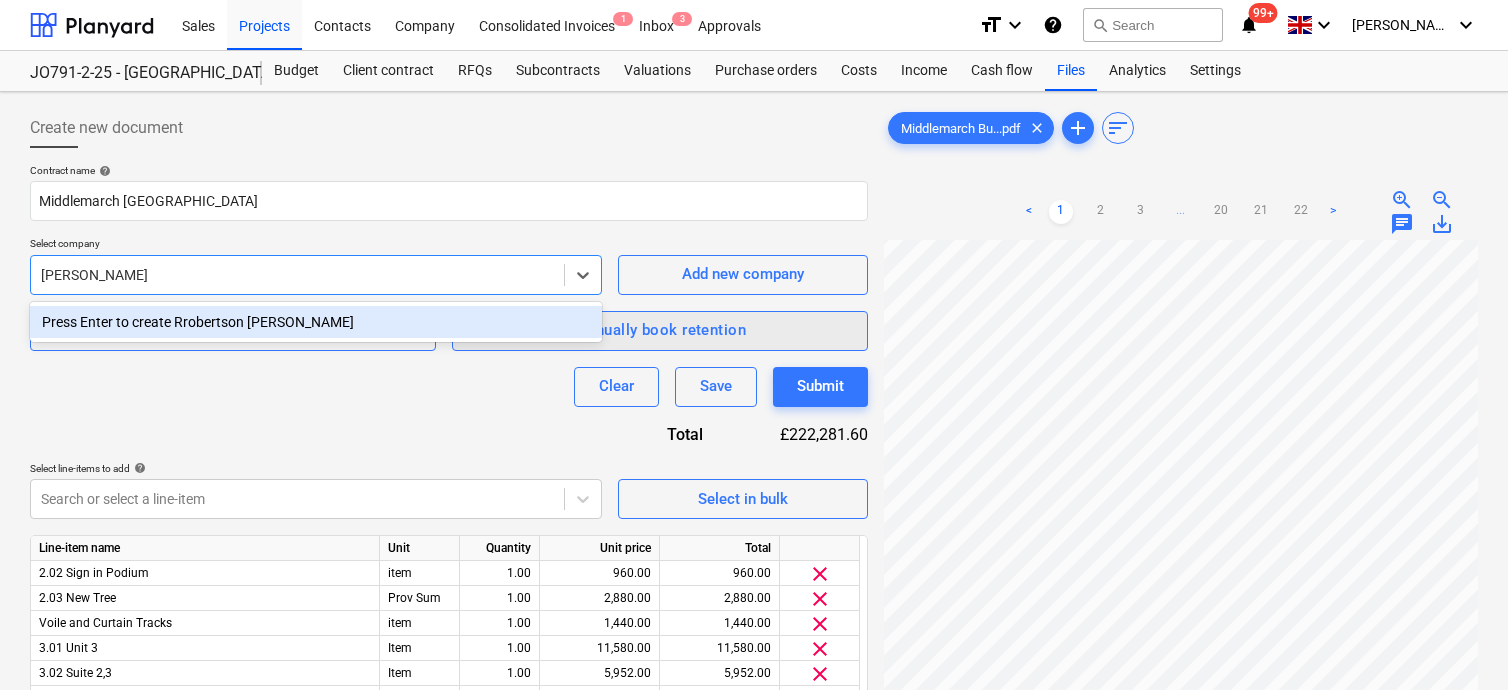 scroll, scrollTop: 221, scrollLeft: 0, axis: vertical 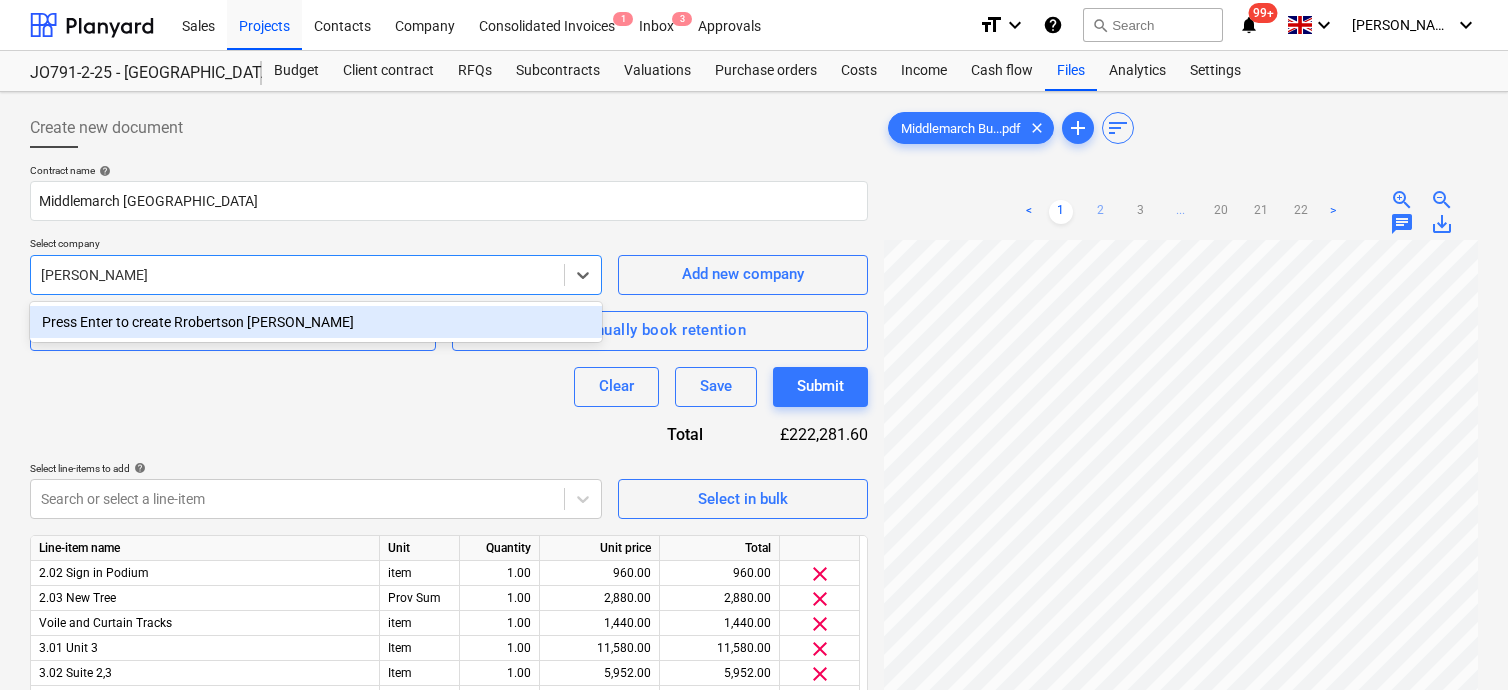type on "[PERSON_NAME]" 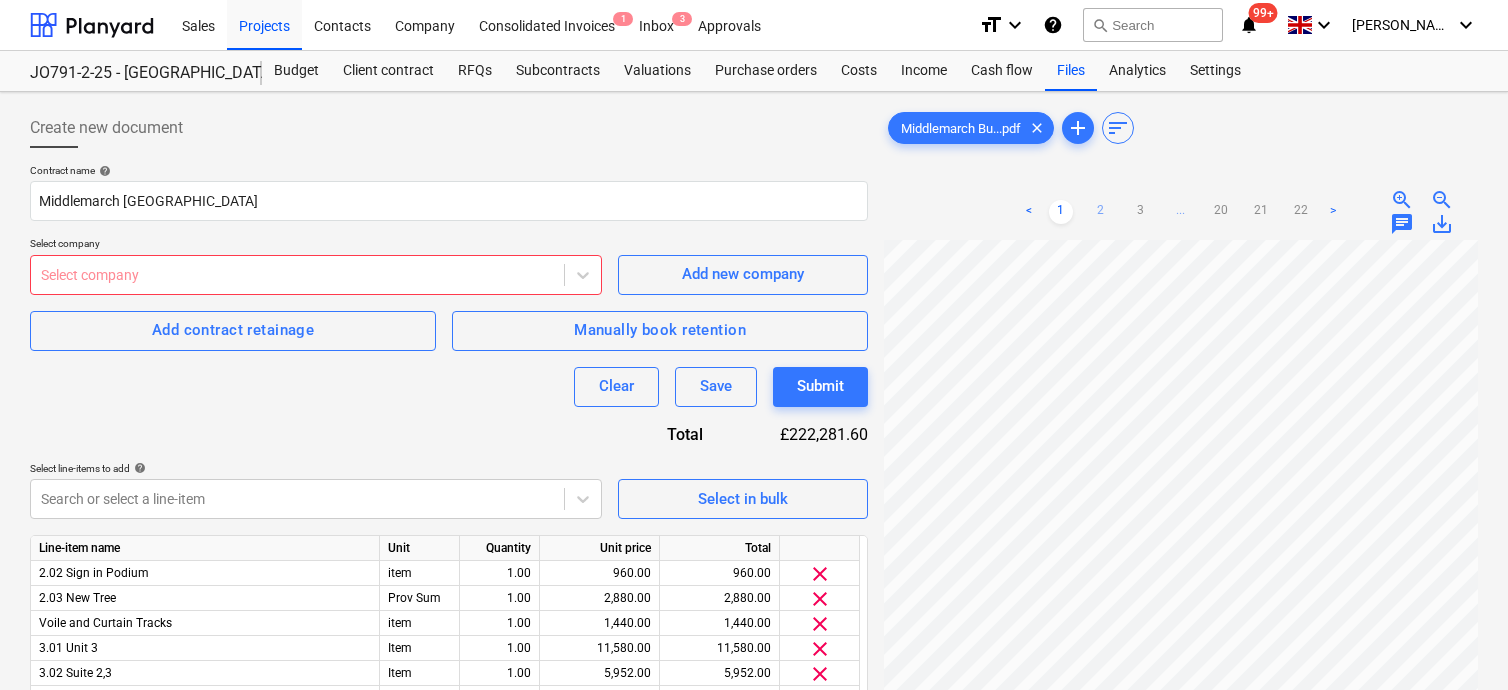 click on "2" at bounding box center [1101, 212] 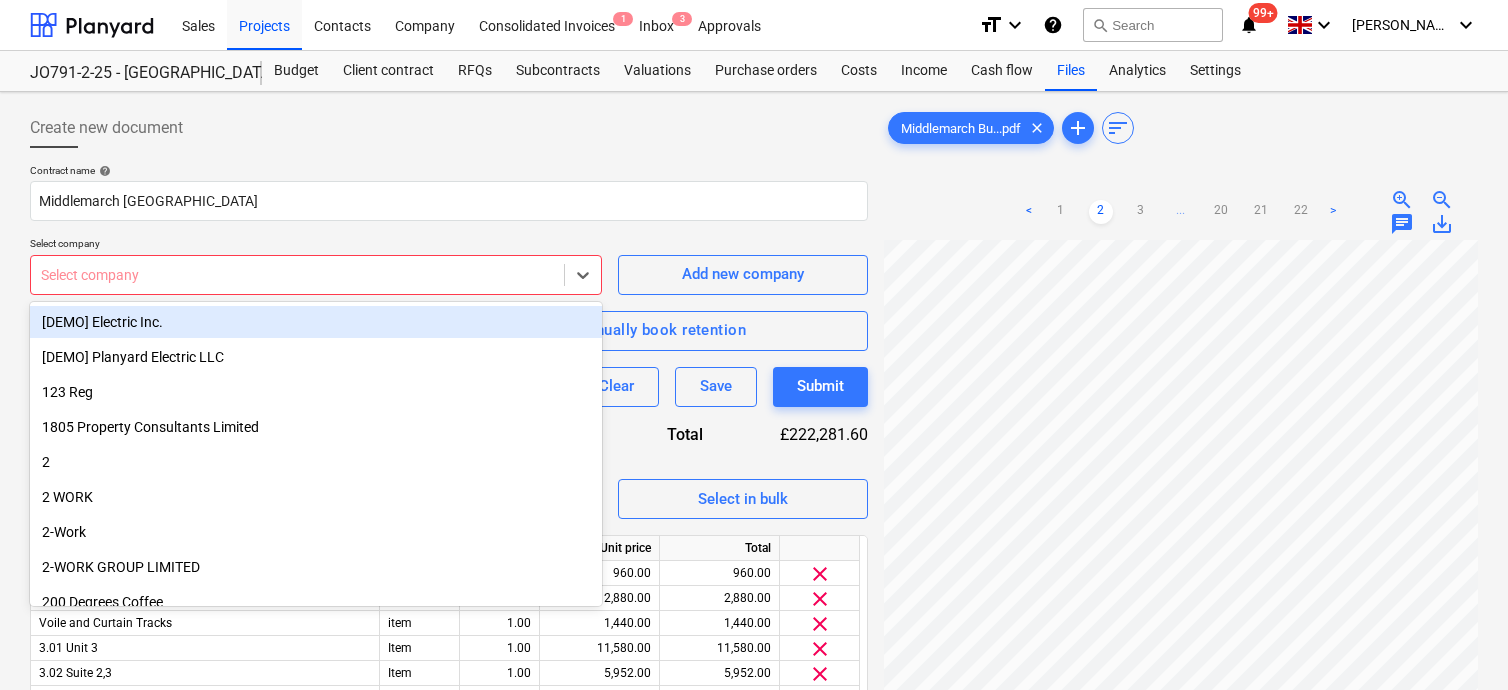 click at bounding box center [297, 275] 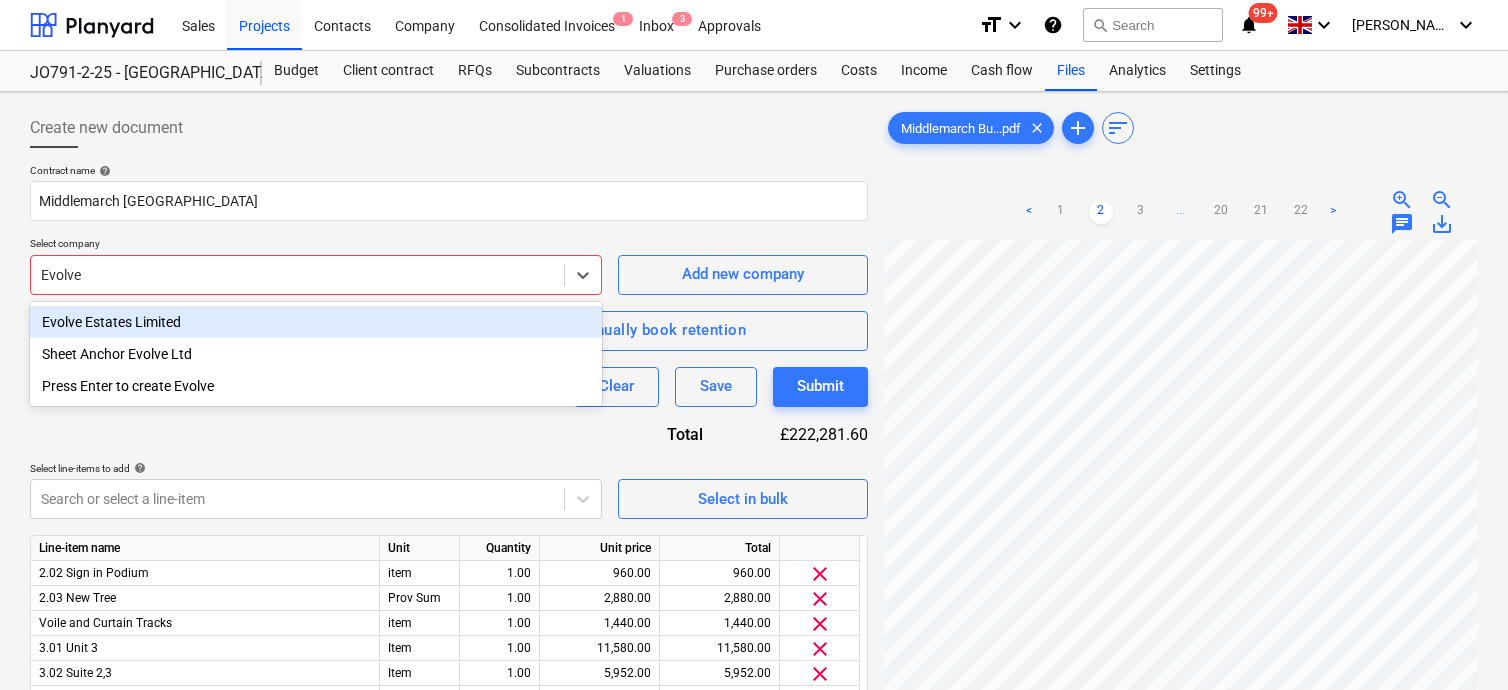 type on "Evolve" 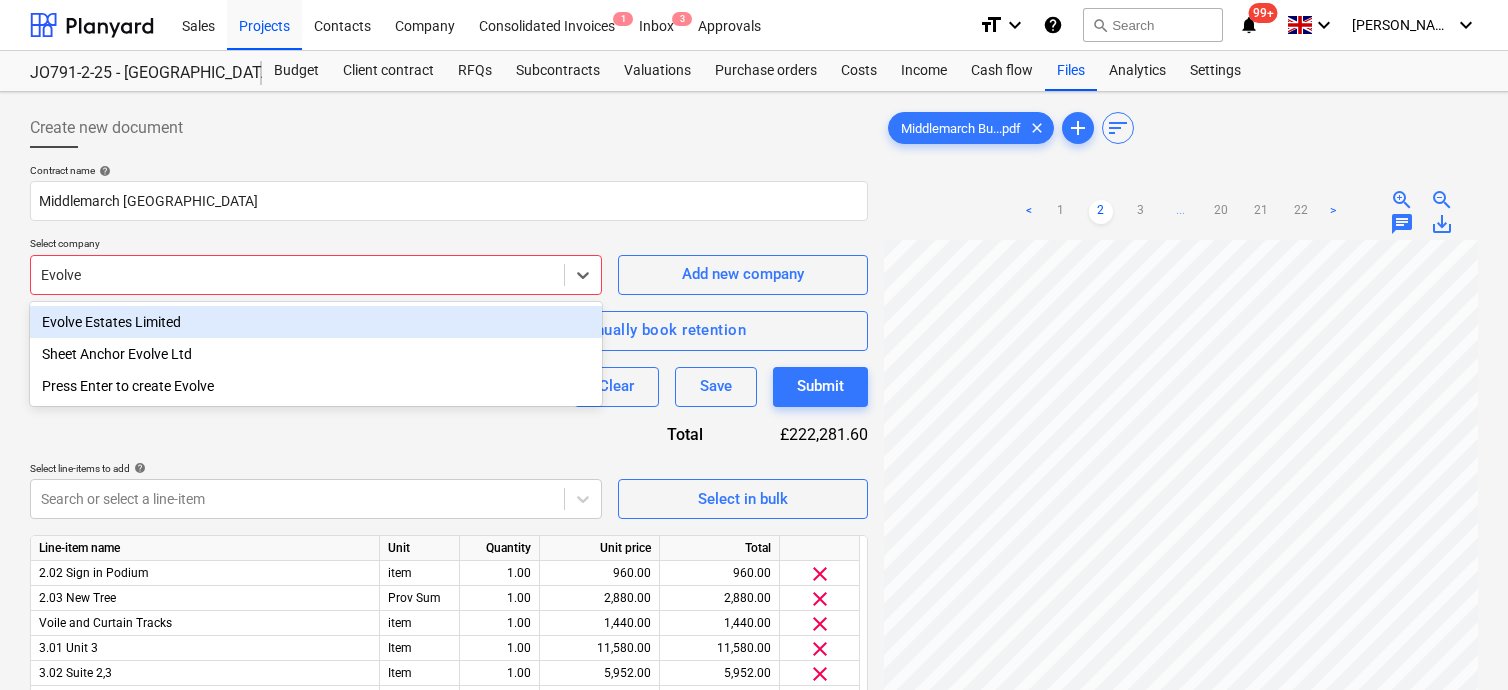 click on "Evolve Estates Limited" at bounding box center (316, 322) 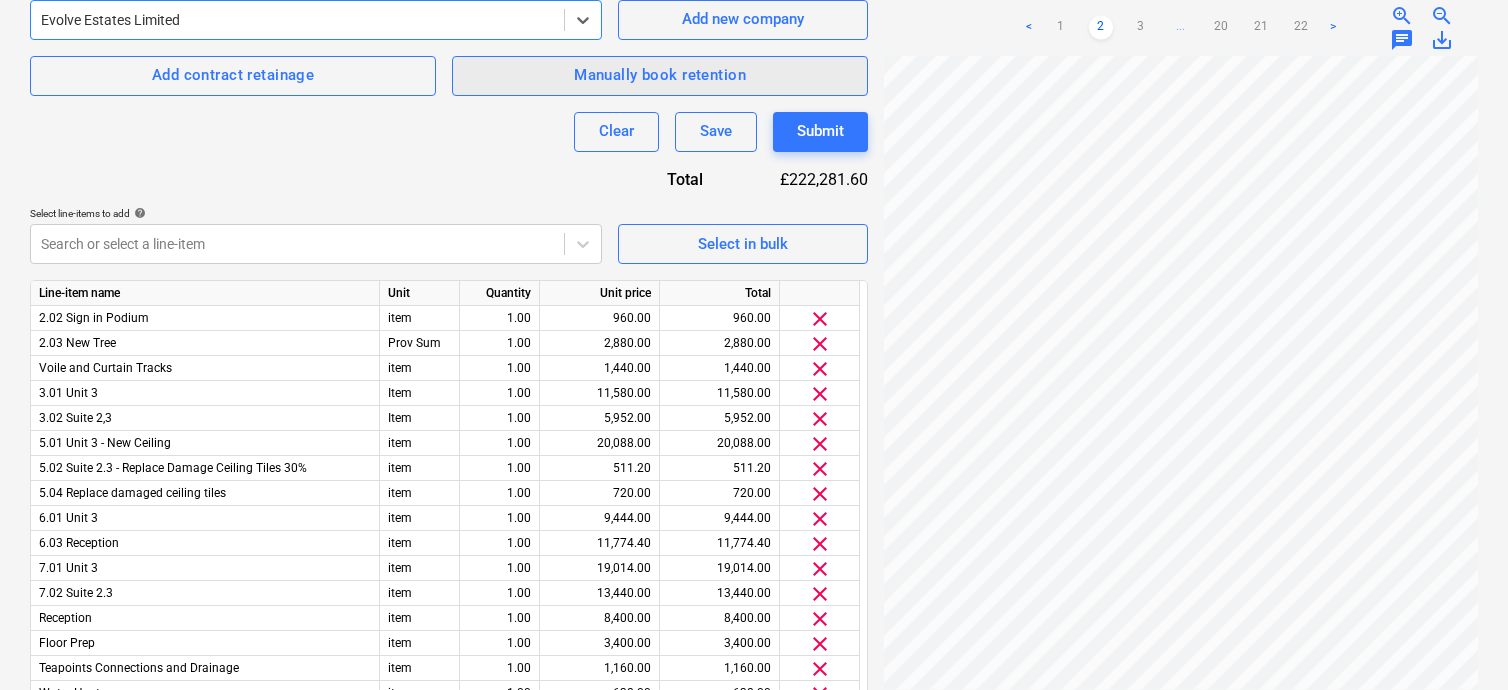 scroll, scrollTop: 300, scrollLeft: 0, axis: vertical 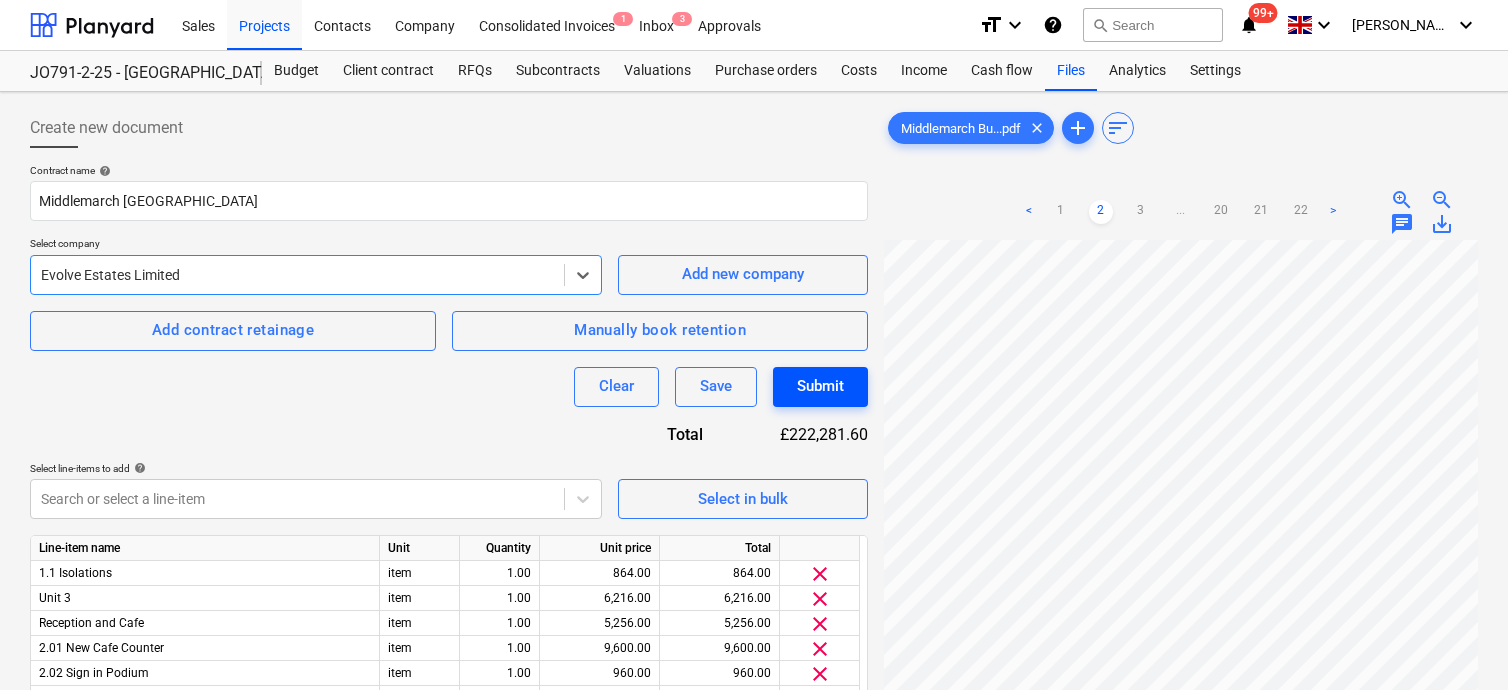 click on "Submit" at bounding box center [820, 386] 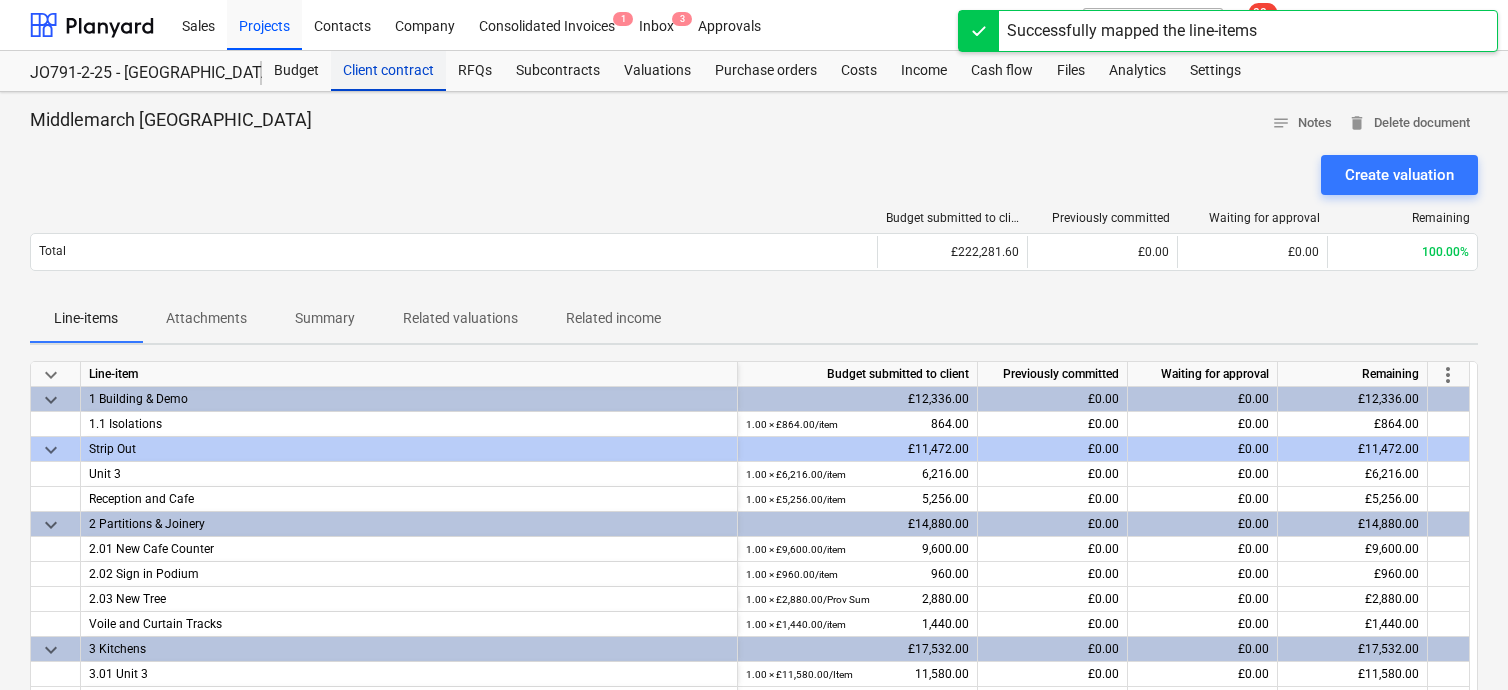 click on "Client contract" at bounding box center (388, 71) 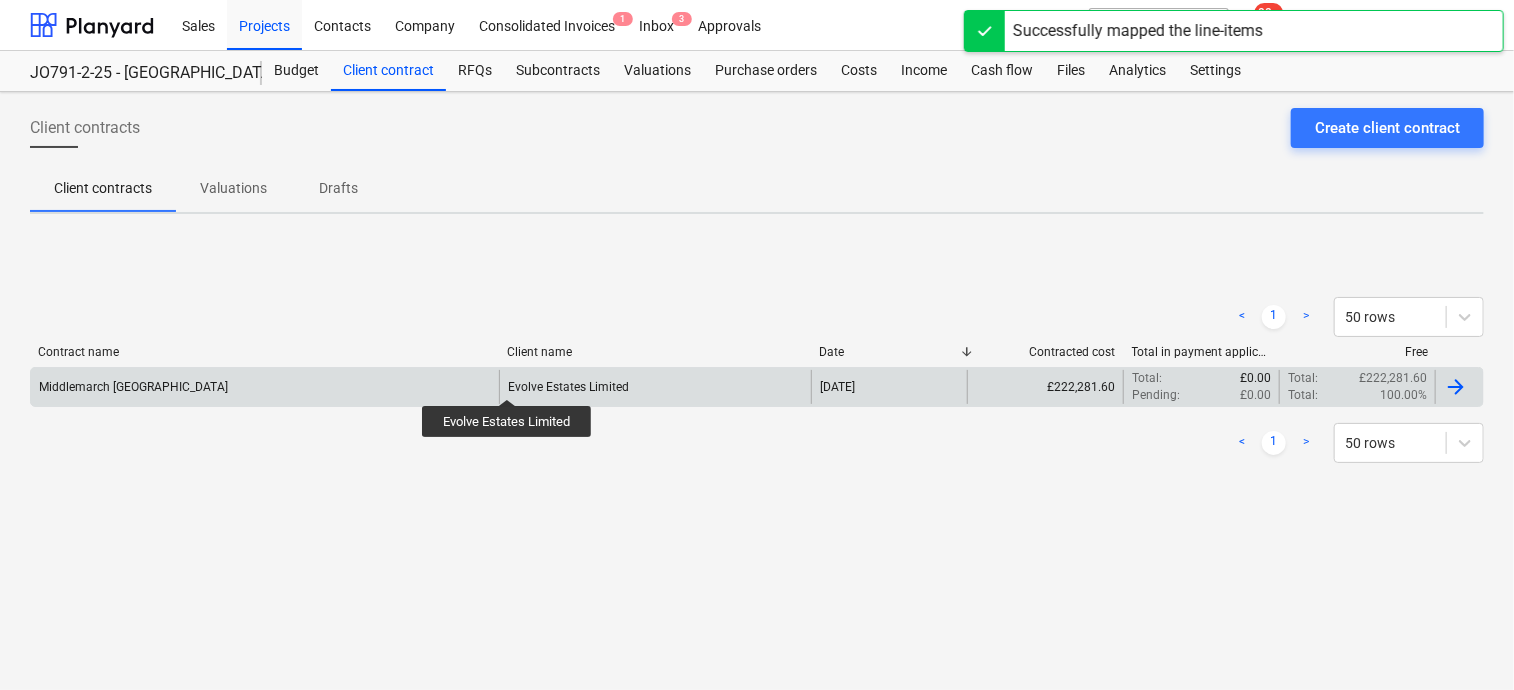 click on "Evolve Estates Limited" at bounding box center (568, 387) 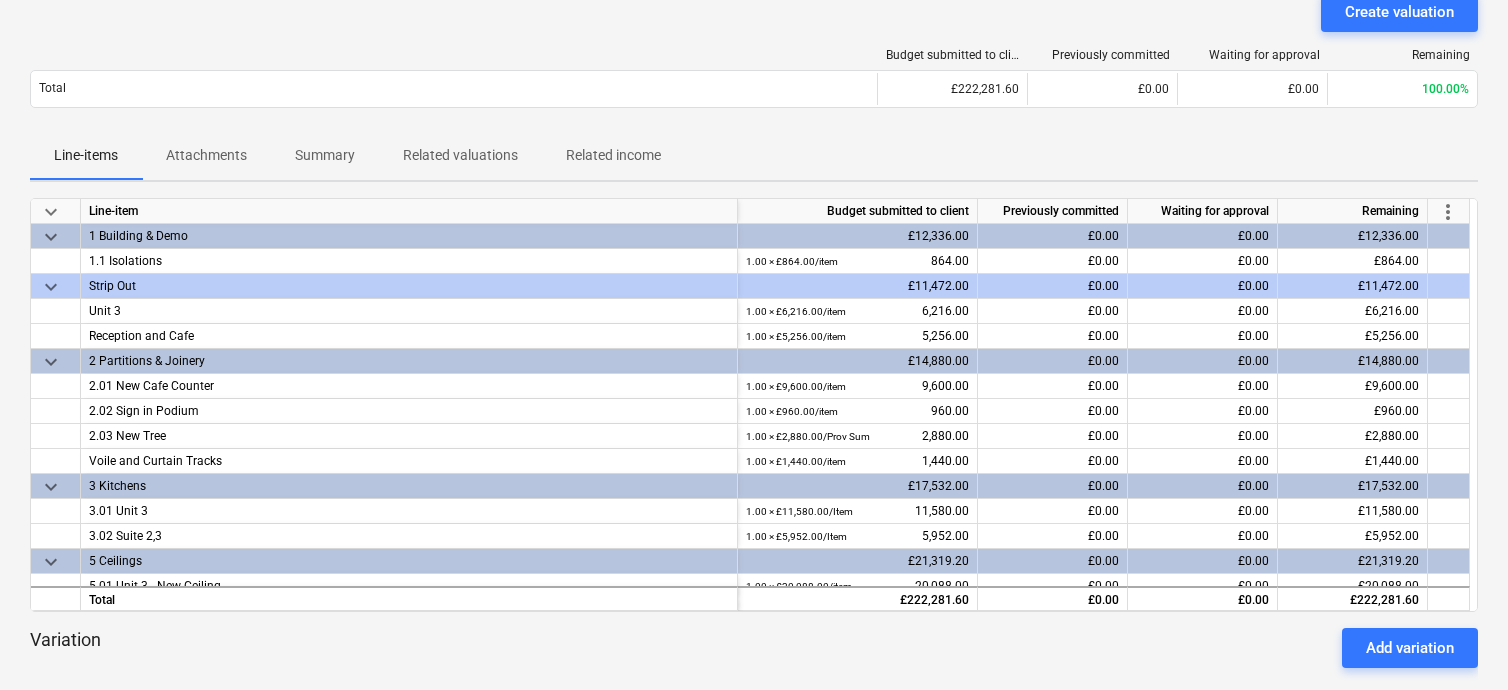 scroll, scrollTop: 0, scrollLeft: 0, axis: both 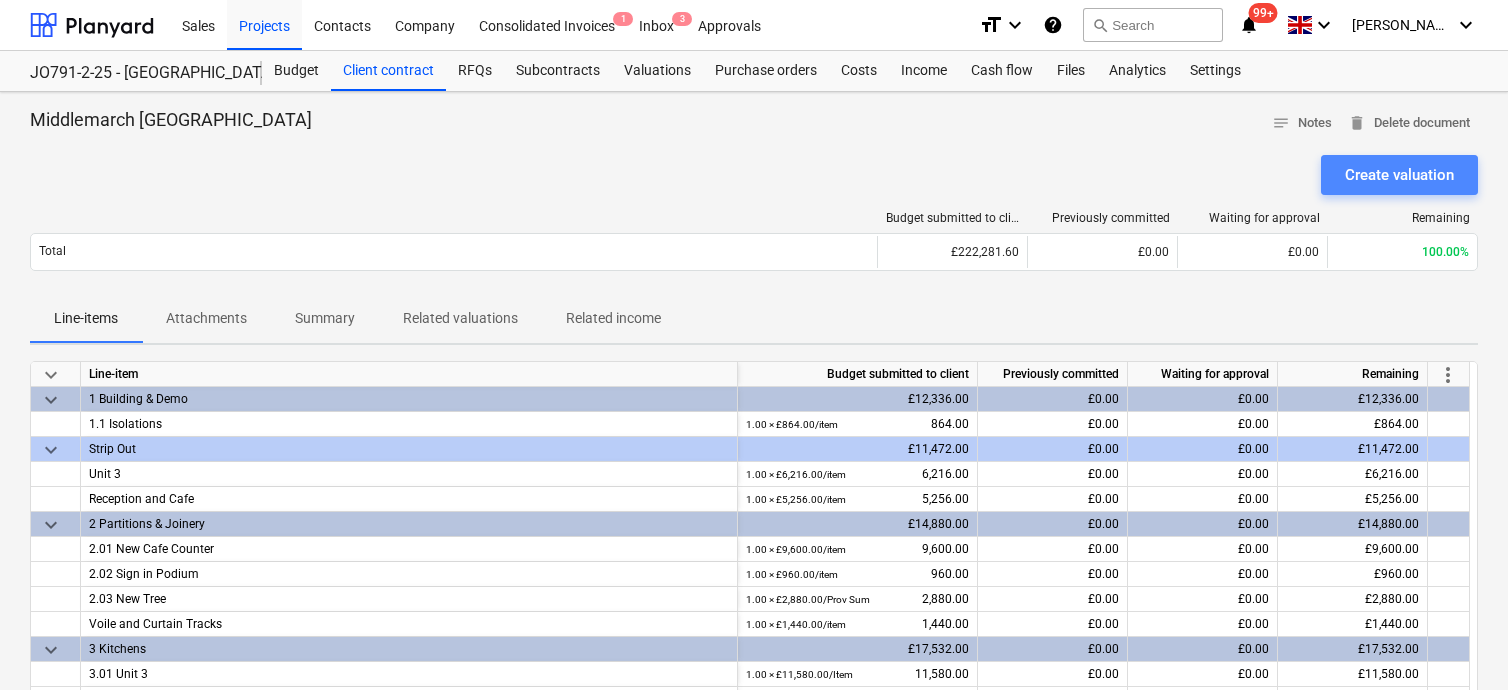 click on "Create valuation" at bounding box center (1399, 175) 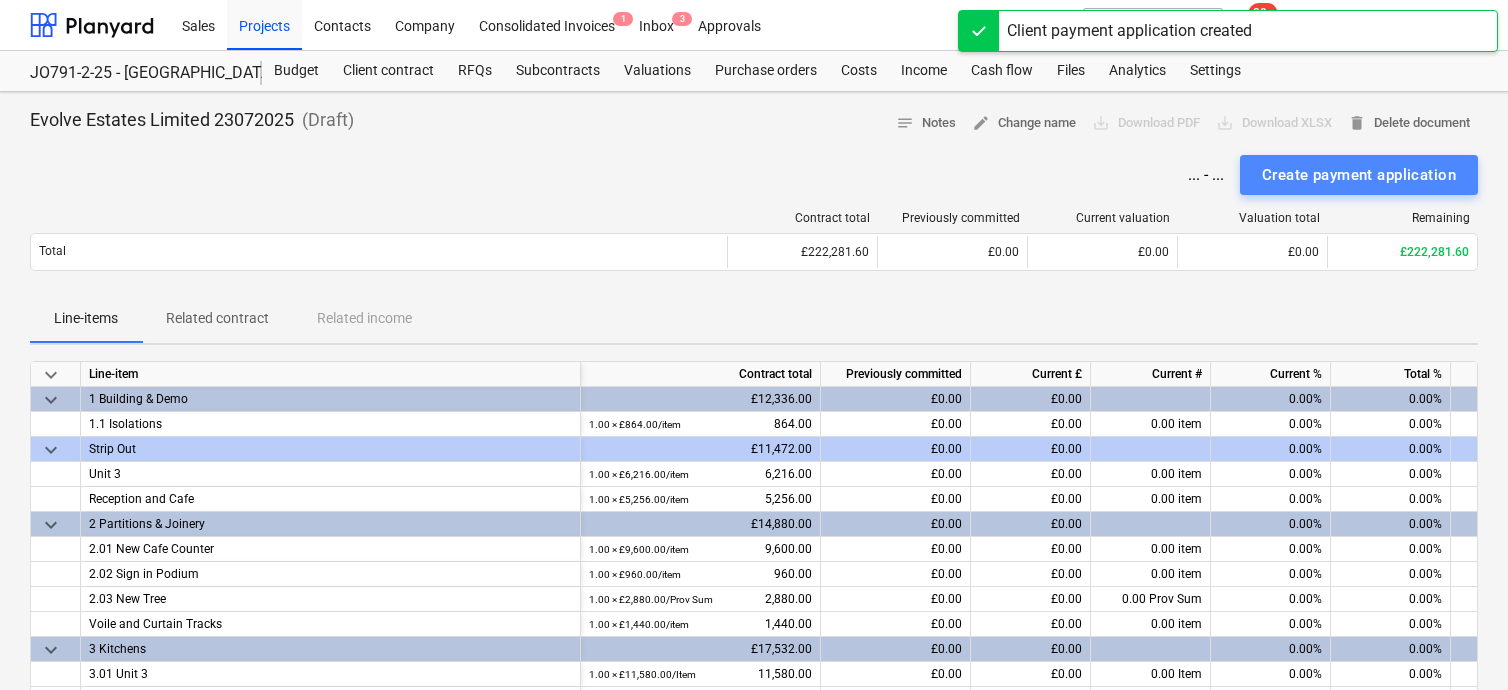 click on "Create payment application" at bounding box center [1359, 175] 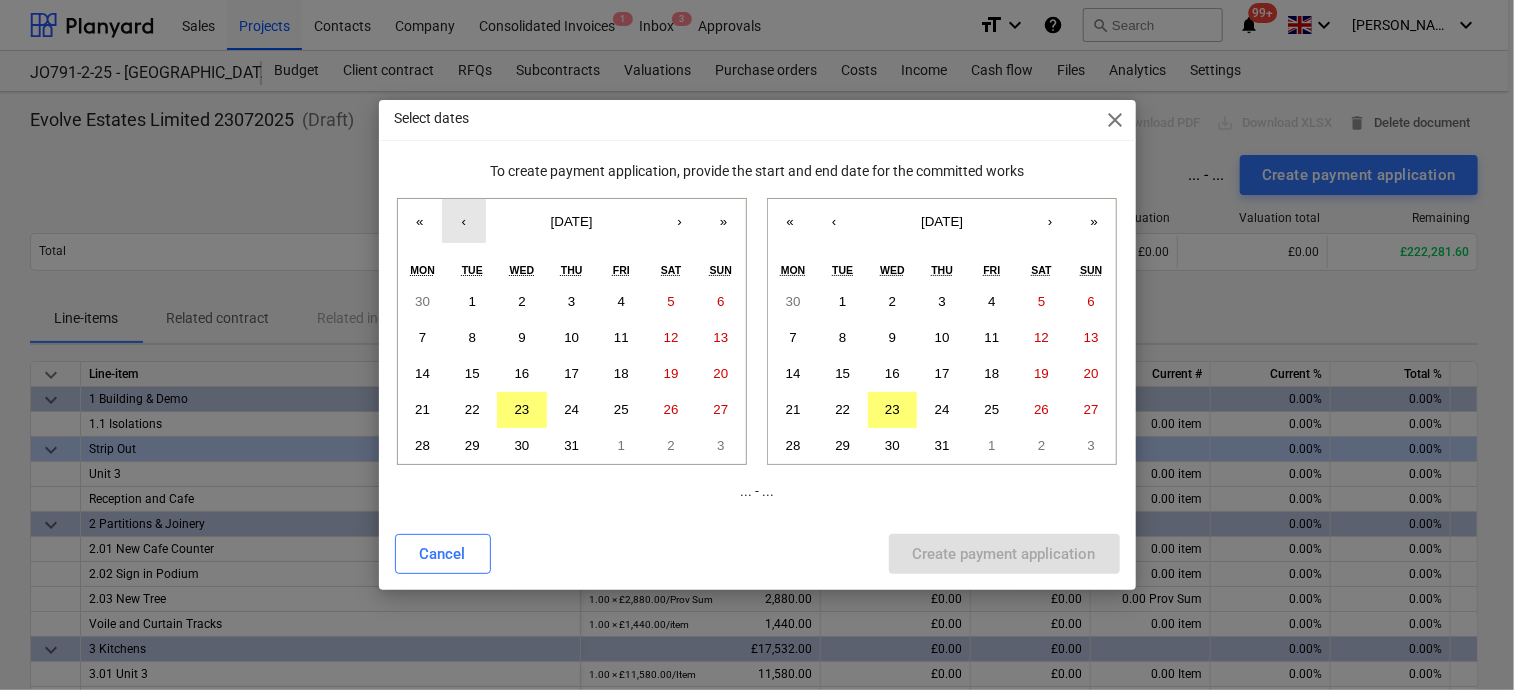 click on "‹" at bounding box center (464, 221) 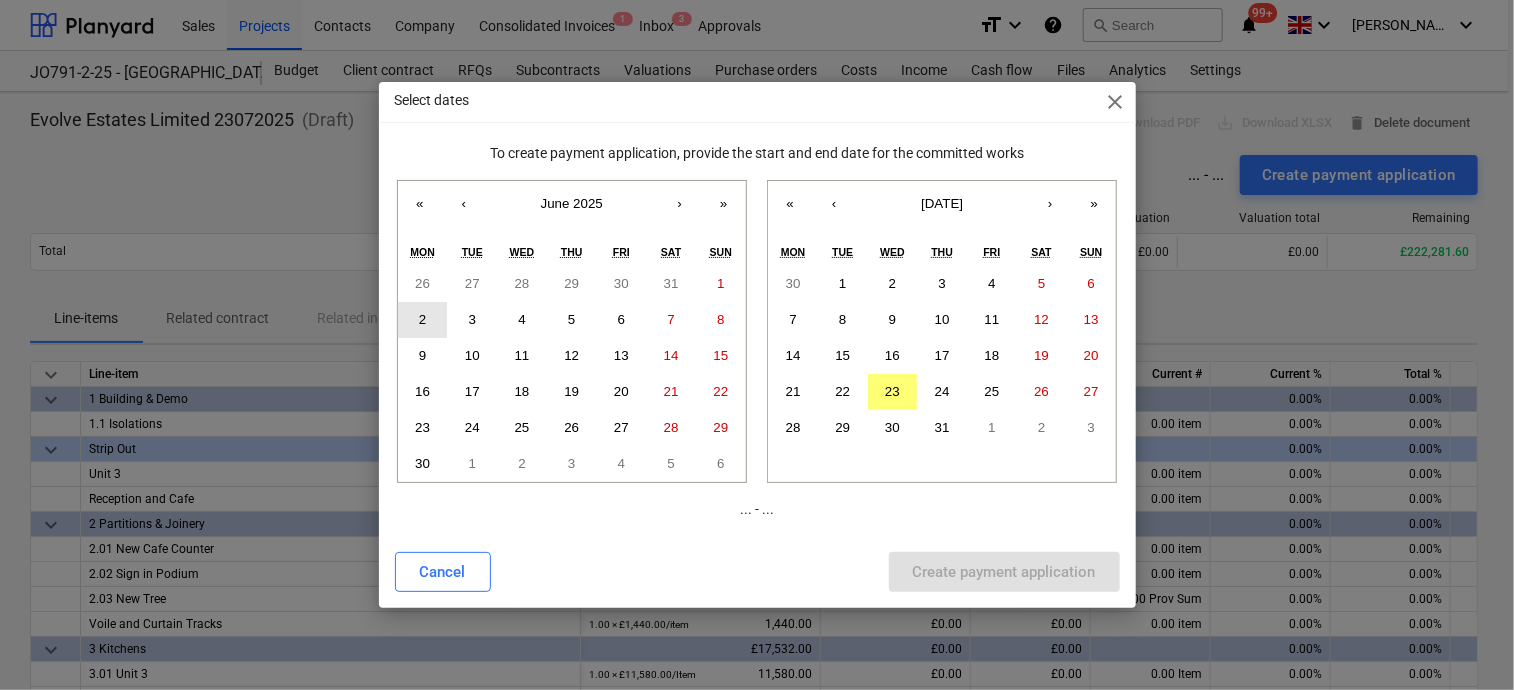 click on "2" at bounding box center (423, 320) 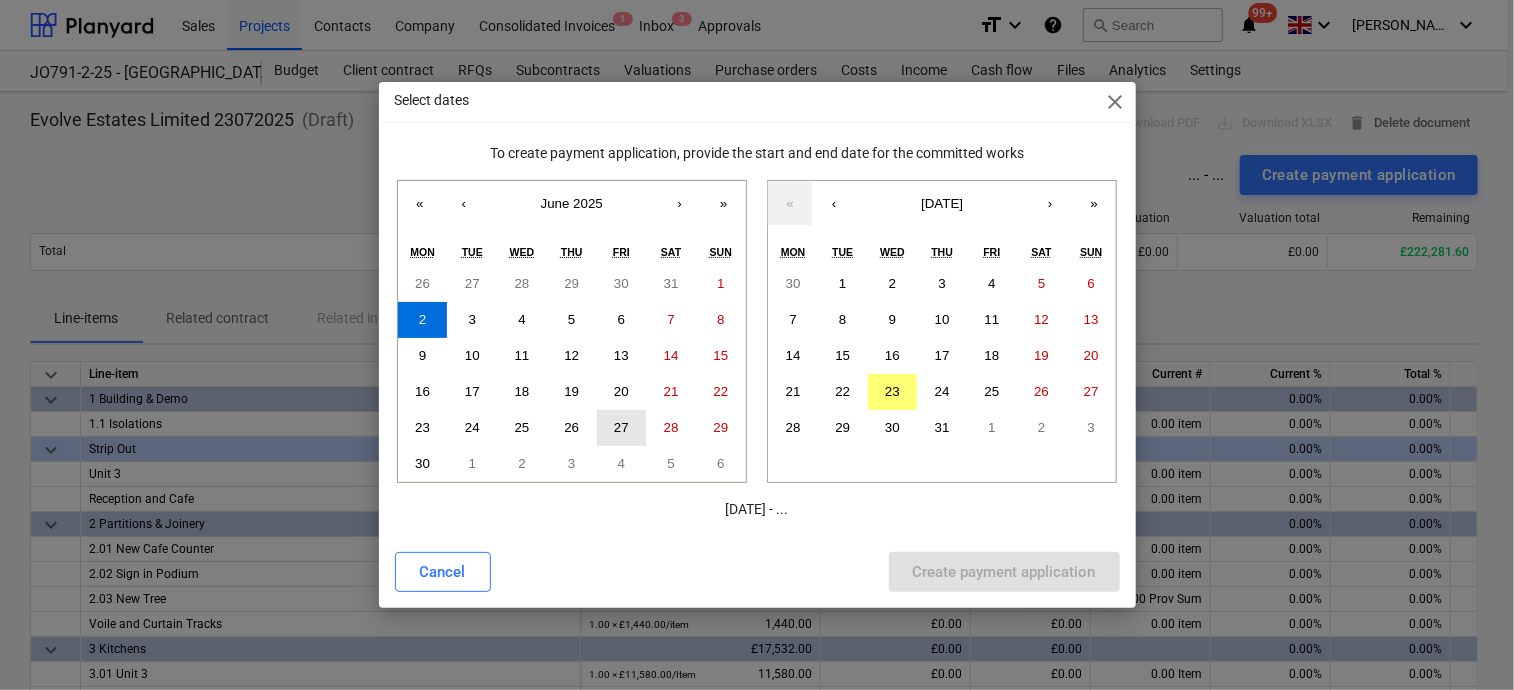 click on "27" at bounding box center (621, 427) 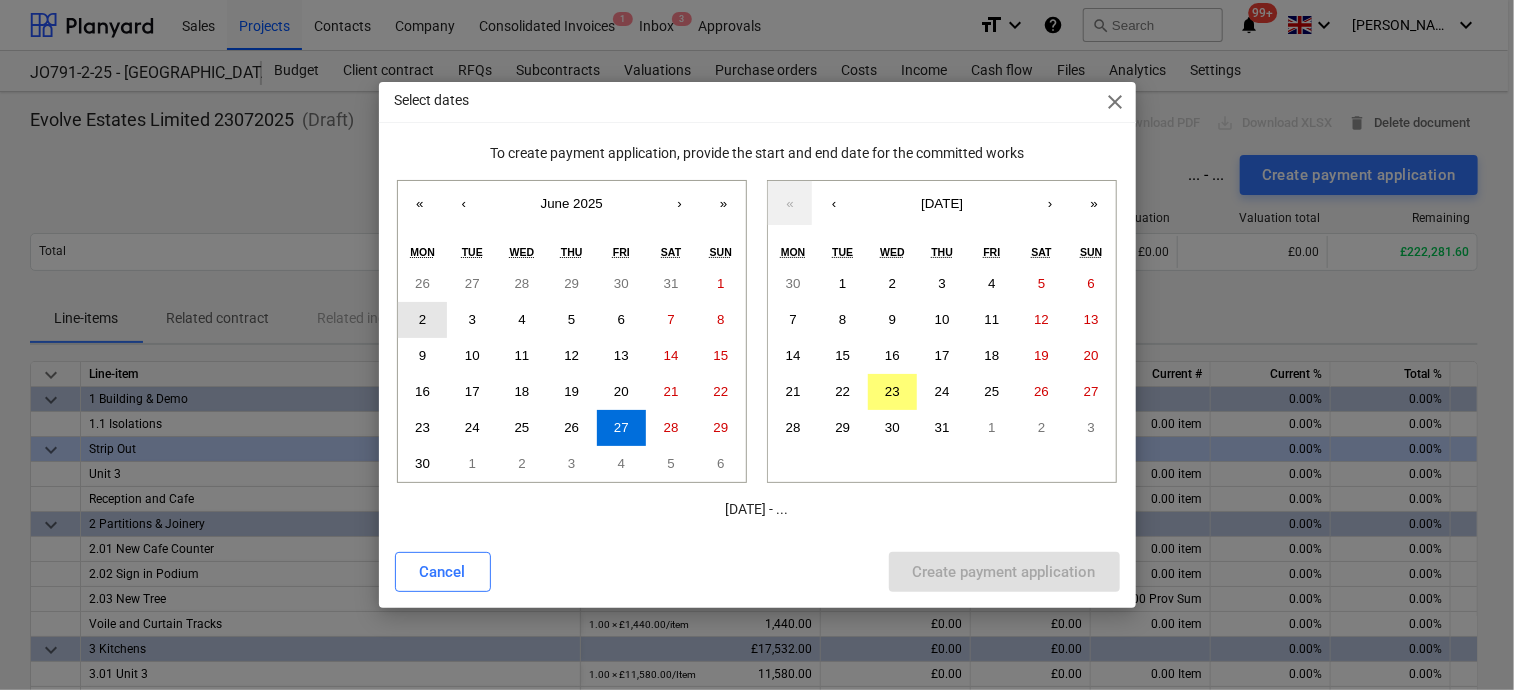 click on "2" at bounding box center [423, 320] 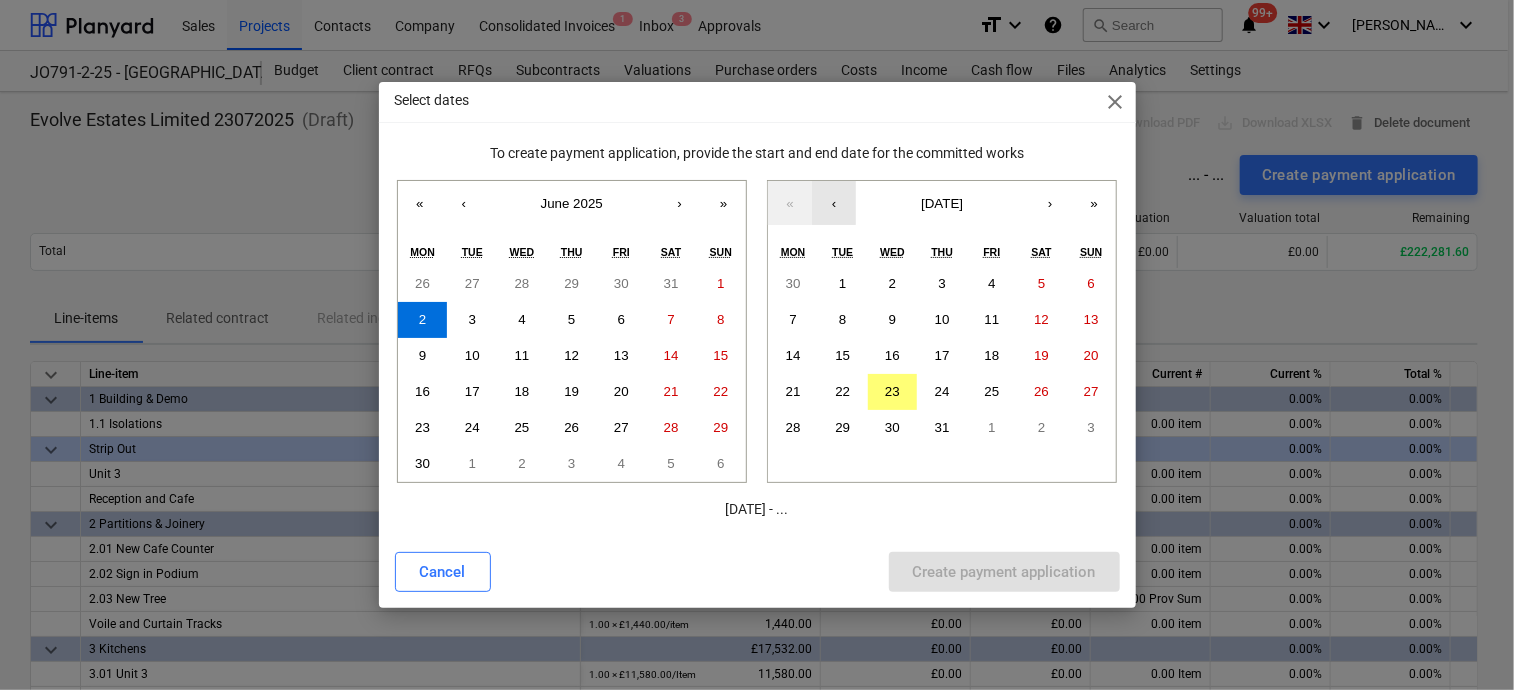 click on "‹" at bounding box center [834, 203] 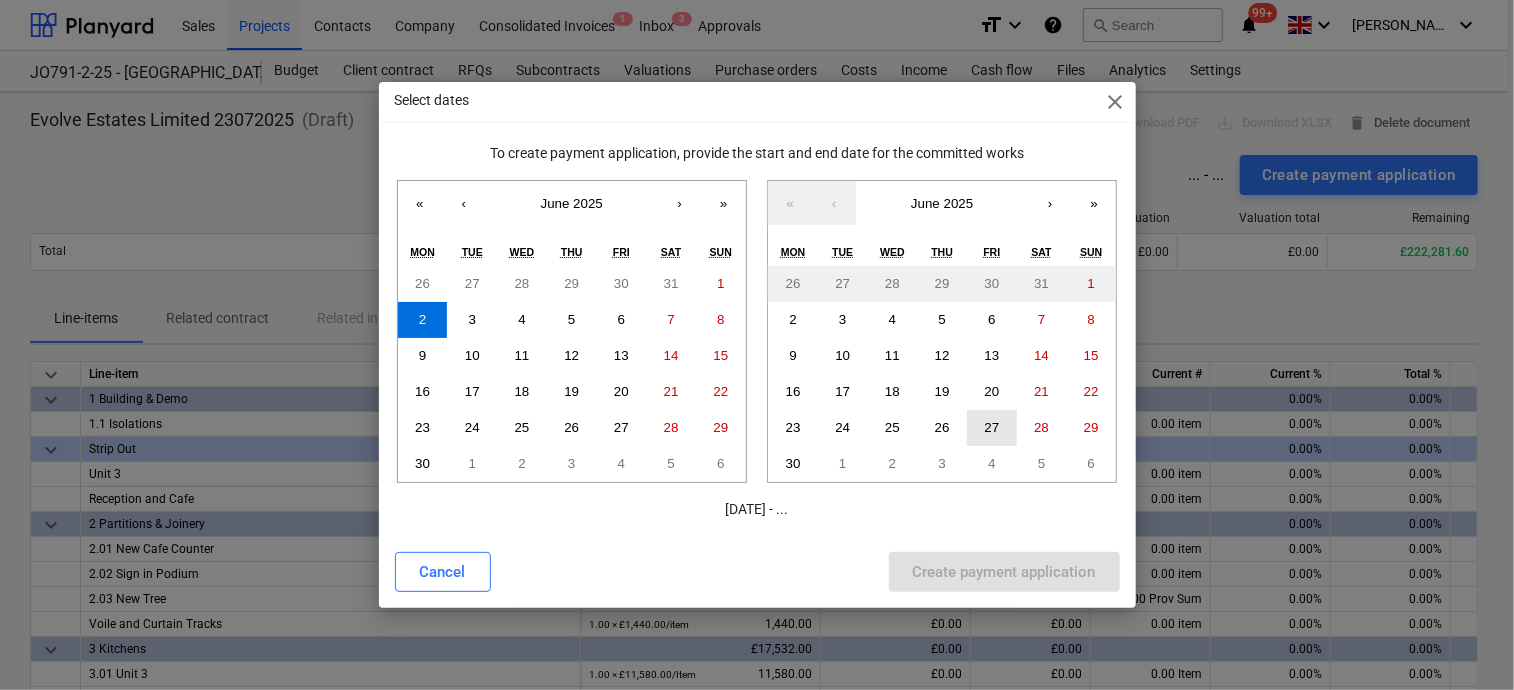 click on "27" at bounding box center (992, 428) 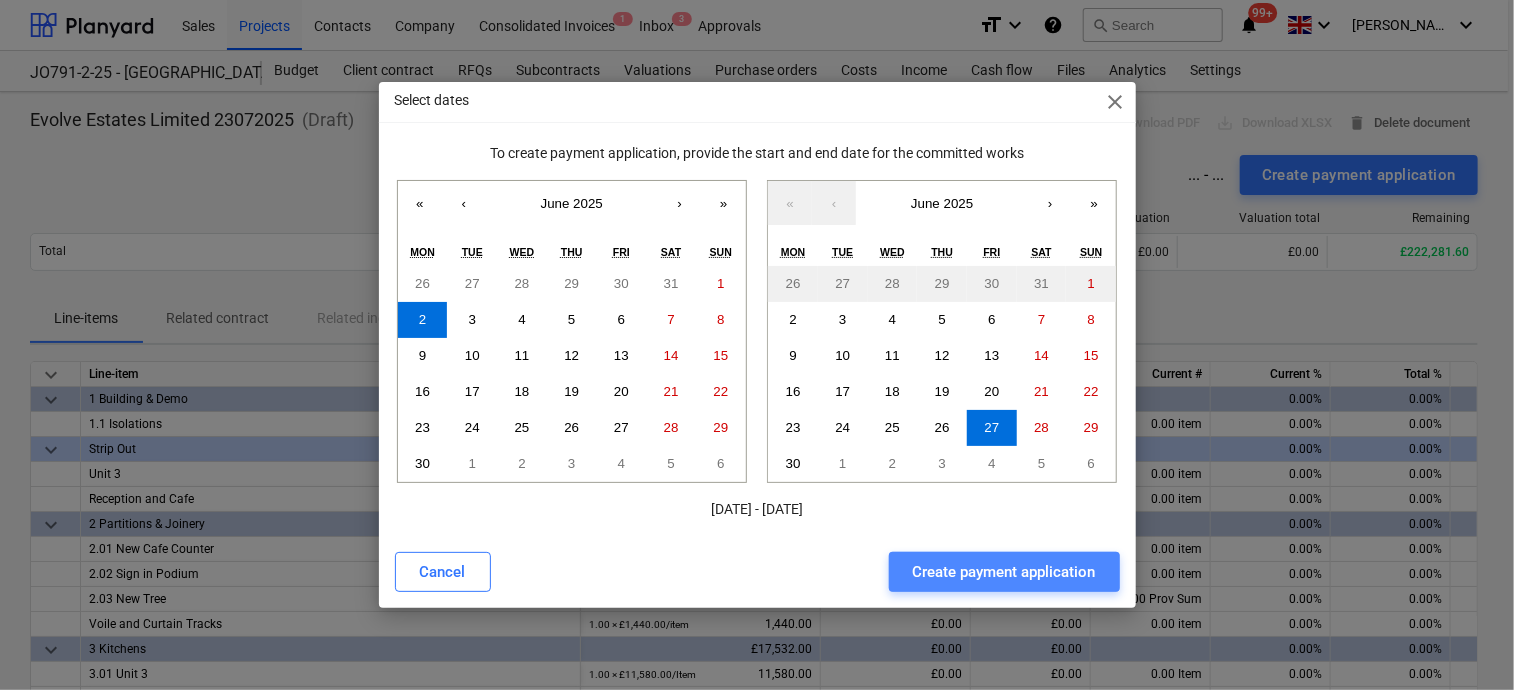 click on "Create payment application" at bounding box center (1004, 572) 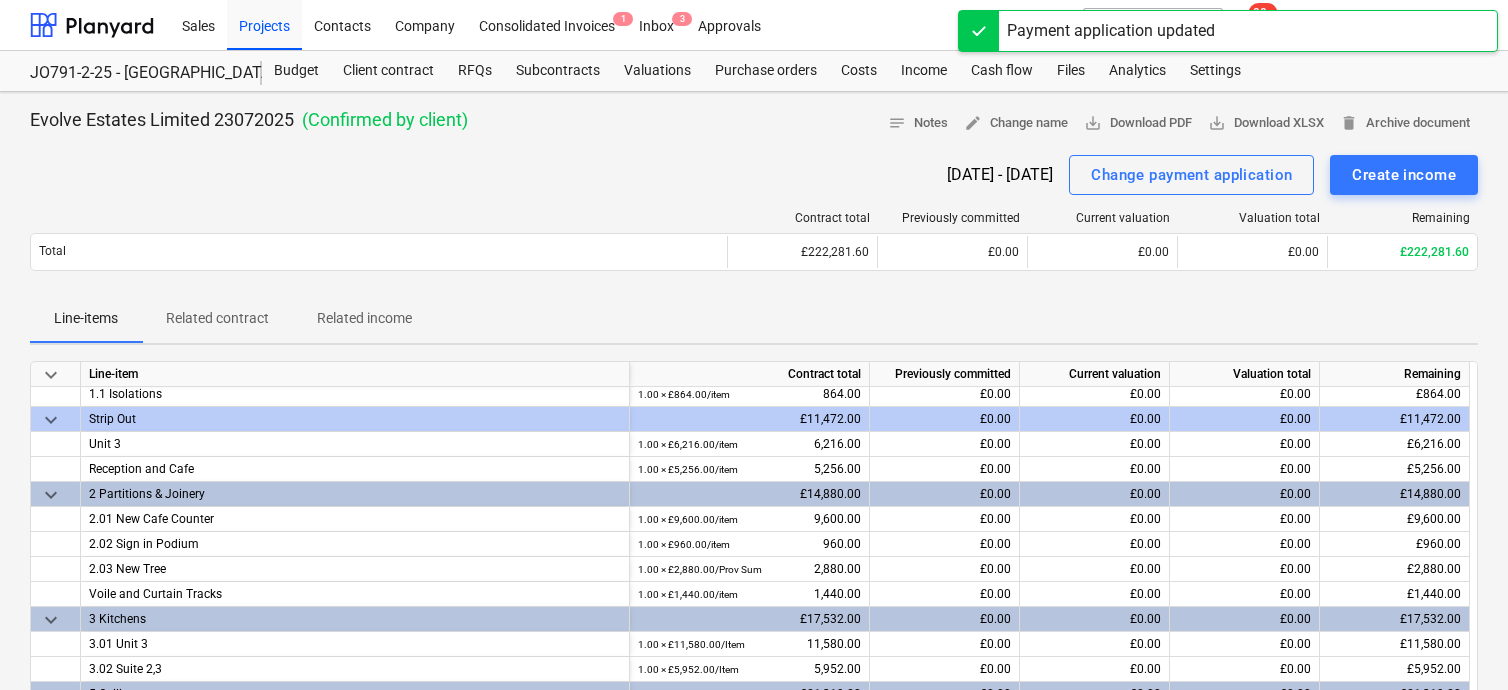 scroll, scrollTop: 0, scrollLeft: 0, axis: both 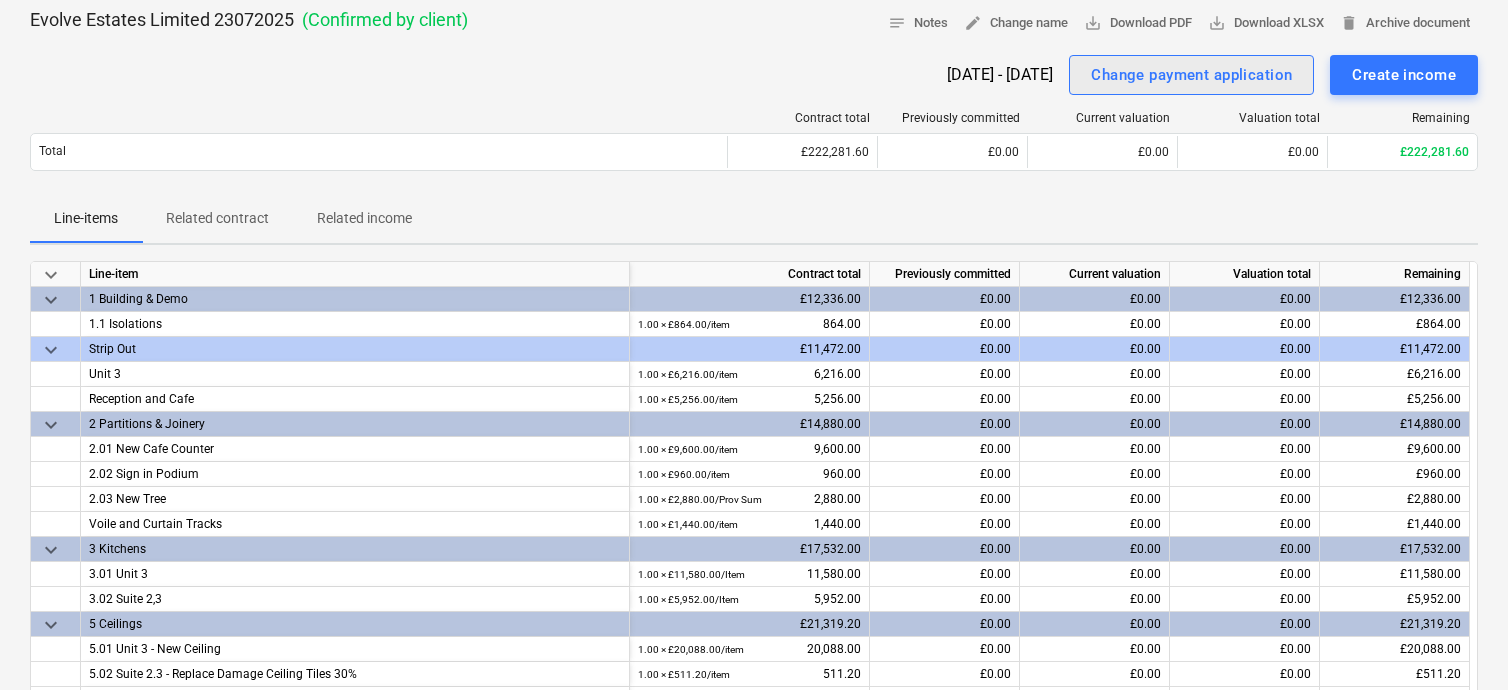 click on "Change payment application" at bounding box center [1191, 75] 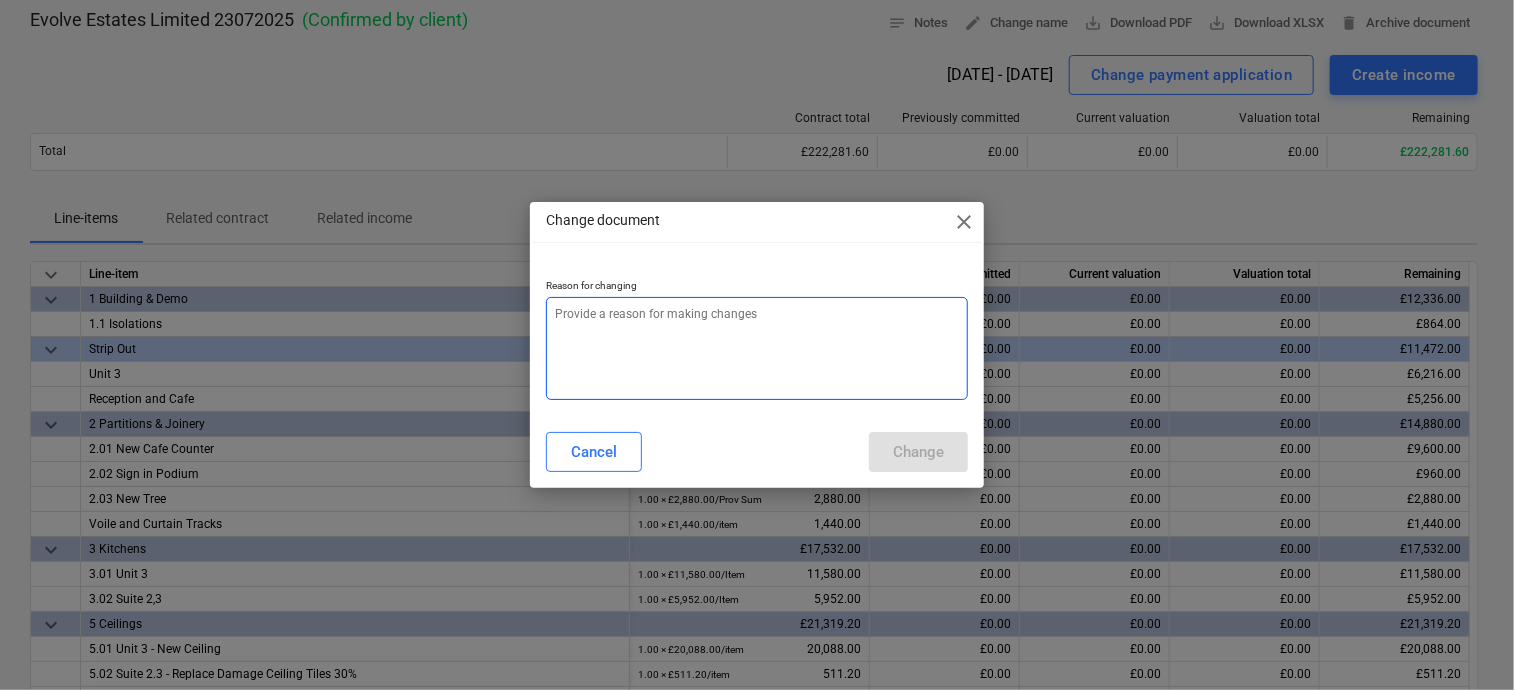 click at bounding box center (757, 348) 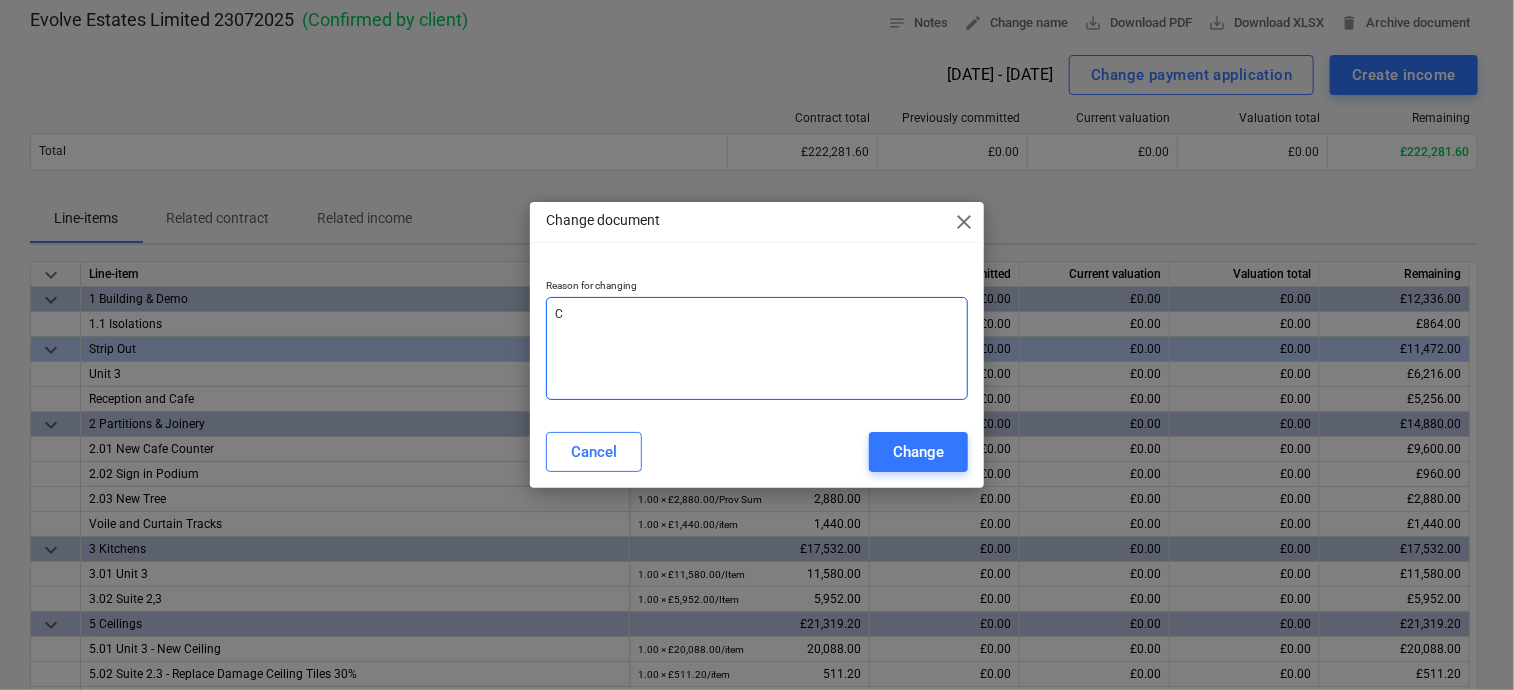 type on "x" 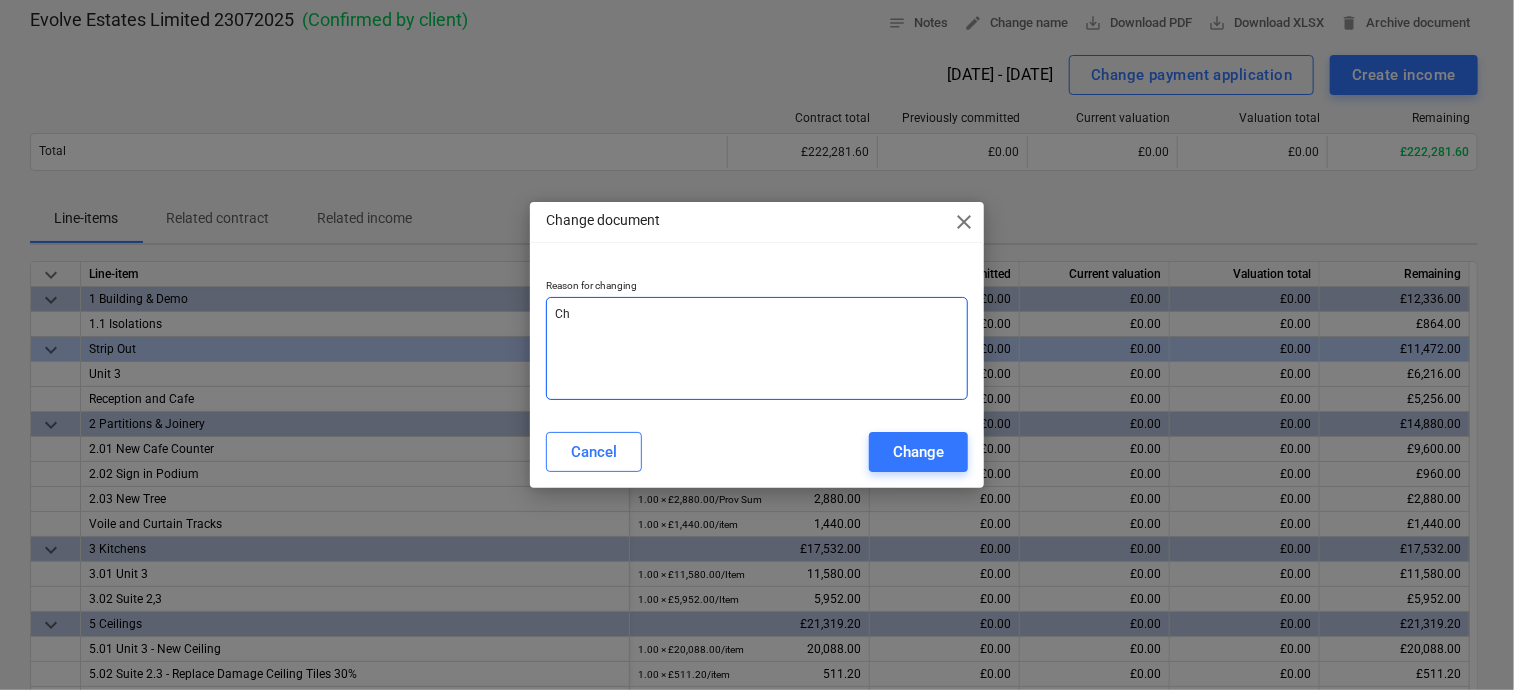 type on "x" 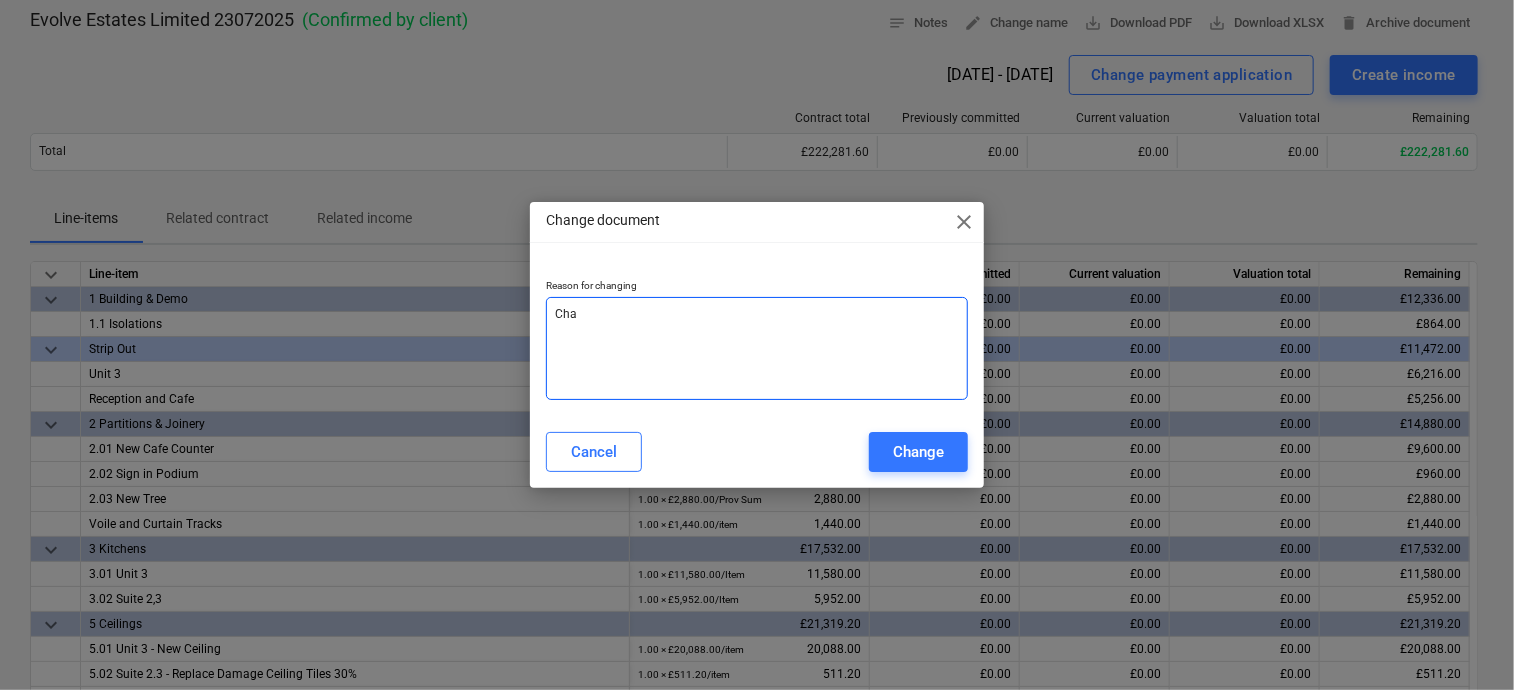 type on "x" 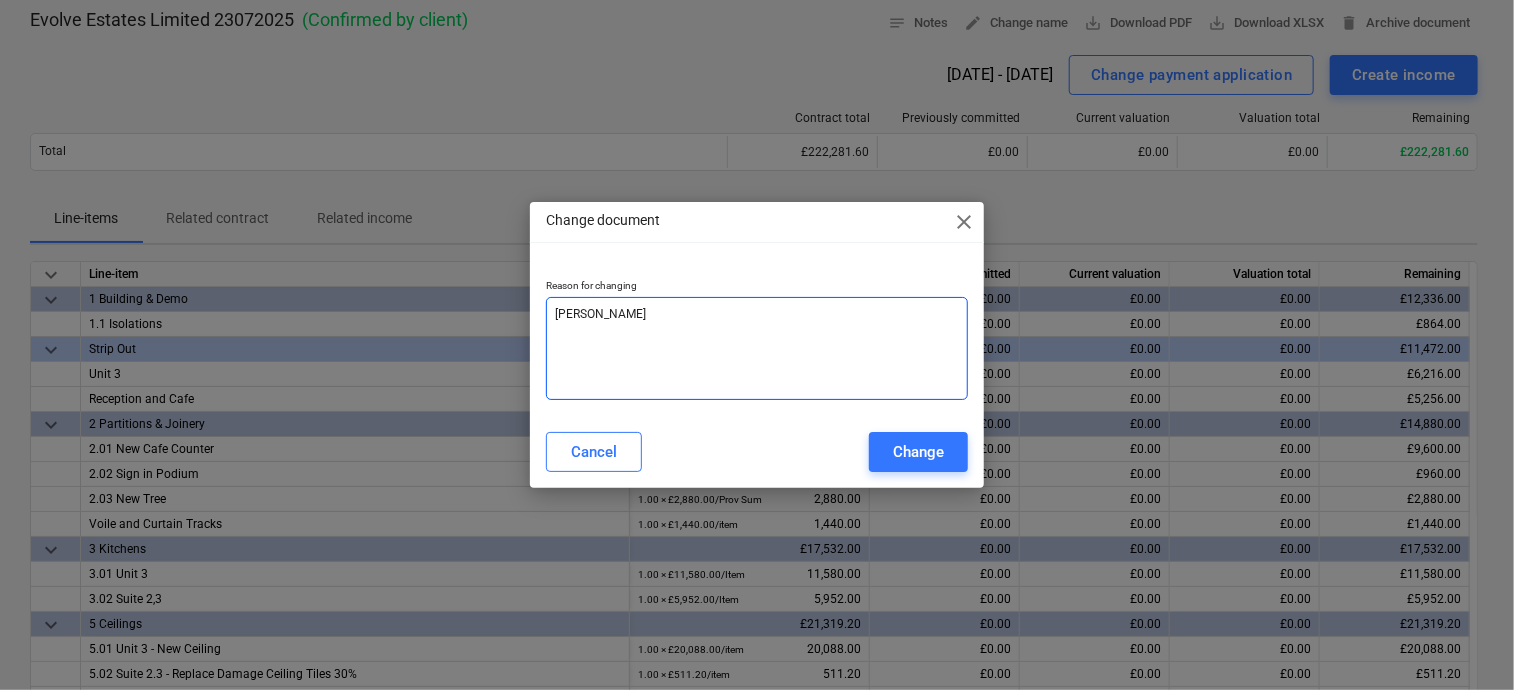 type on "x" 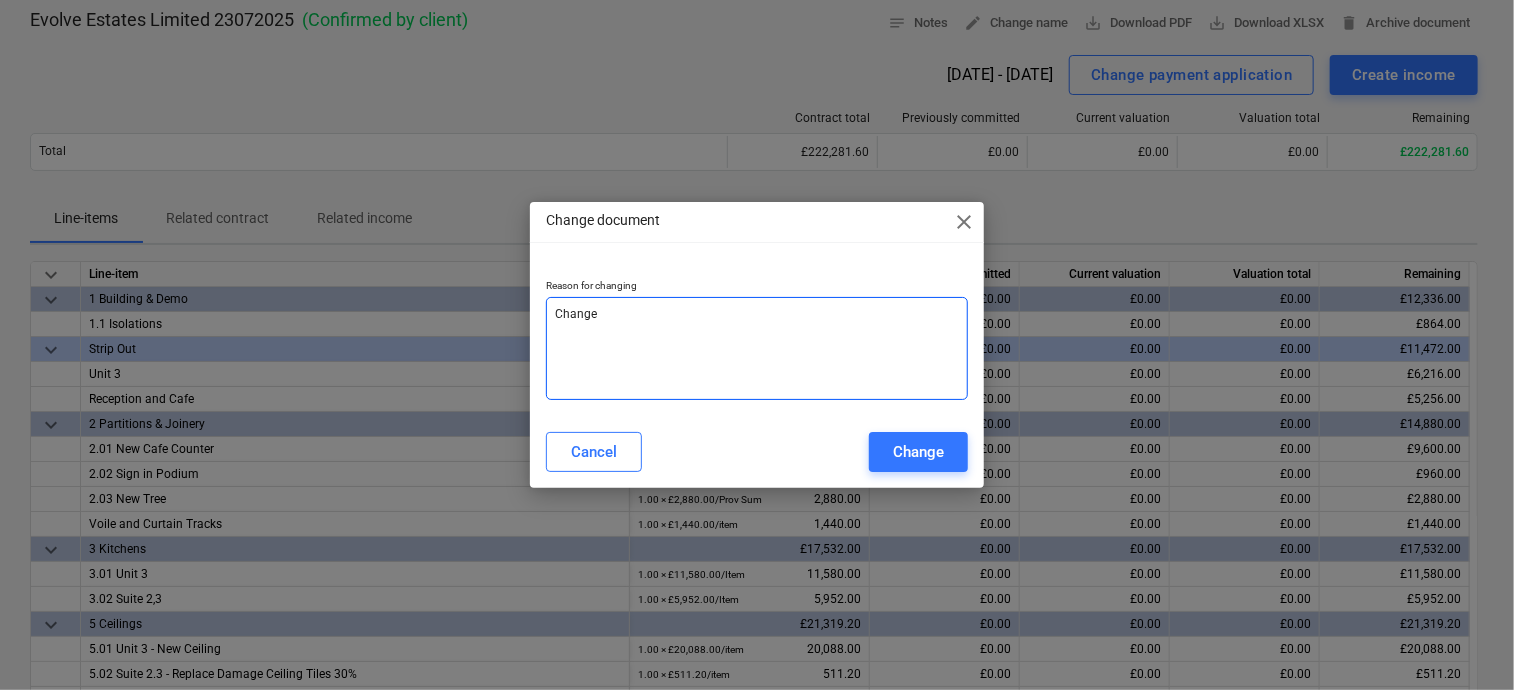 type on "x" 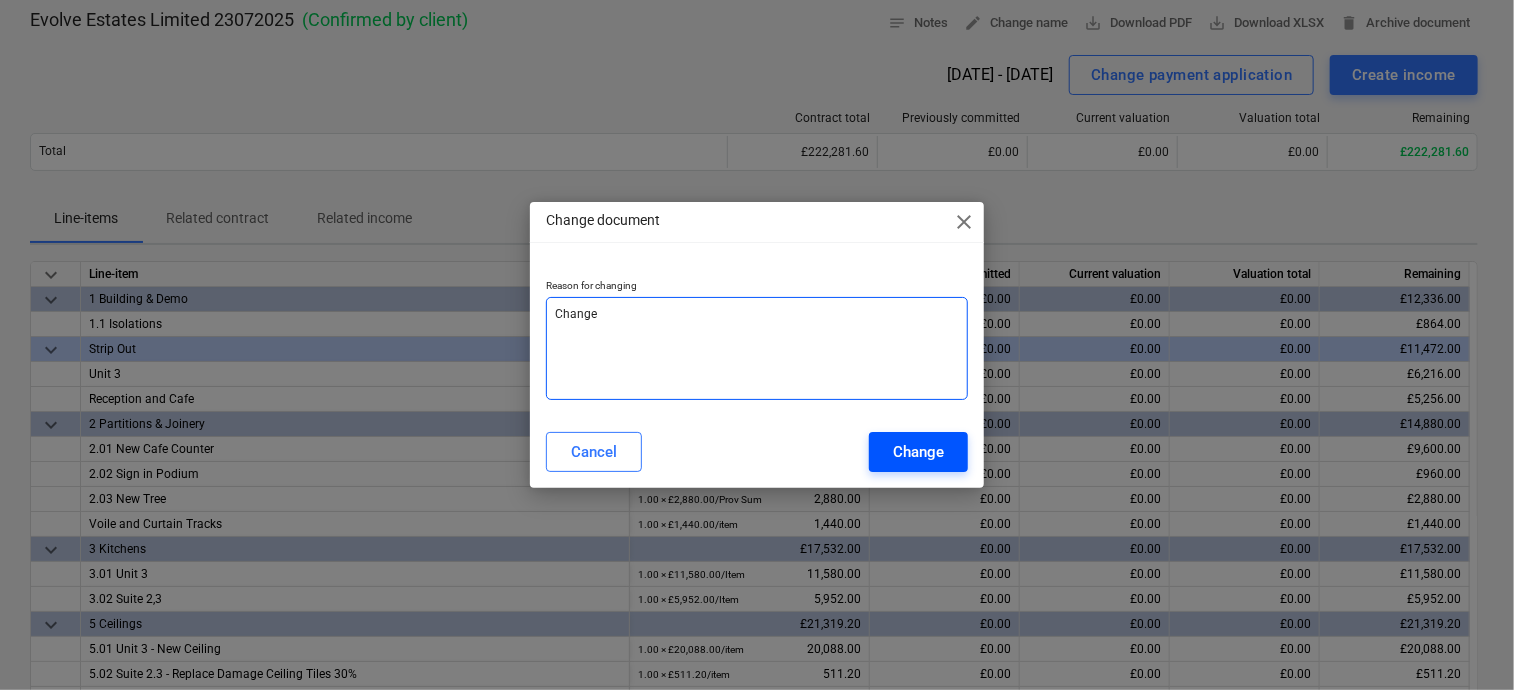 type on "Change" 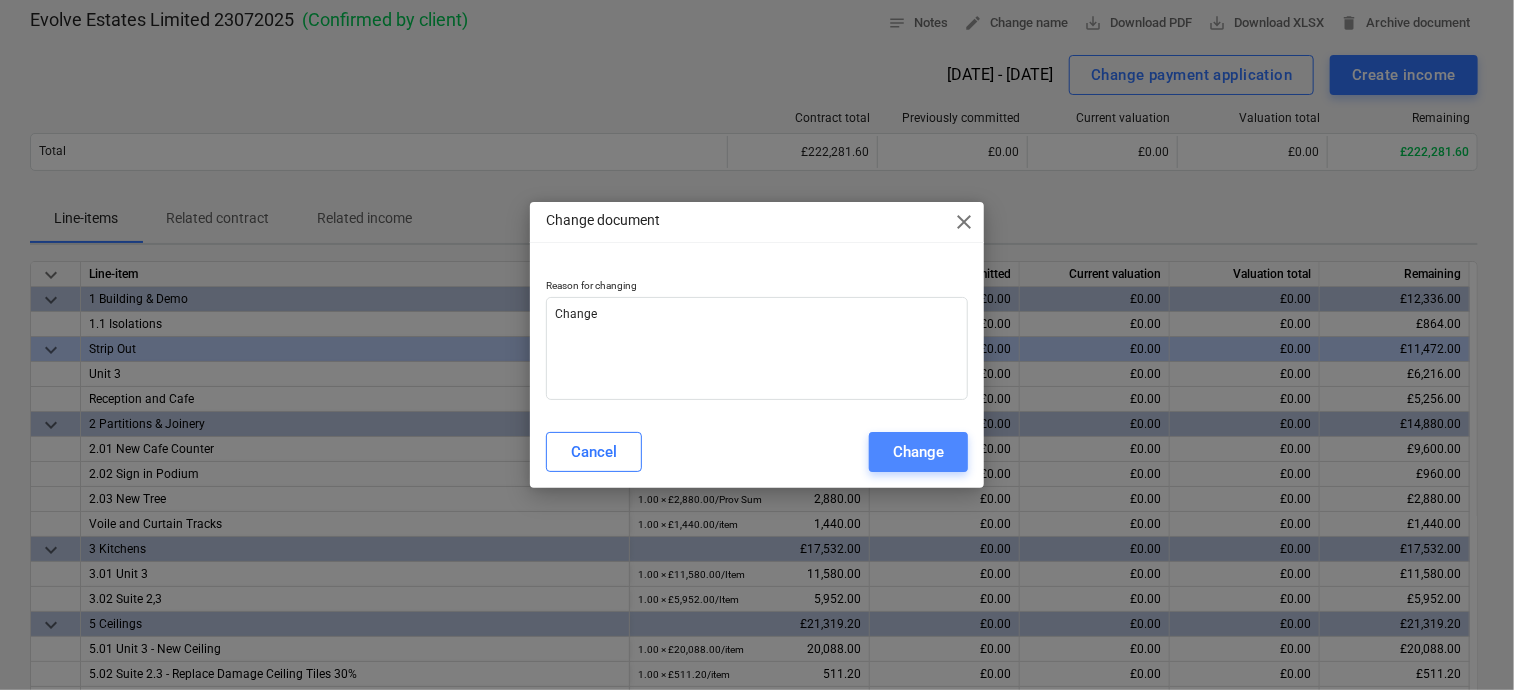 click on "Change" at bounding box center [918, 452] 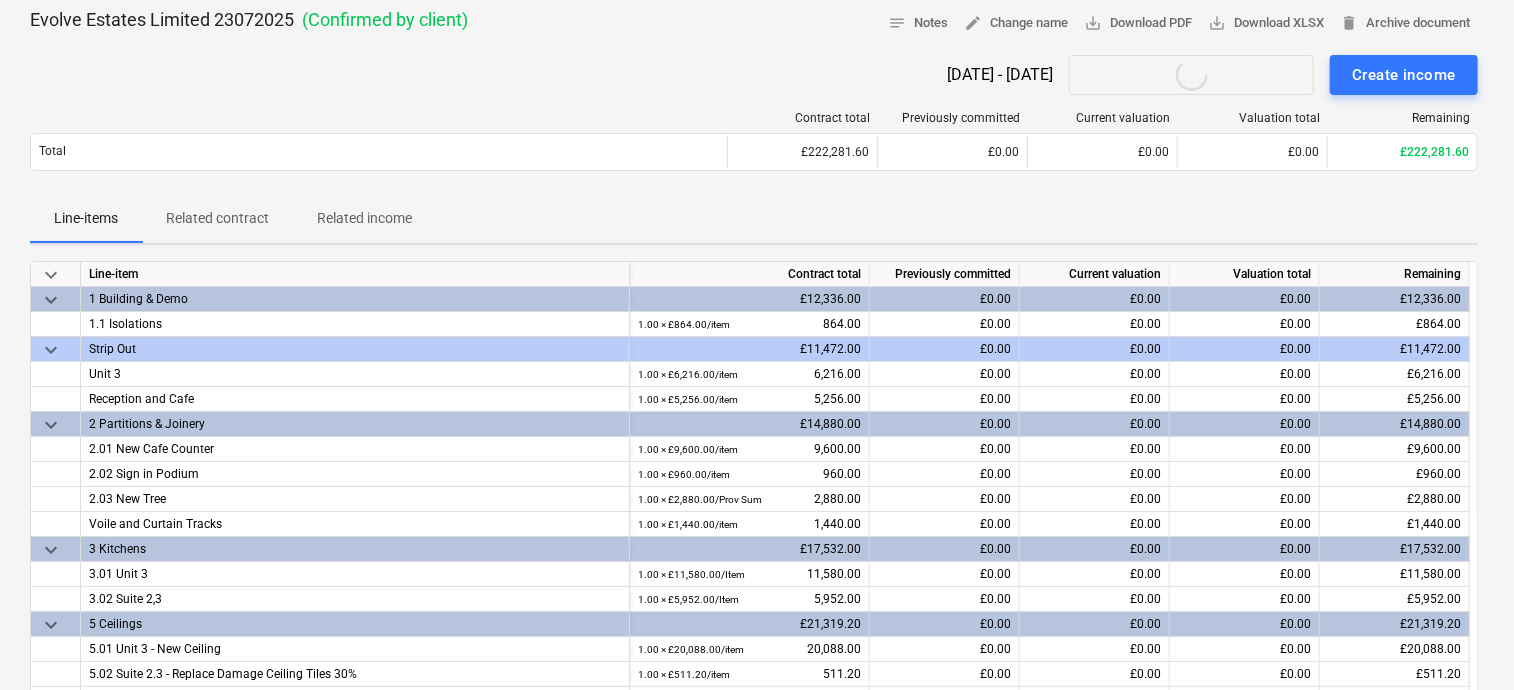 type on "x" 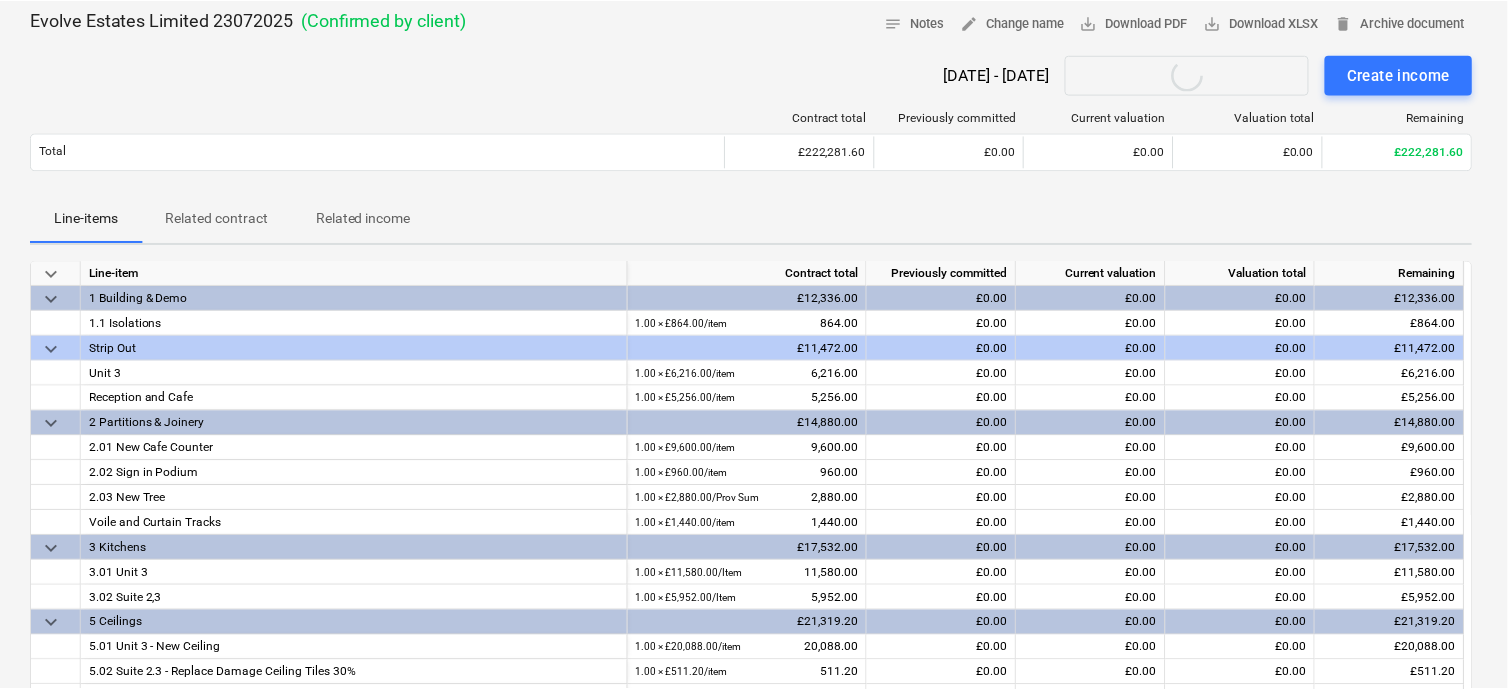 scroll, scrollTop: 0, scrollLeft: 0, axis: both 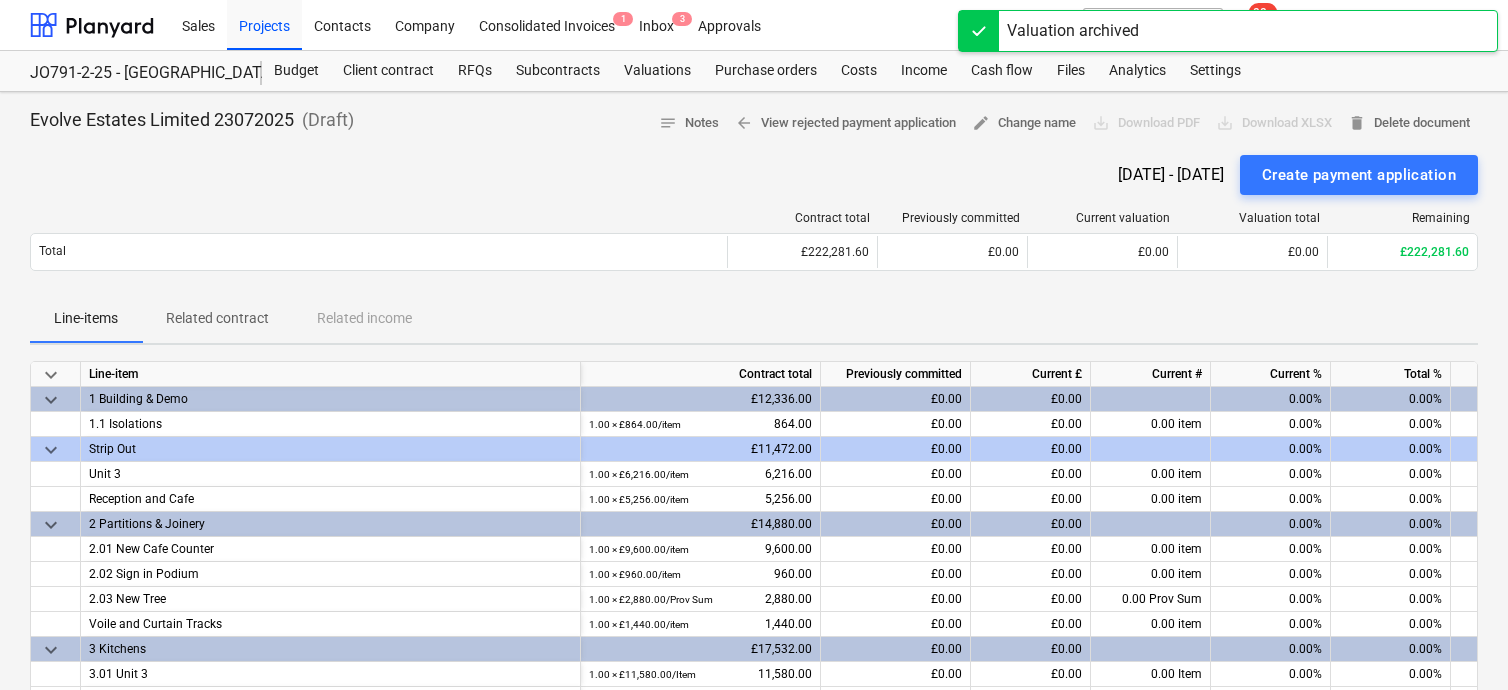 click on "0.00%" at bounding box center (1271, 399) 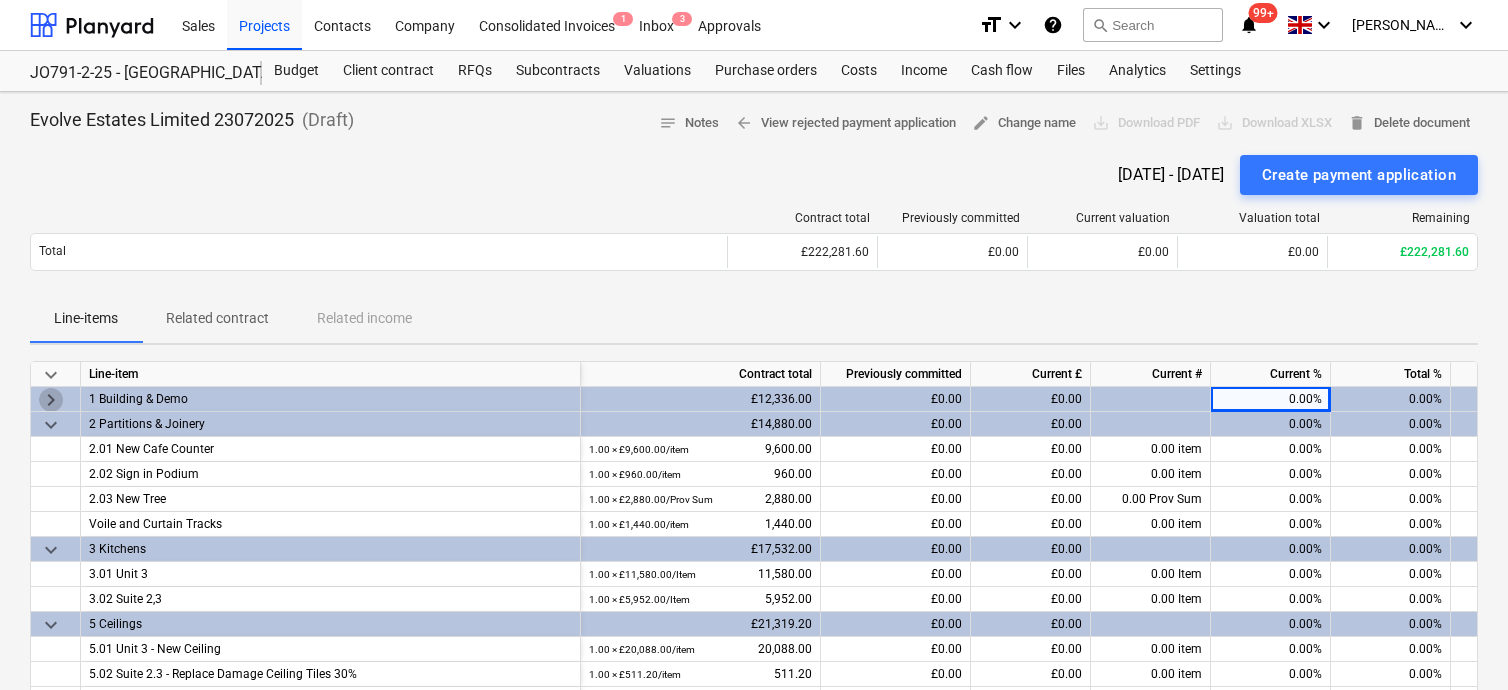 click on "keyboard_arrow_right" at bounding box center (51, 400) 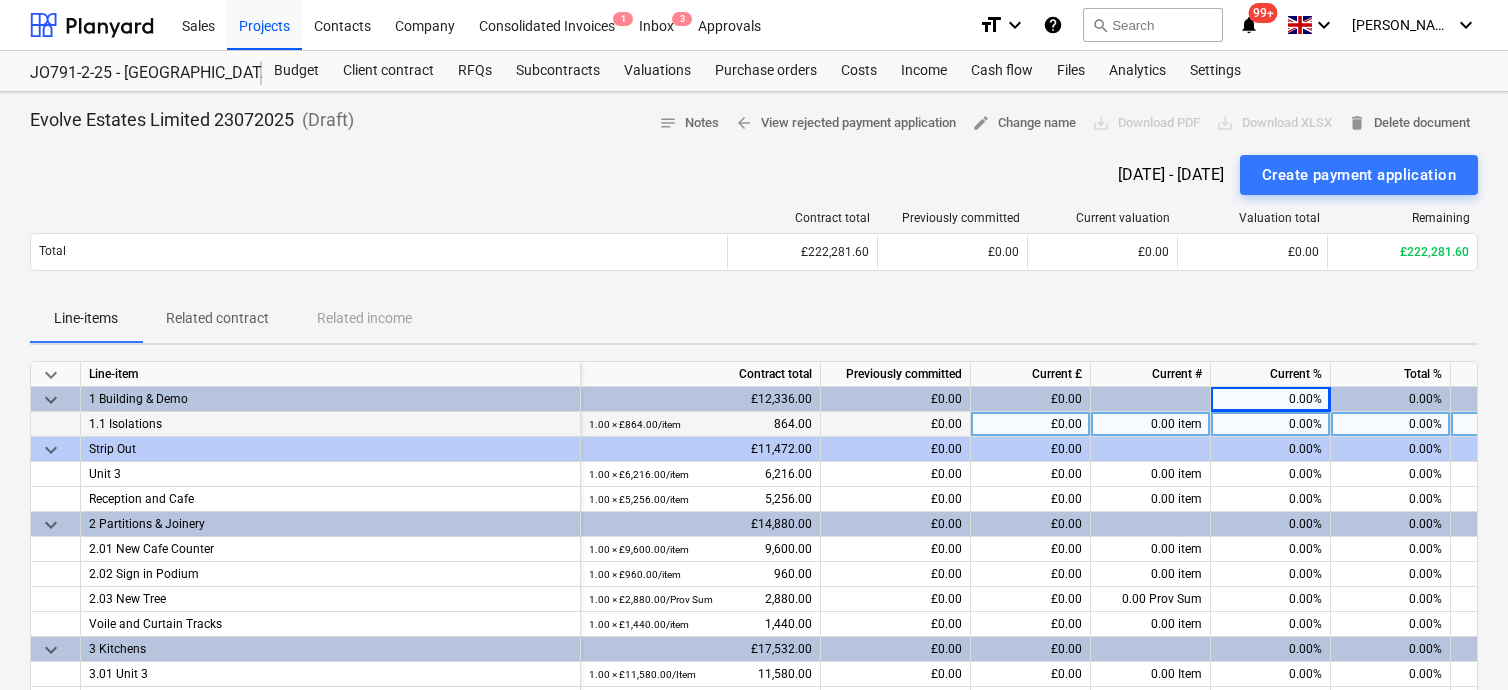 click on "0.00%" at bounding box center (1271, 424) 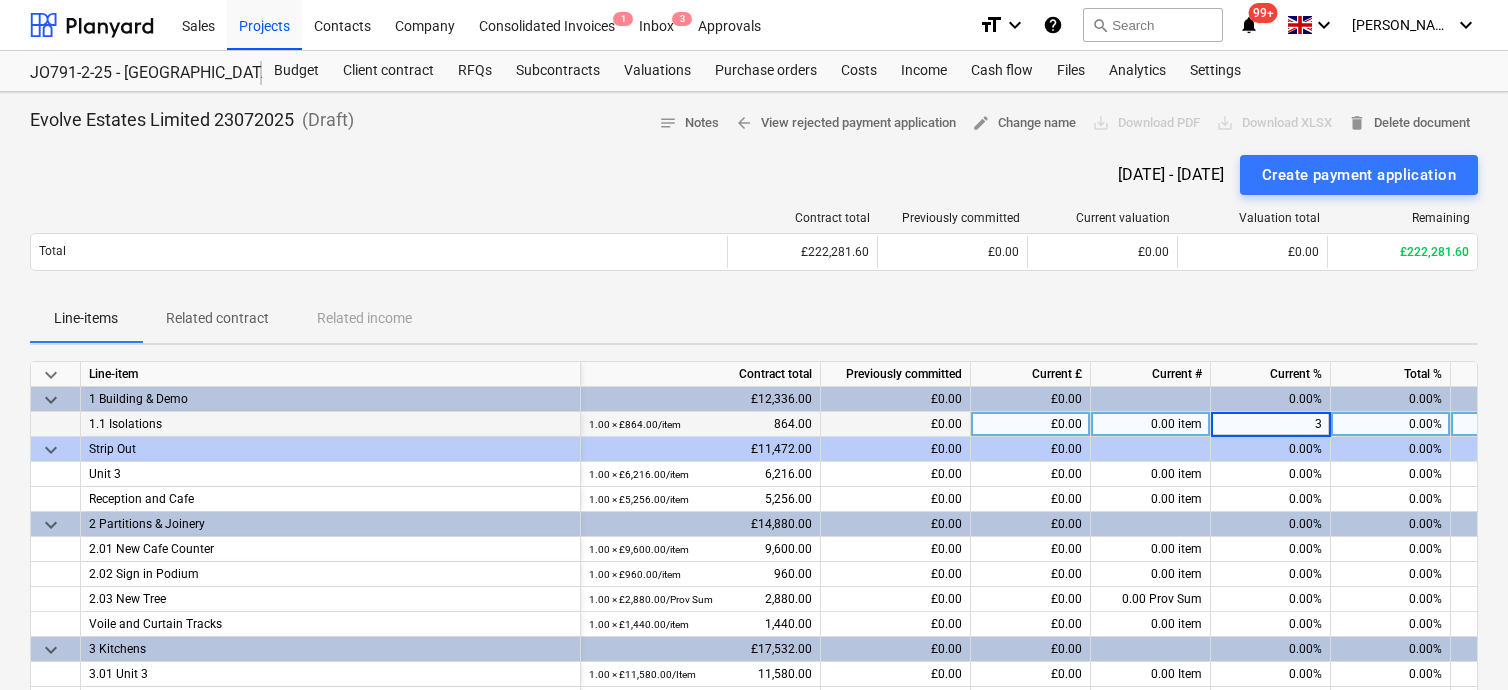 type on "30" 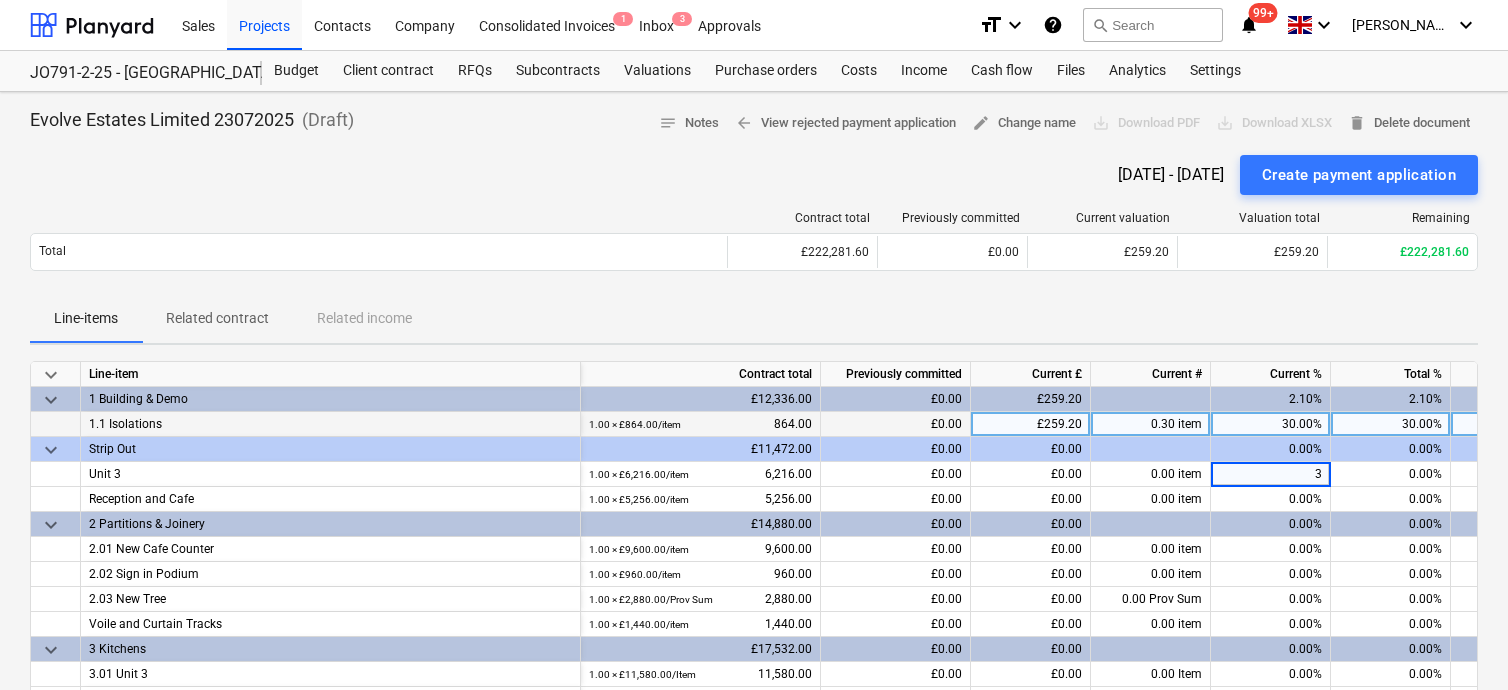 type on "30" 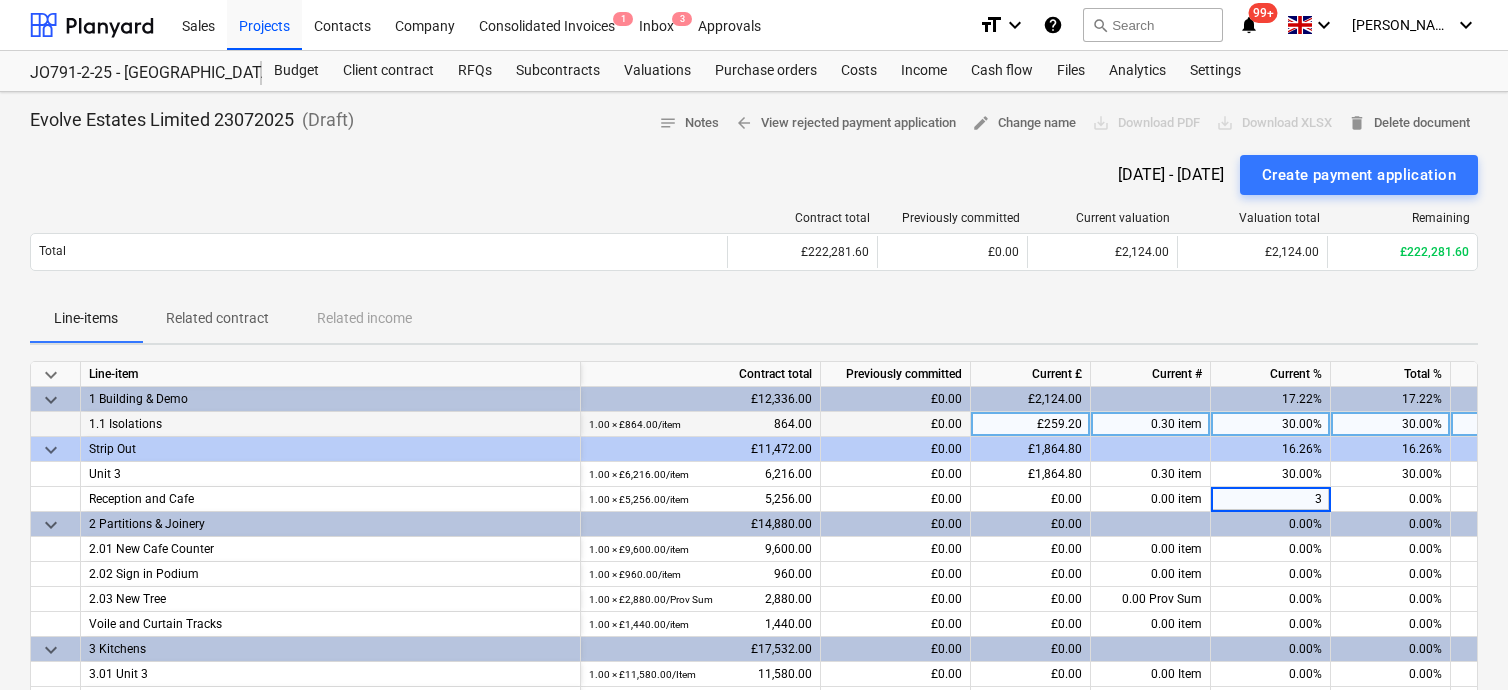 type on "30" 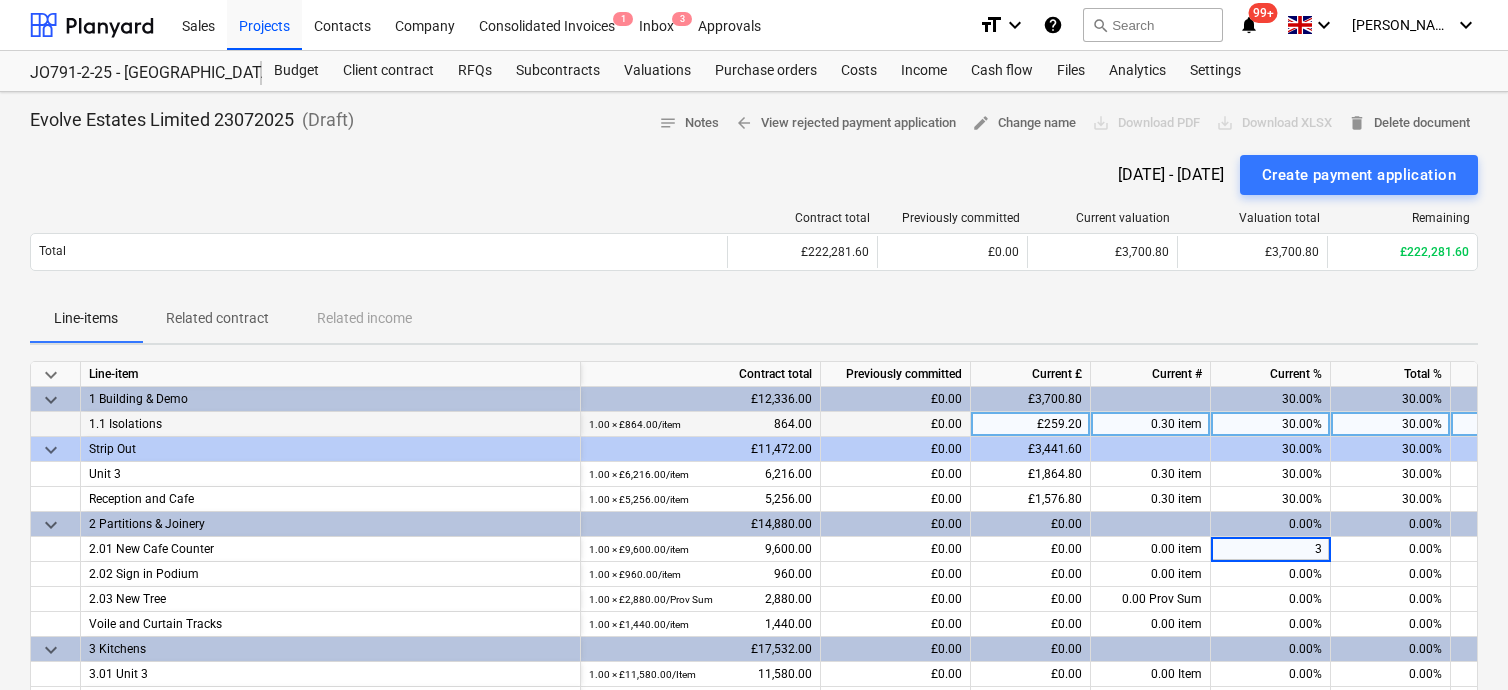 type on "30" 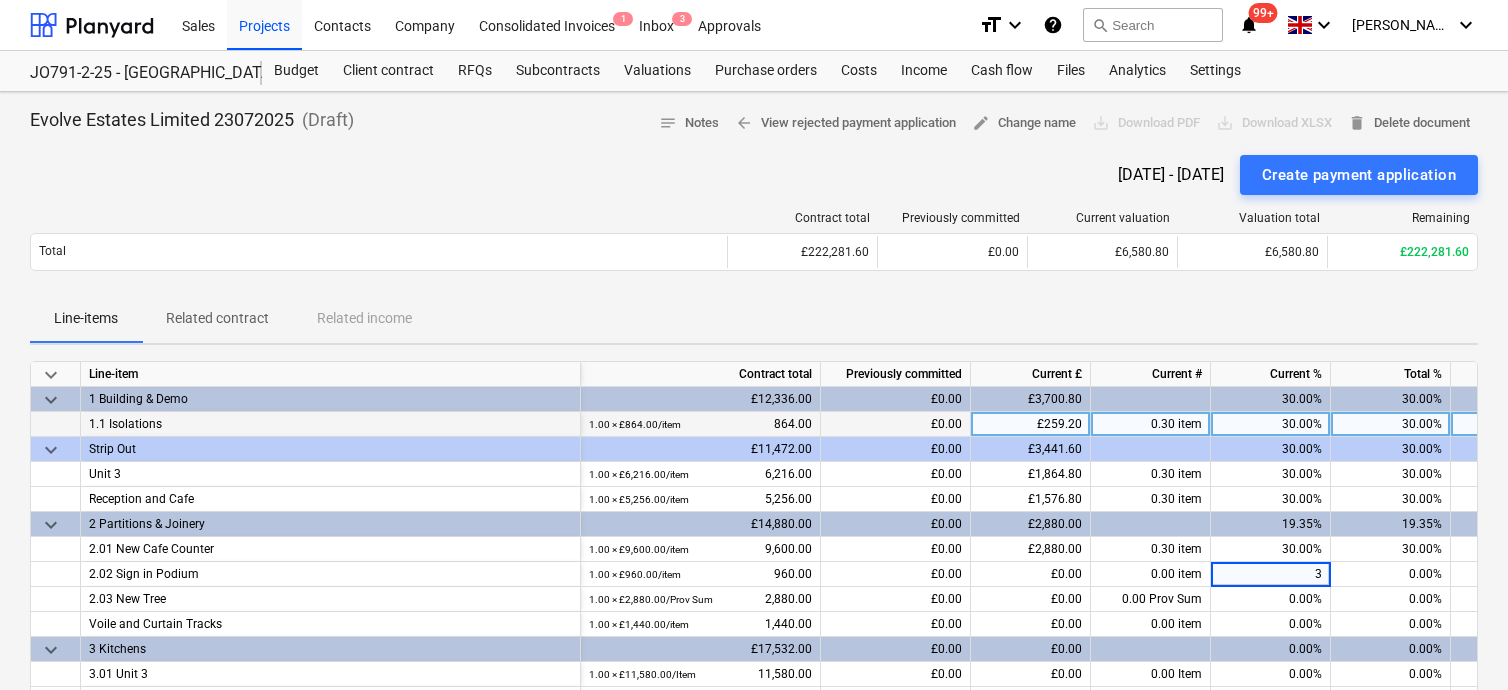 type on "30" 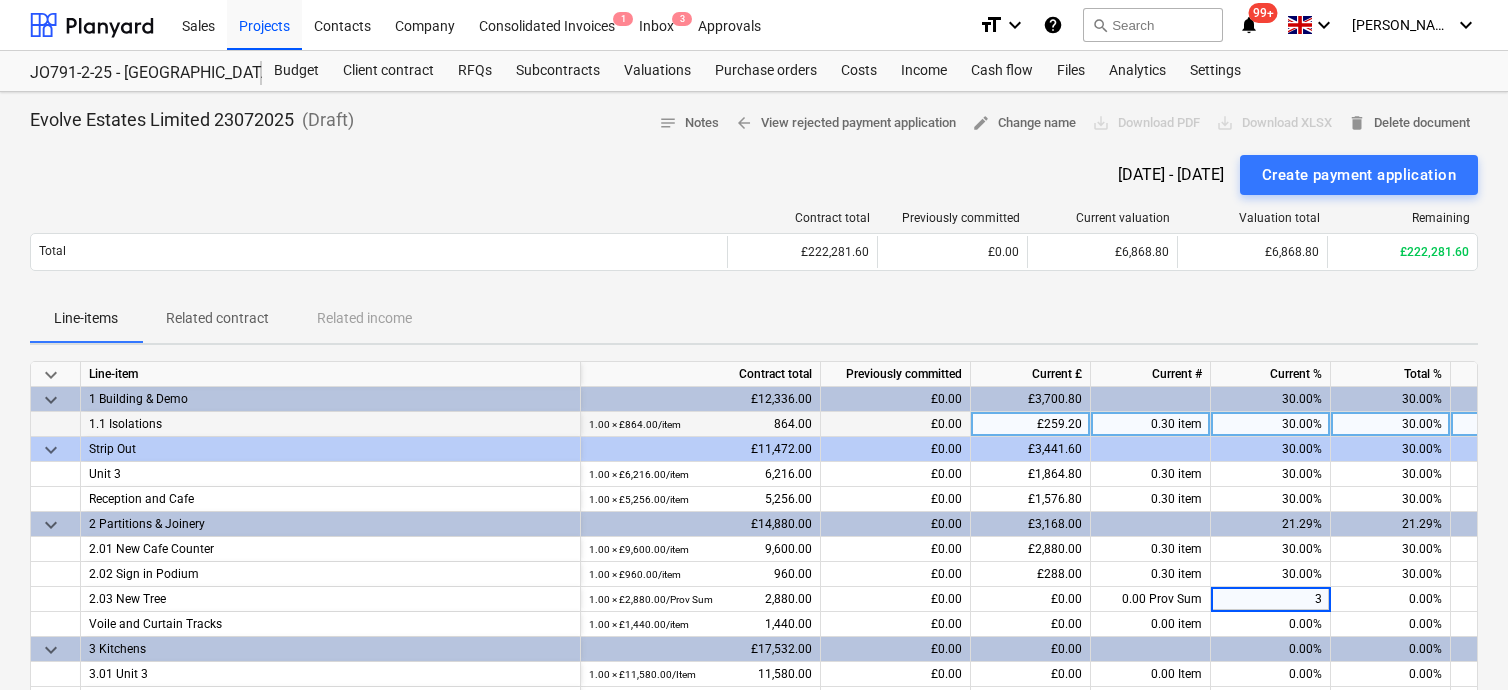 type on "30" 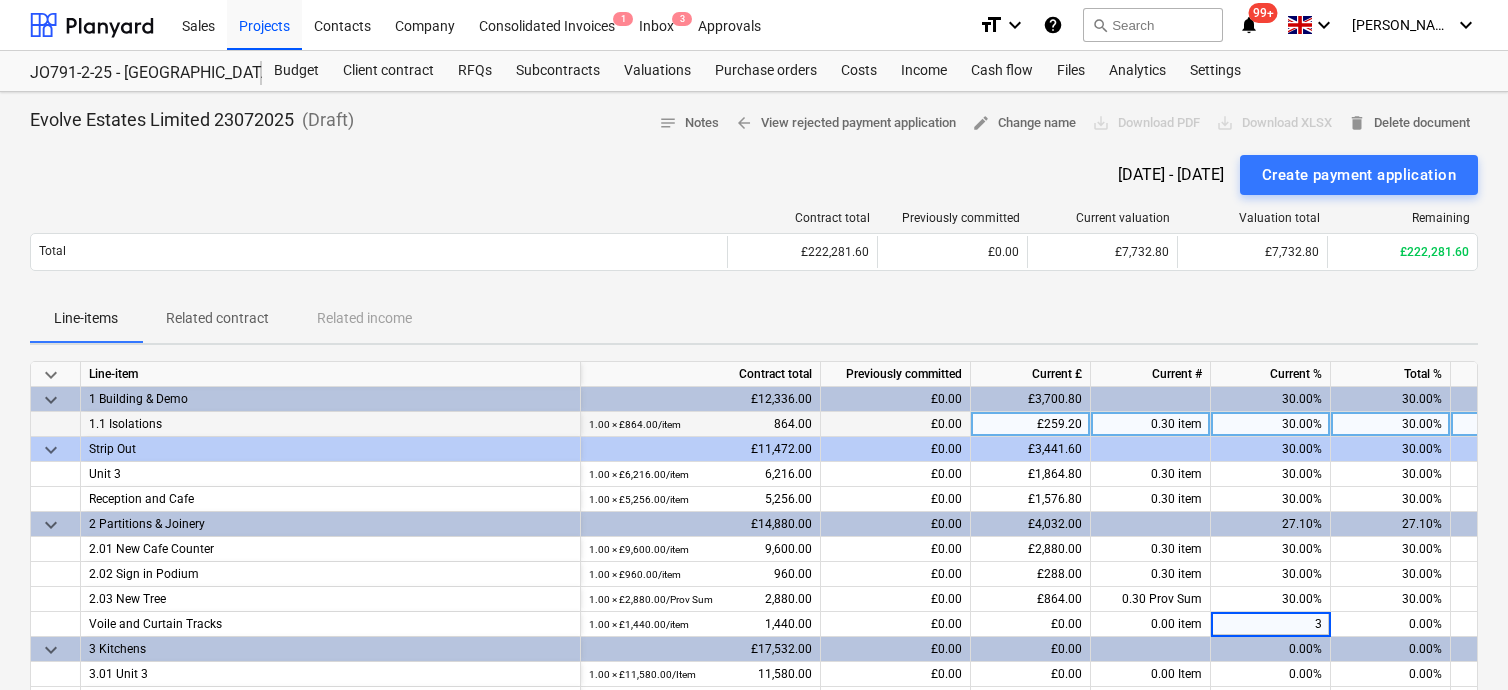 type on "30" 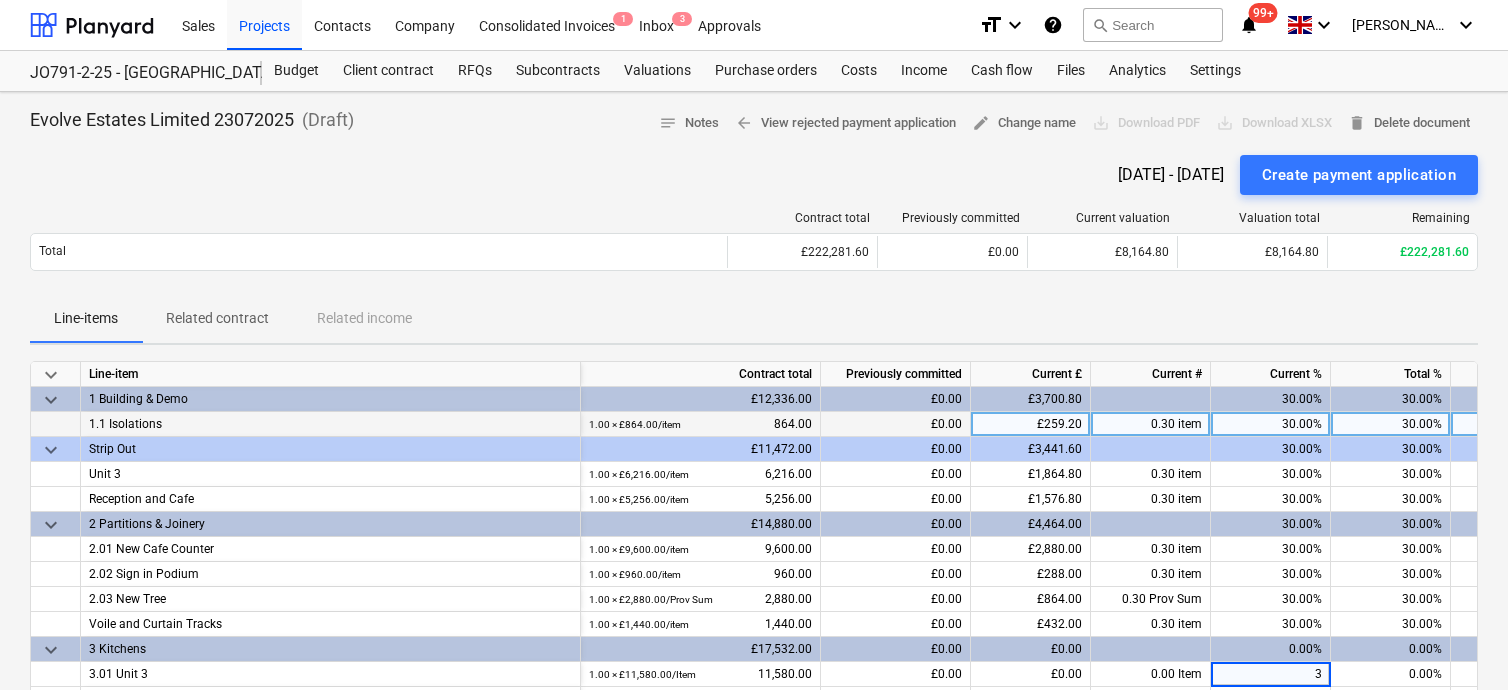 type on "30" 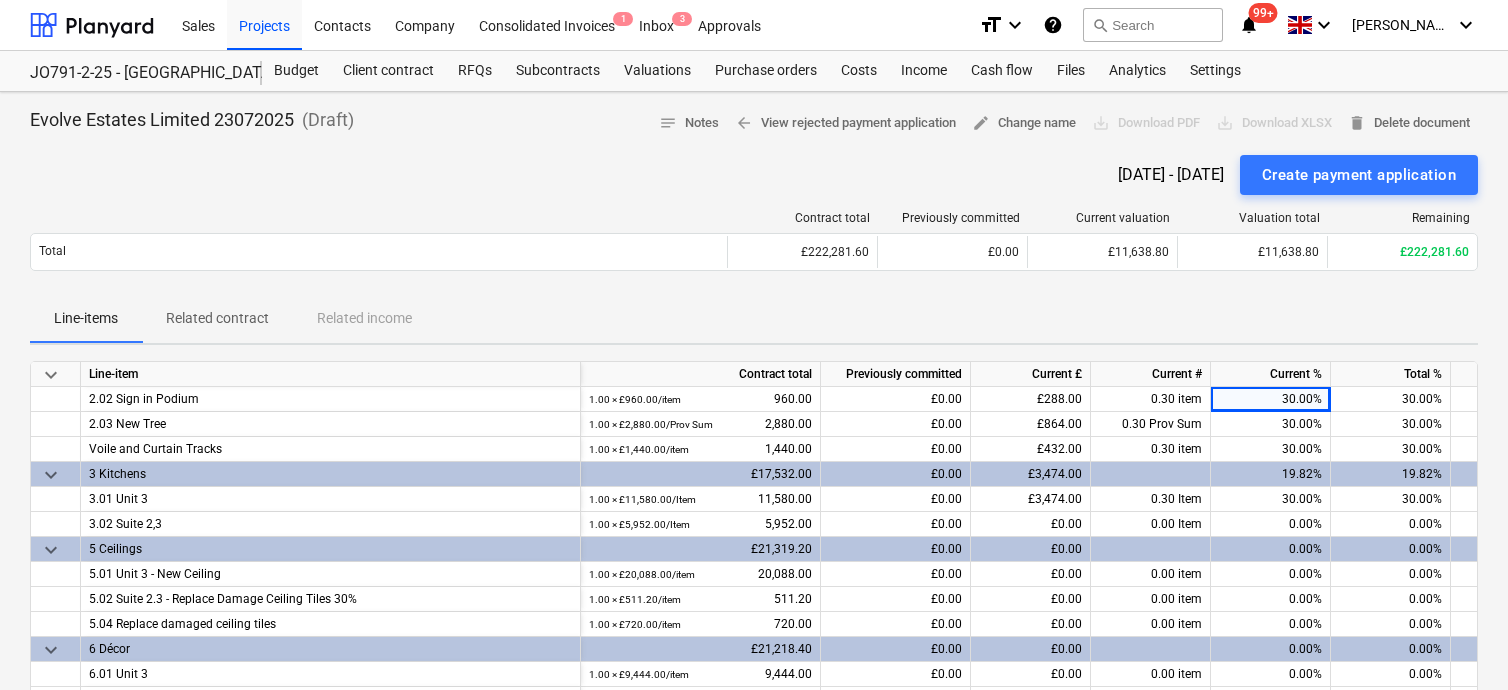 scroll, scrollTop: 150, scrollLeft: 0, axis: vertical 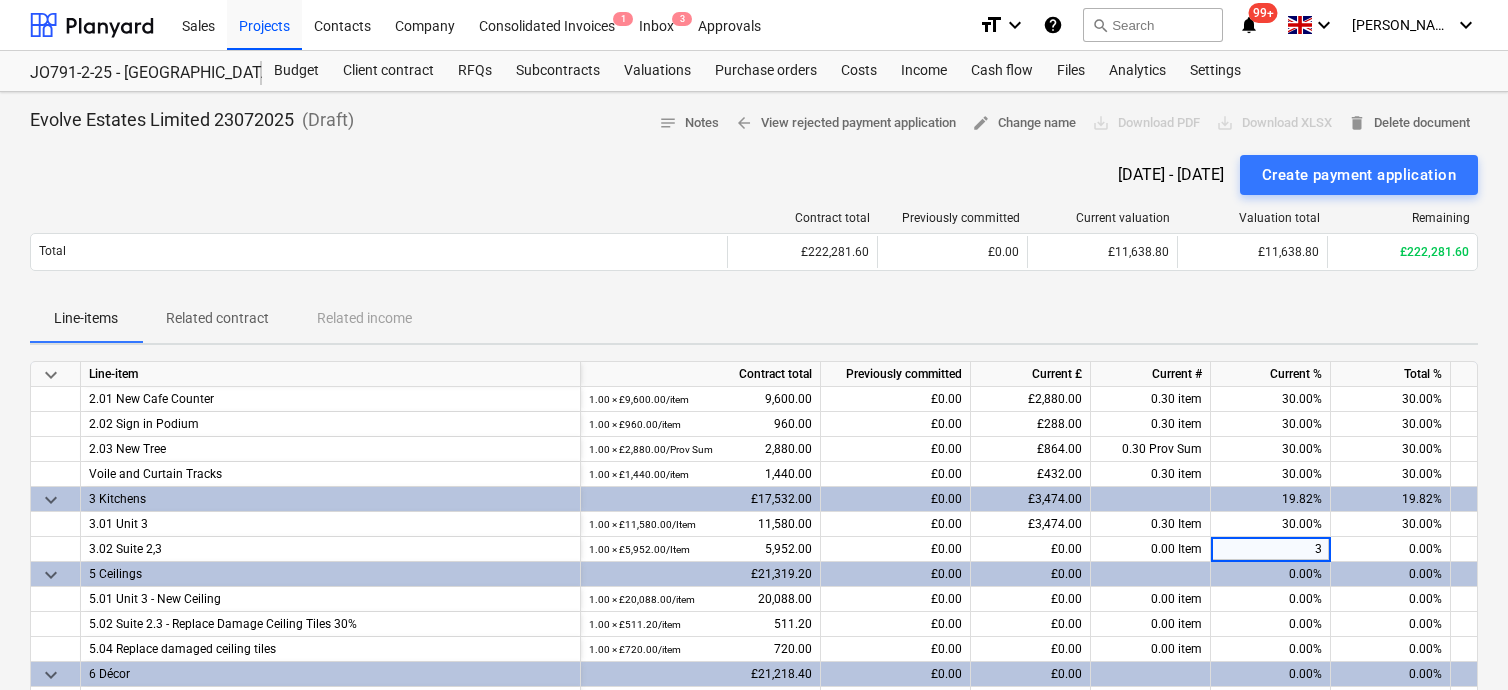 type on "30" 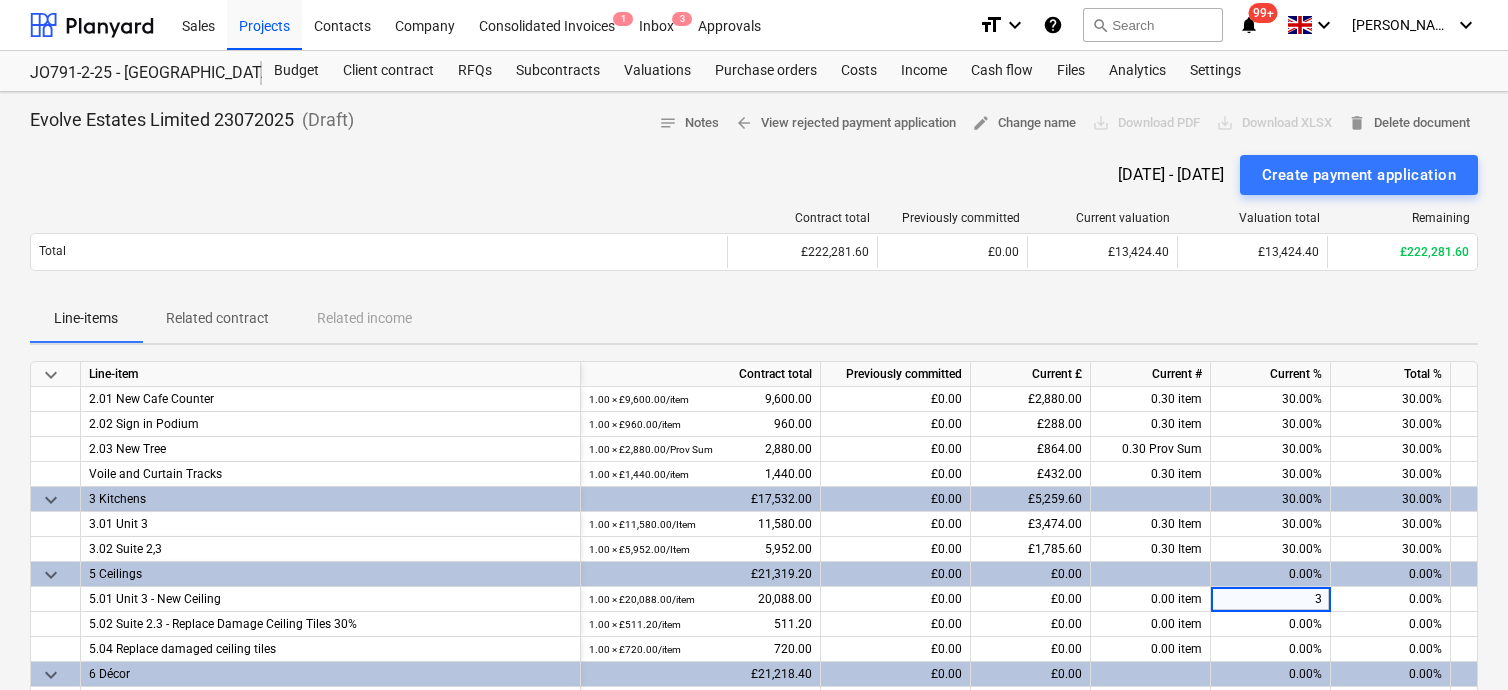 type on "30" 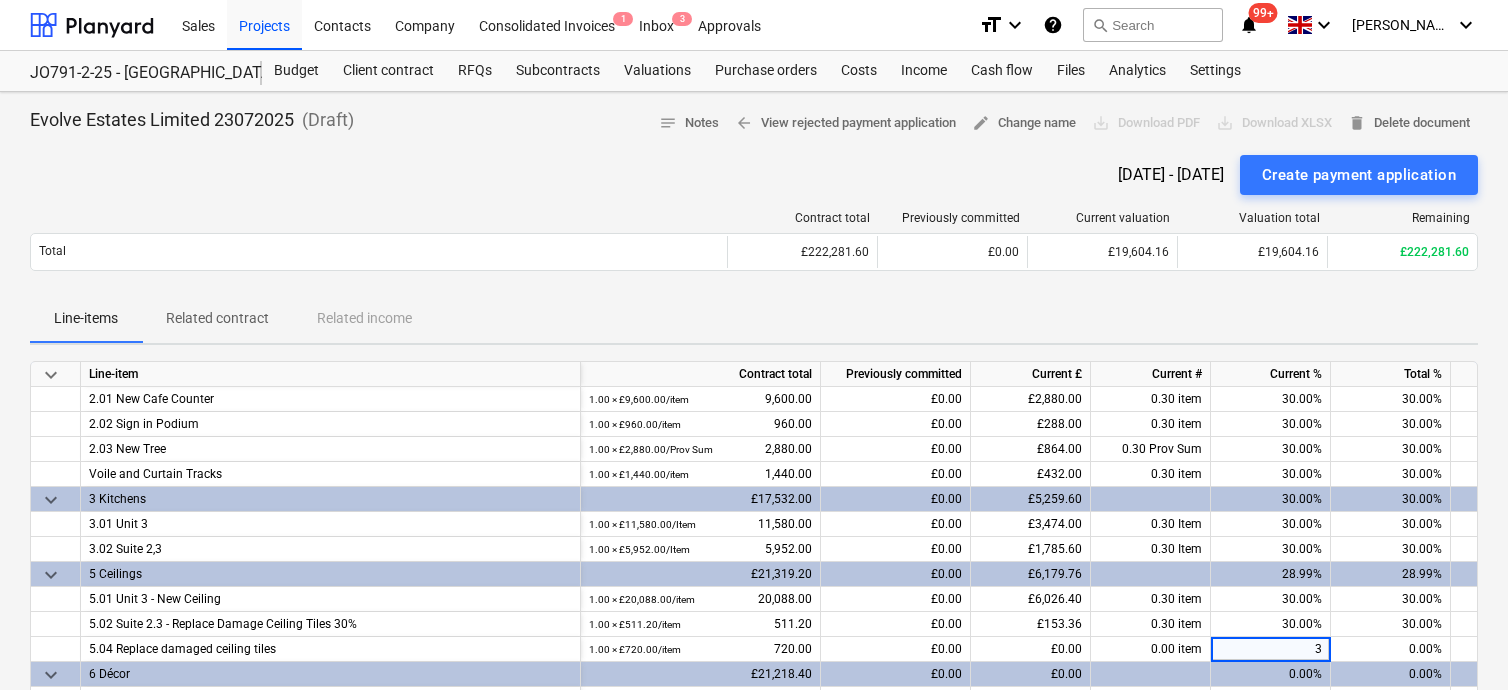 type on "30" 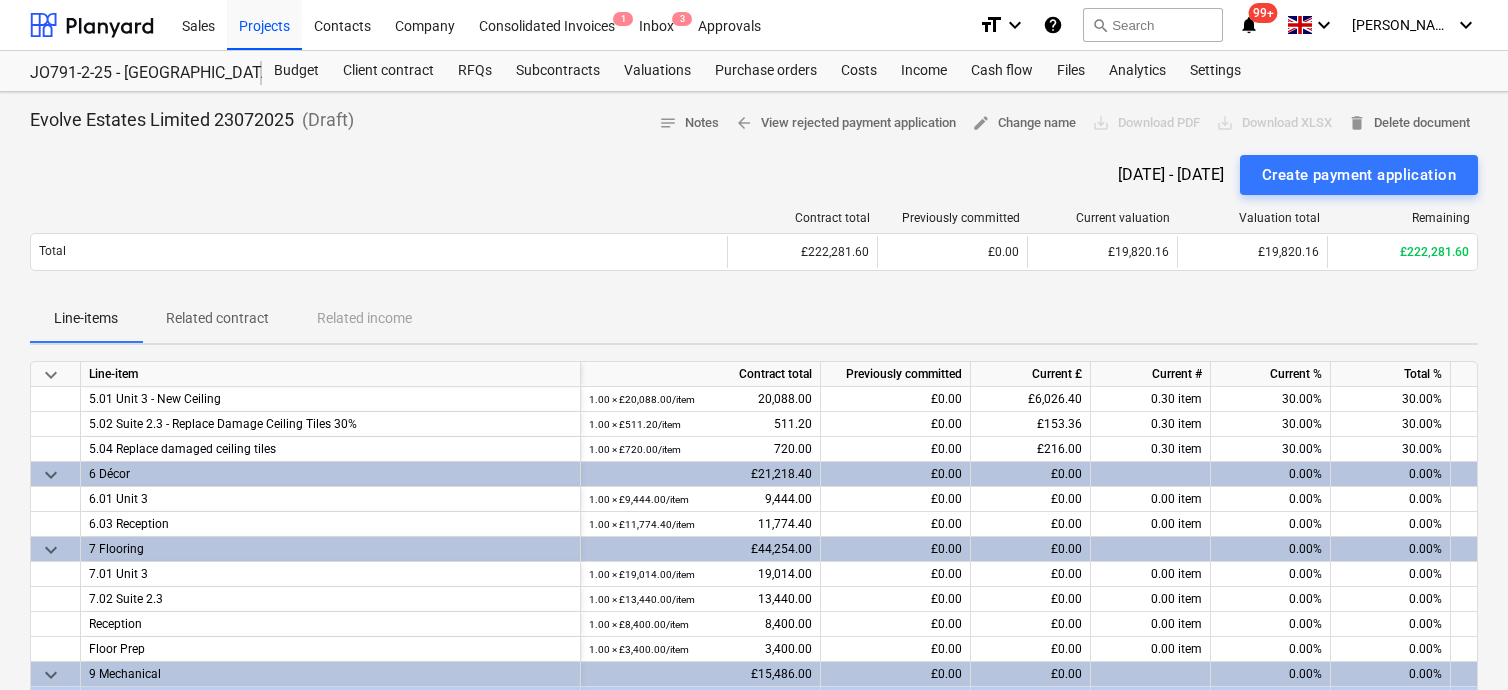scroll, scrollTop: 400, scrollLeft: 0, axis: vertical 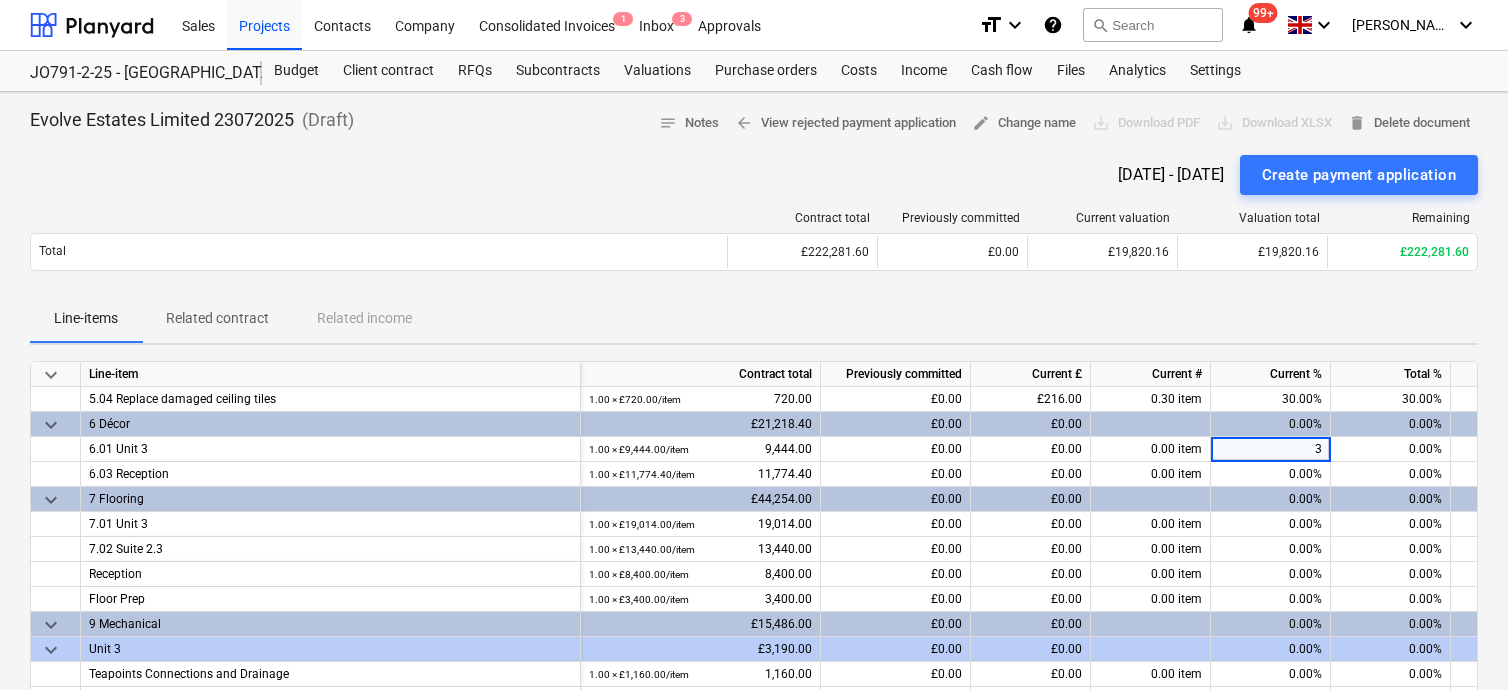 type on "30" 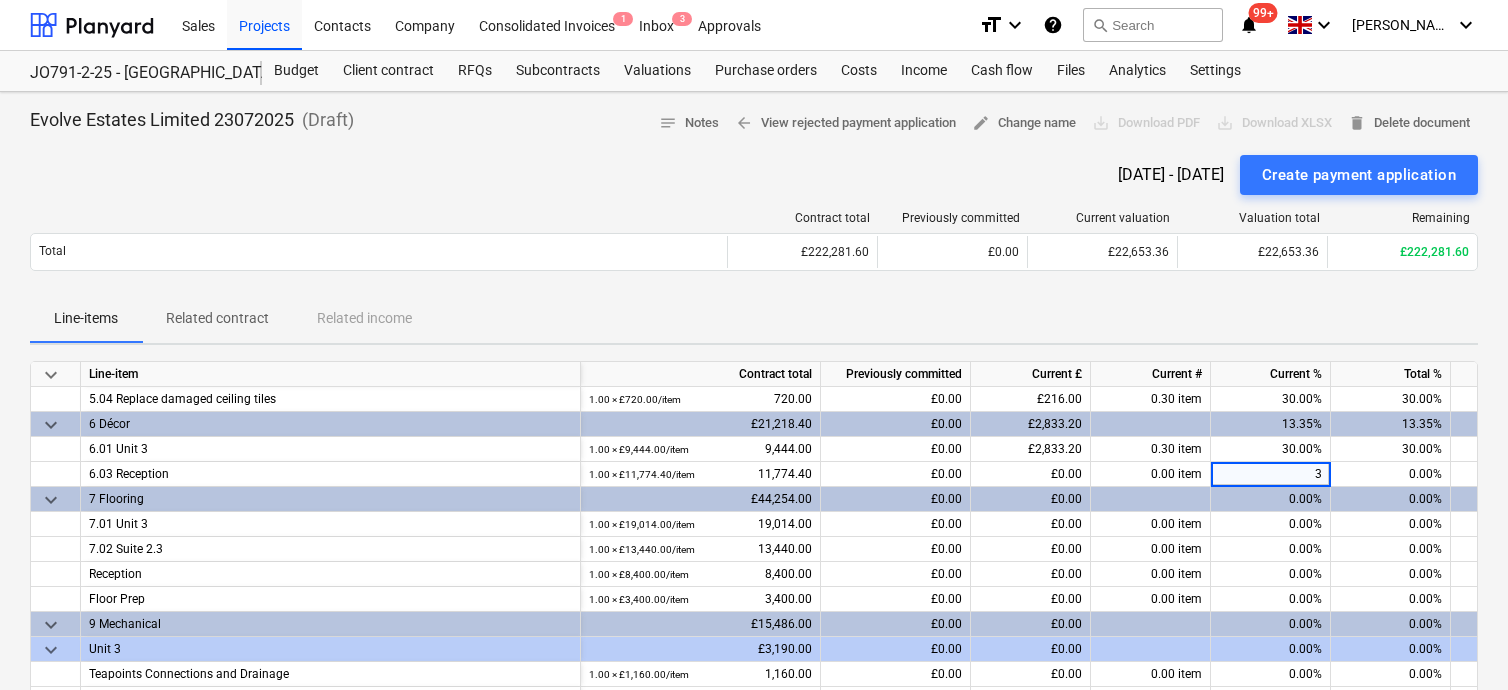 type on "30" 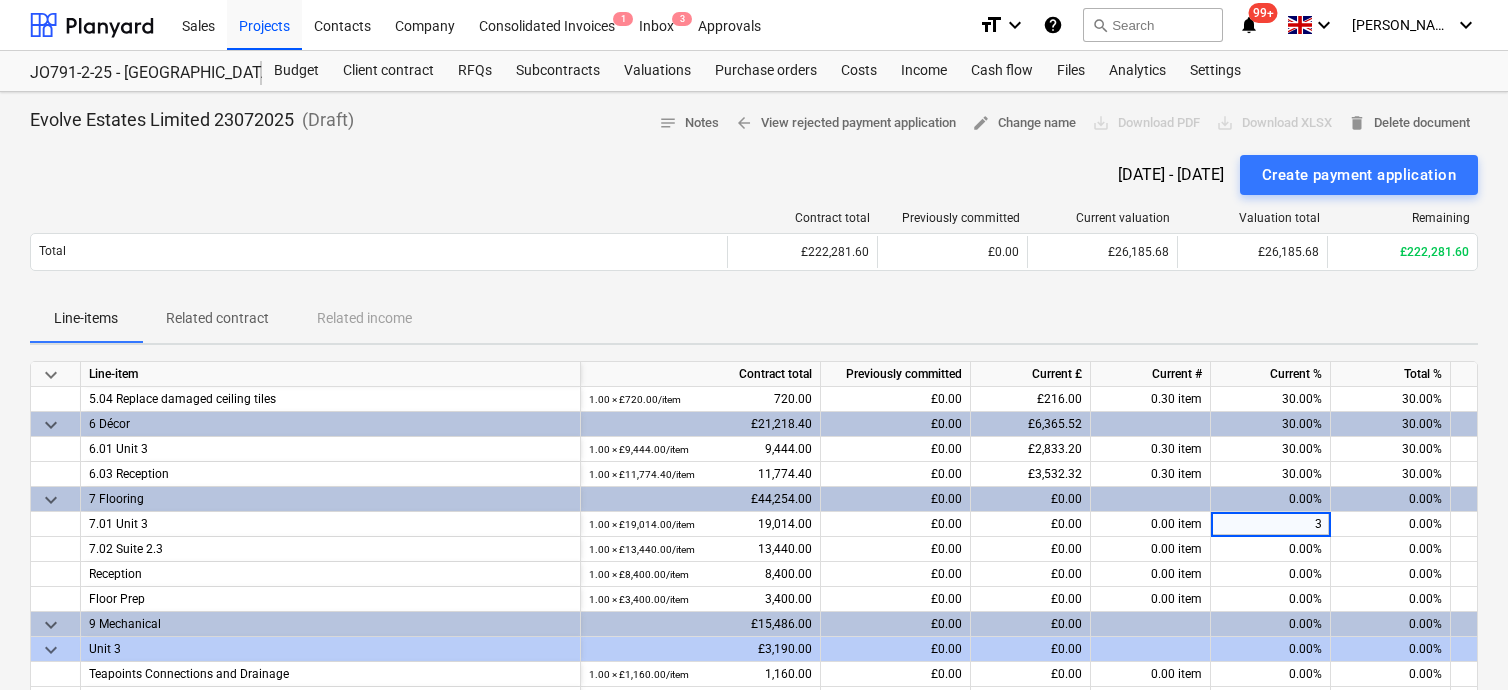 type on "30" 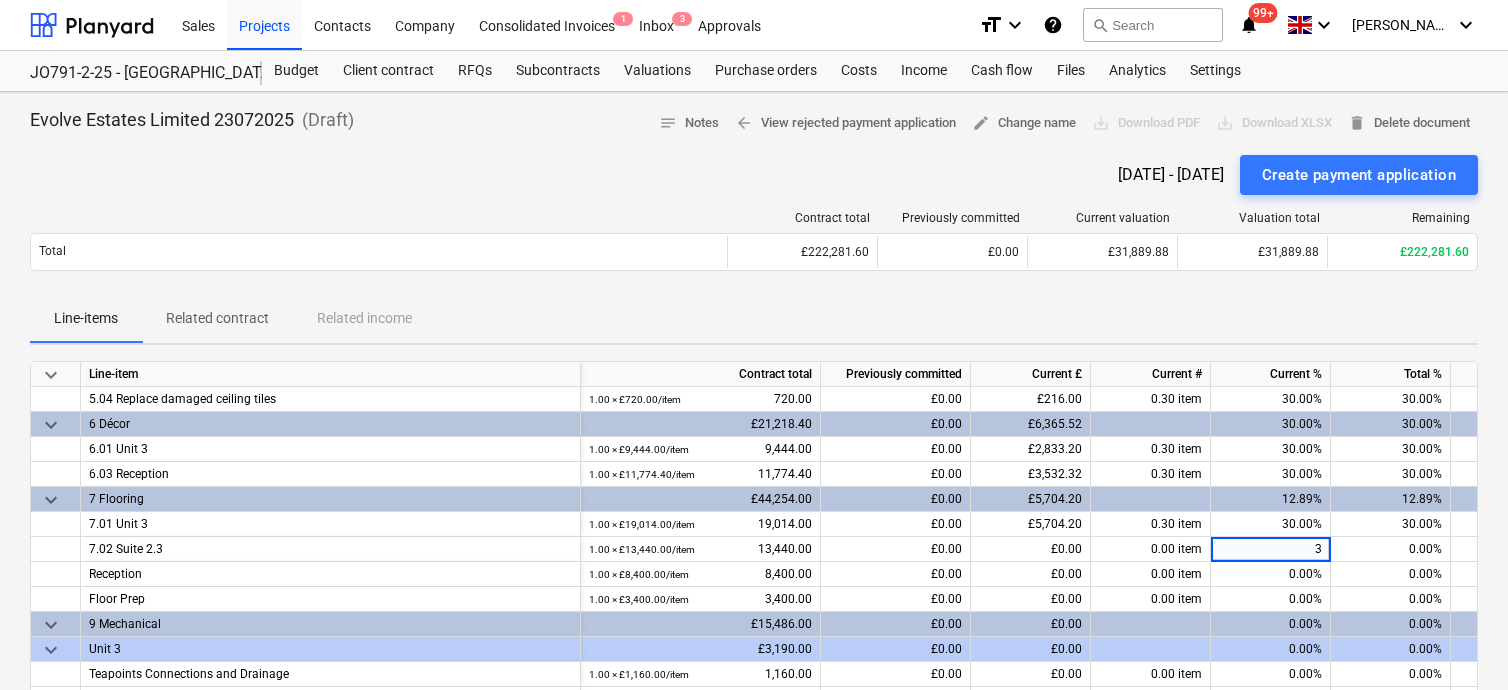 type on "30" 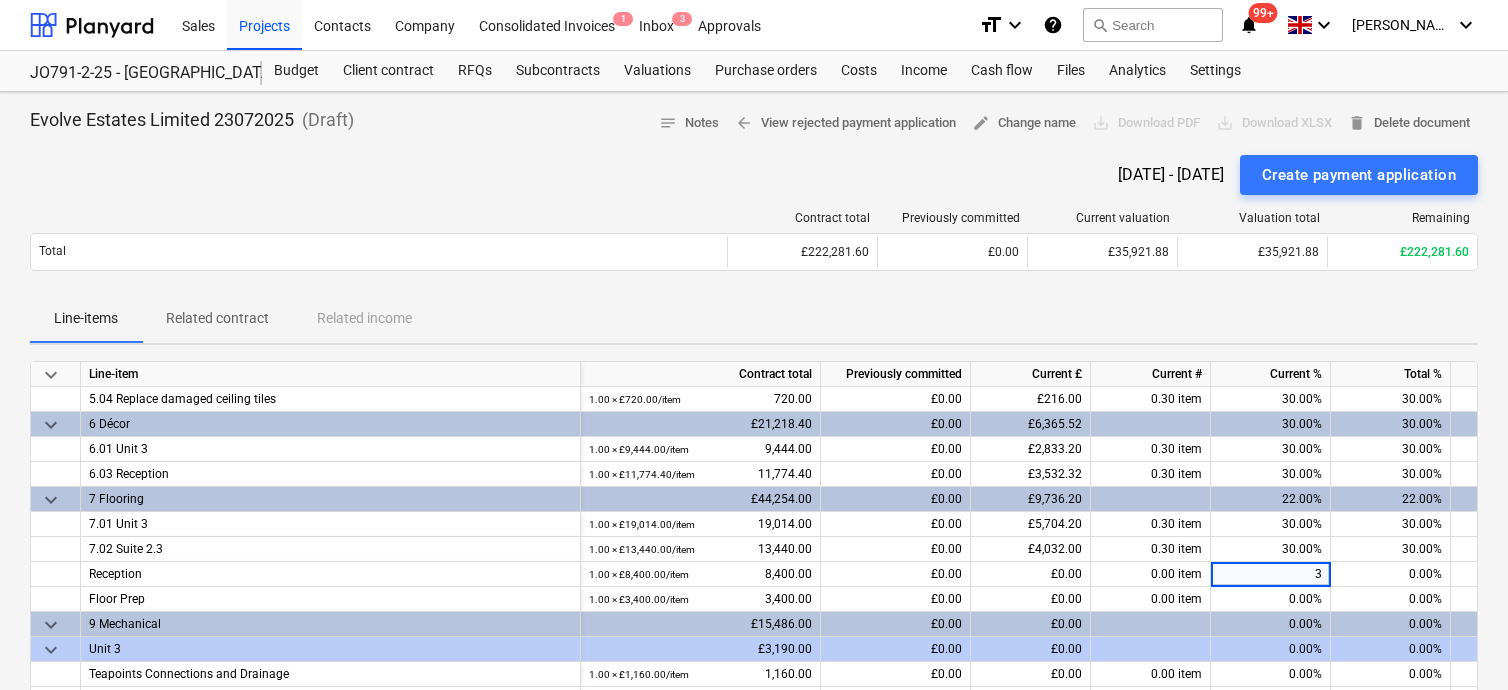 type on "30" 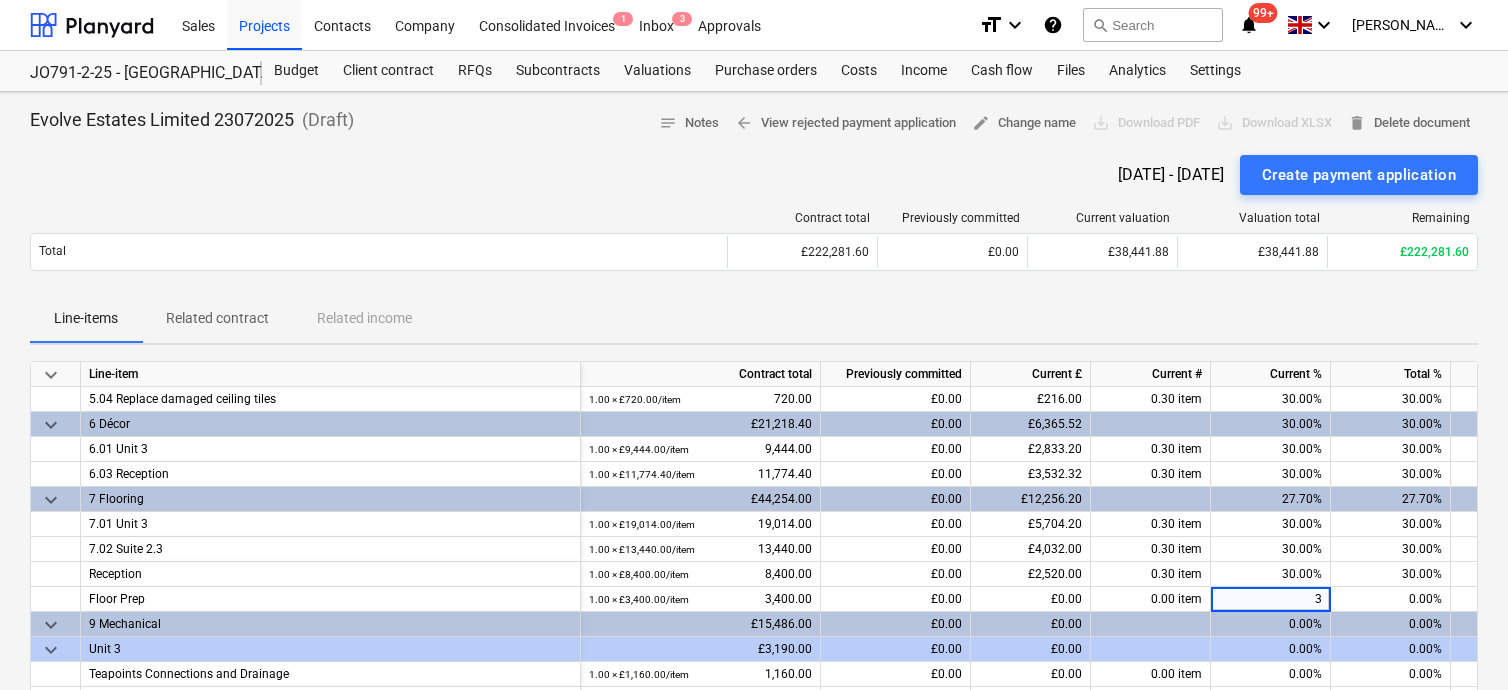 type on "30" 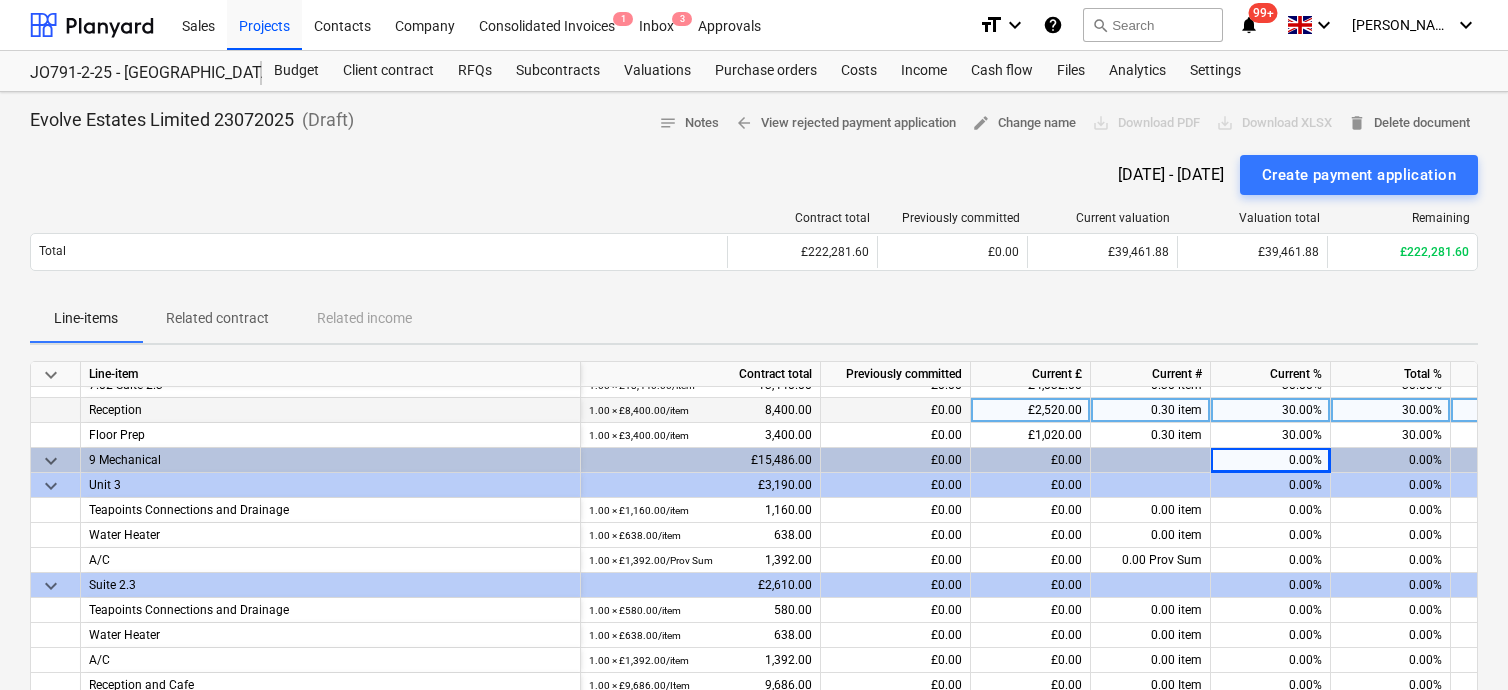 scroll, scrollTop: 600, scrollLeft: 0, axis: vertical 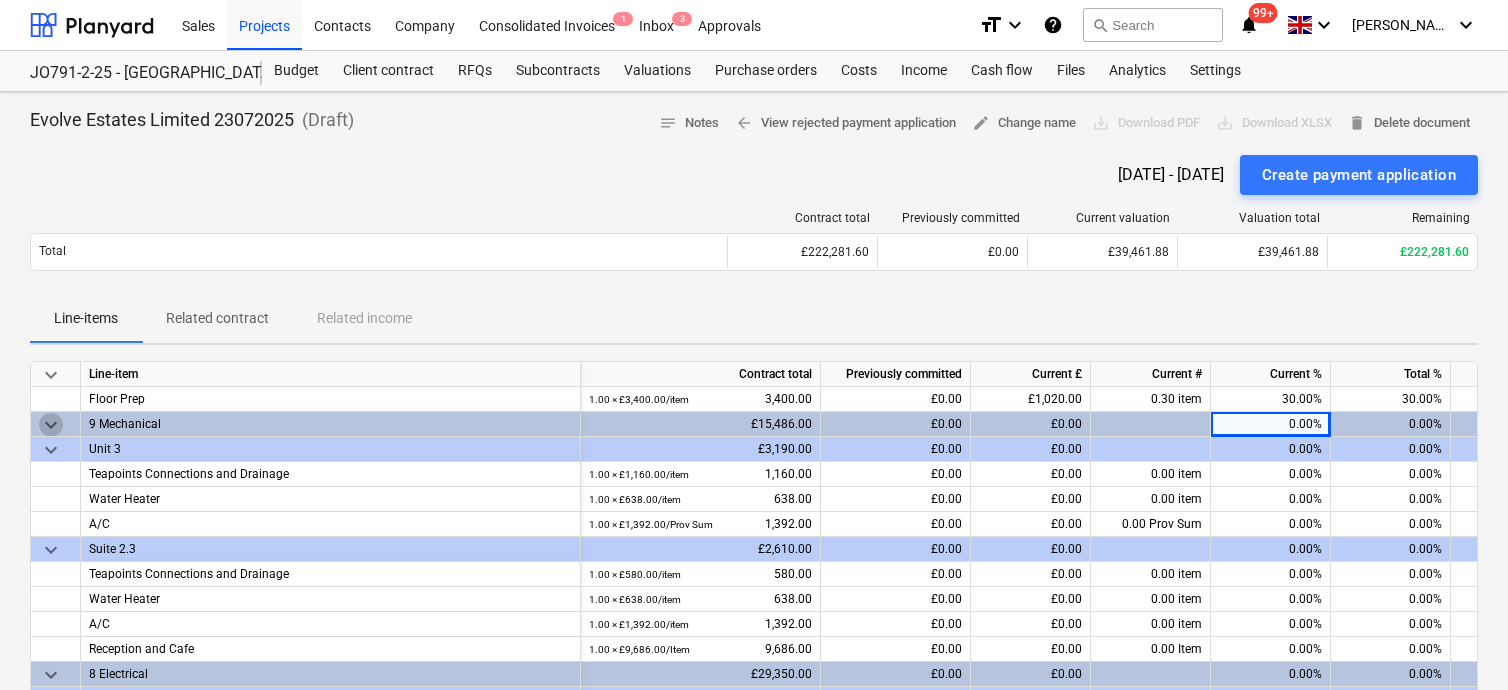click on "keyboard_arrow_down" at bounding box center [51, 425] 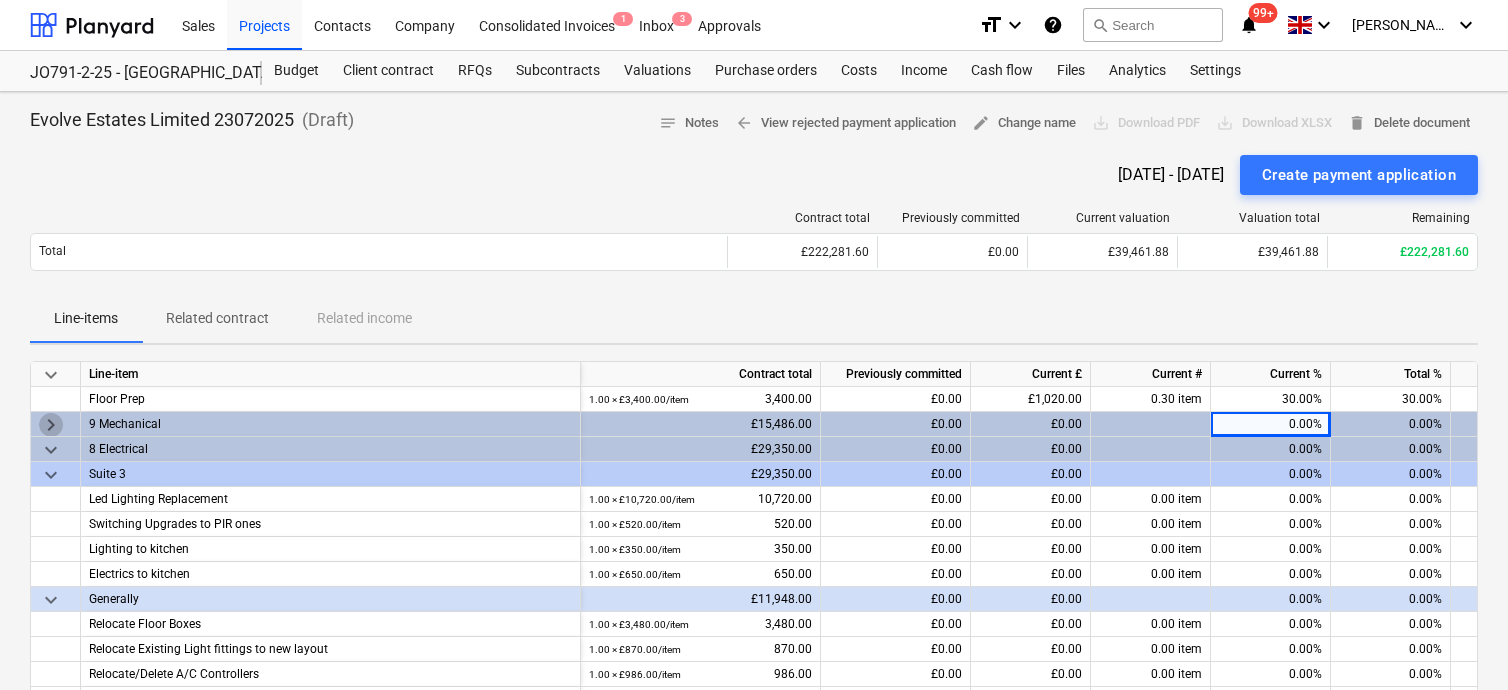 click on "keyboard_arrow_right" at bounding box center (51, 425) 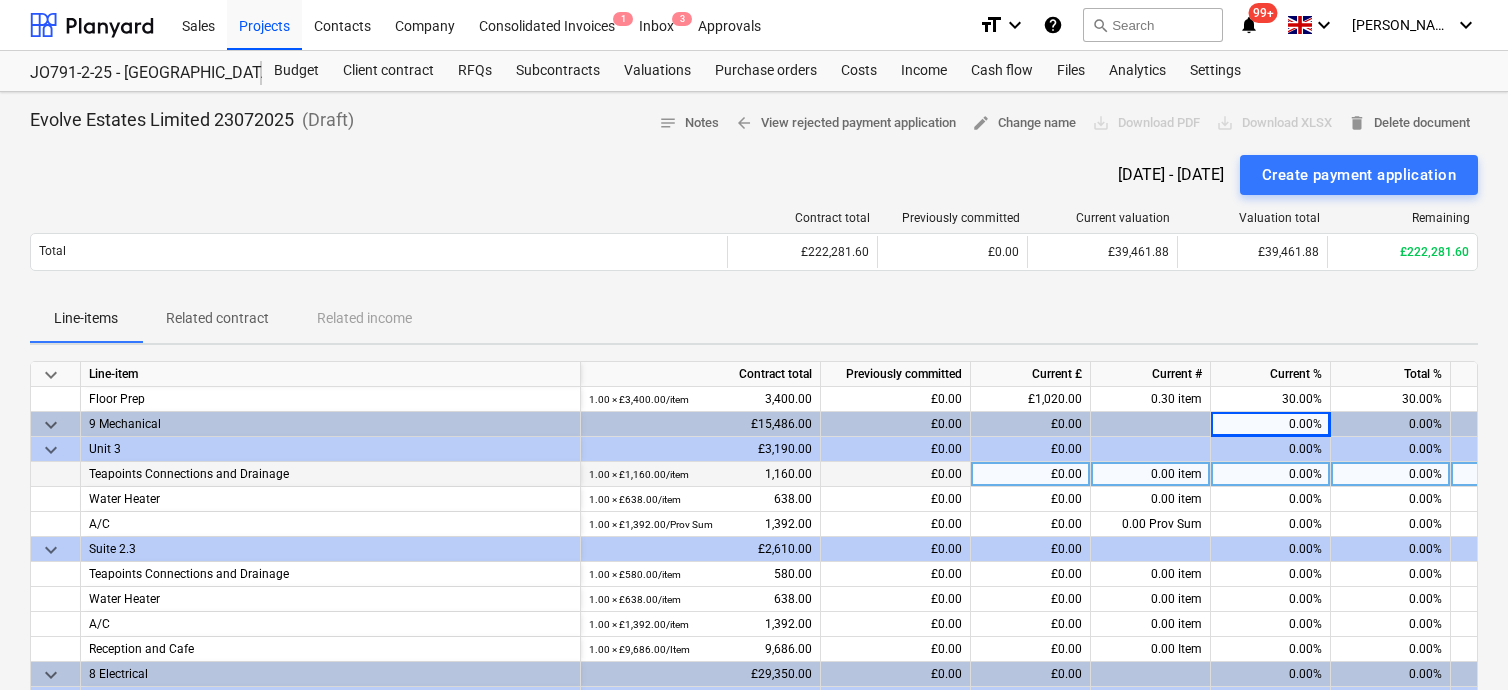 click on "0.00%" at bounding box center [1271, 474] 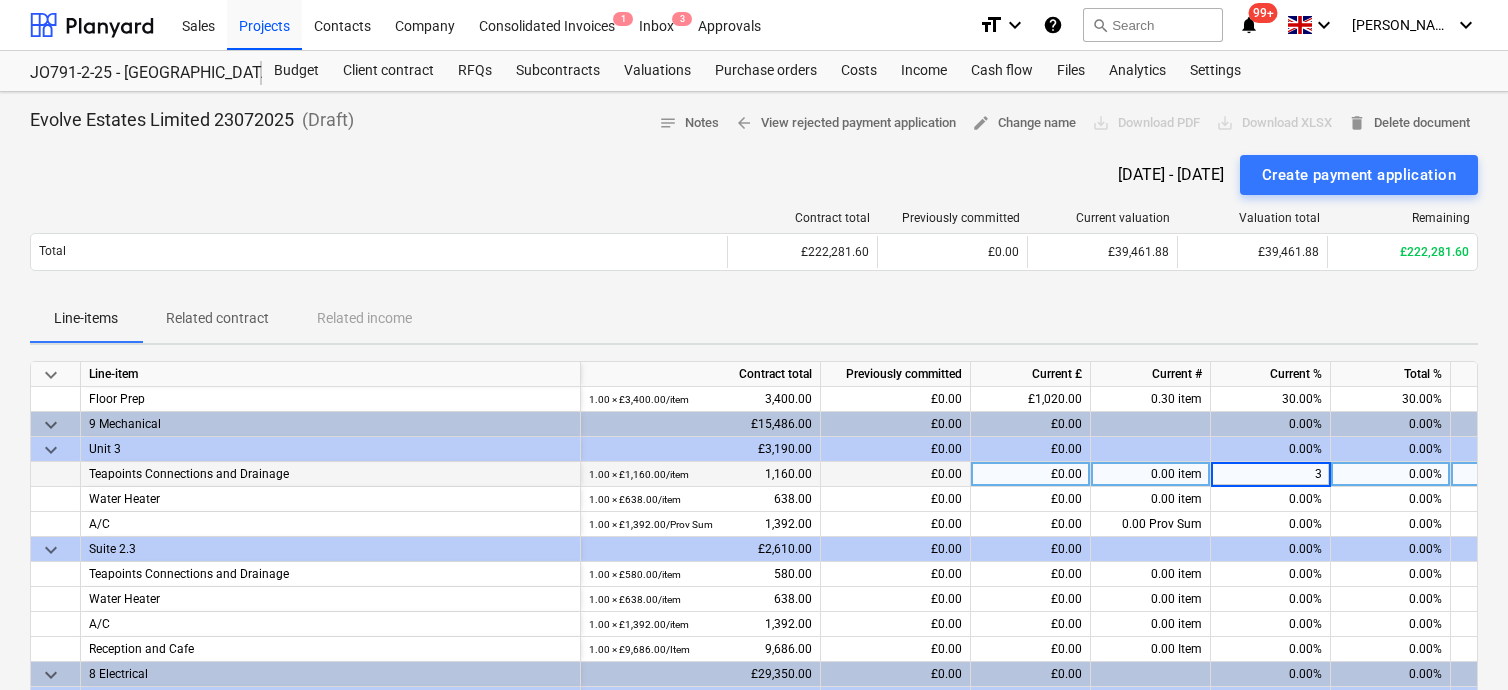 type on "30" 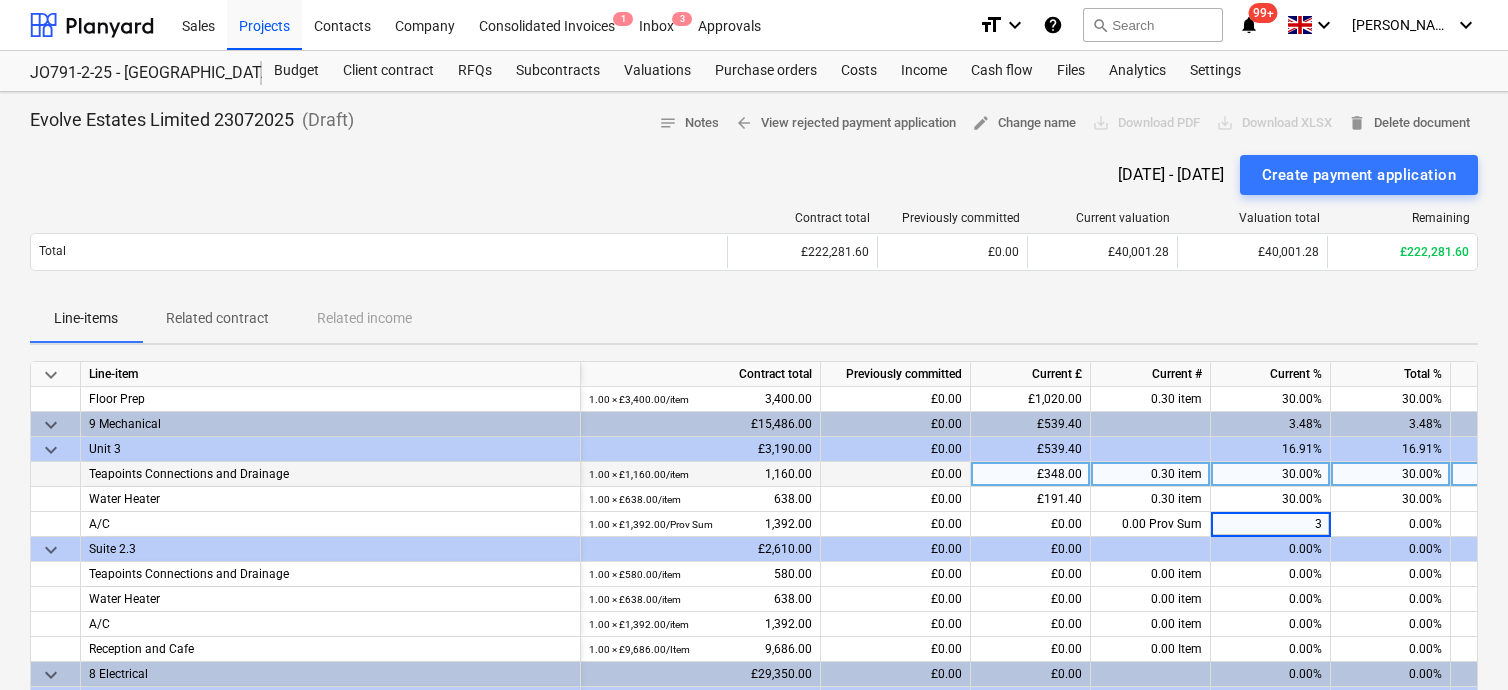 type on "30" 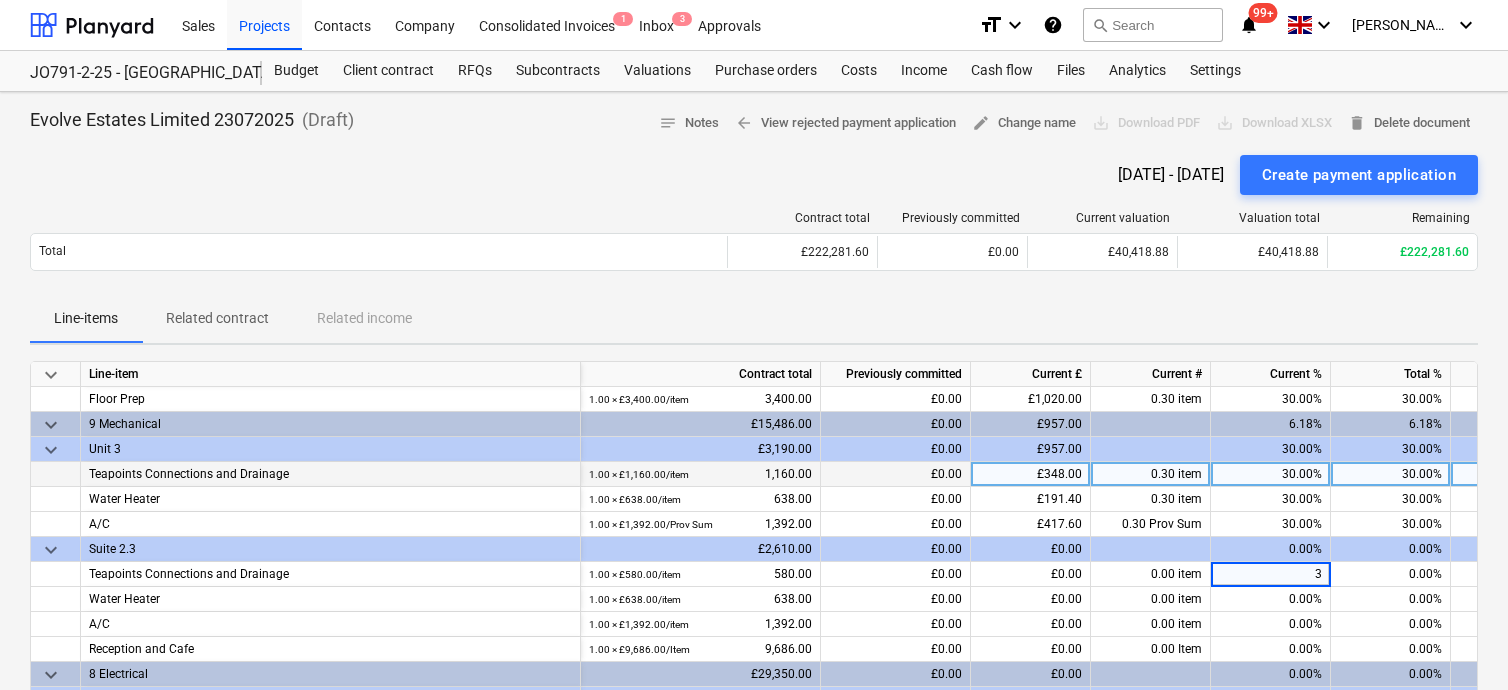 type on "30" 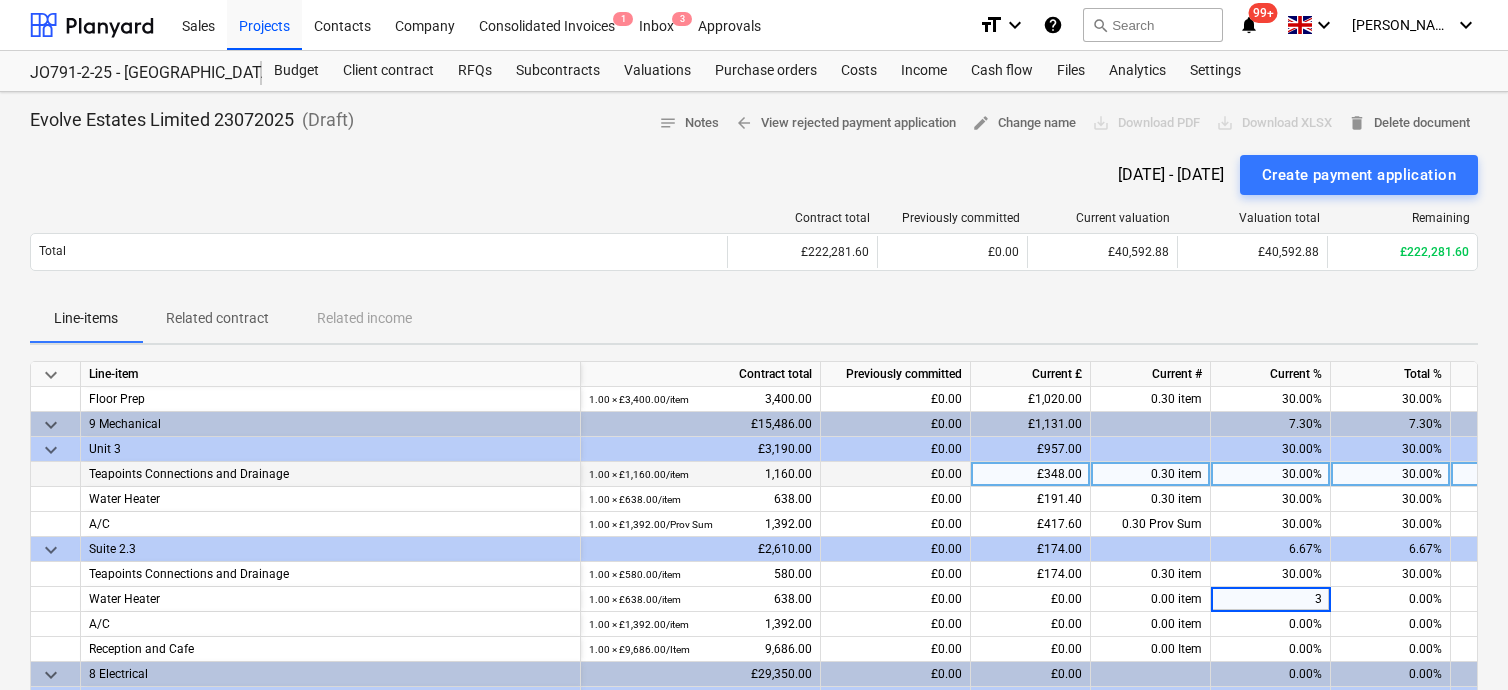 type on "30" 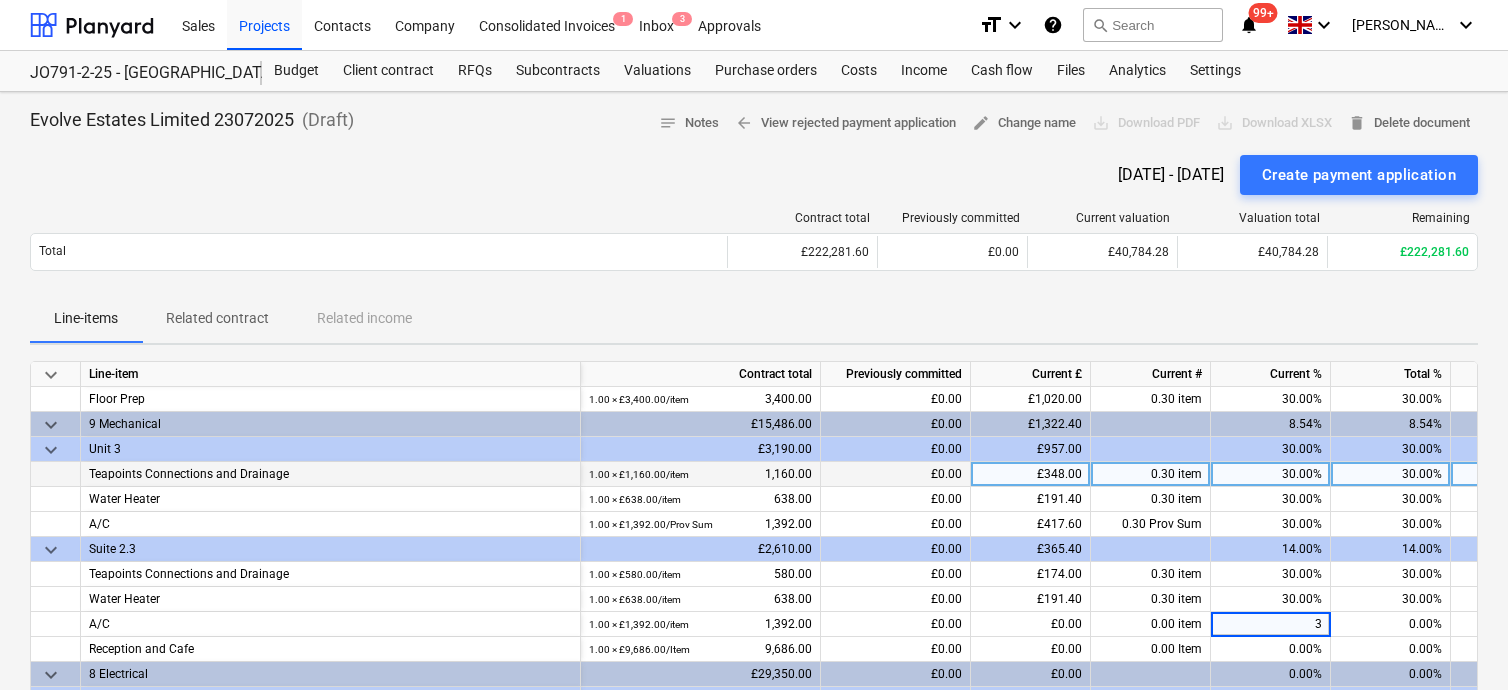type on "30" 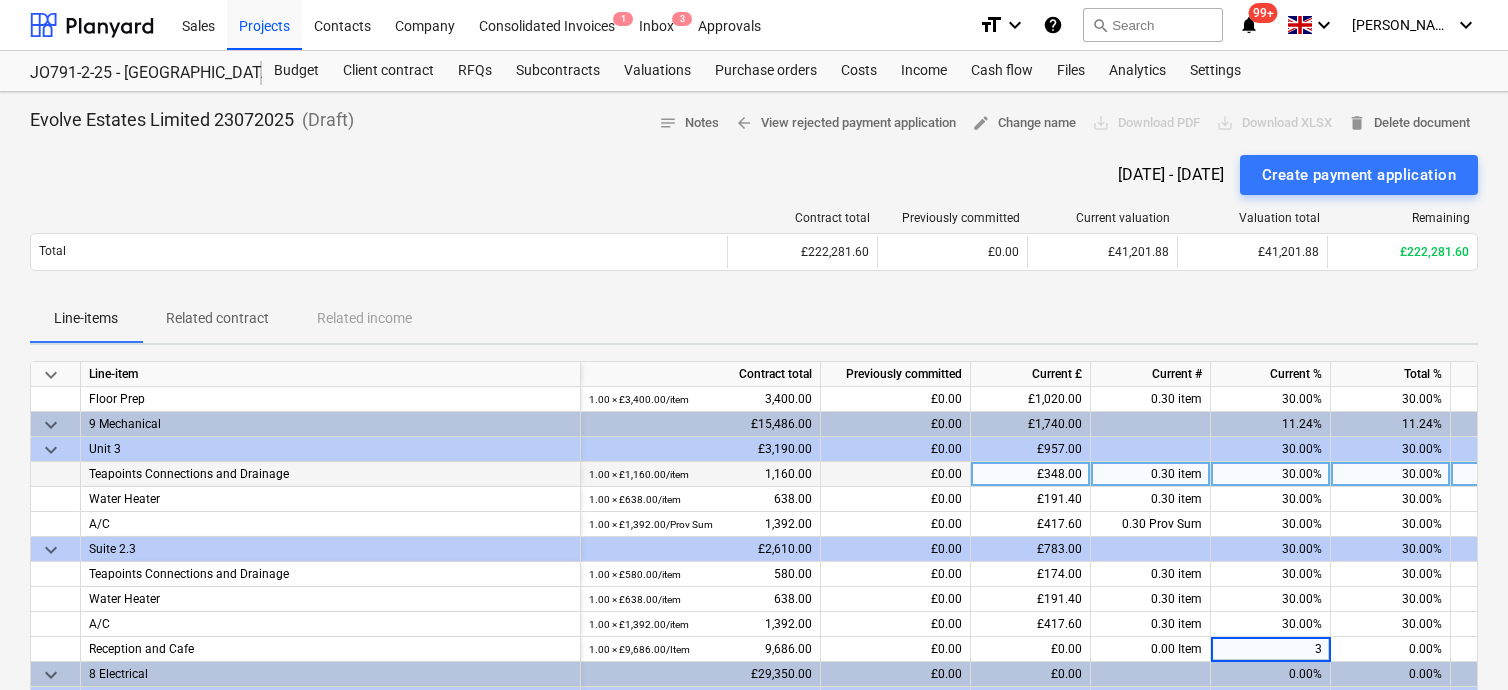 type on "30" 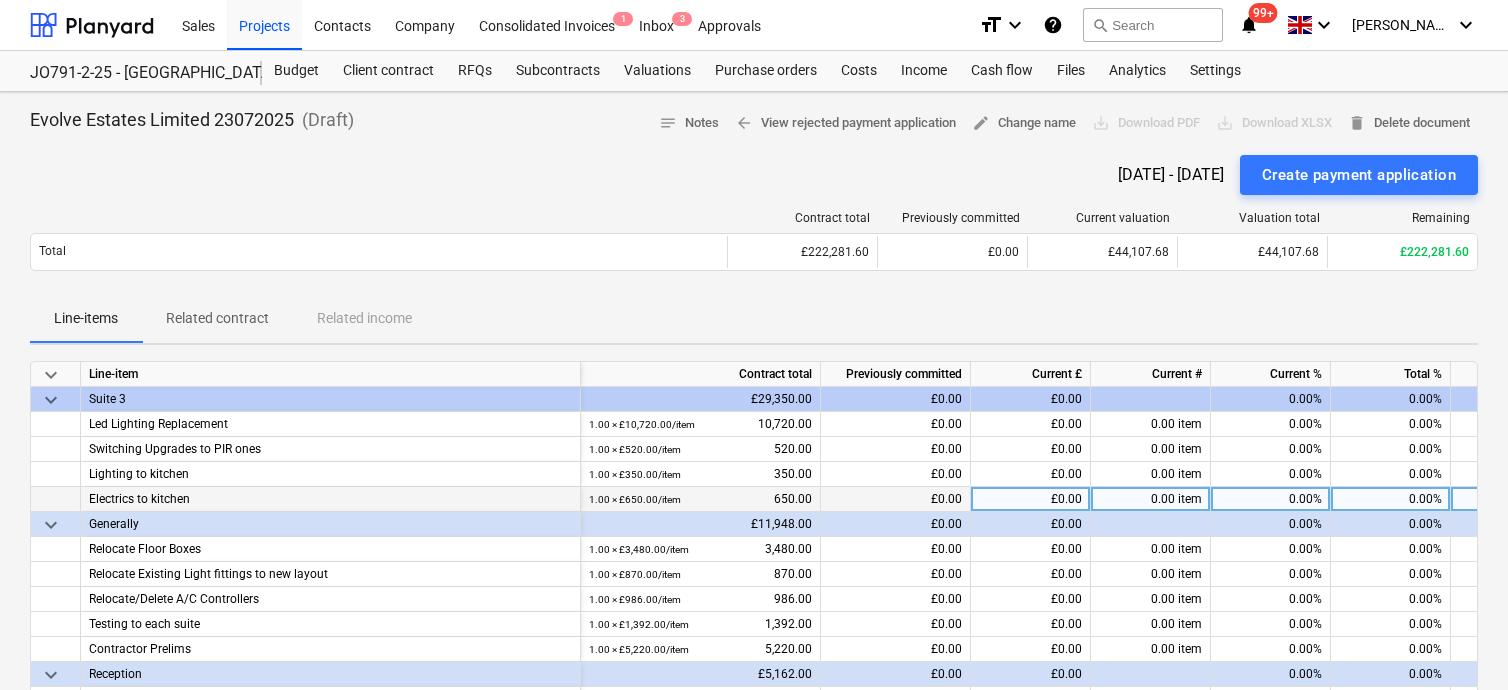 scroll, scrollTop: 800, scrollLeft: 0, axis: vertical 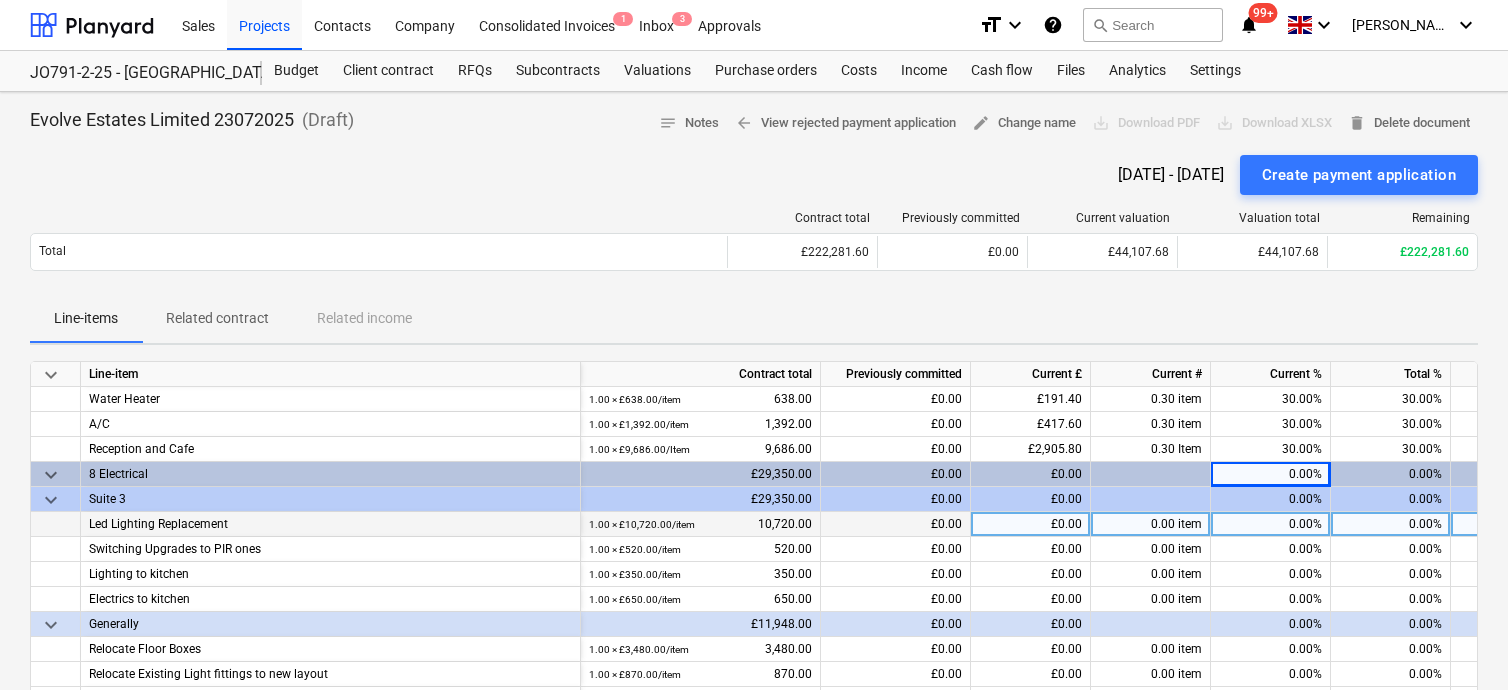 click on "0.00%" at bounding box center (1271, 524) 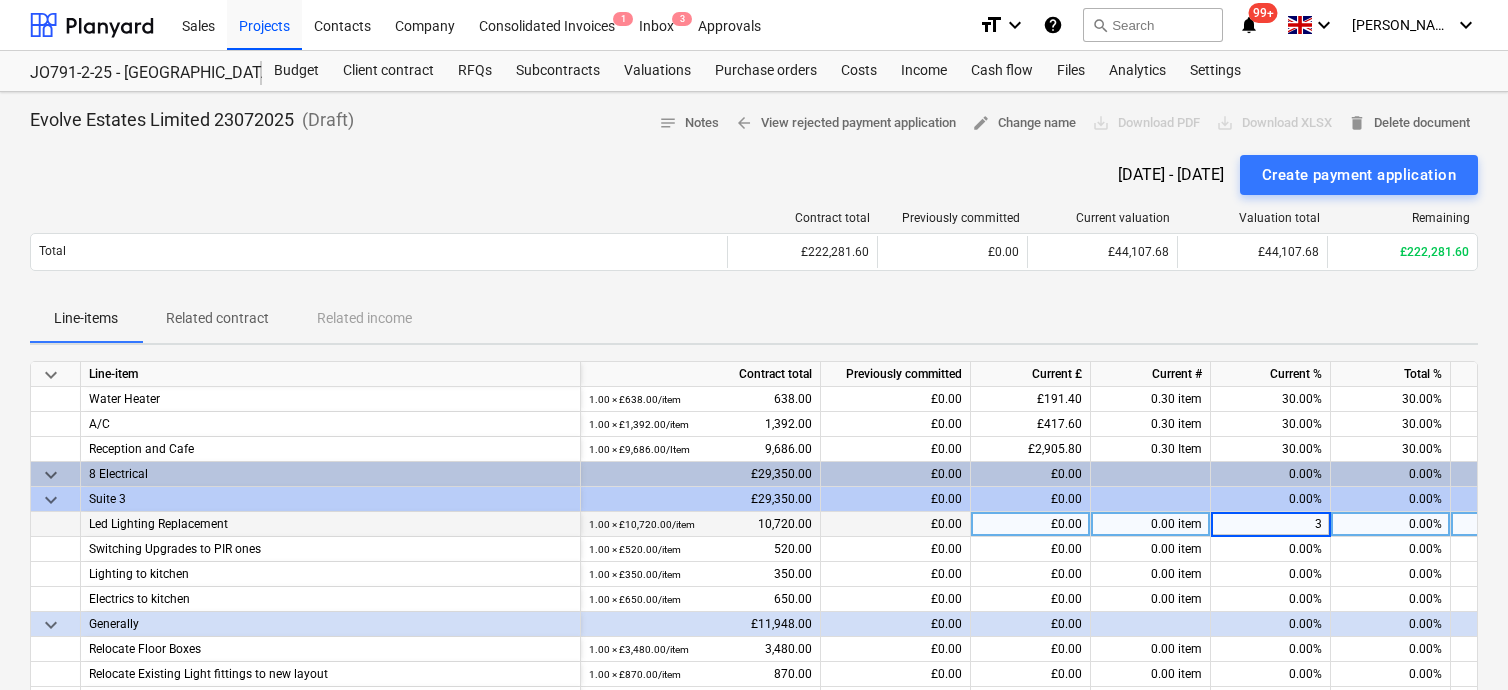 type on "30" 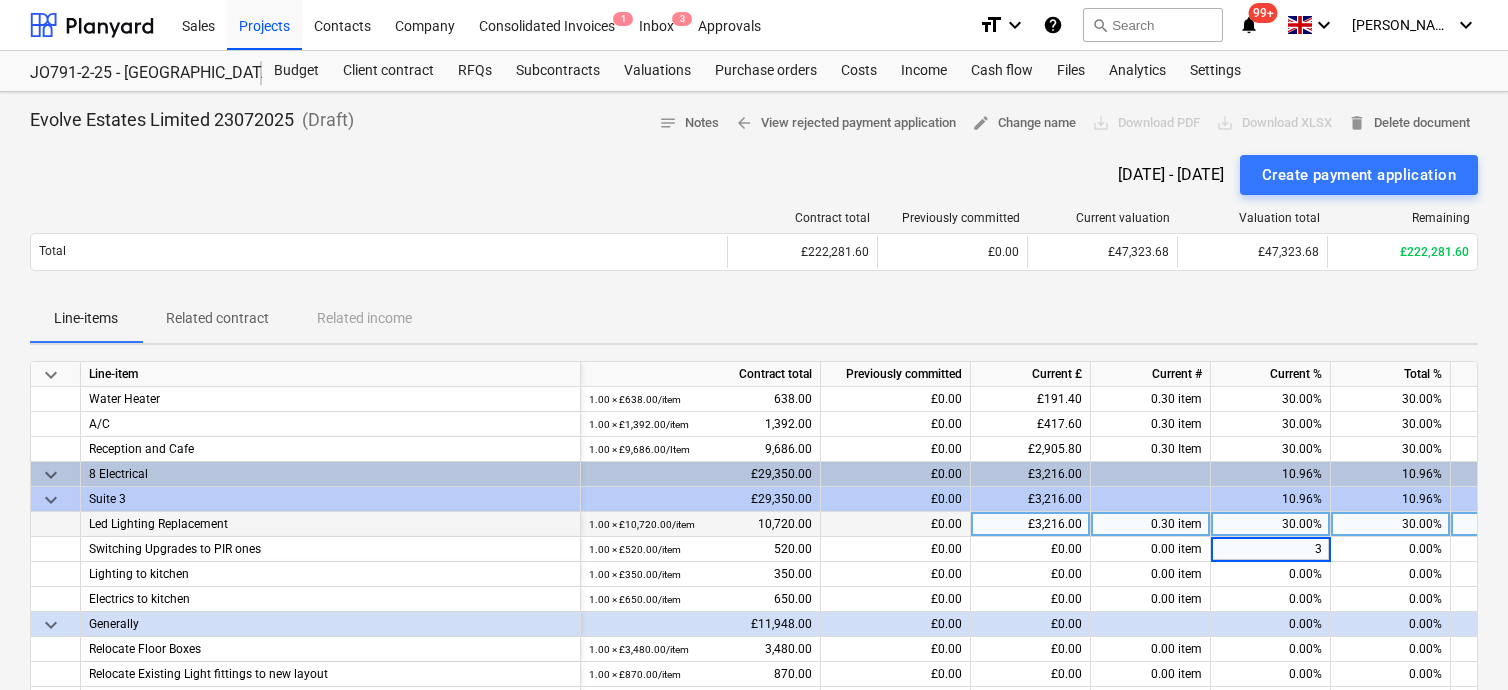 type on "30" 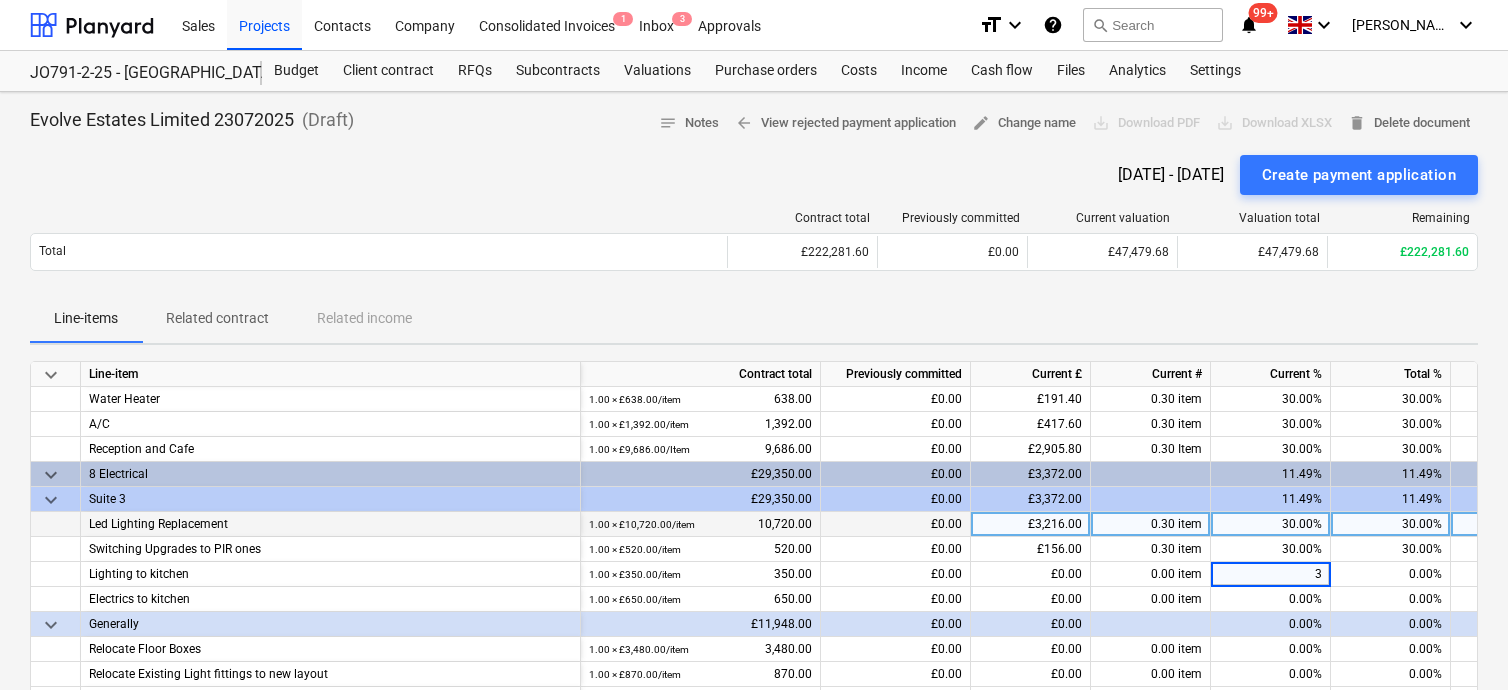 type on "30" 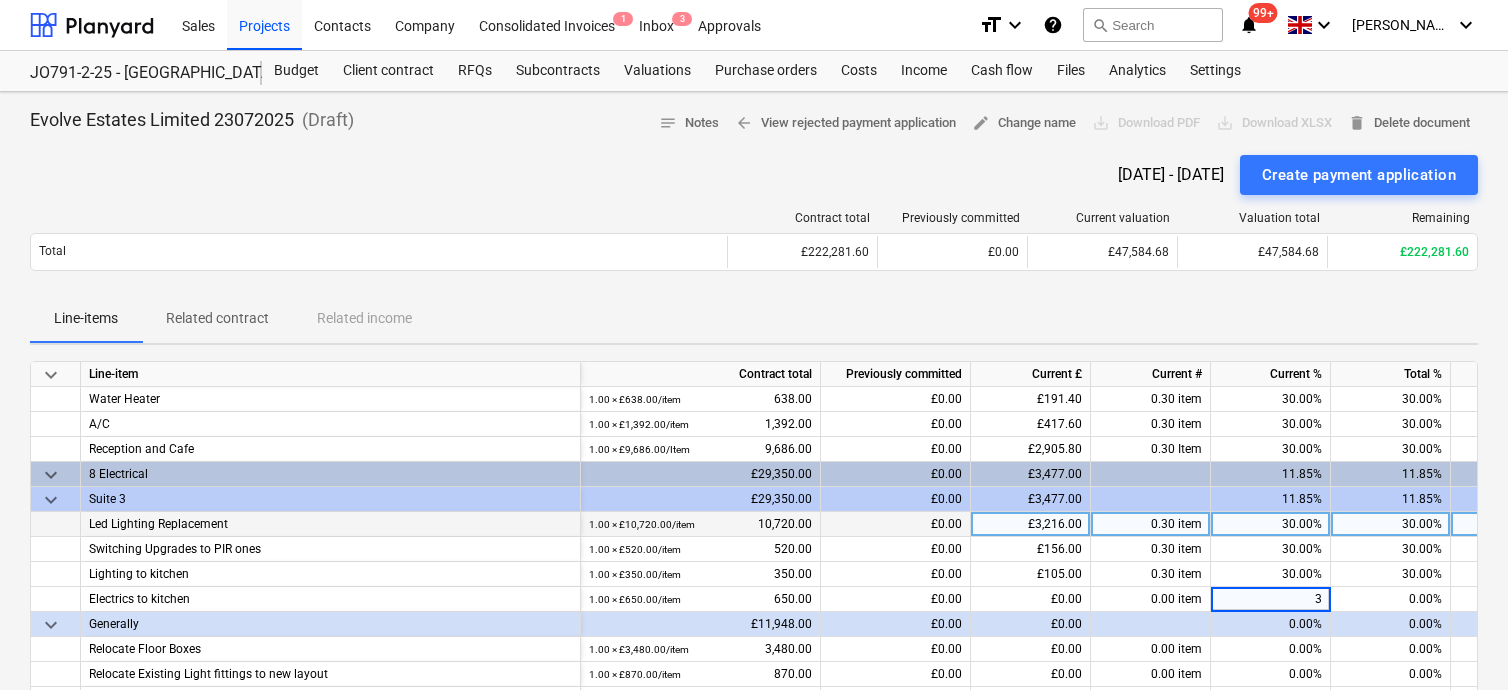 type on "30" 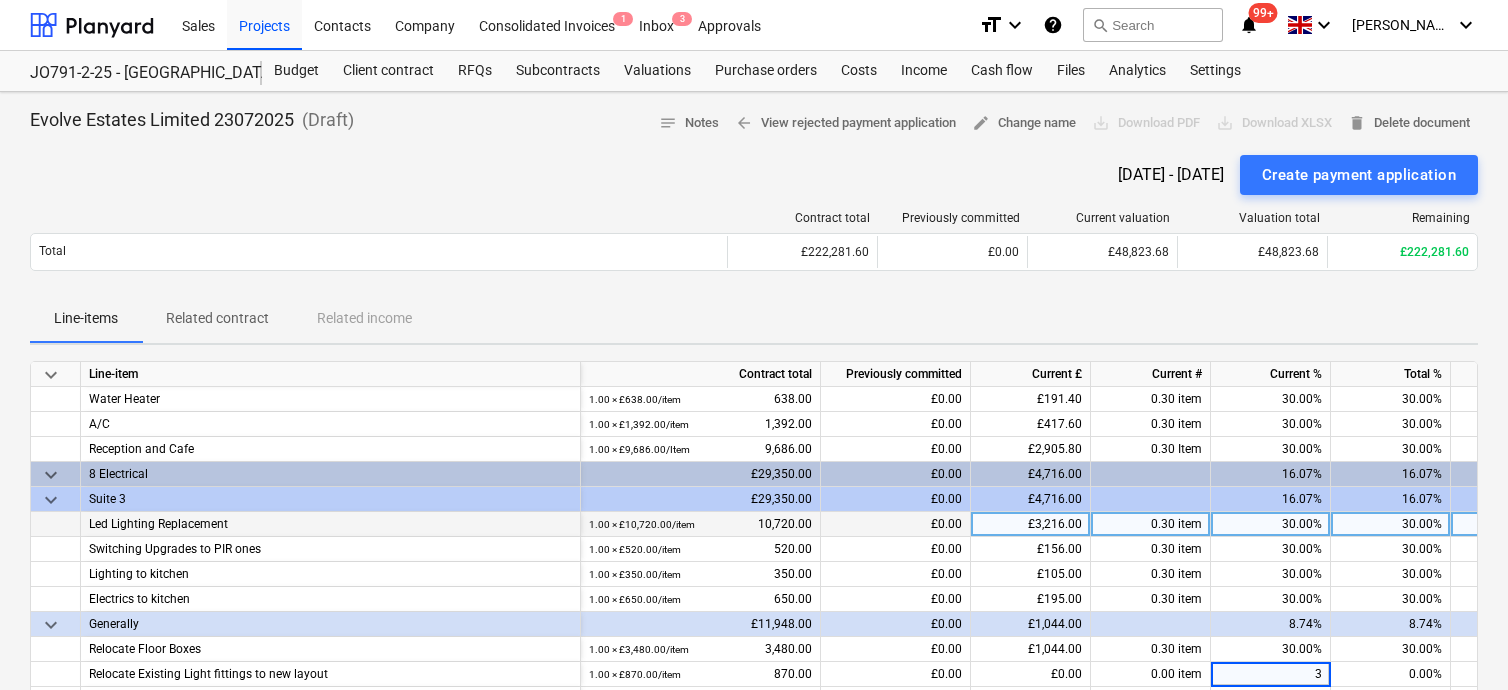 type on "30" 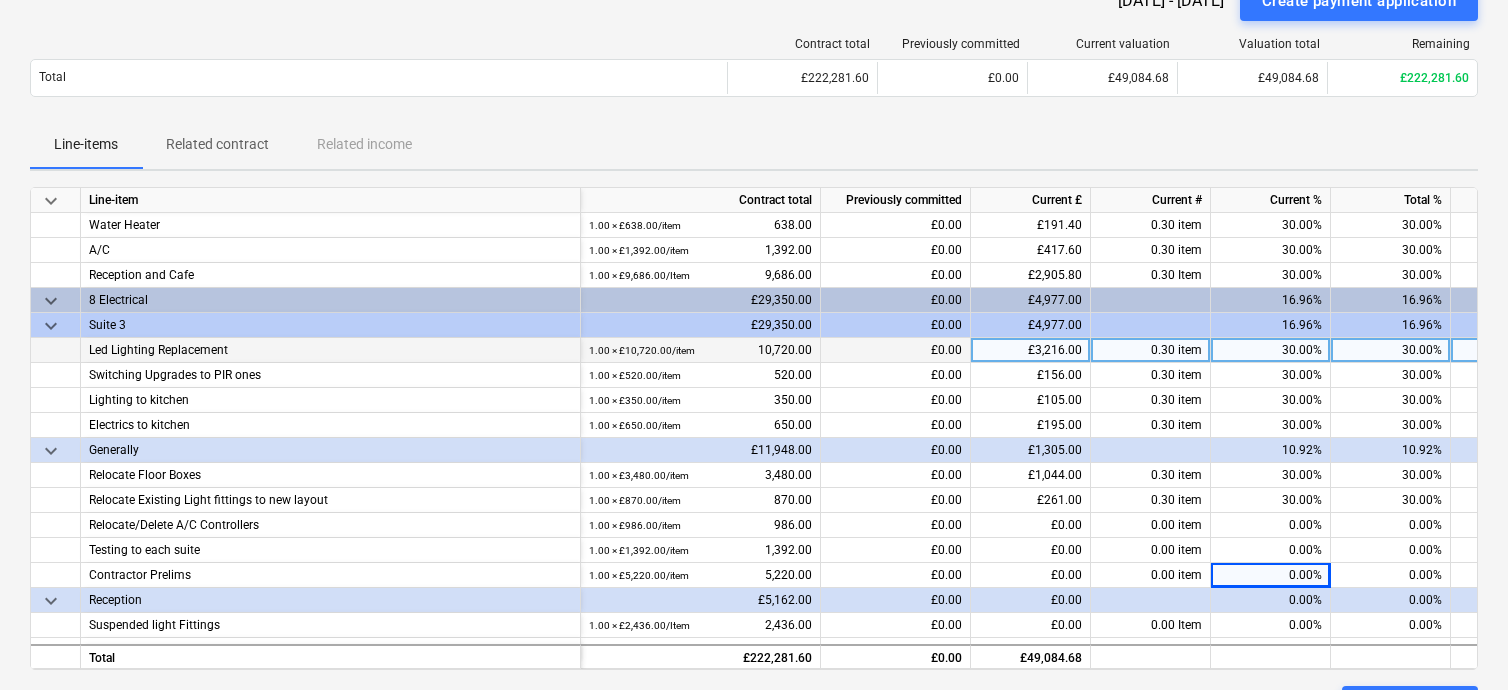 scroll, scrollTop: 300, scrollLeft: 0, axis: vertical 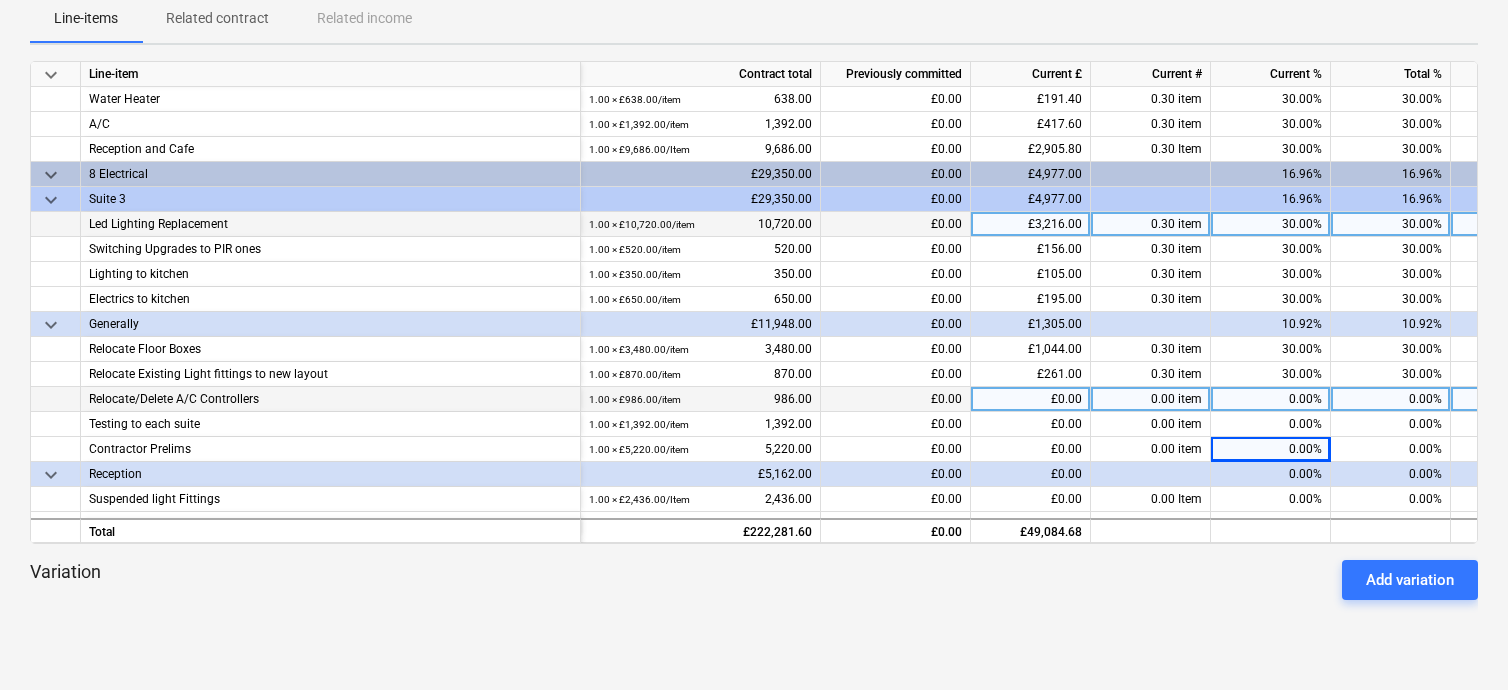 click on "0.00%" at bounding box center [1271, 399] 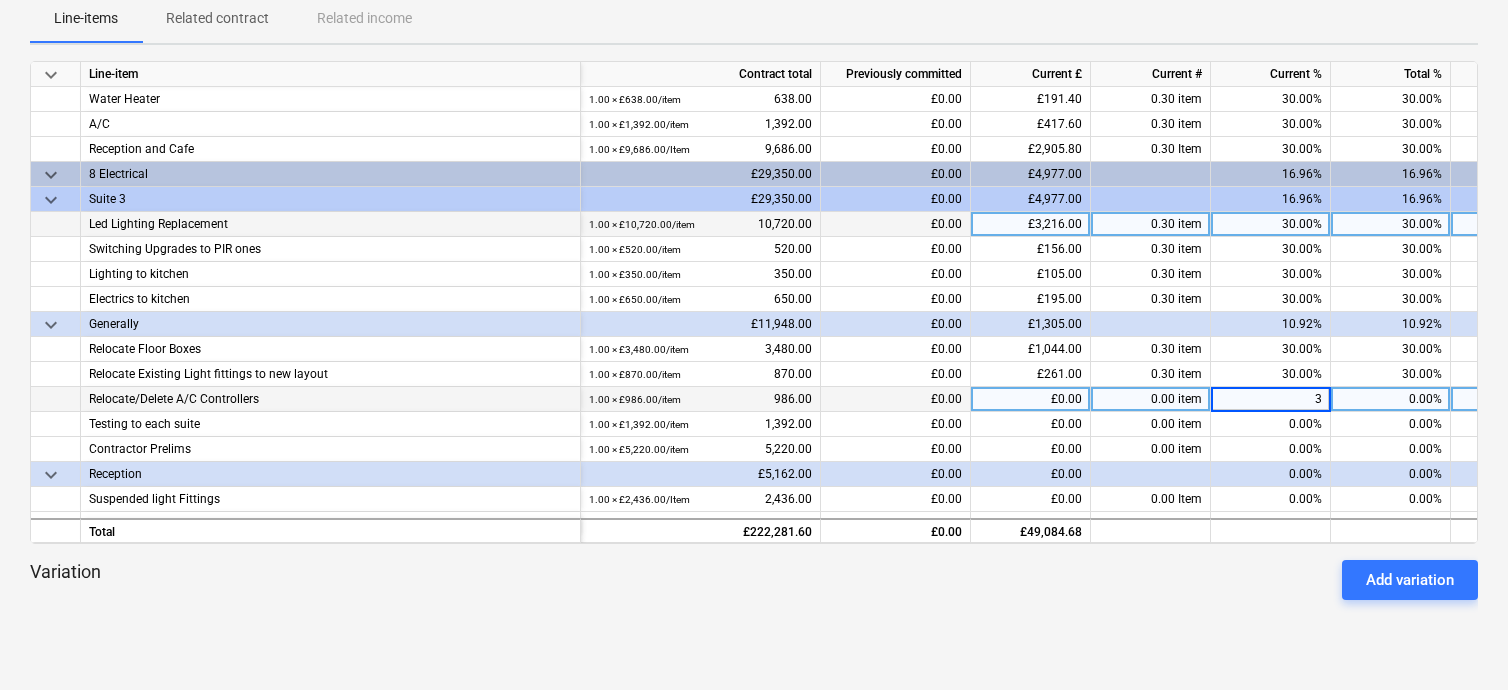 type on "30" 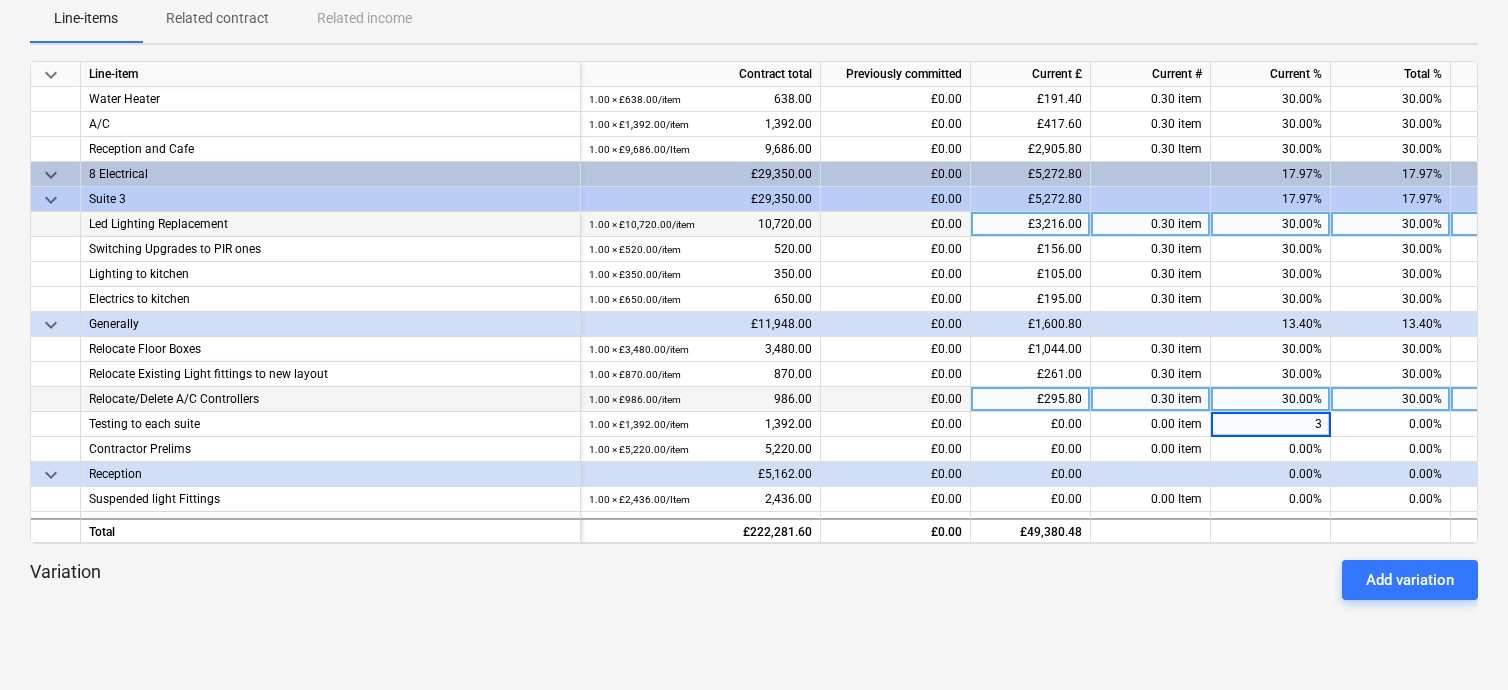 type on "30" 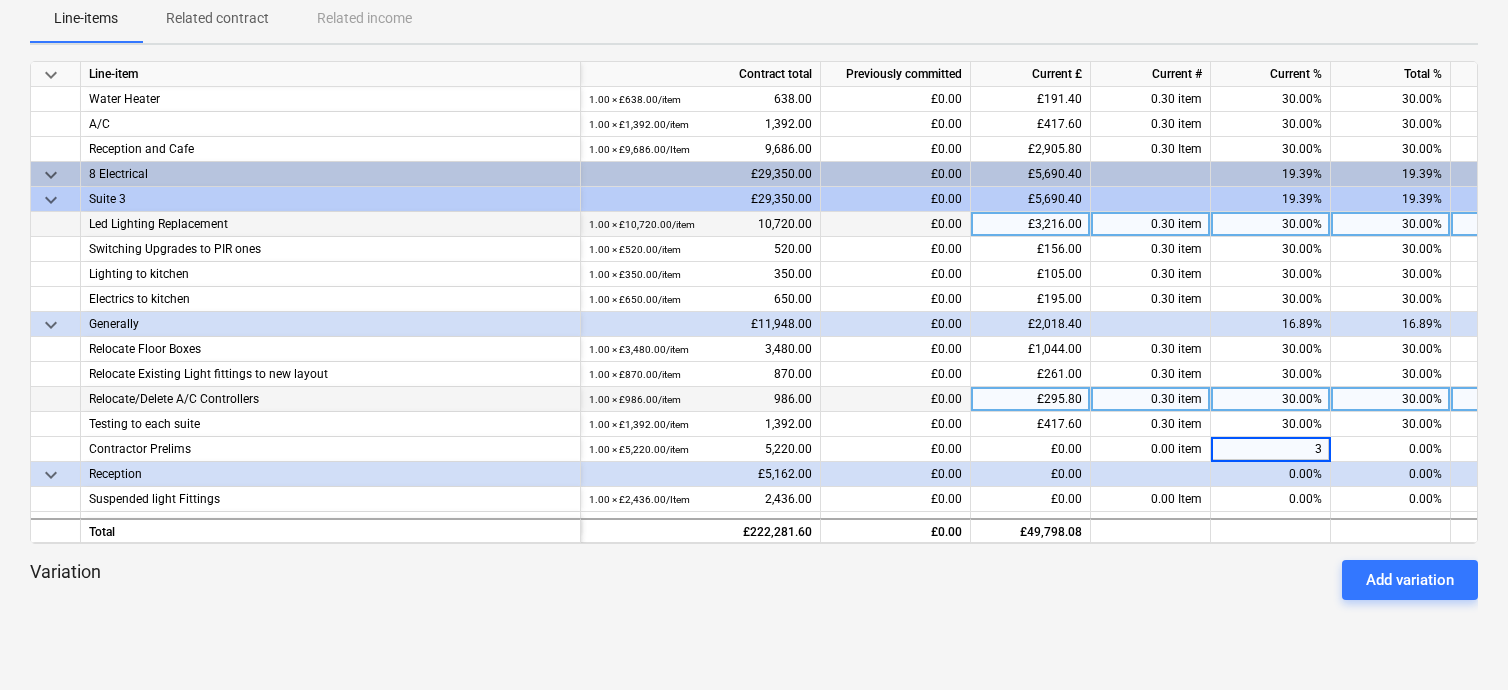 type on "30" 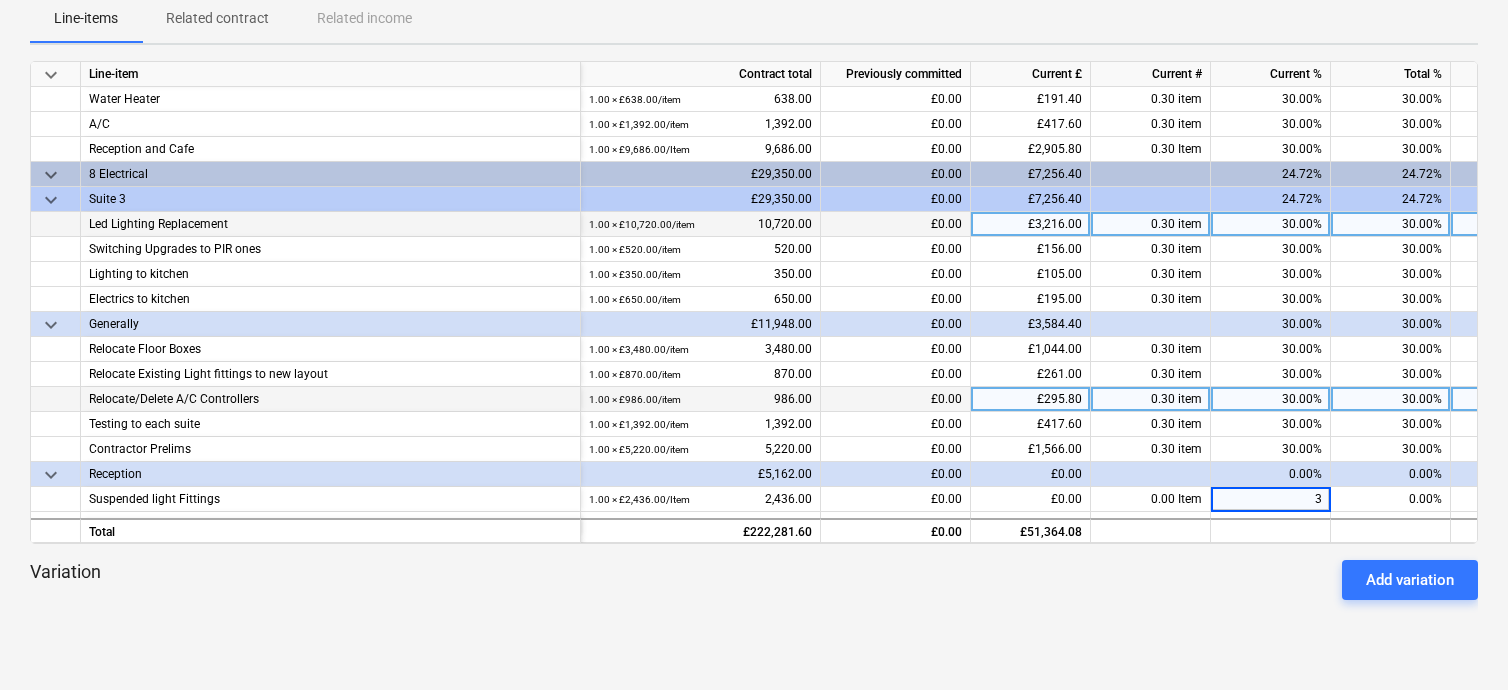 type on "30" 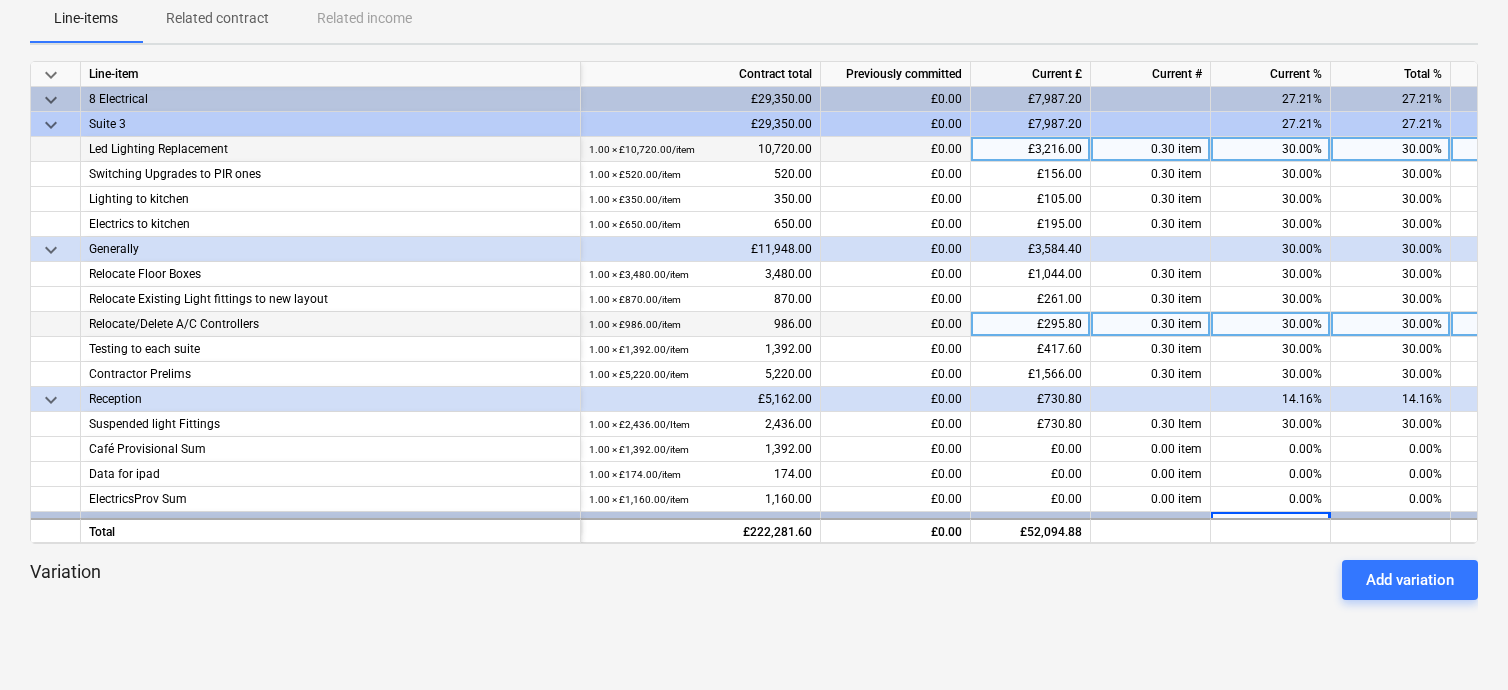 scroll, scrollTop: 900, scrollLeft: 0, axis: vertical 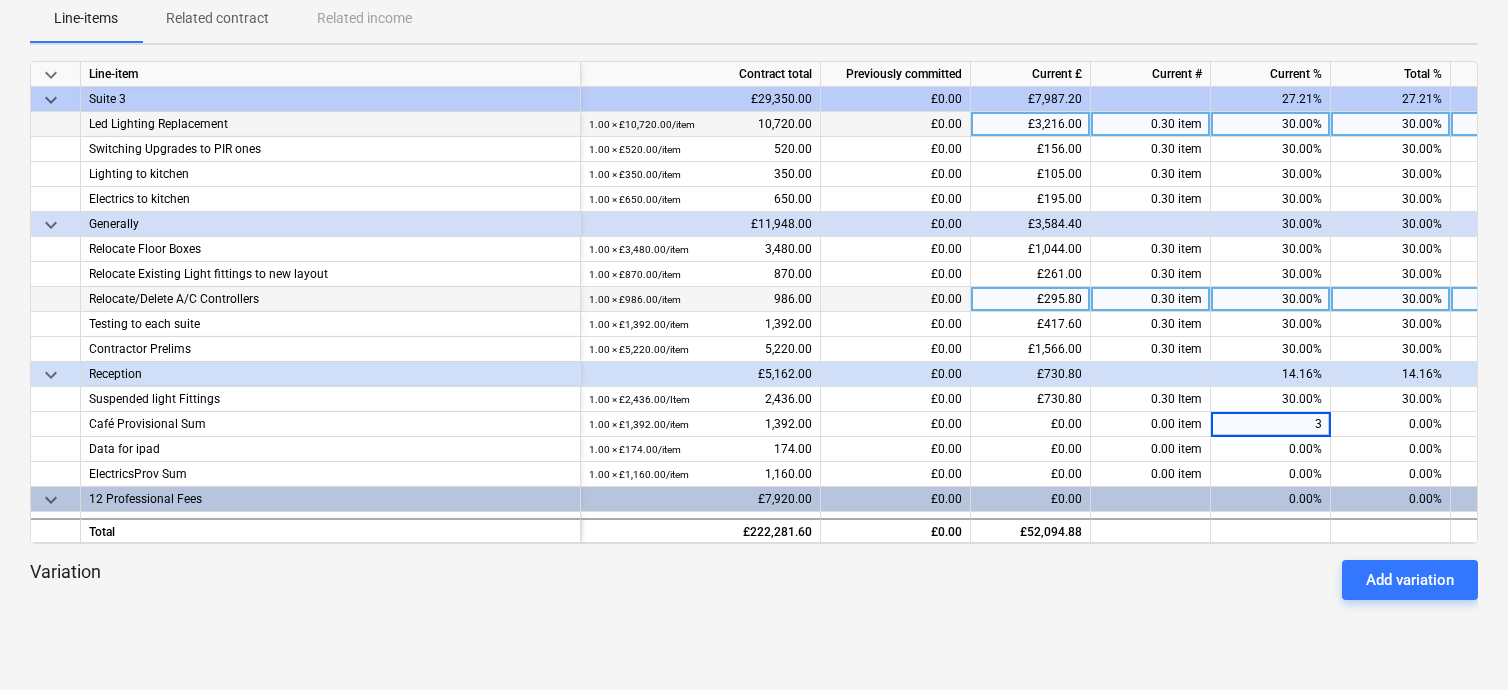 type on "30" 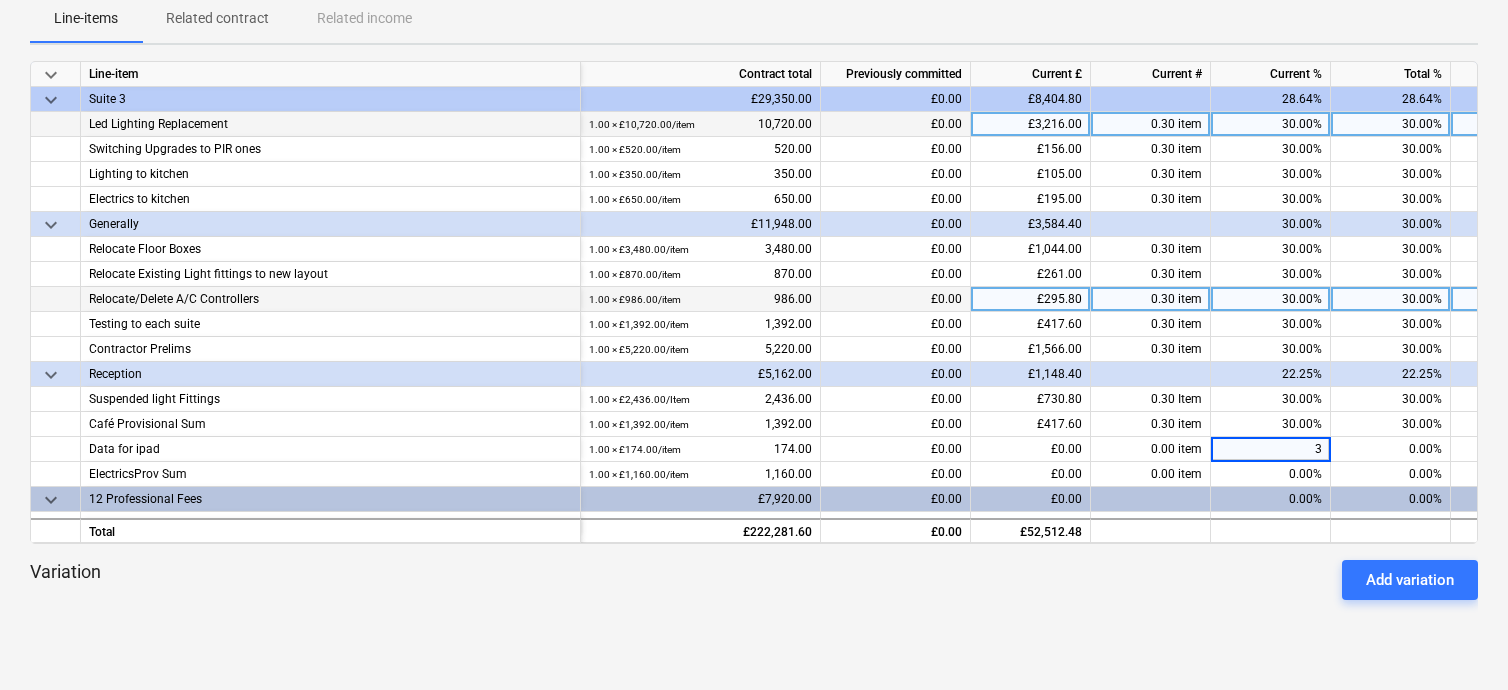 type on "30" 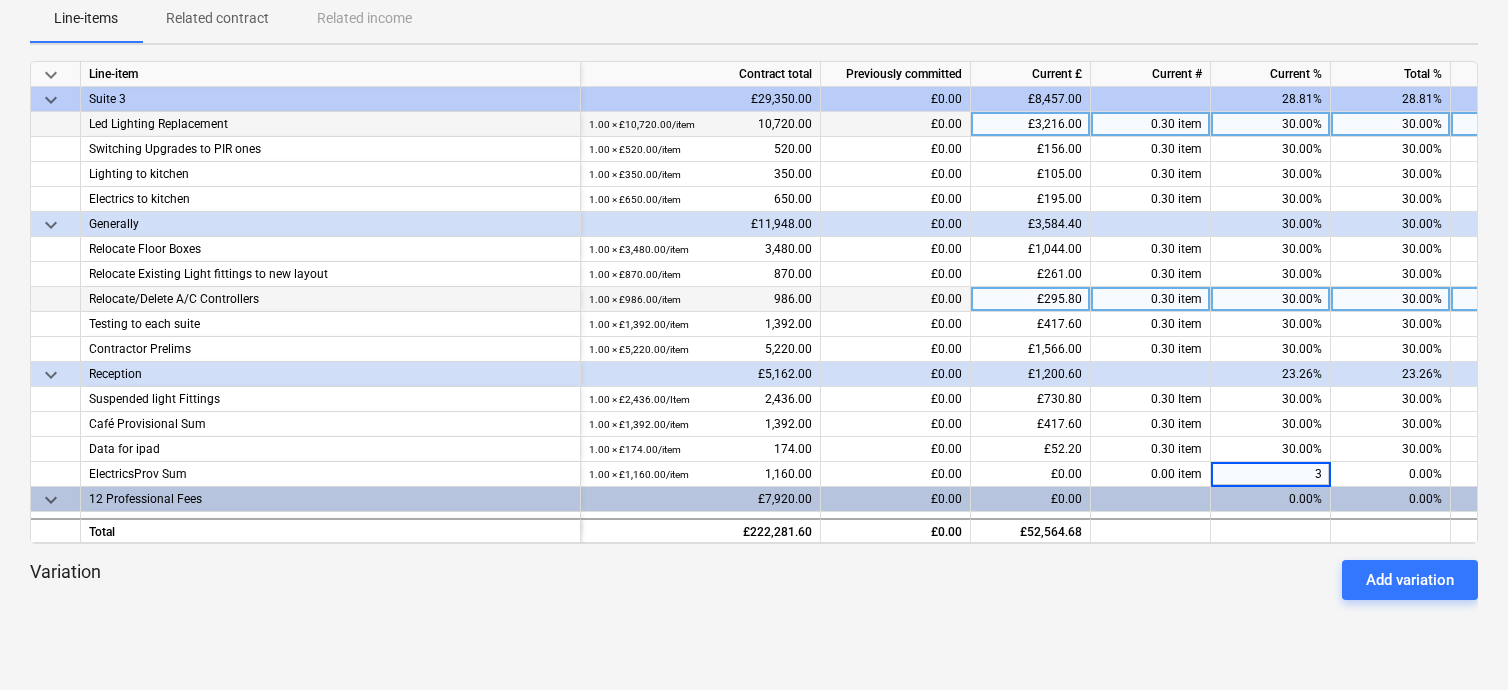 type on "30" 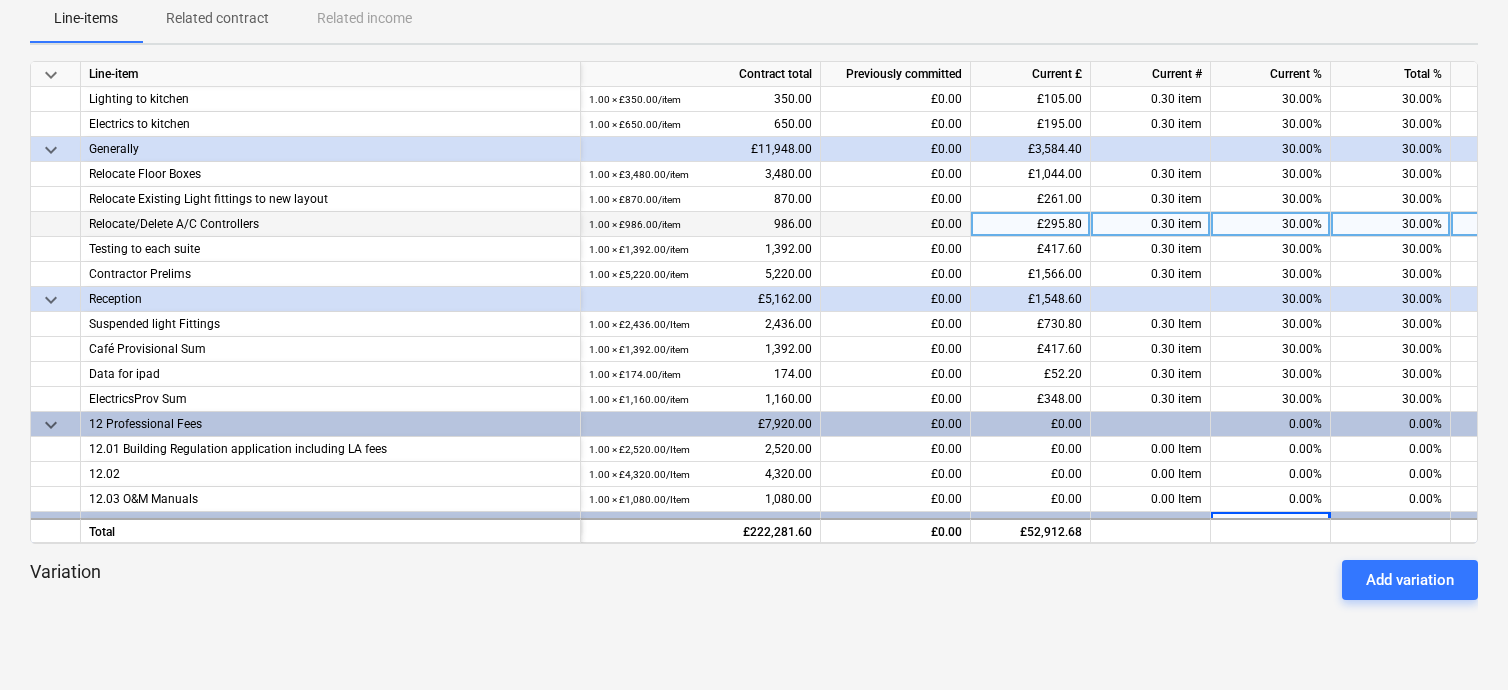 scroll, scrollTop: 1000, scrollLeft: 0, axis: vertical 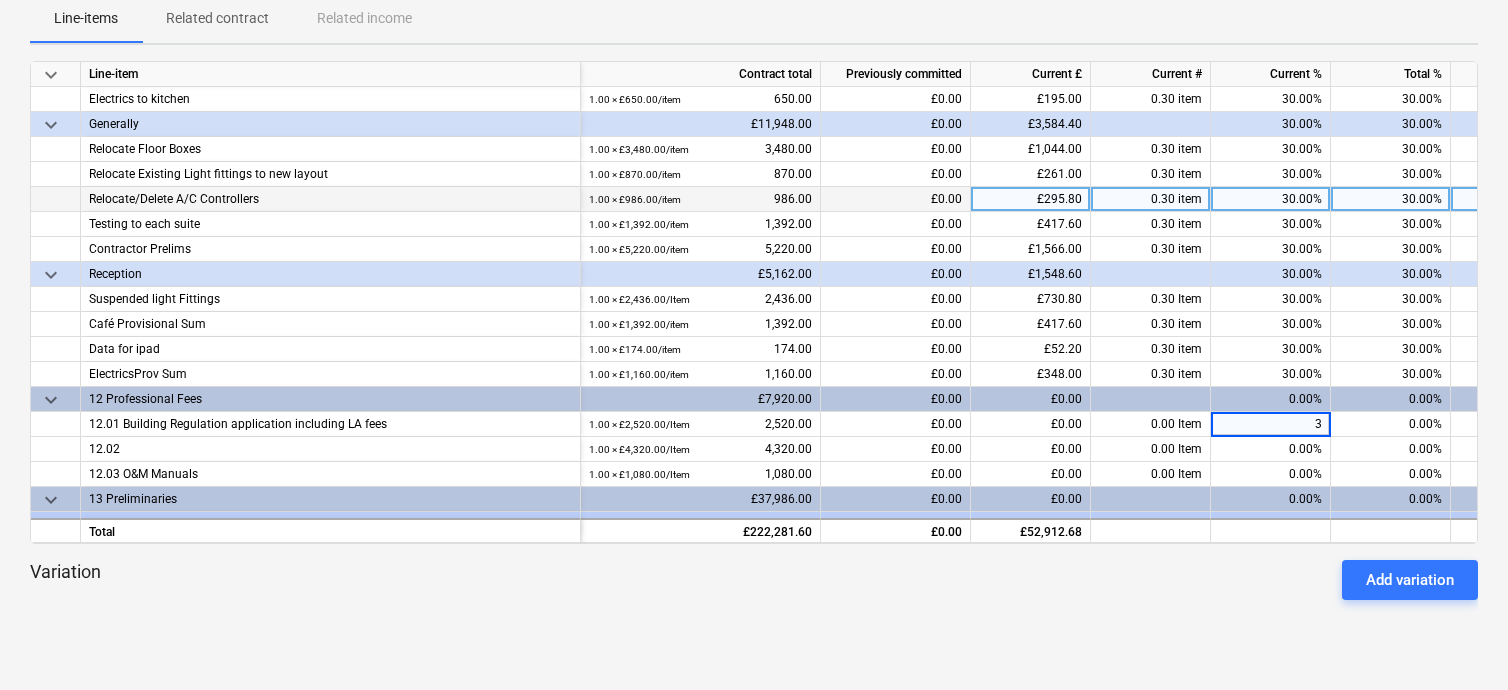 type on "30" 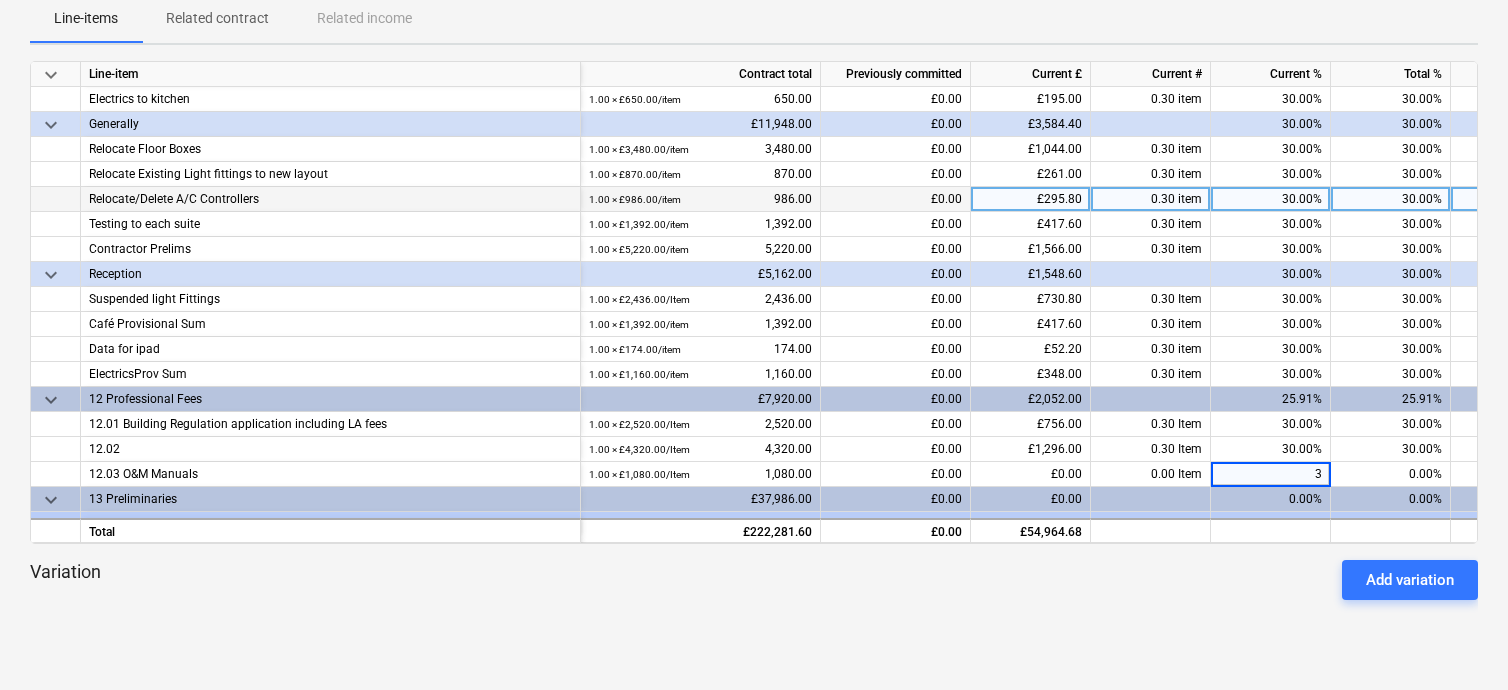 type on "30" 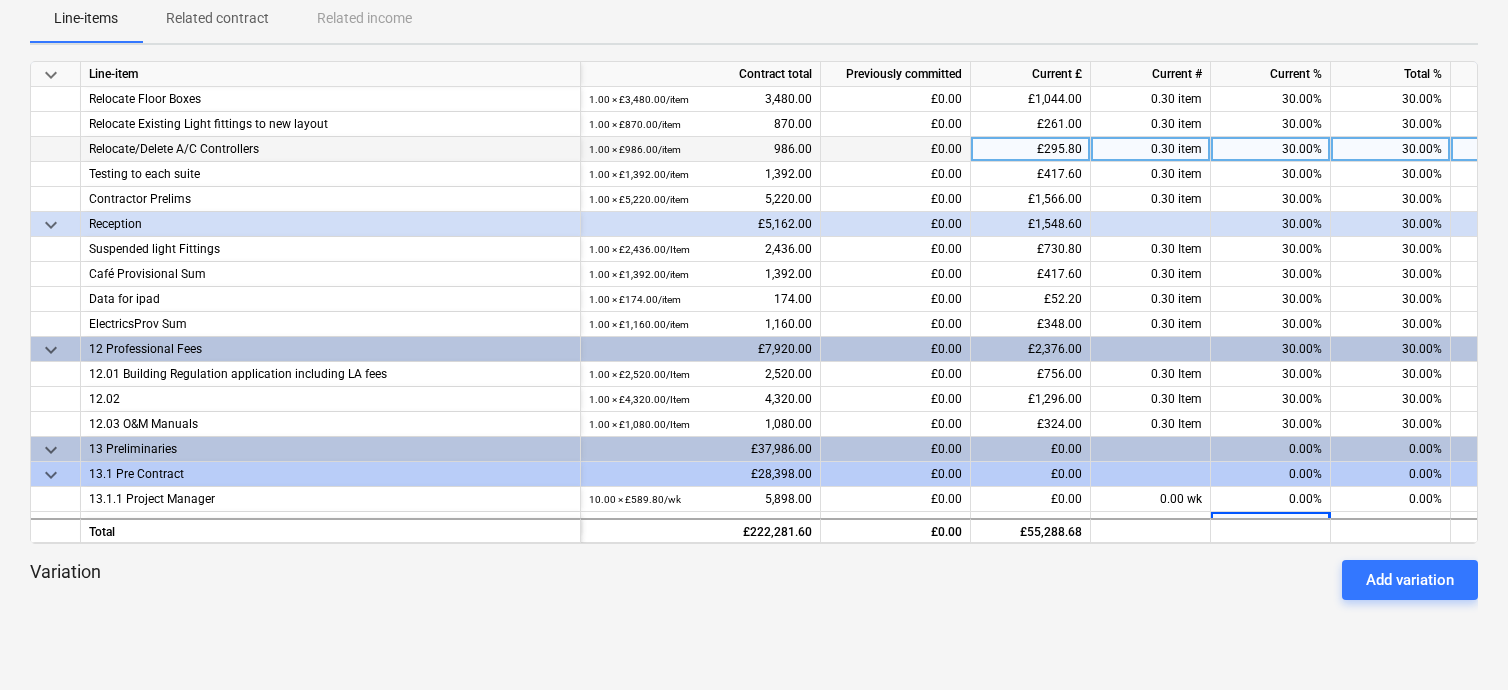 scroll, scrollTop: 1075, scrollLeft: 0, axis: vertical 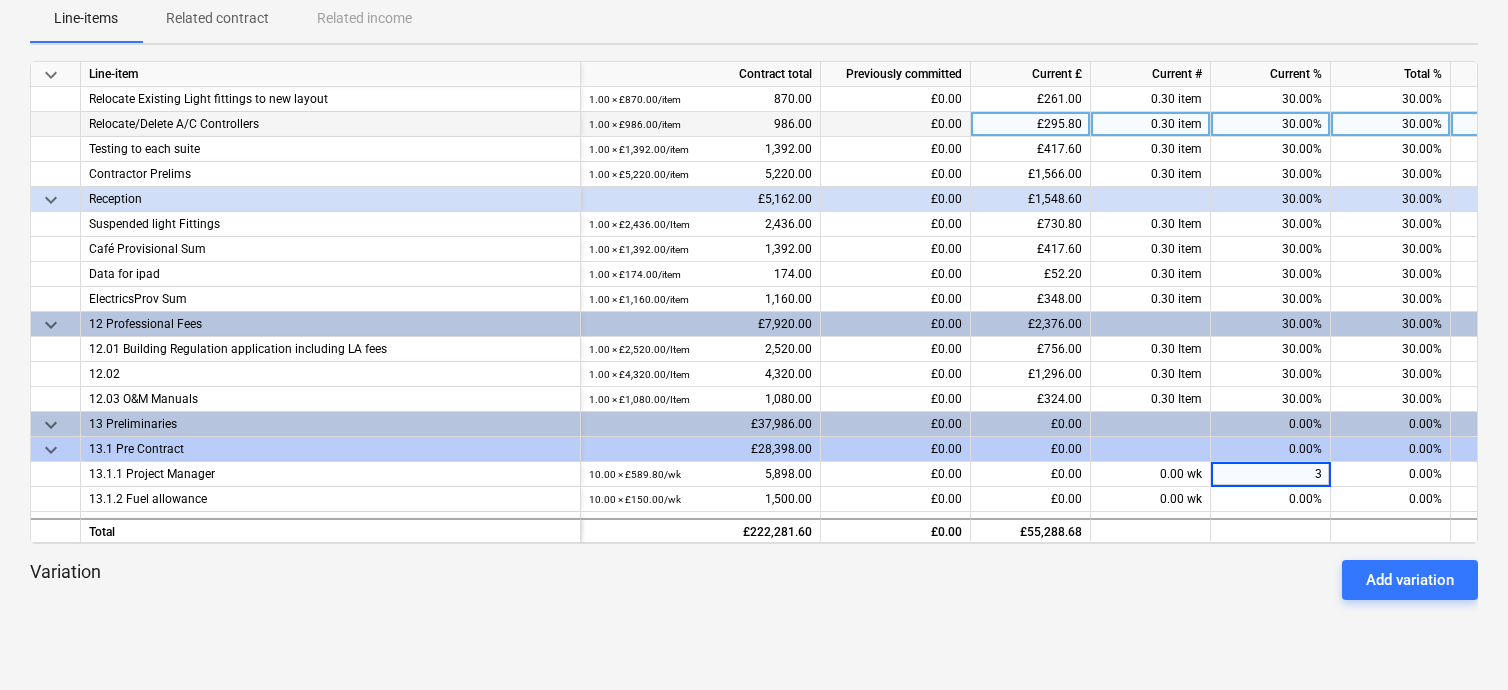 type on "30" 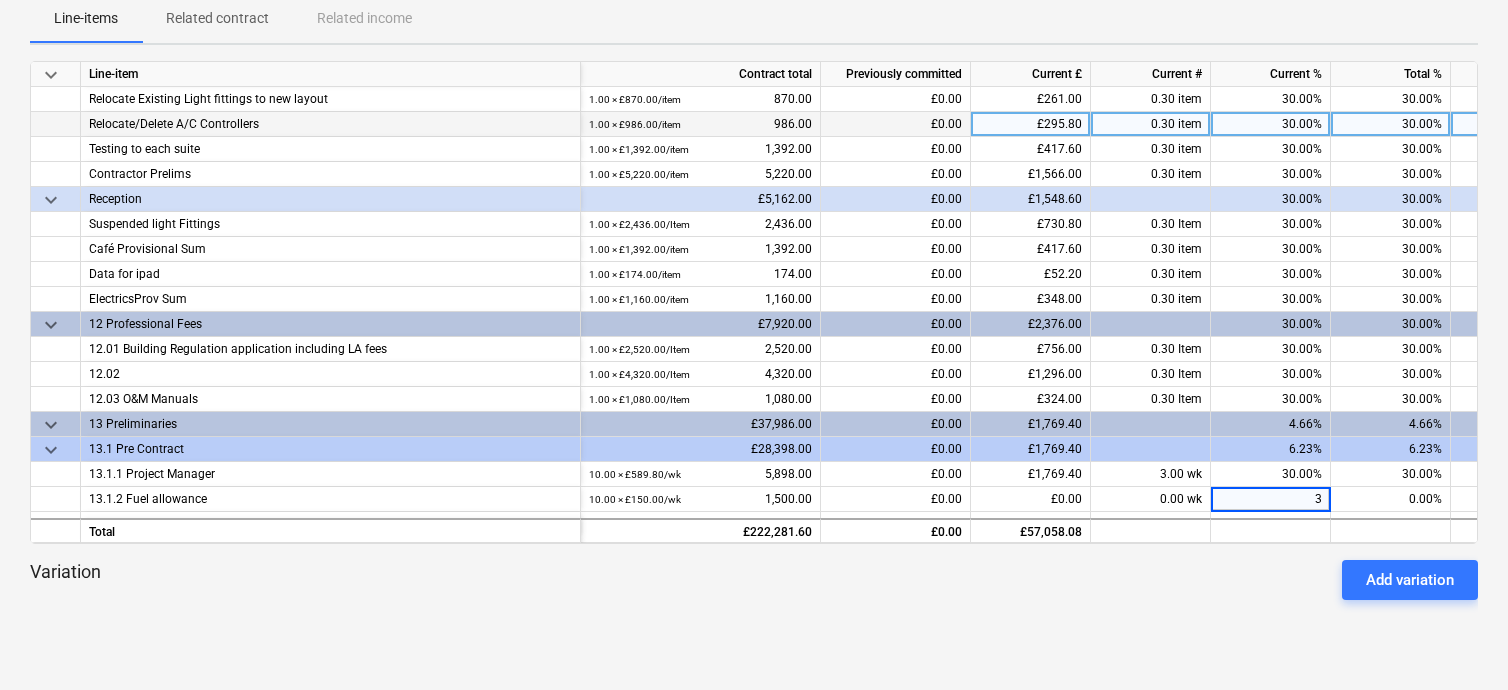 type on "30" 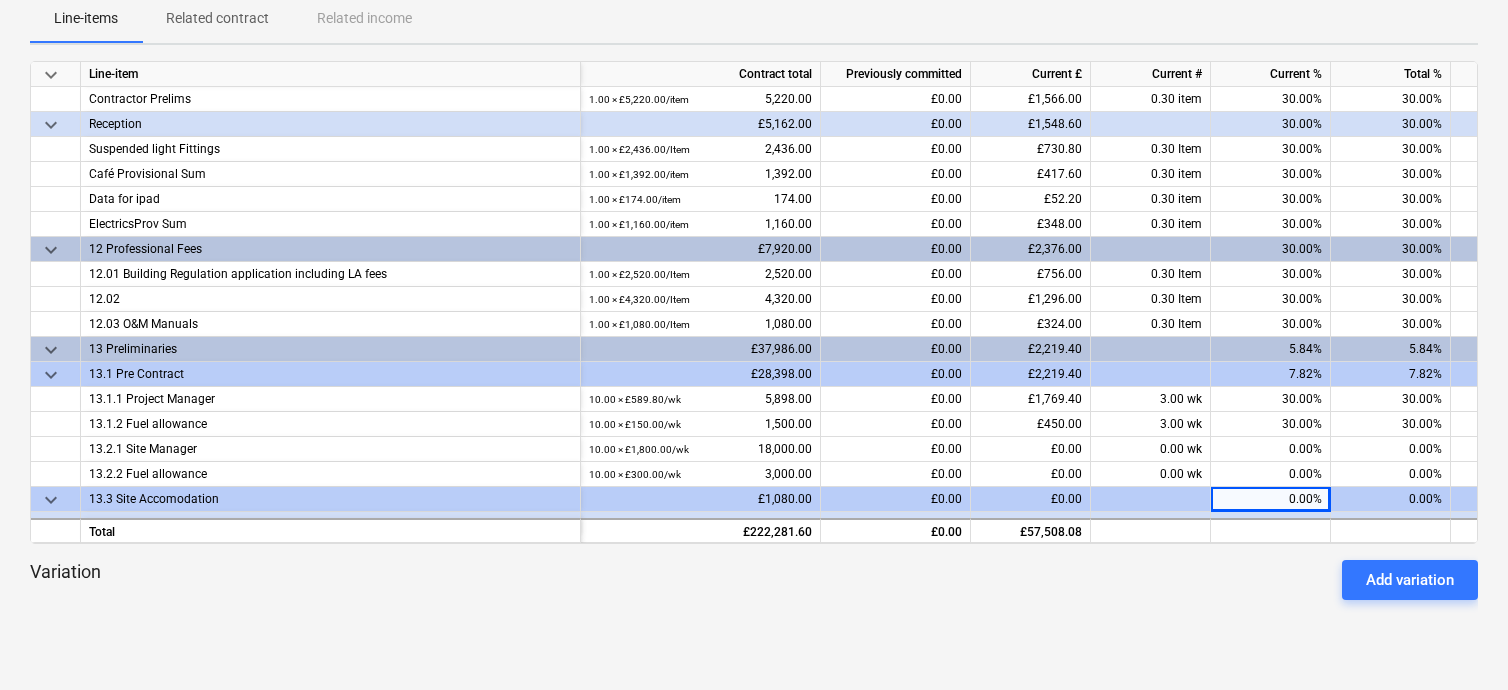 scroll, scrollTop: 1175, scrollLeft: 0, axis: vertical 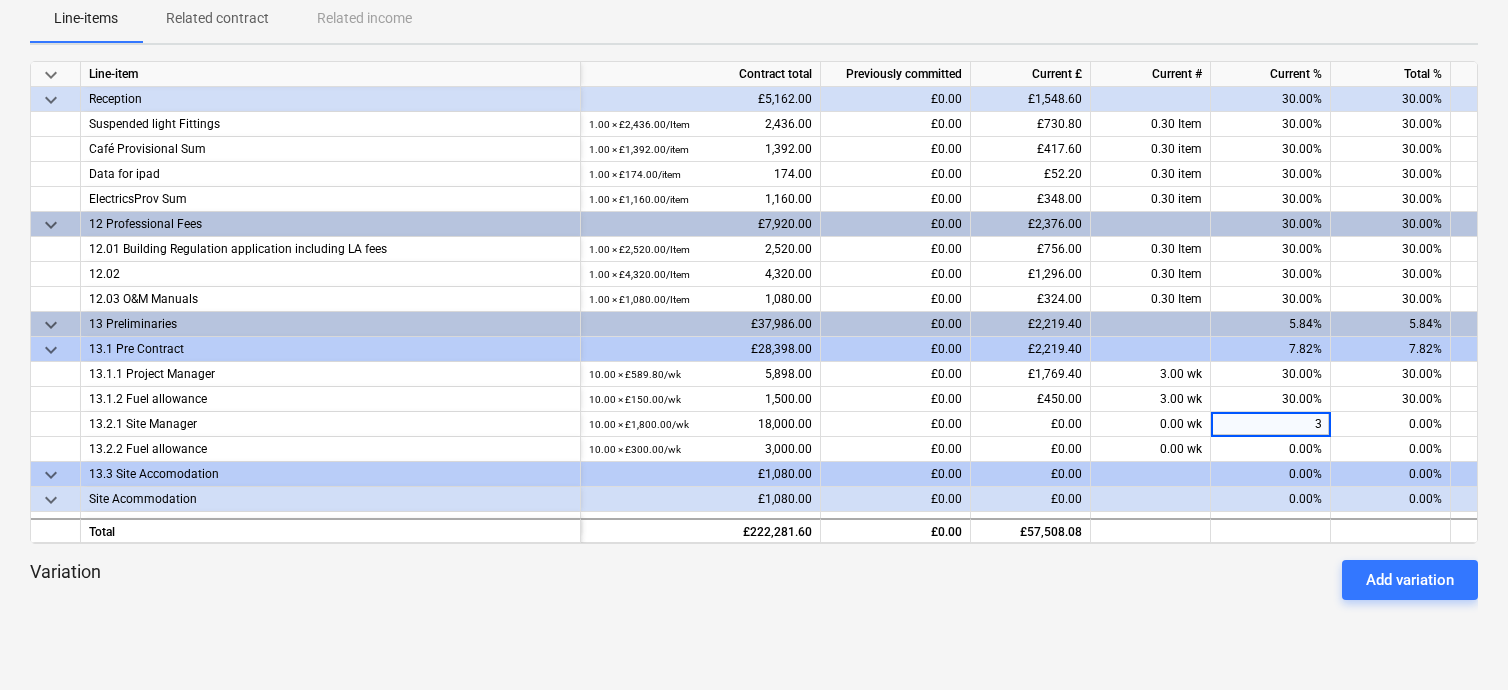 type on "30" 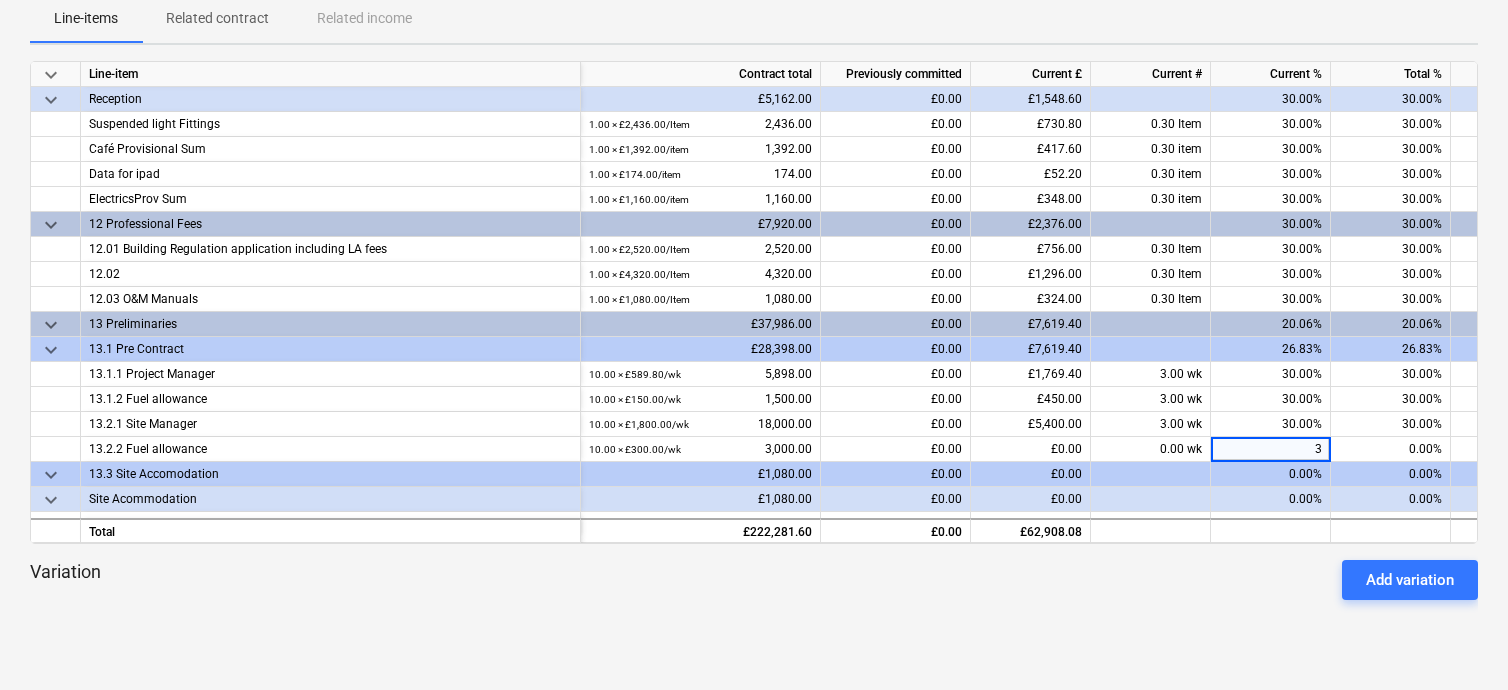 type on "30" 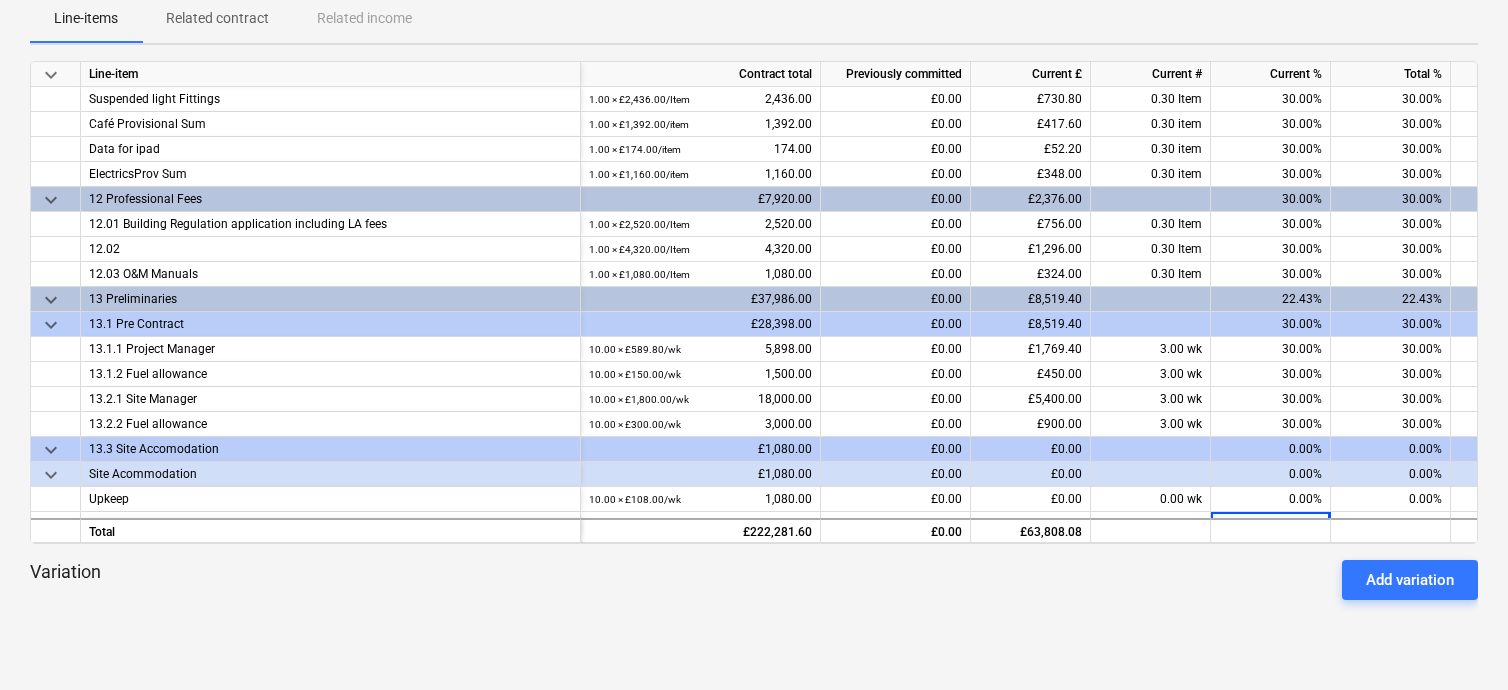 scroll, scrollTop: 1224, scrollLeft: 0, axis: vertical 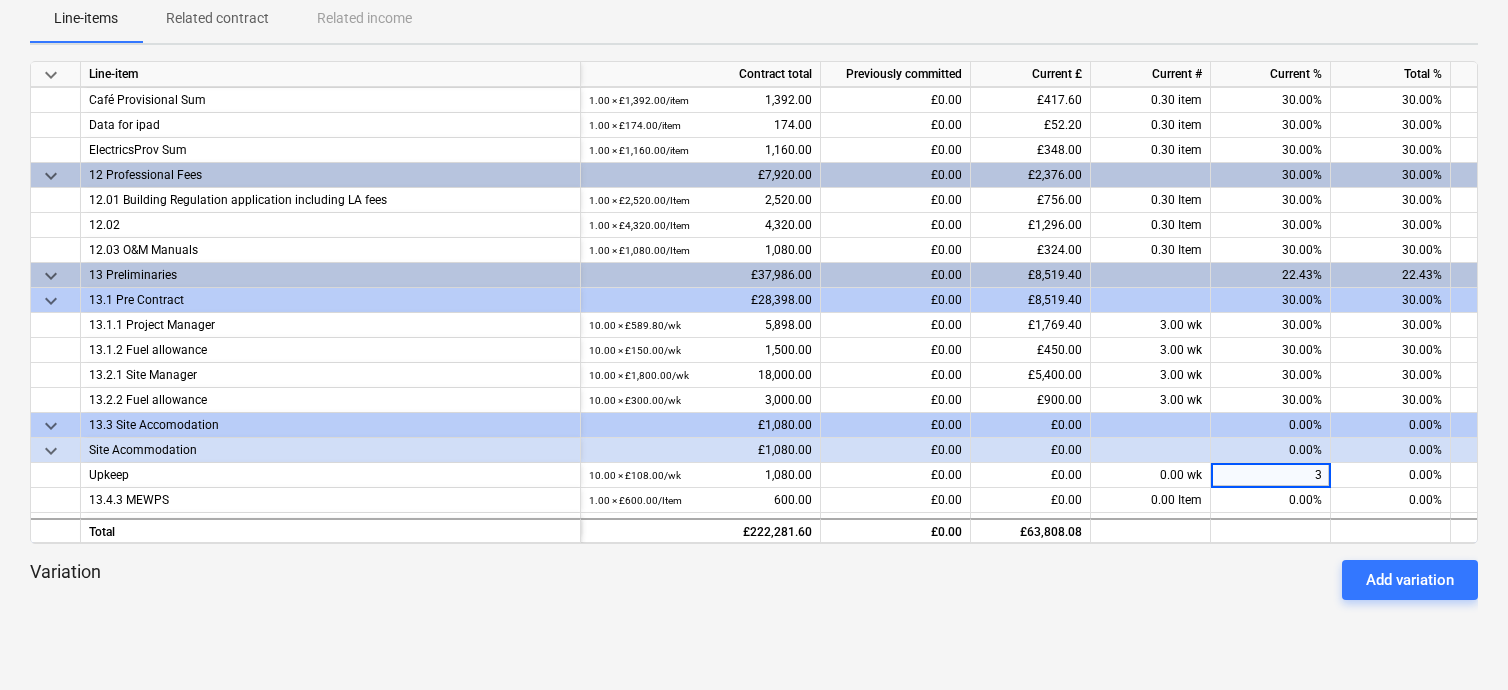 type on "30" 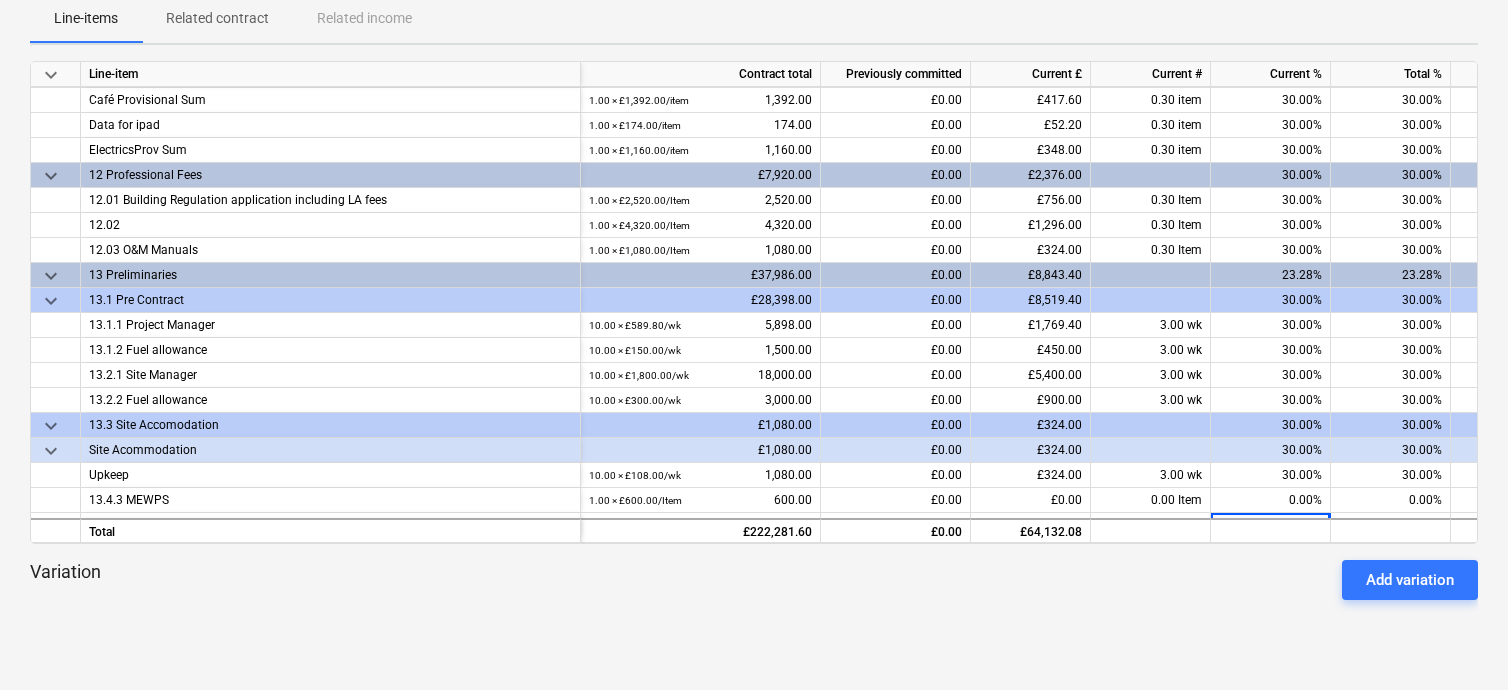 scroll, scrollTop: 1250, scrollLeft: 0, axis: vertical 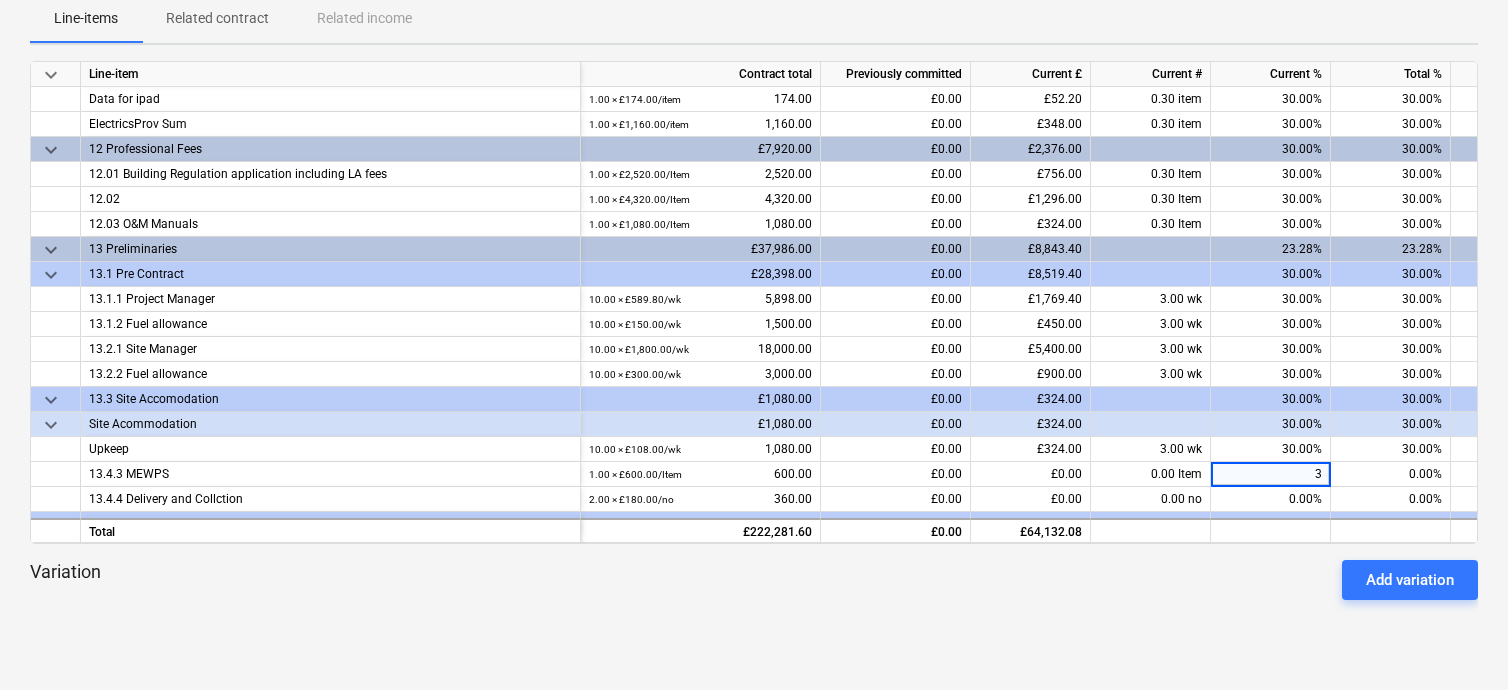 type on "30" 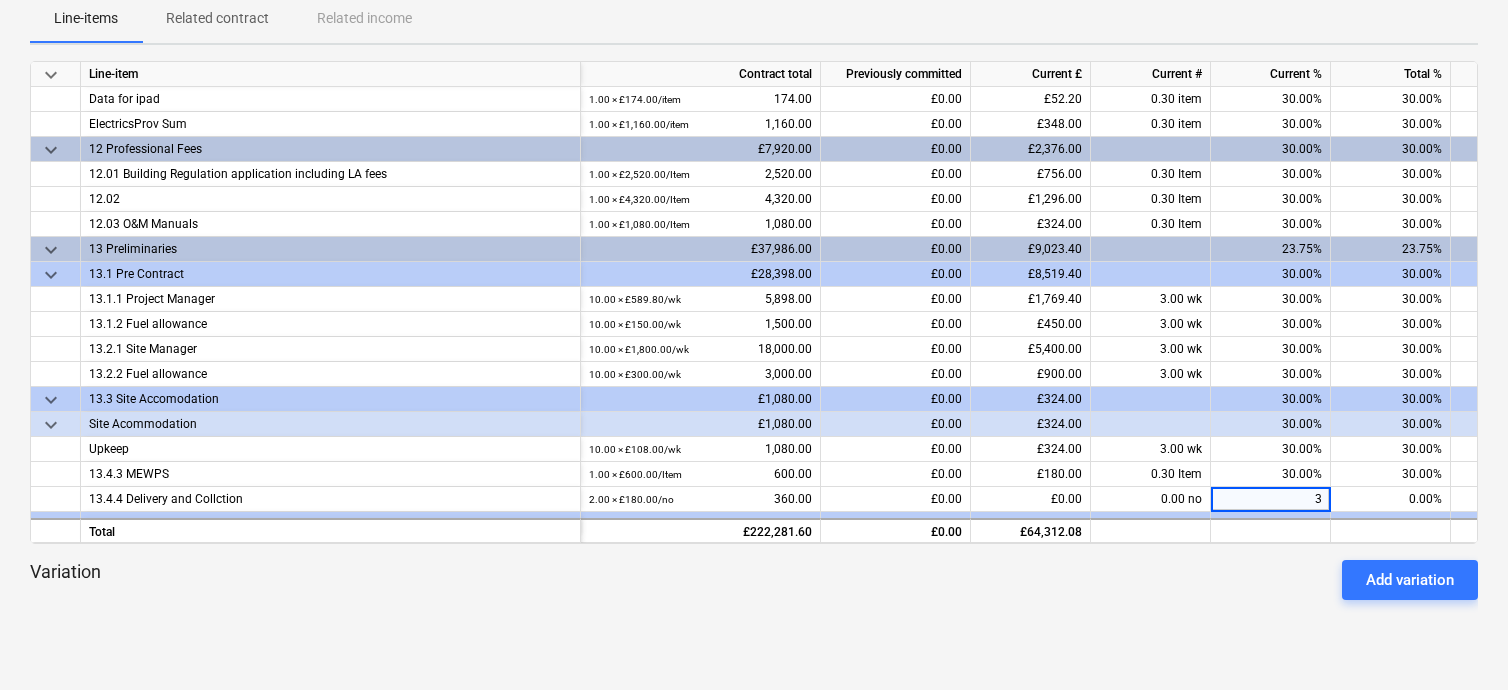type on "30" 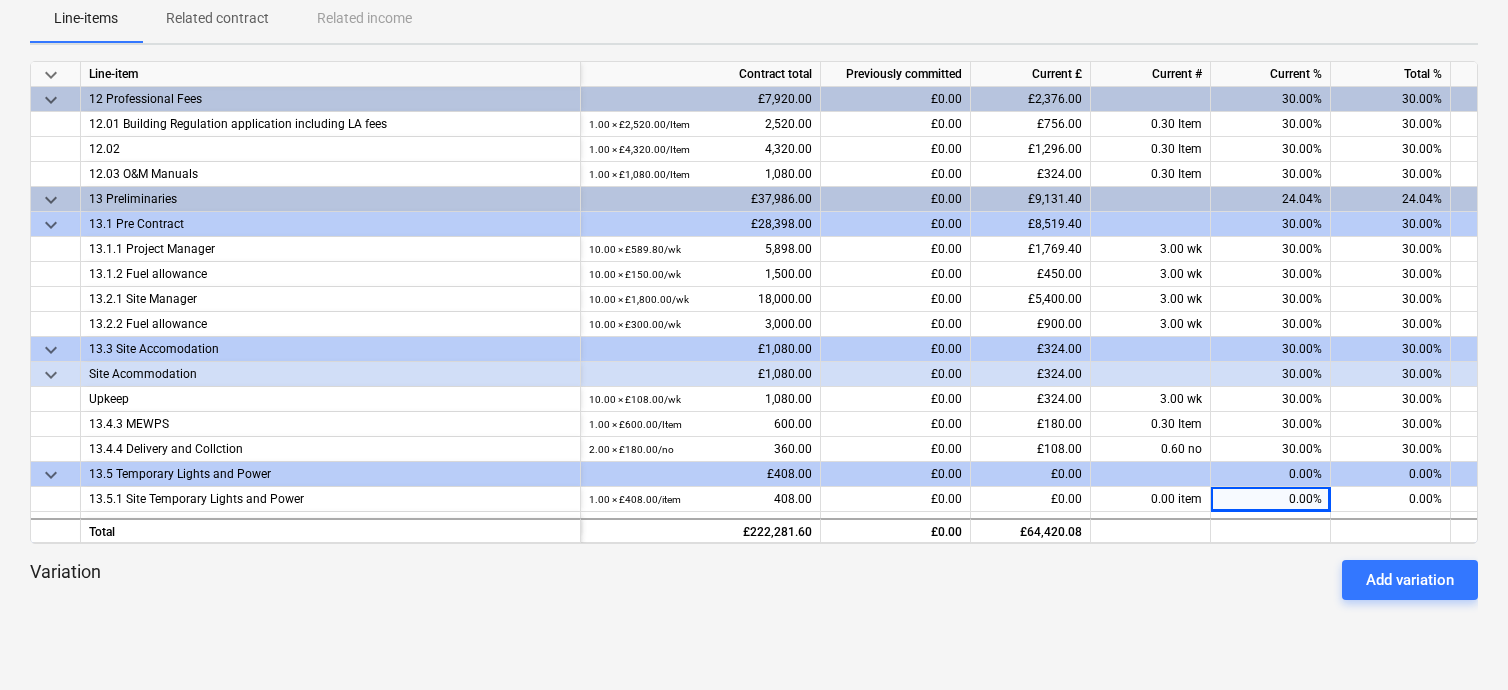 scroll, scrollTop: 1324, scrollLeft: 0, axis: vertical 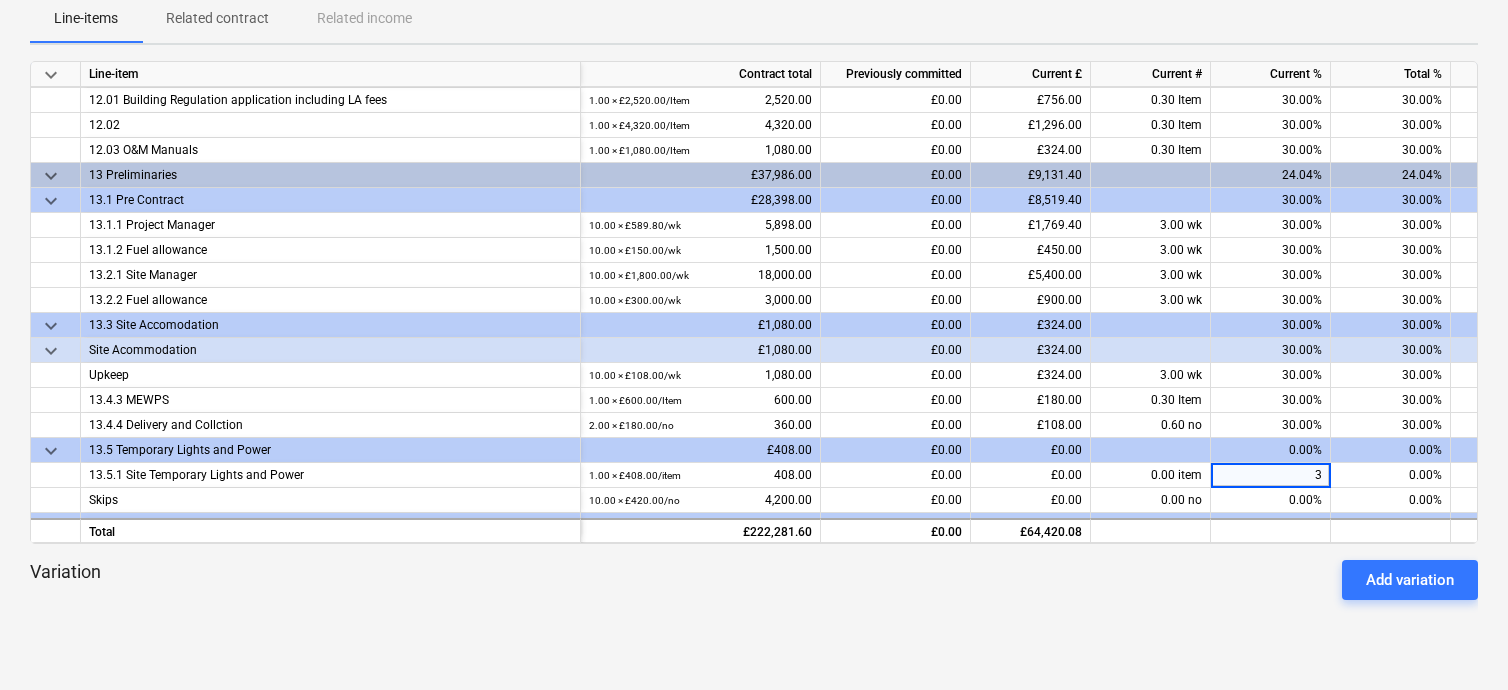 type on "30" 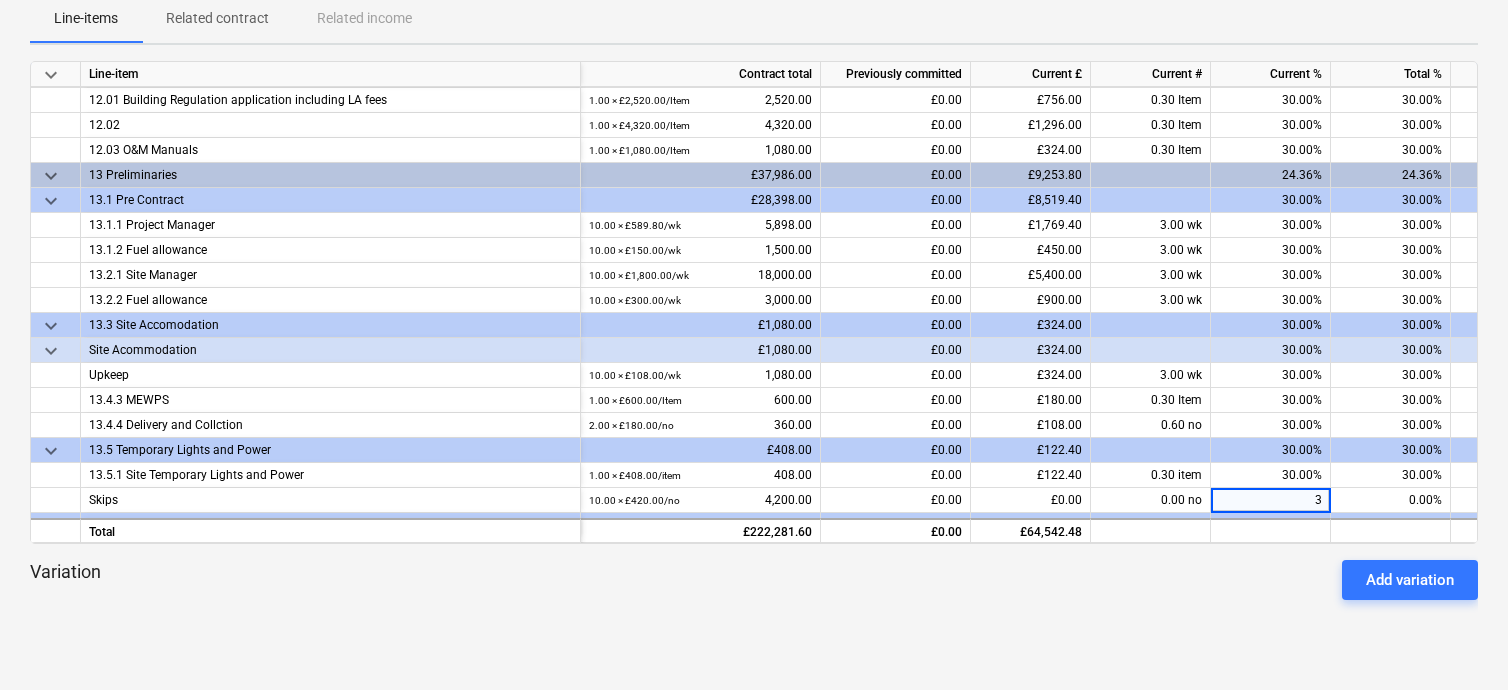 type on "30" 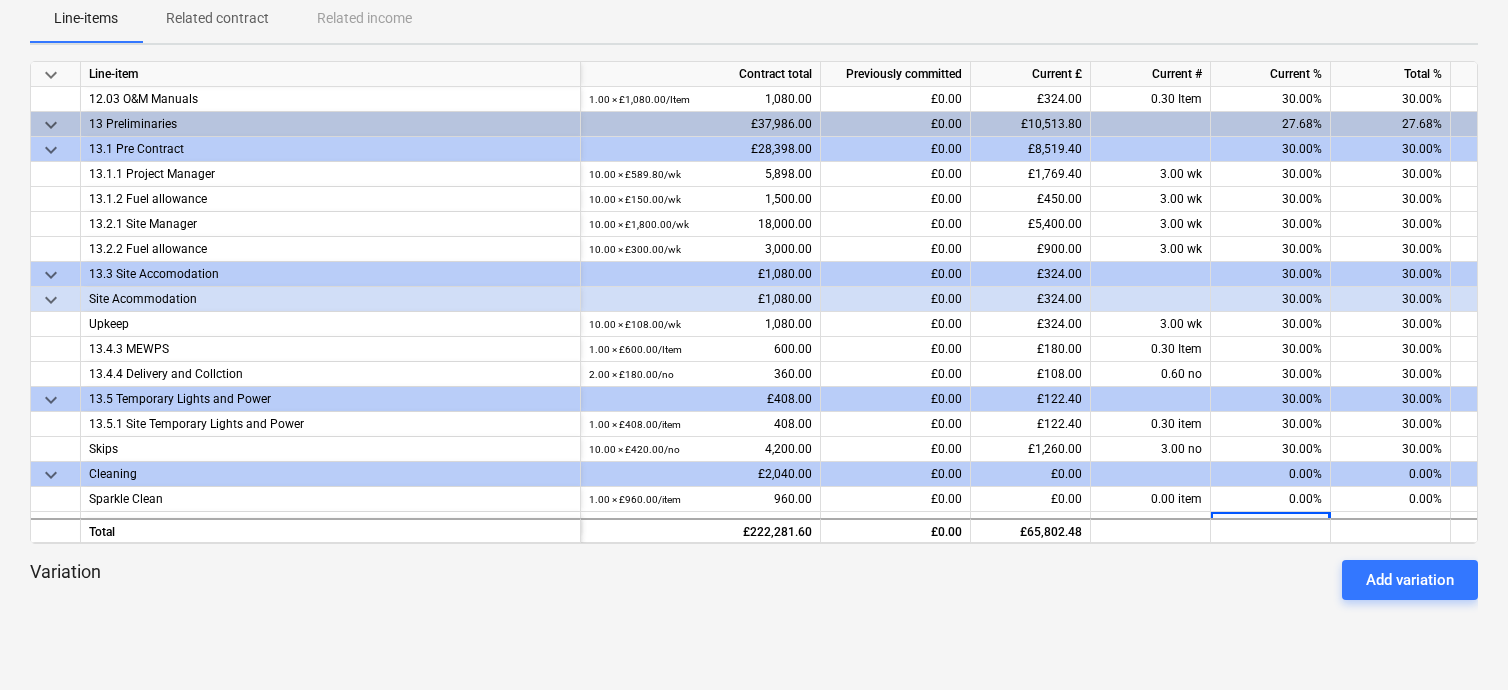 scroll, scrollTop: 1400, scrollLeft: 0, axis: vertical 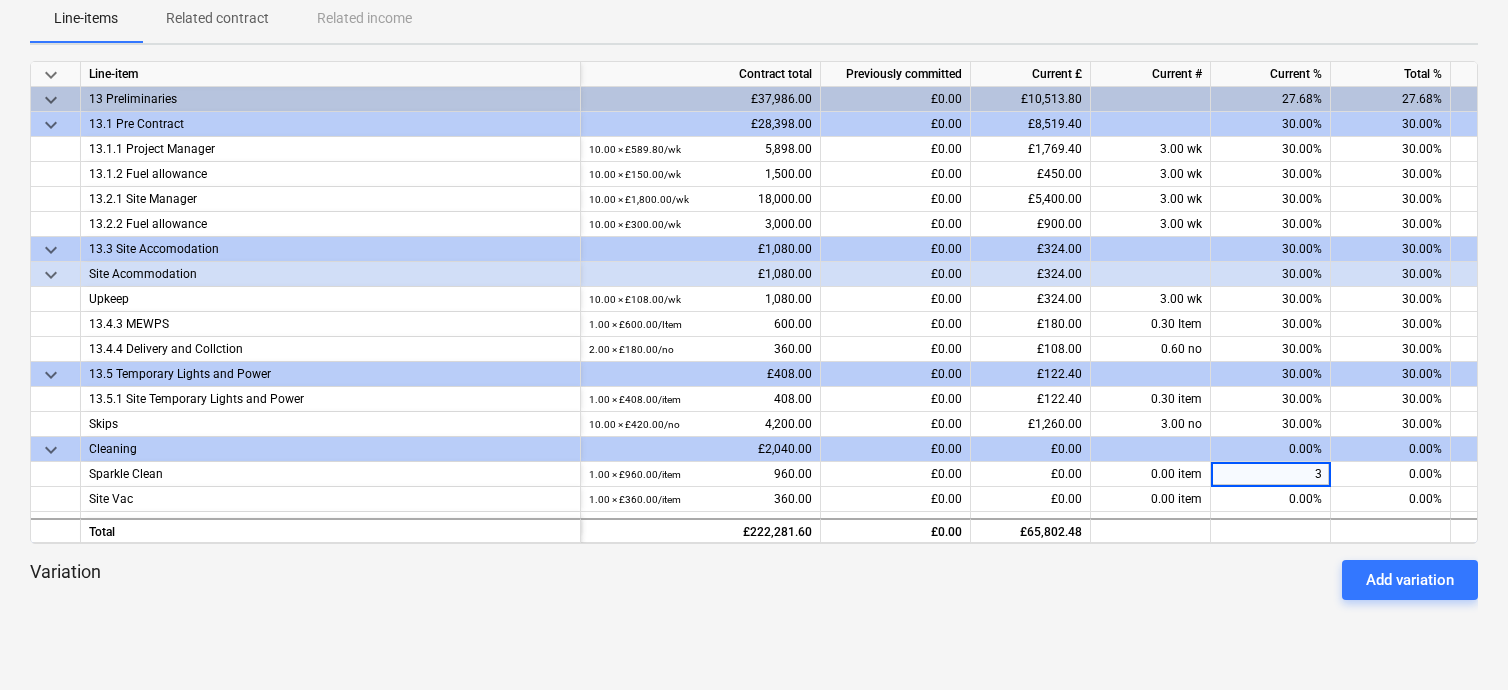 type on "30" 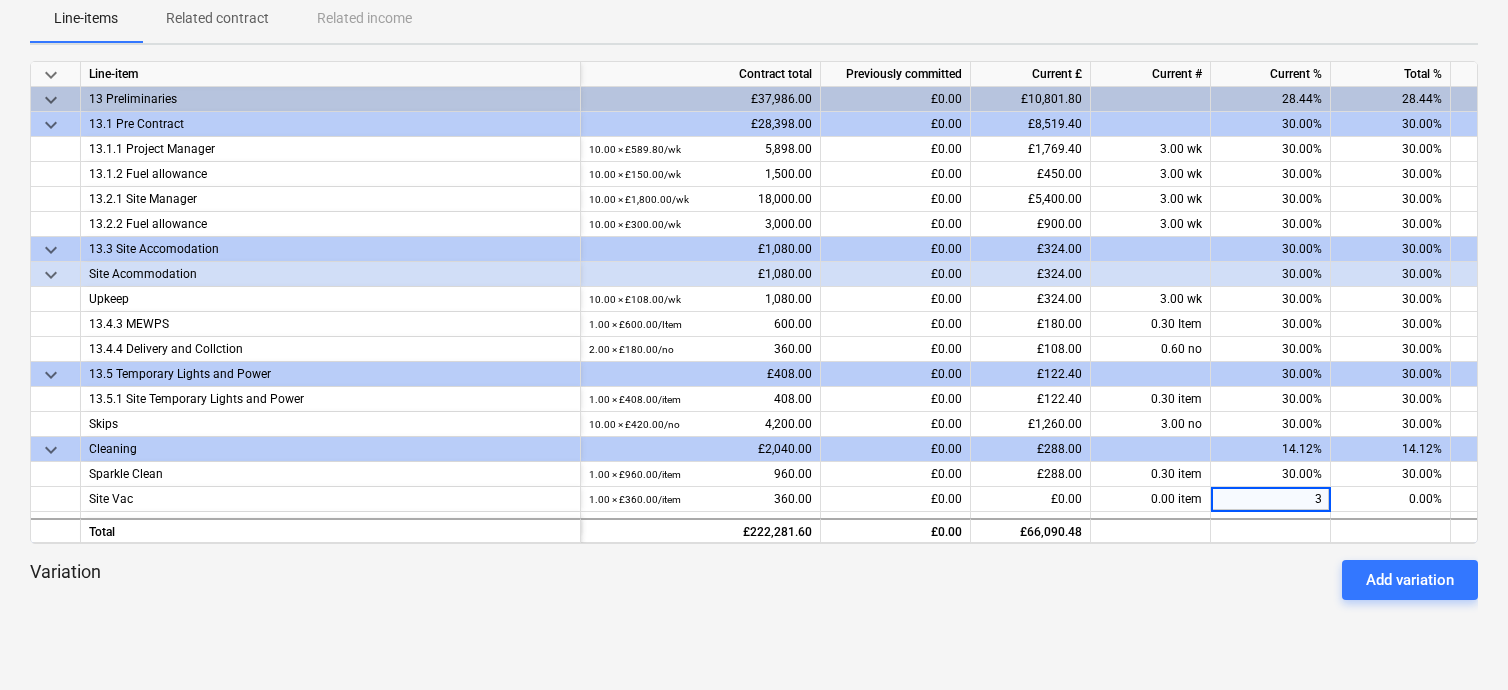 type on "30" 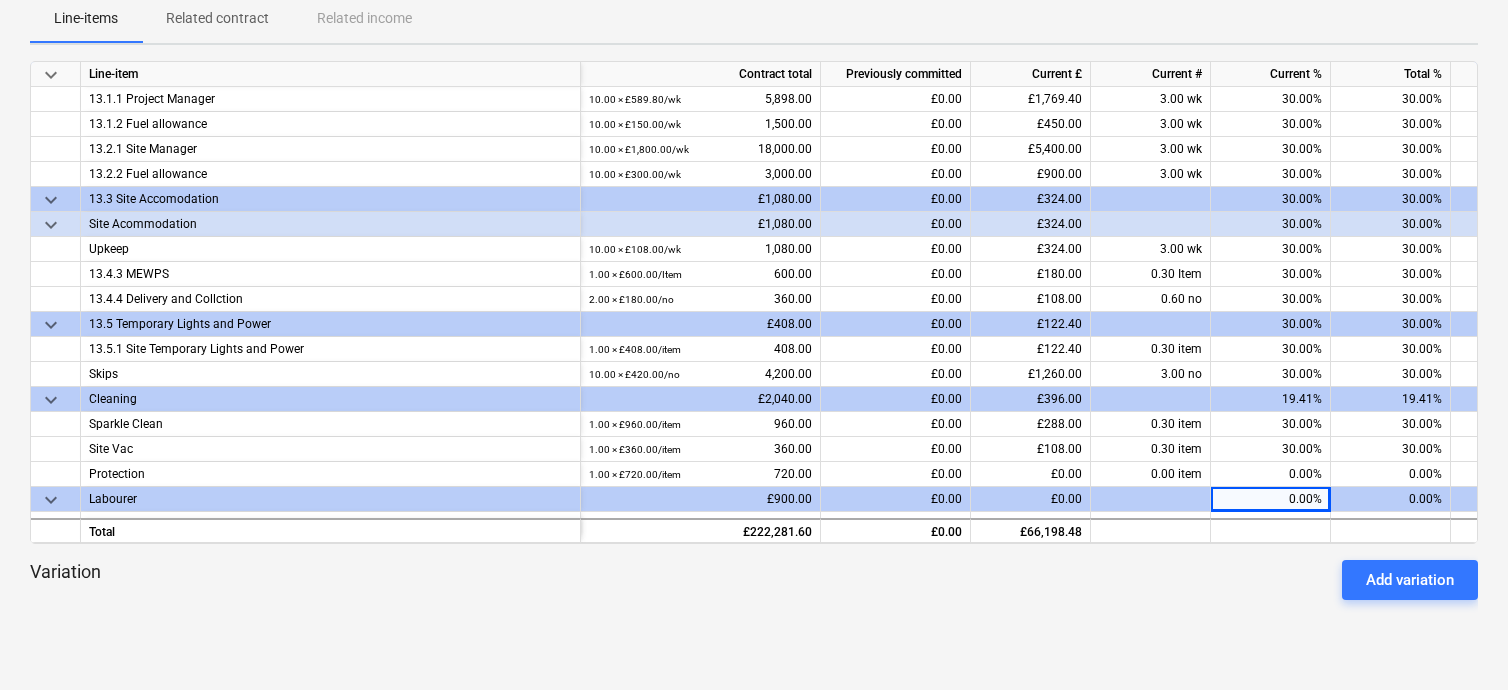 scroll, scrollTop: 1475, scrollLeft: 0, axis: vertical 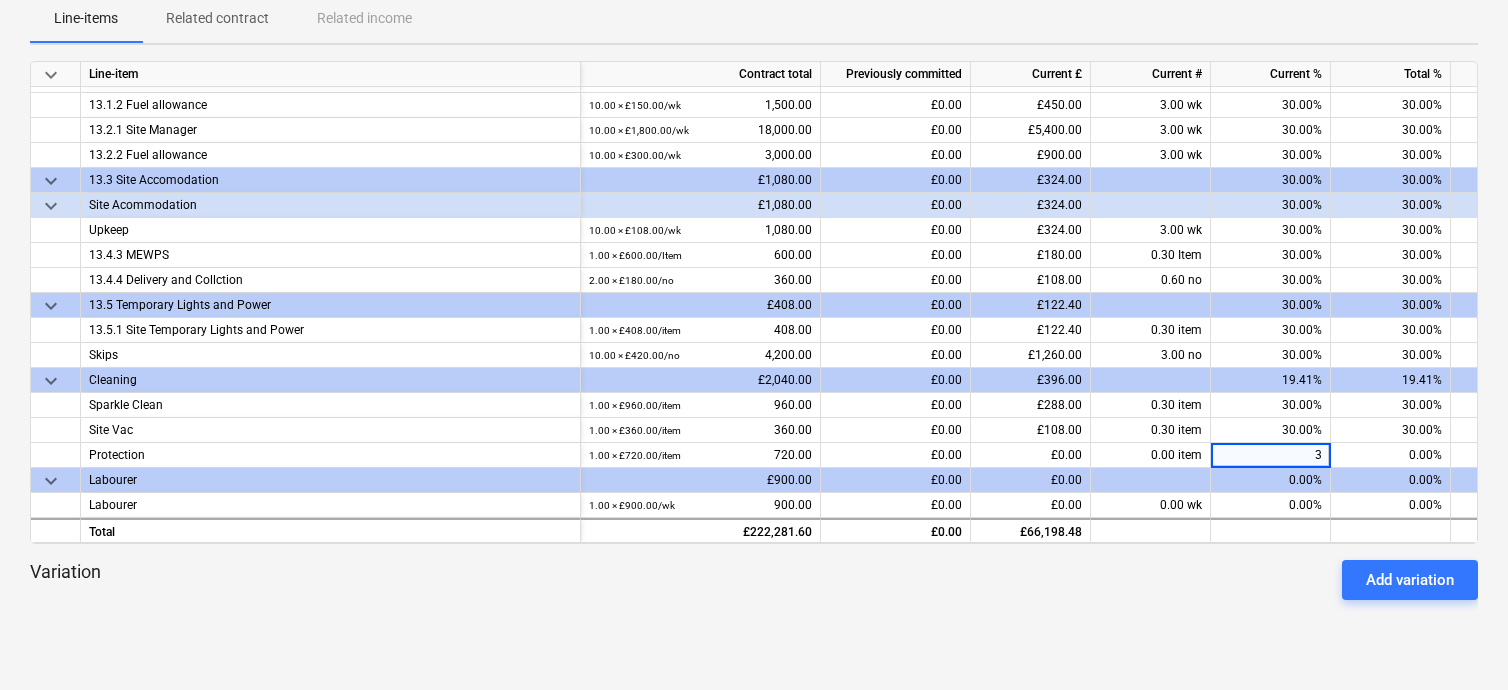 type on "30" 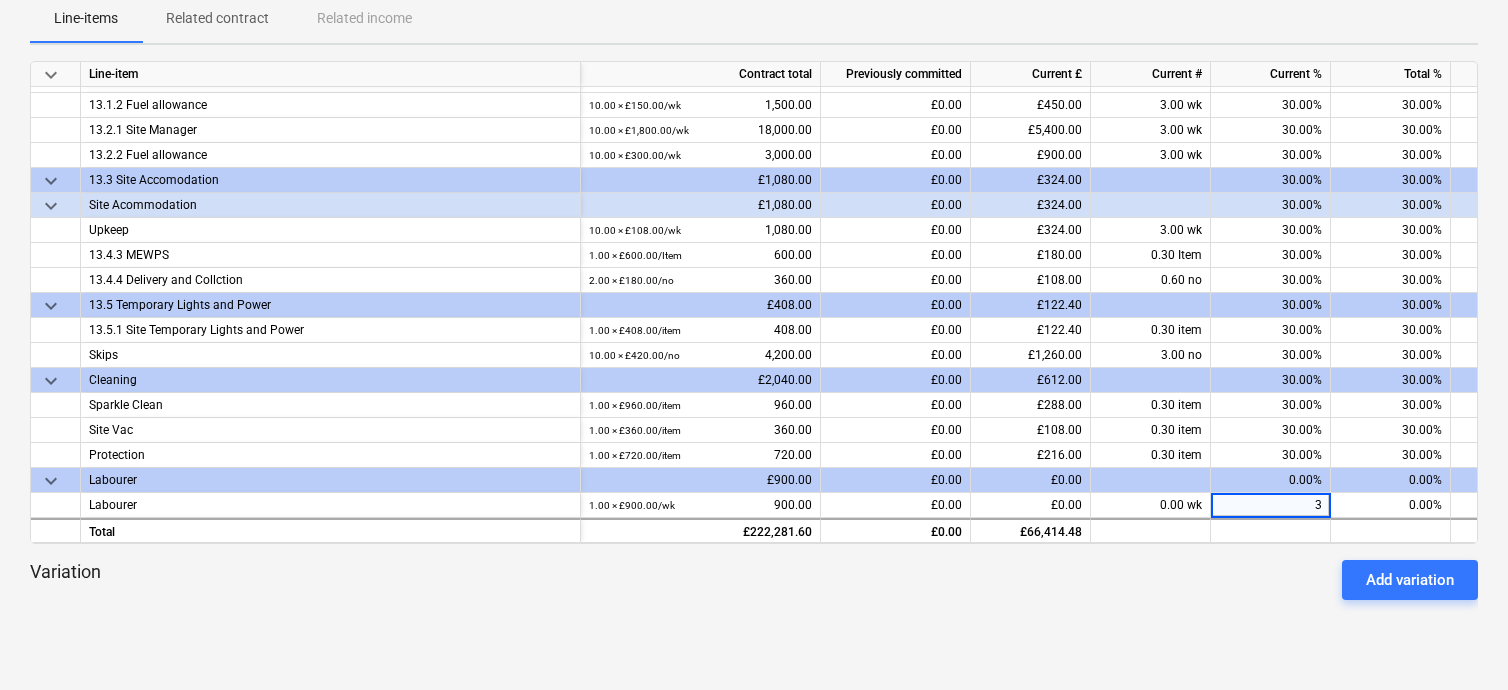 type on "30" 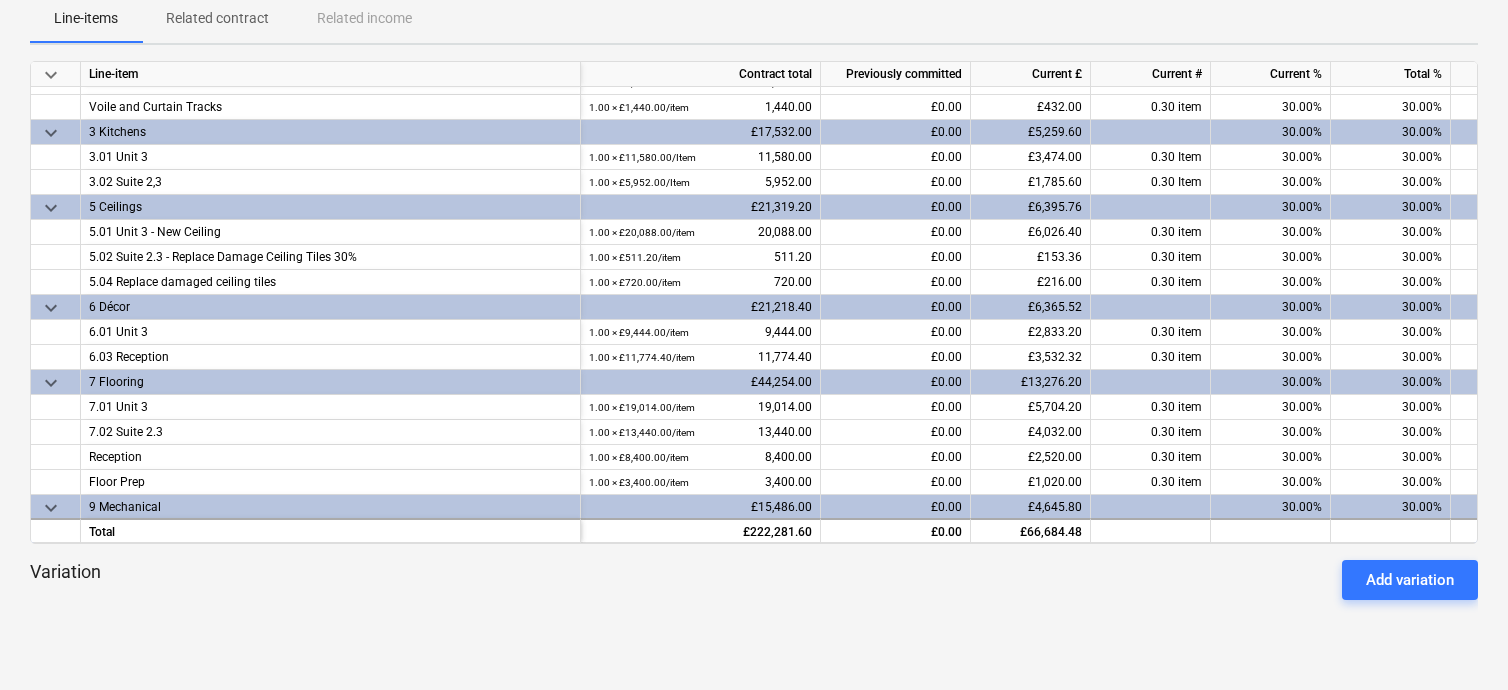 scroll, scrollTop: 0, scrollLeft: 0, axis: both 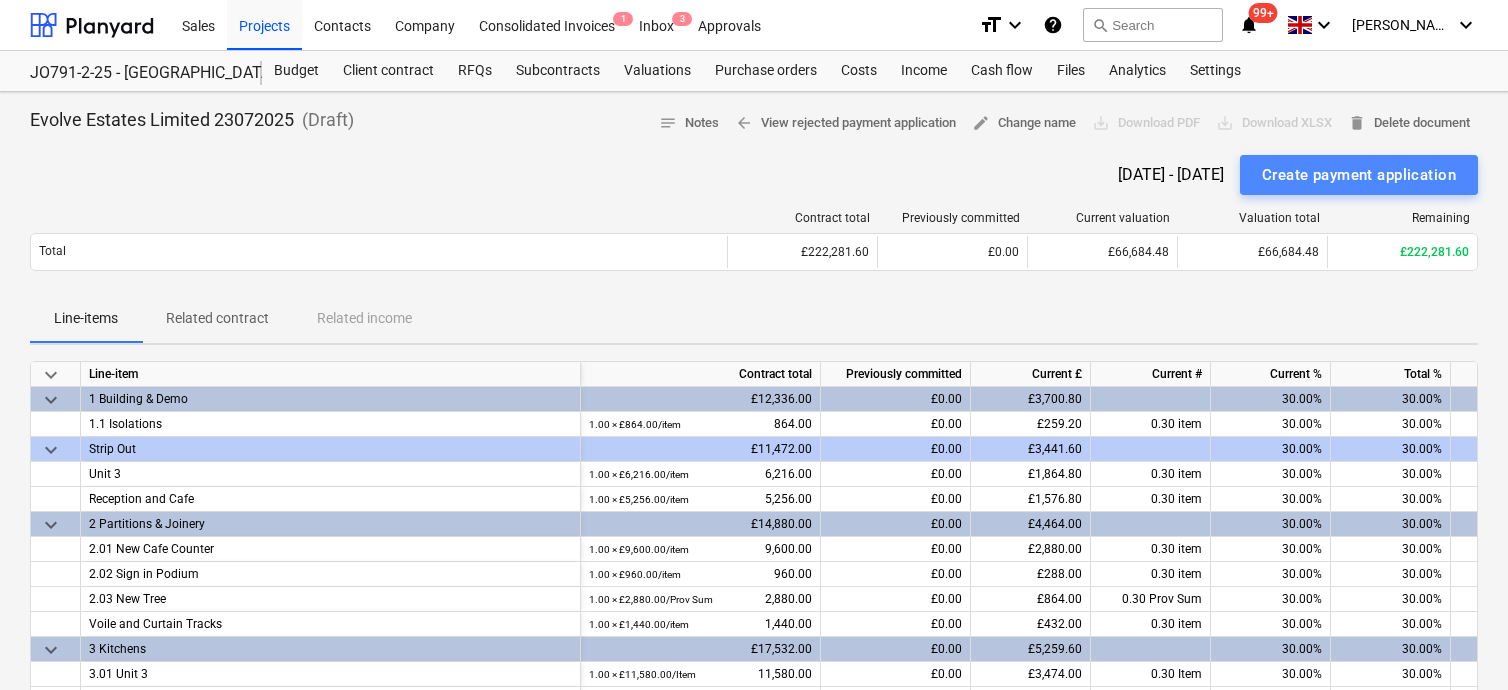 click on "Create payment application" at bounding box center [1359, 175] 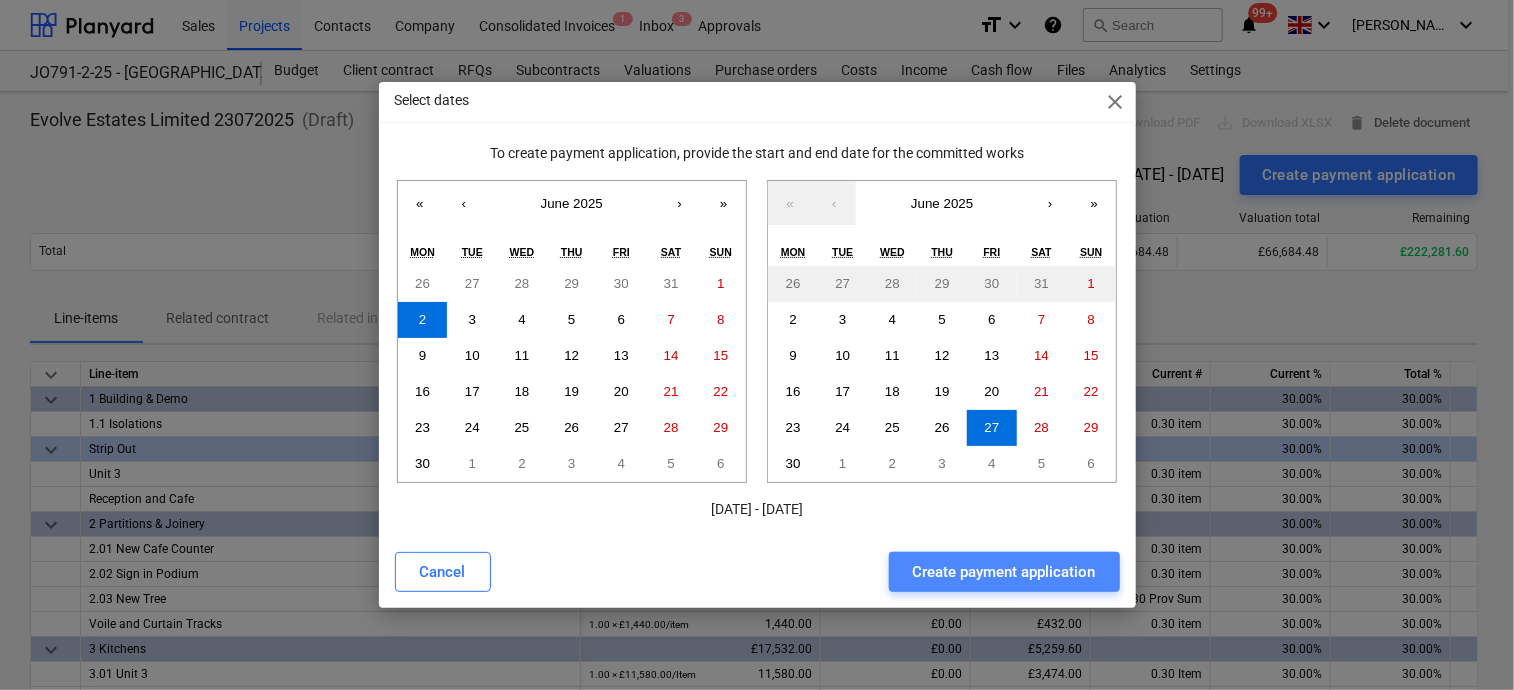 click on "Create payment application" at bounding box center [1004, 572] 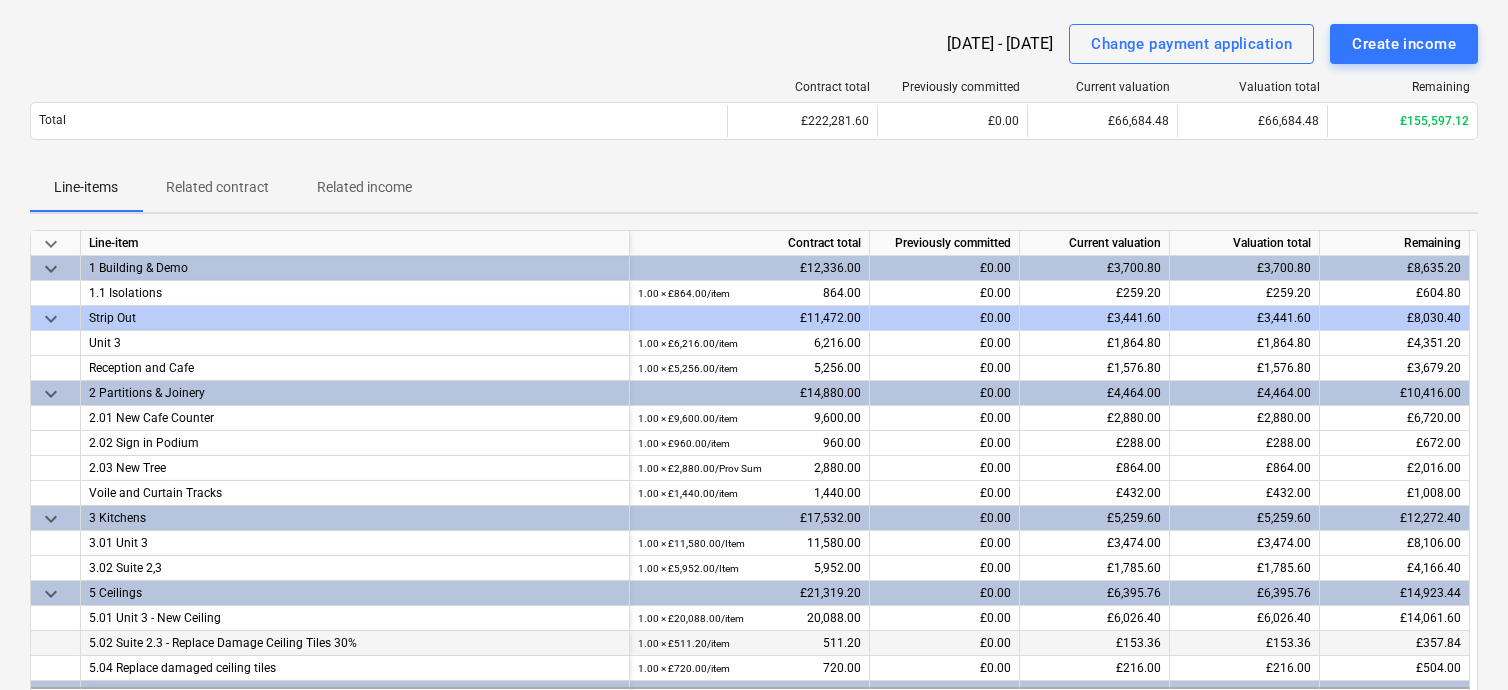 scroll, scrollTop: 500, scrollLeft: 0, axis: vertical 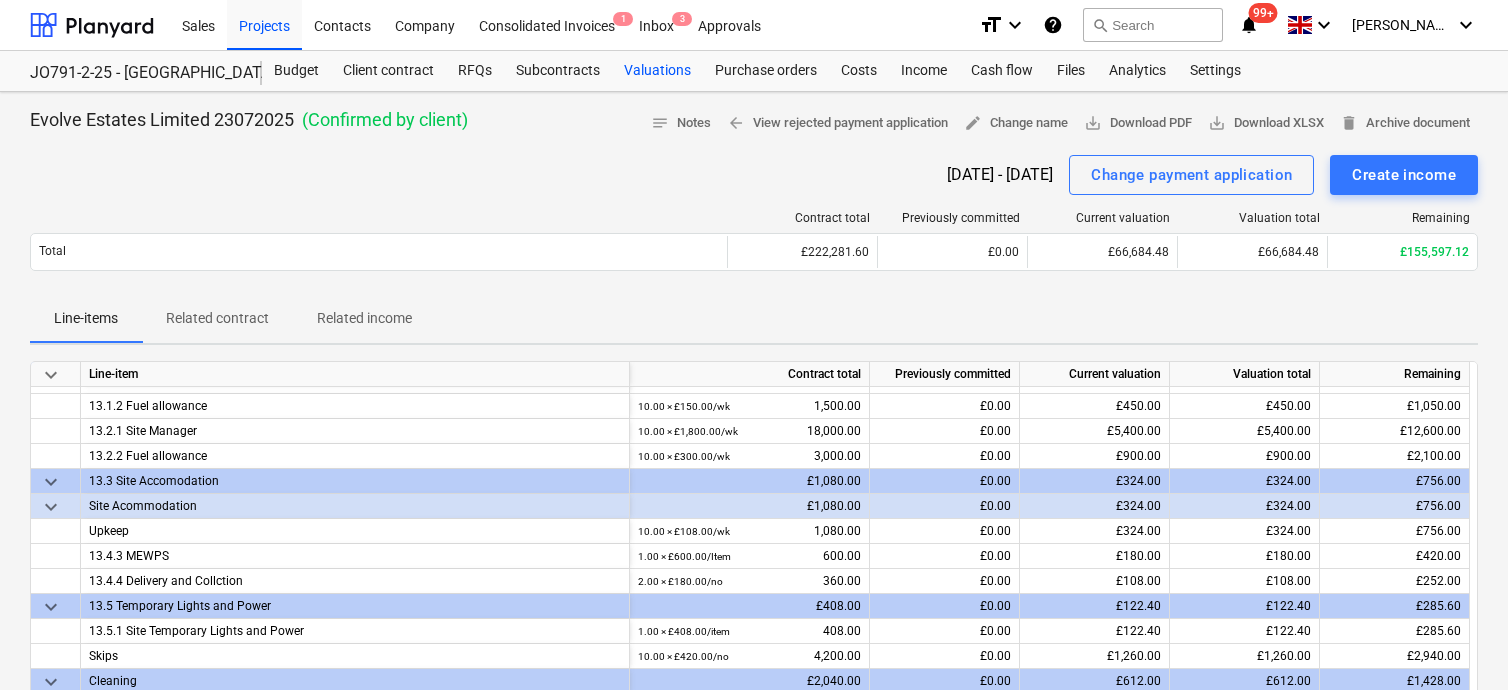 click on "Valuations" at bounding box center [657, 71] 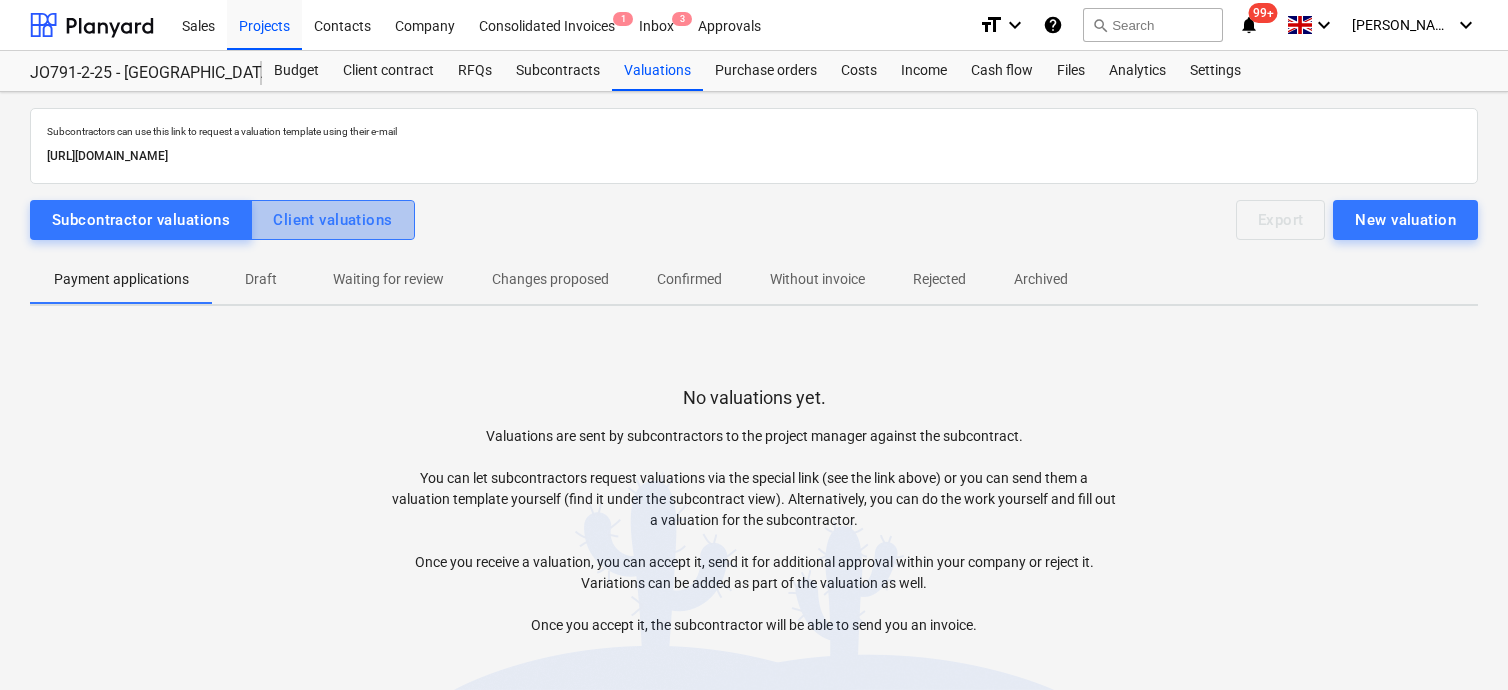 click on "Client valuations" at bounding box center (332, 220) 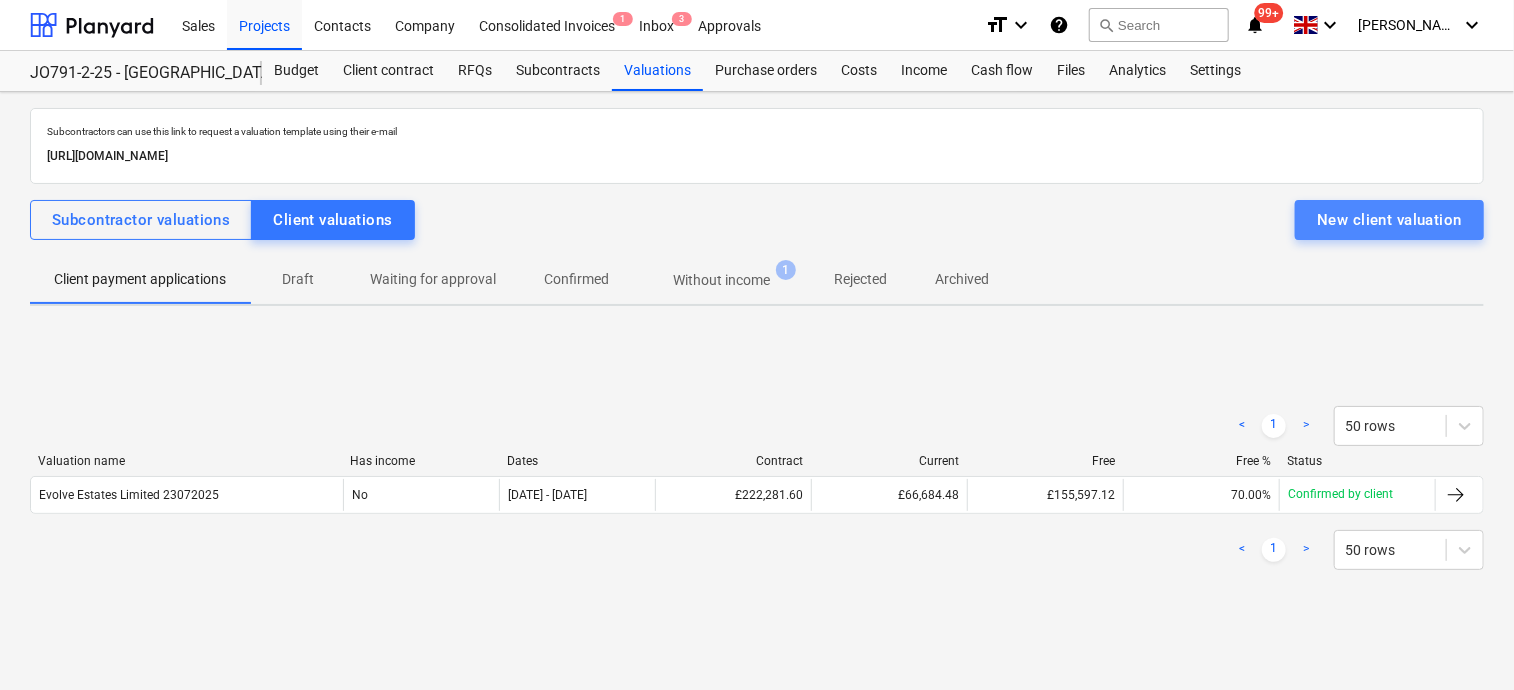 click on "New client valuation" at bounding box center (1389, 220) 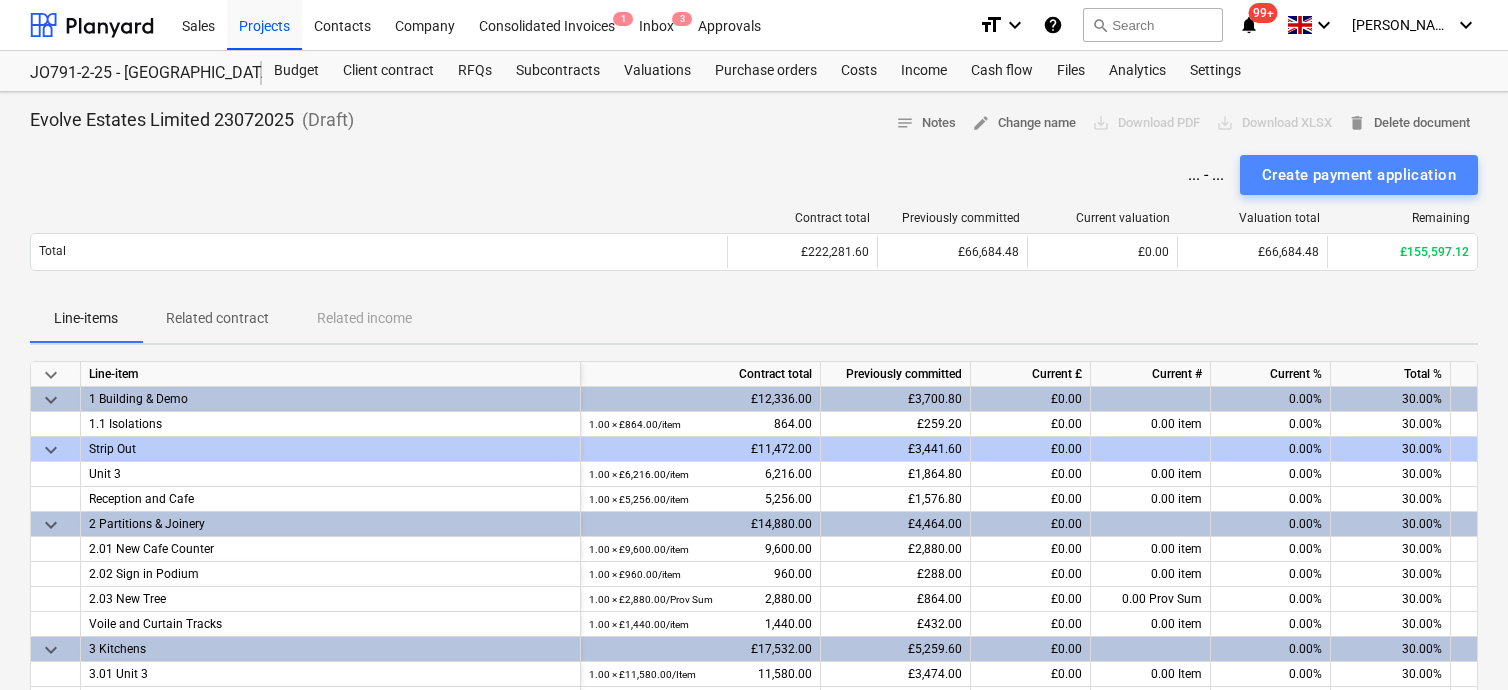 click on "Create payment application" at bounding box center (1359, 175) 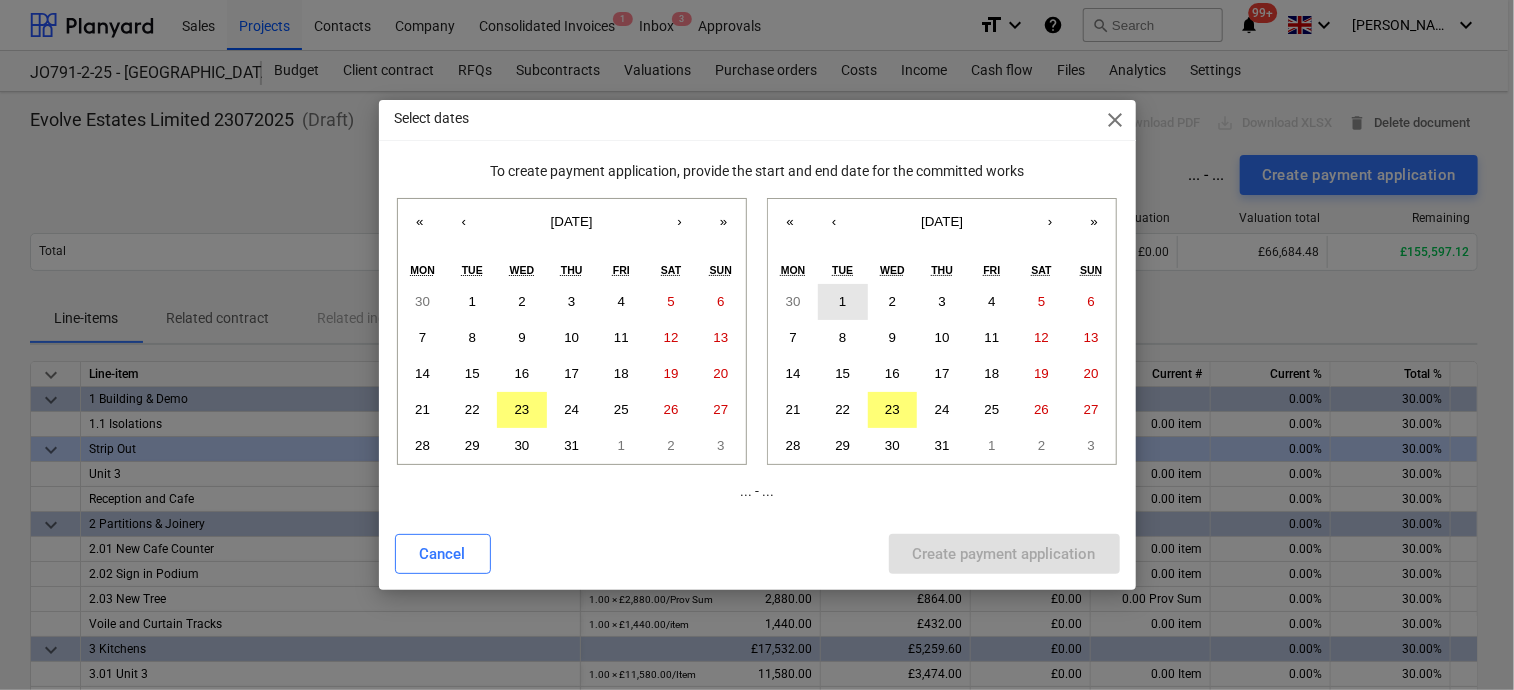 click on "1" at bounding box center (842, 301) 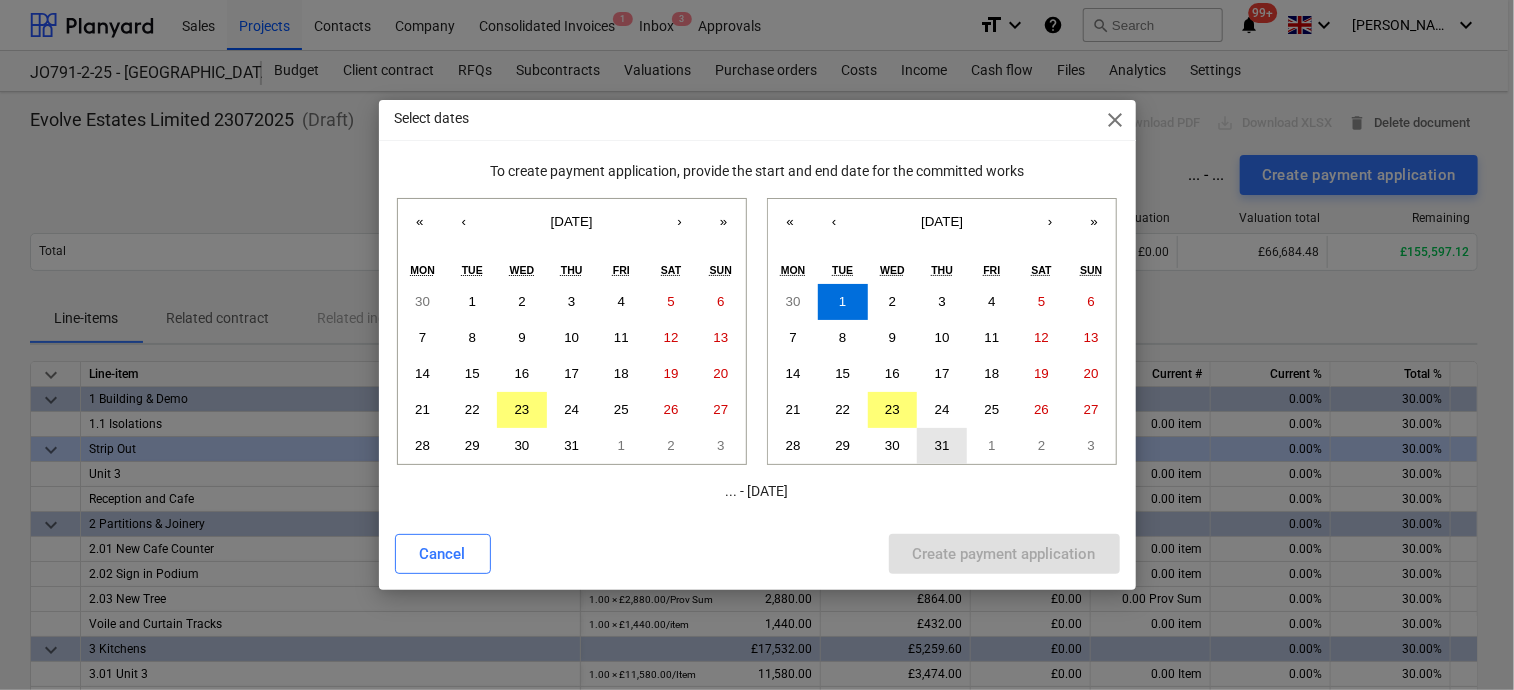click on "31" at bounding box center (942, 445) 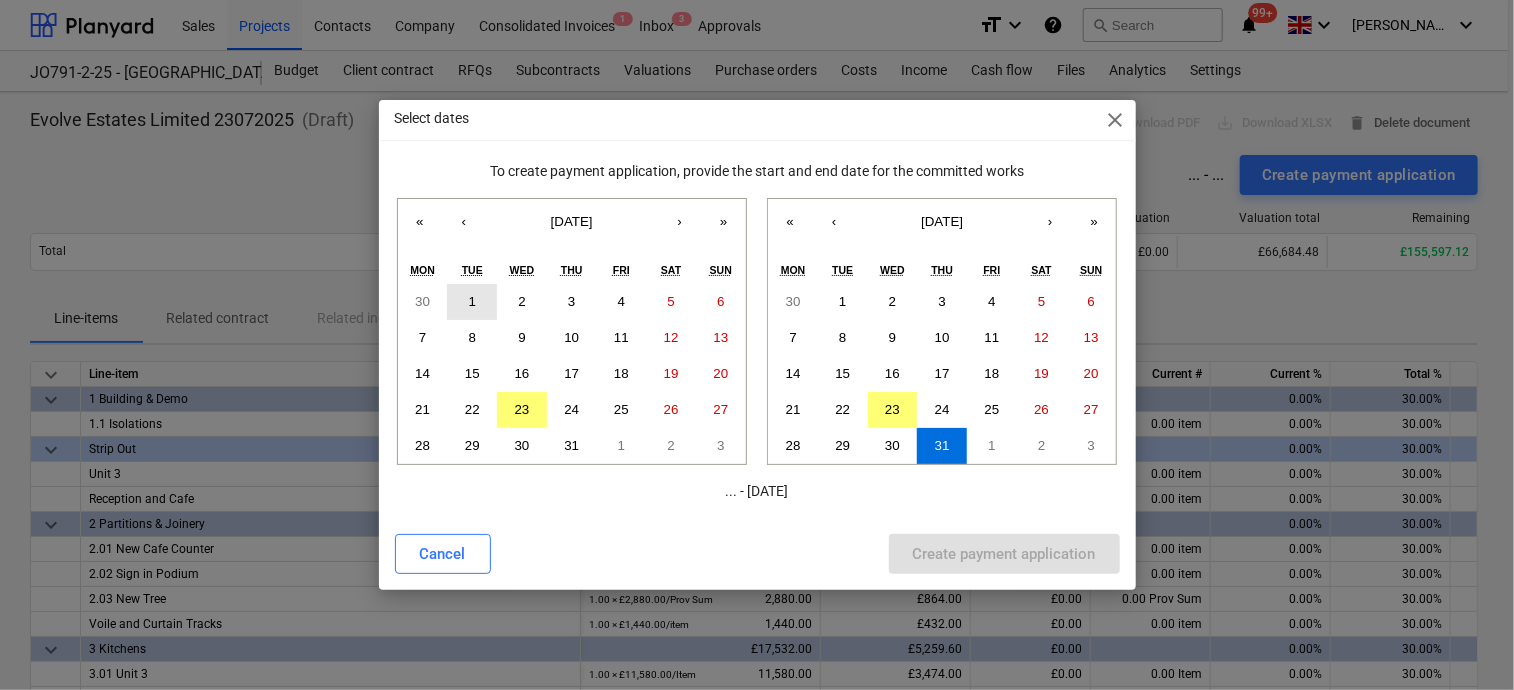 click on "1" at bounding box center [472, 301] 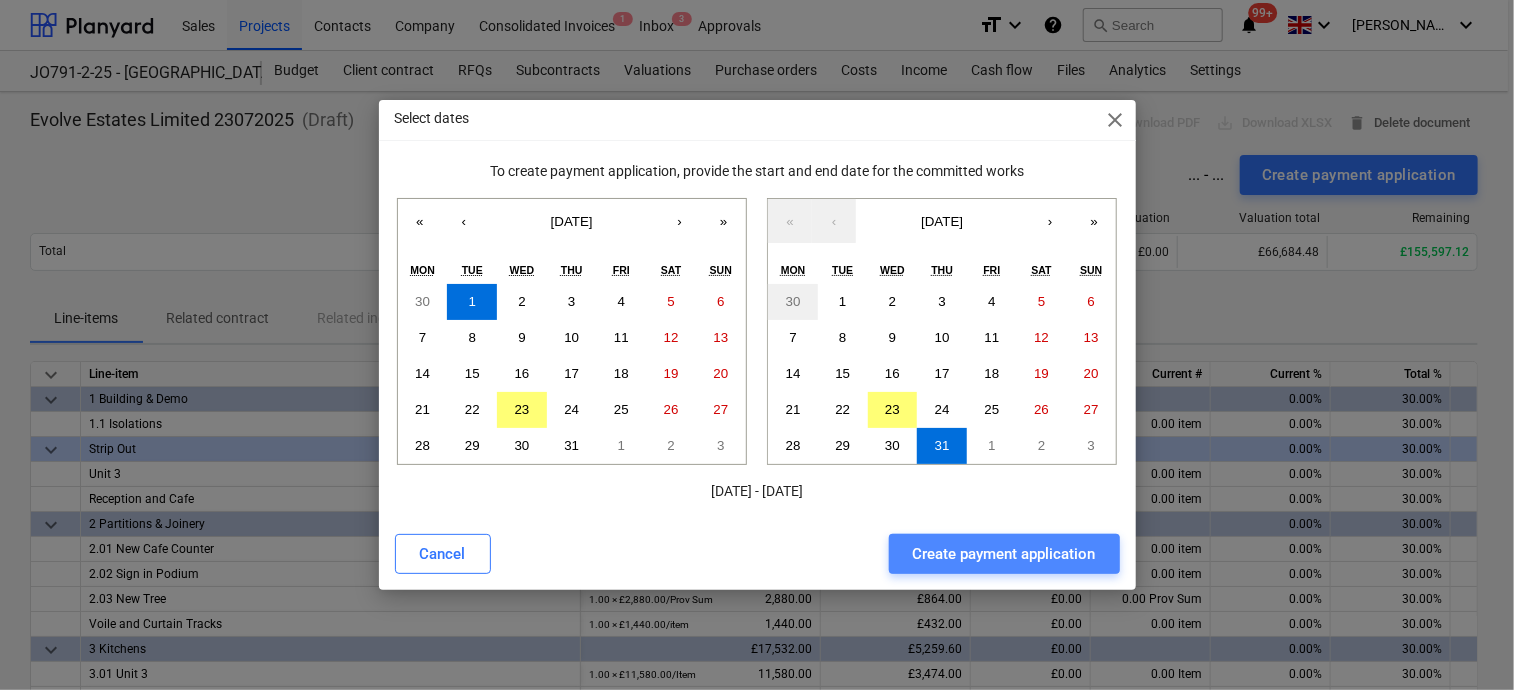 click on "Create payment application" at bounding box center (1004, 554) 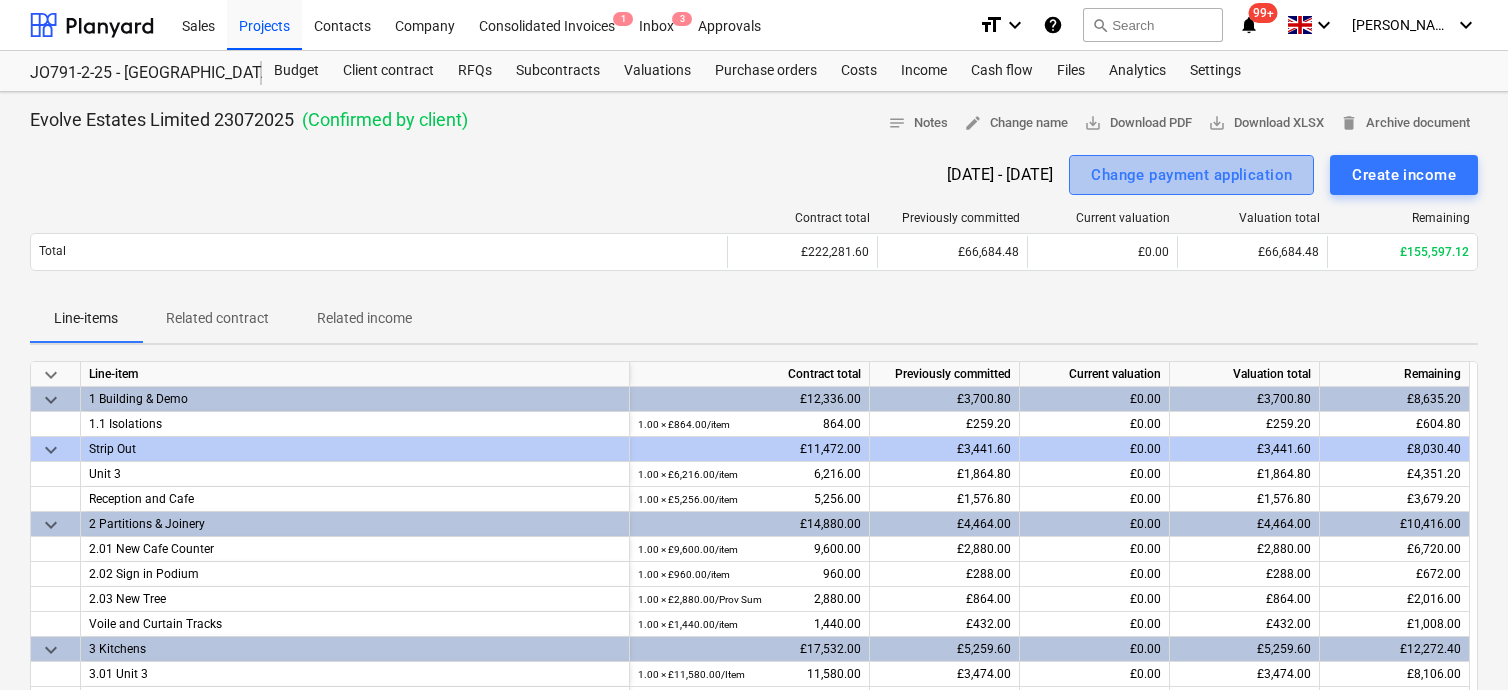 click on "Change payment application" at bounding box center [1191, 175] 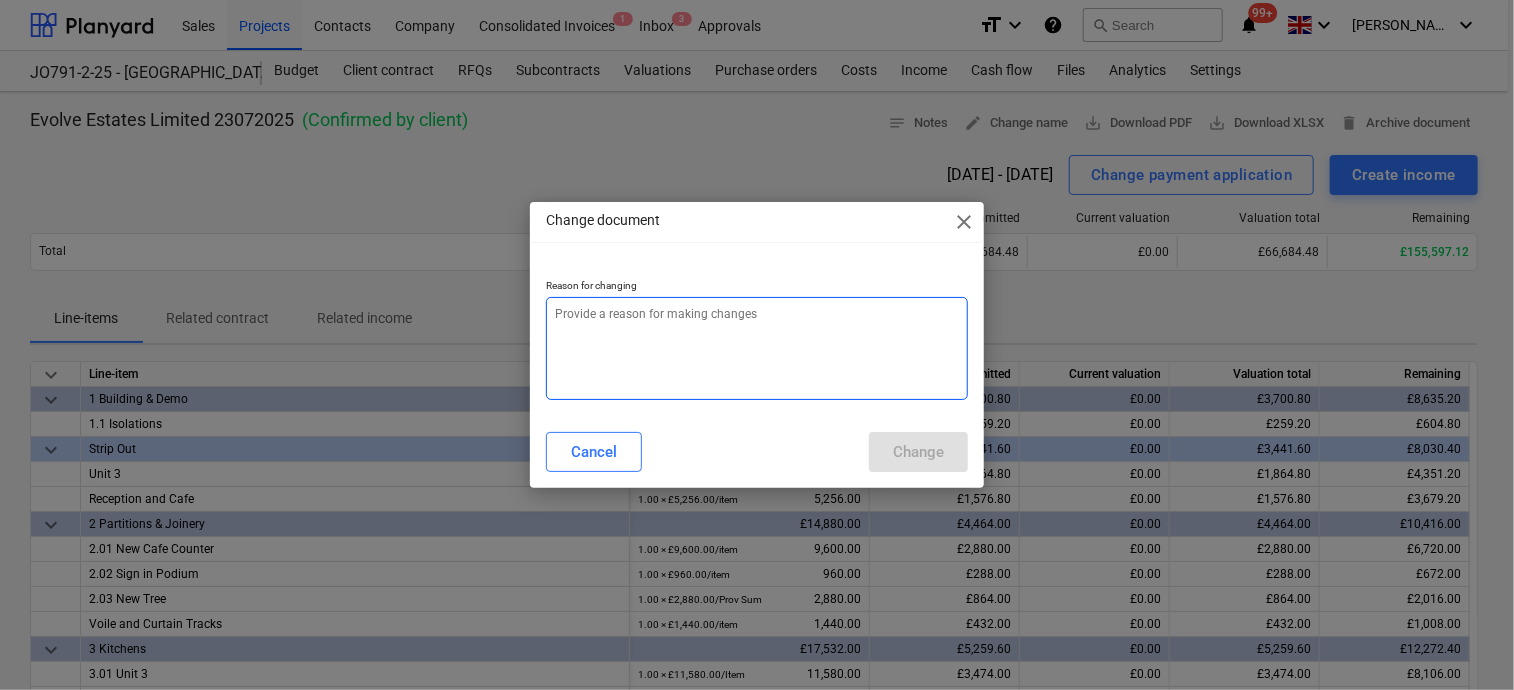 click at bounding box center (757, 348) 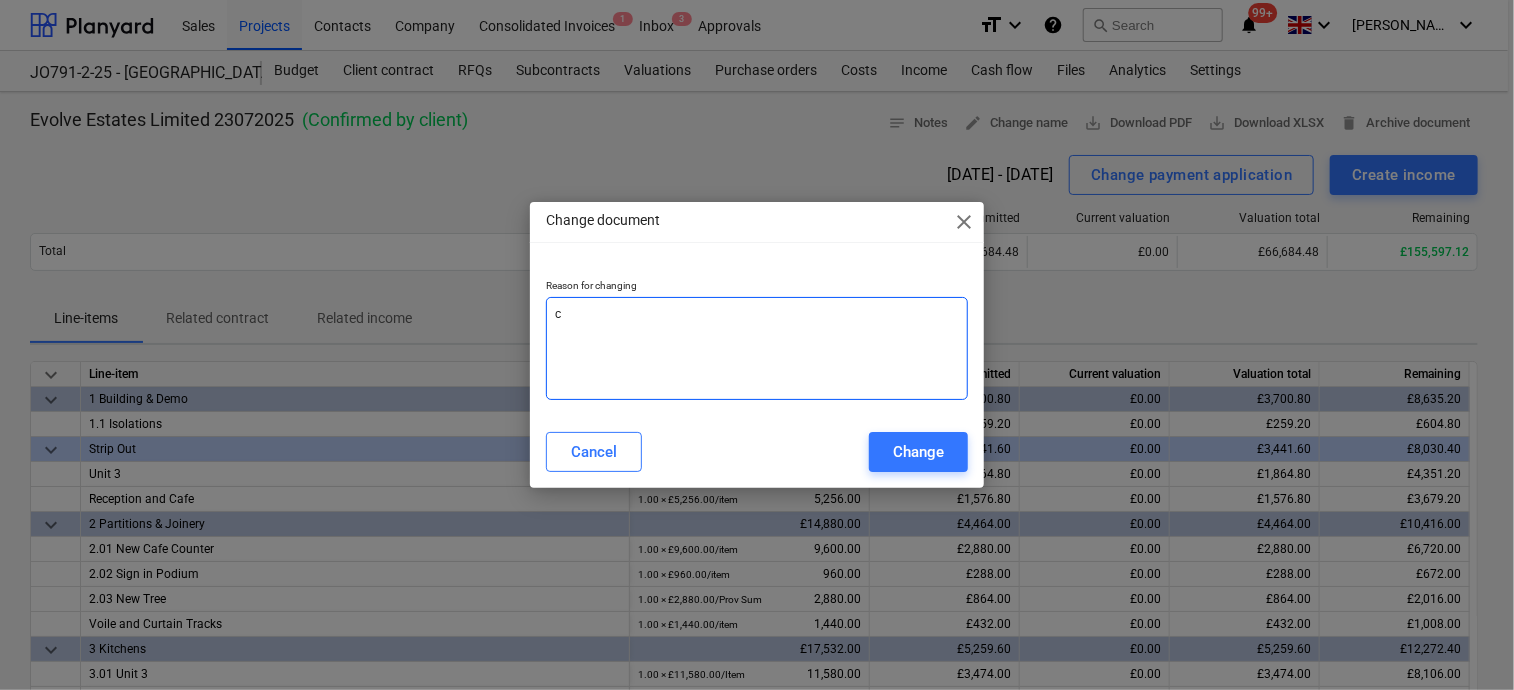 type on "x" 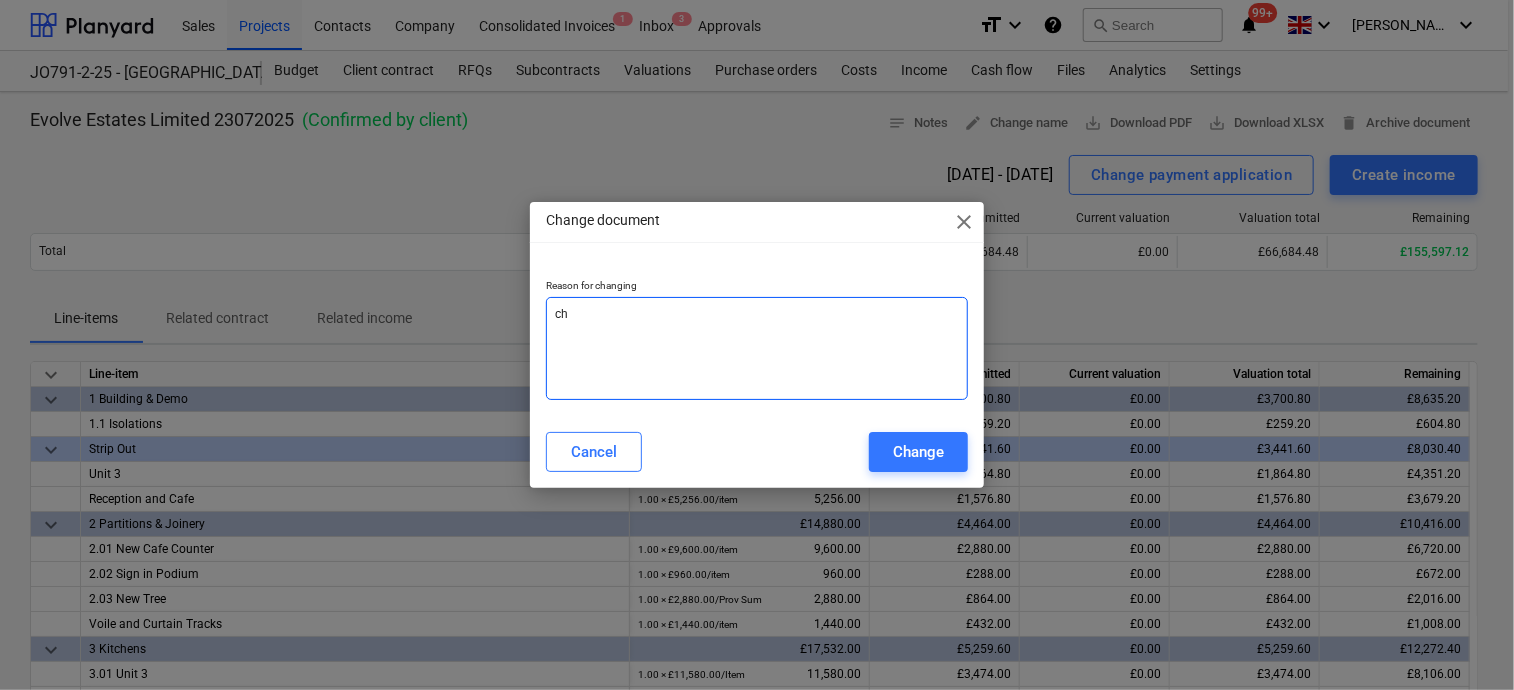 type on "x" 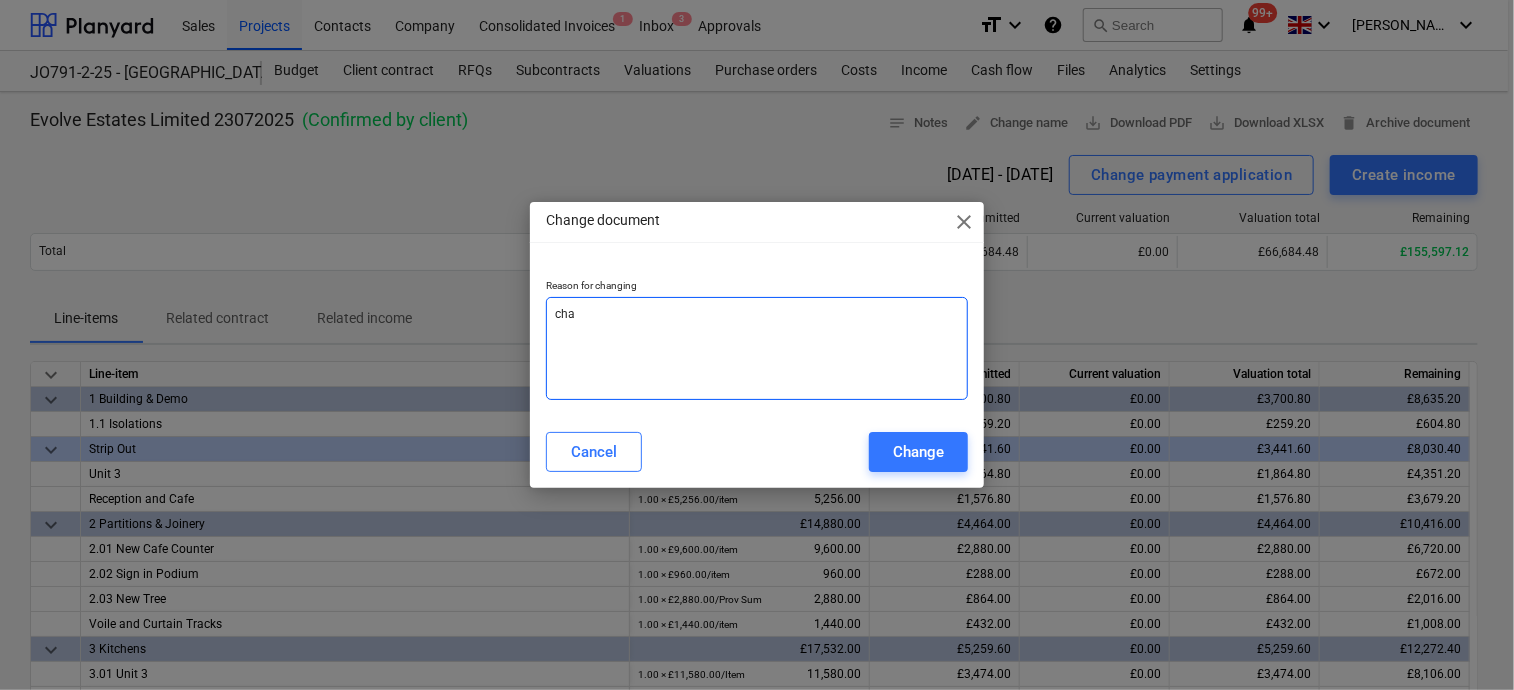 type on "x" 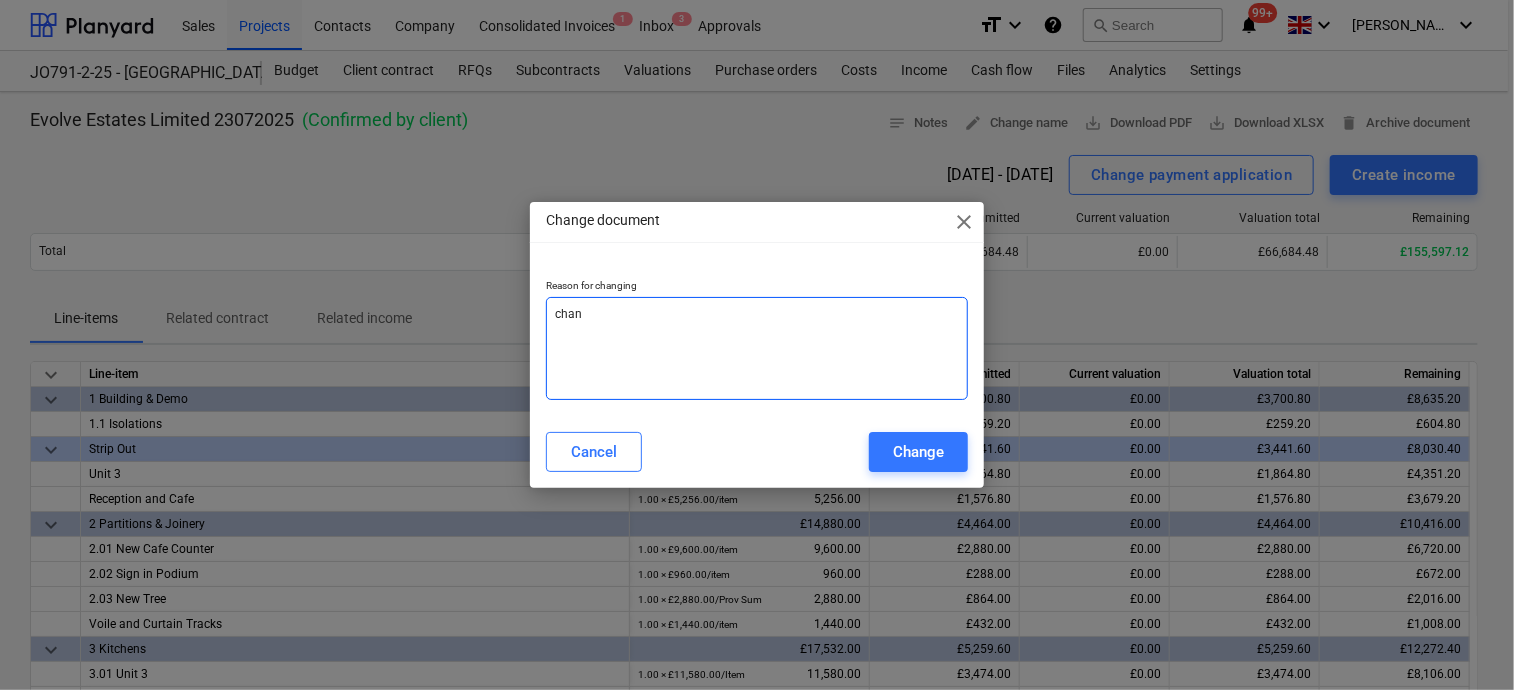 type on "x" 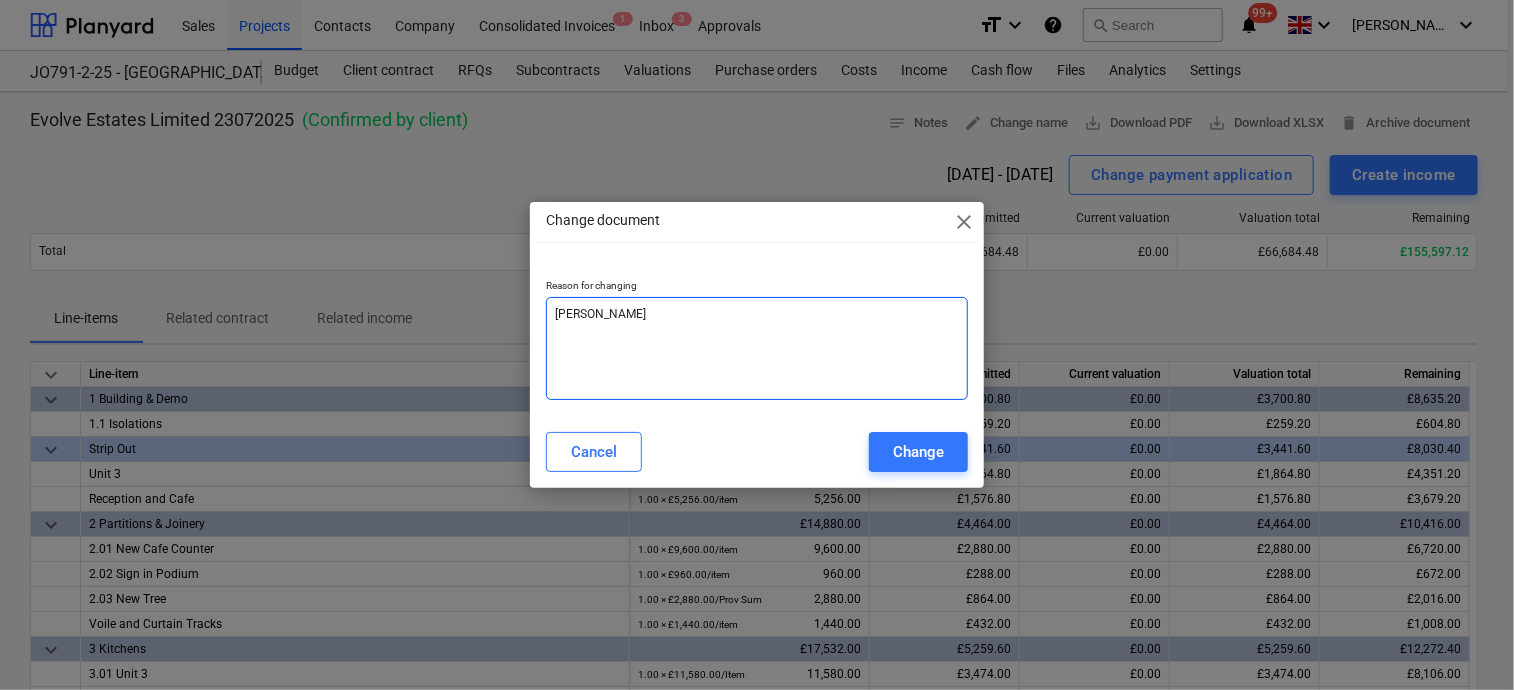 type on "x" 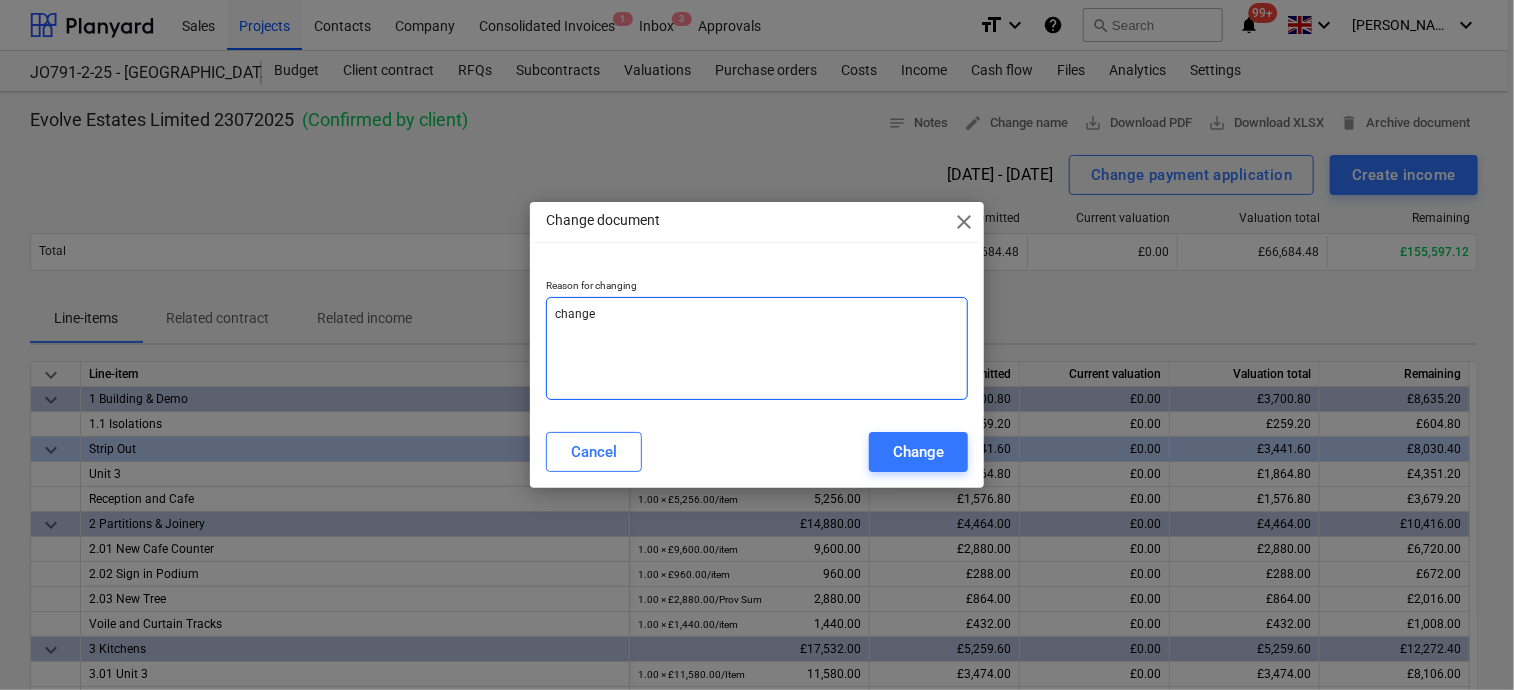 type on "x" 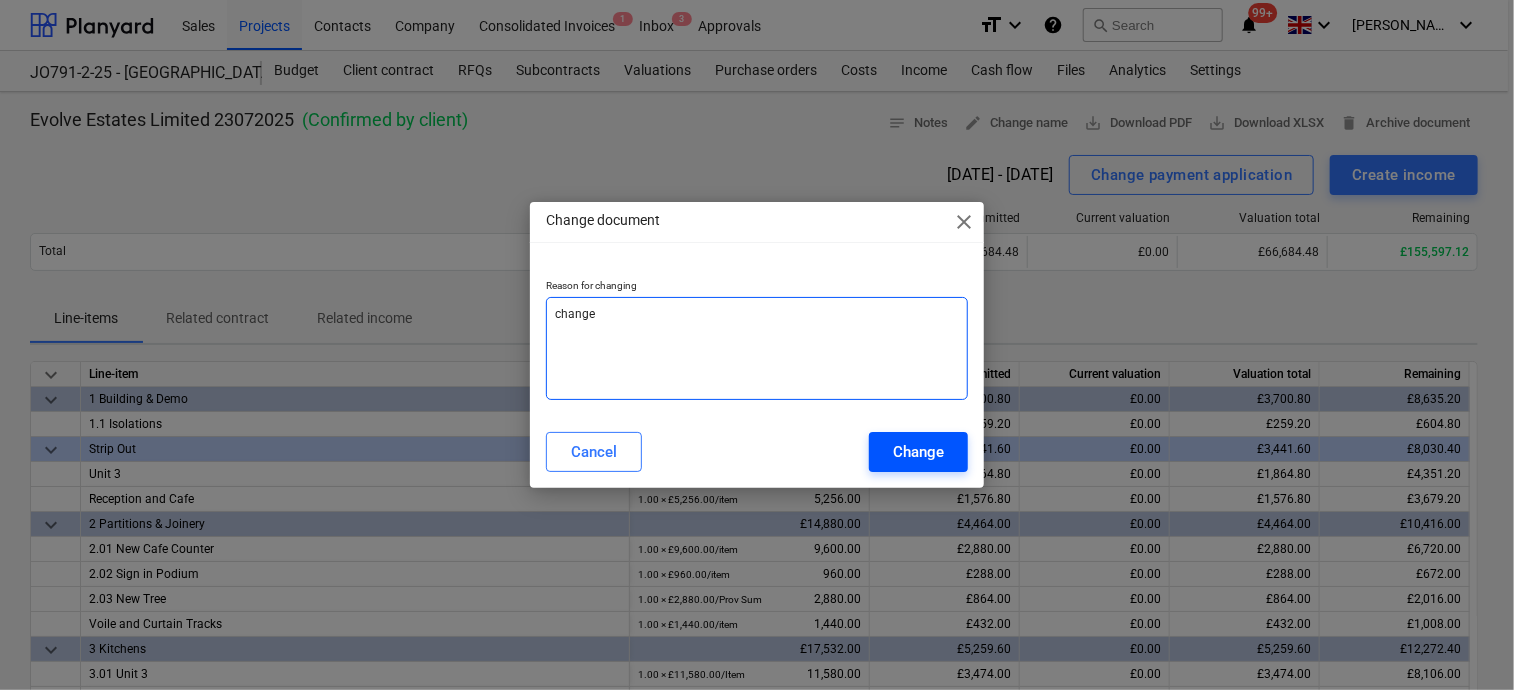 type on "change" 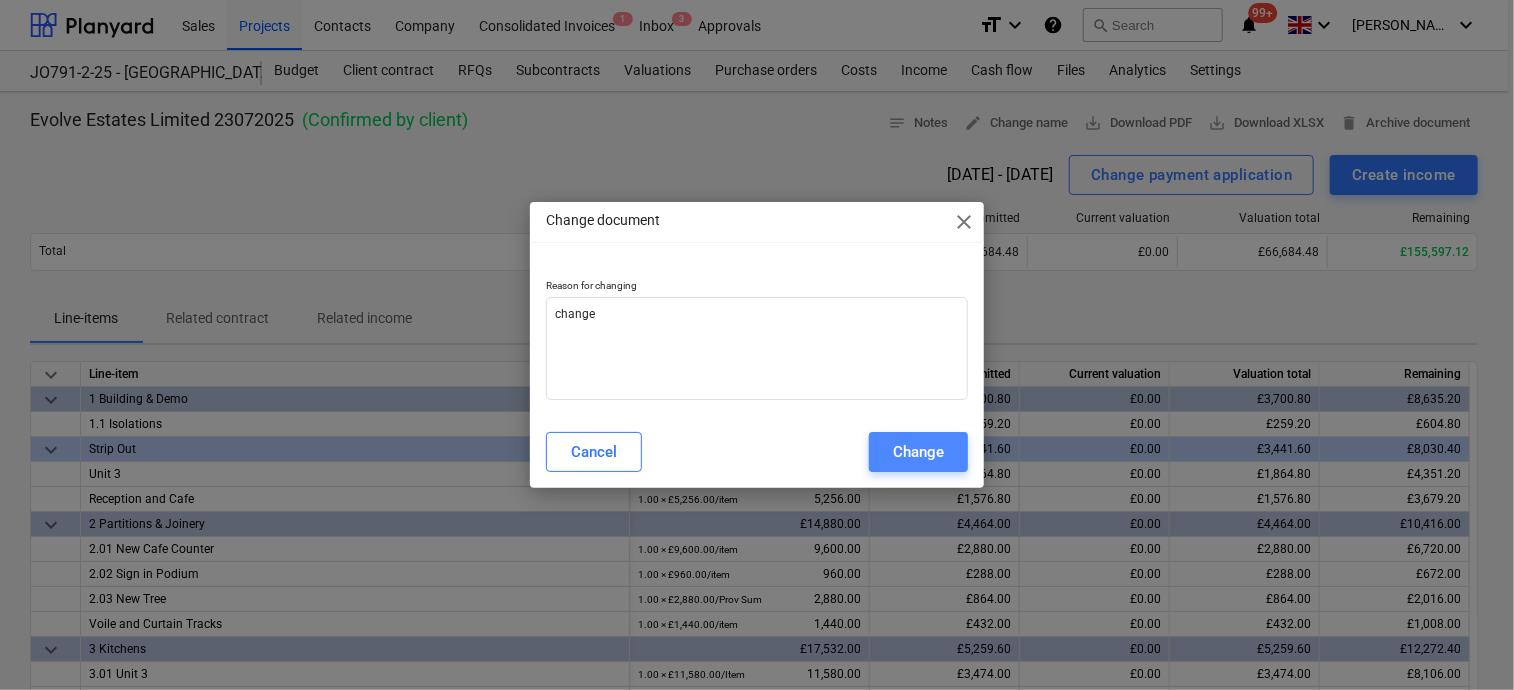 click on "Change" at bounding box center (918, 452) 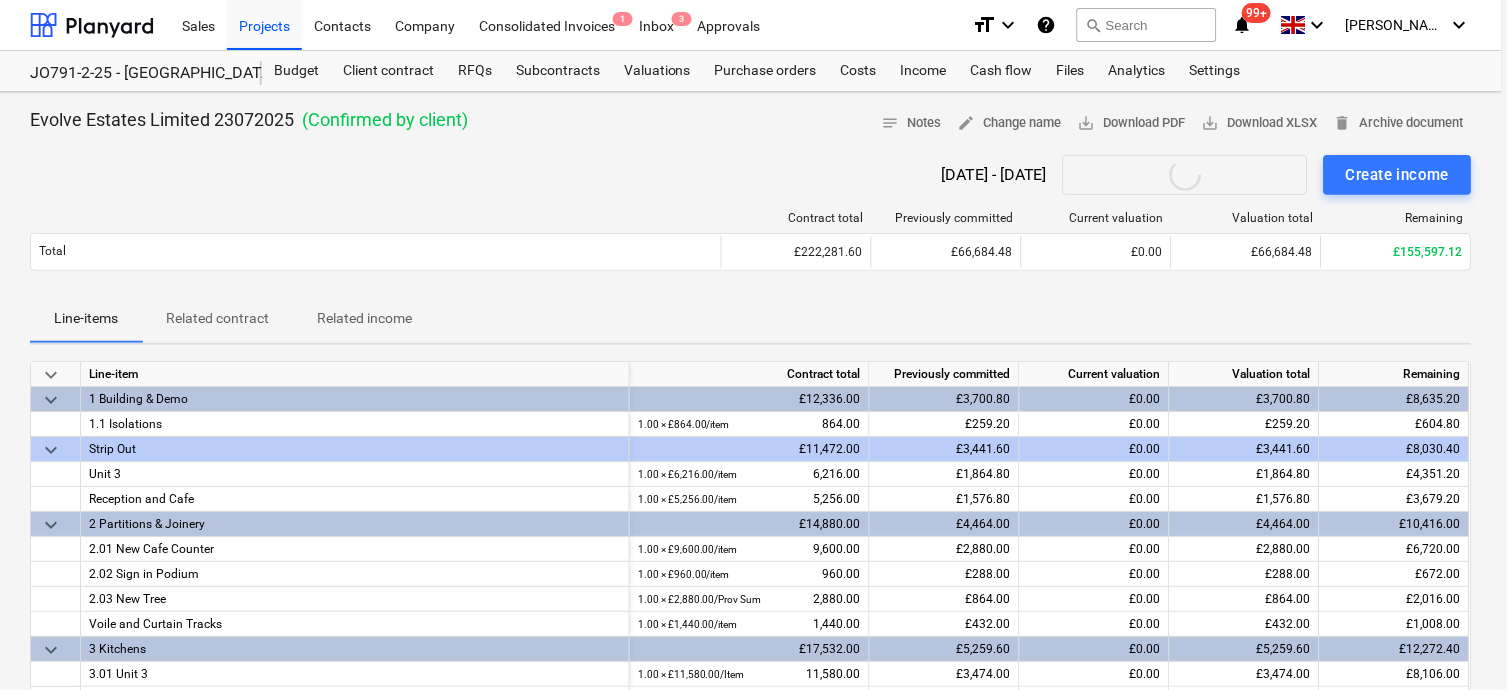 type on "x" 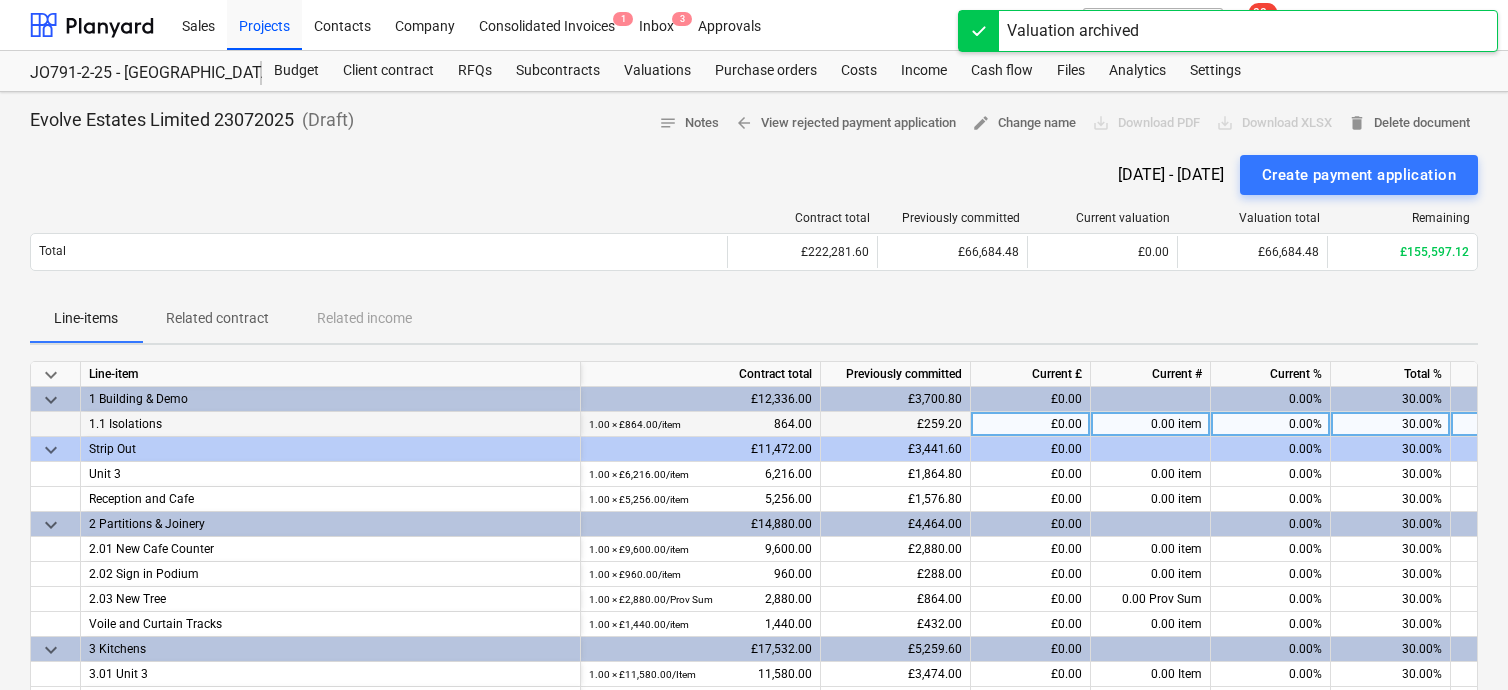 click on "0.00%" at bounding box center [1271, 424] 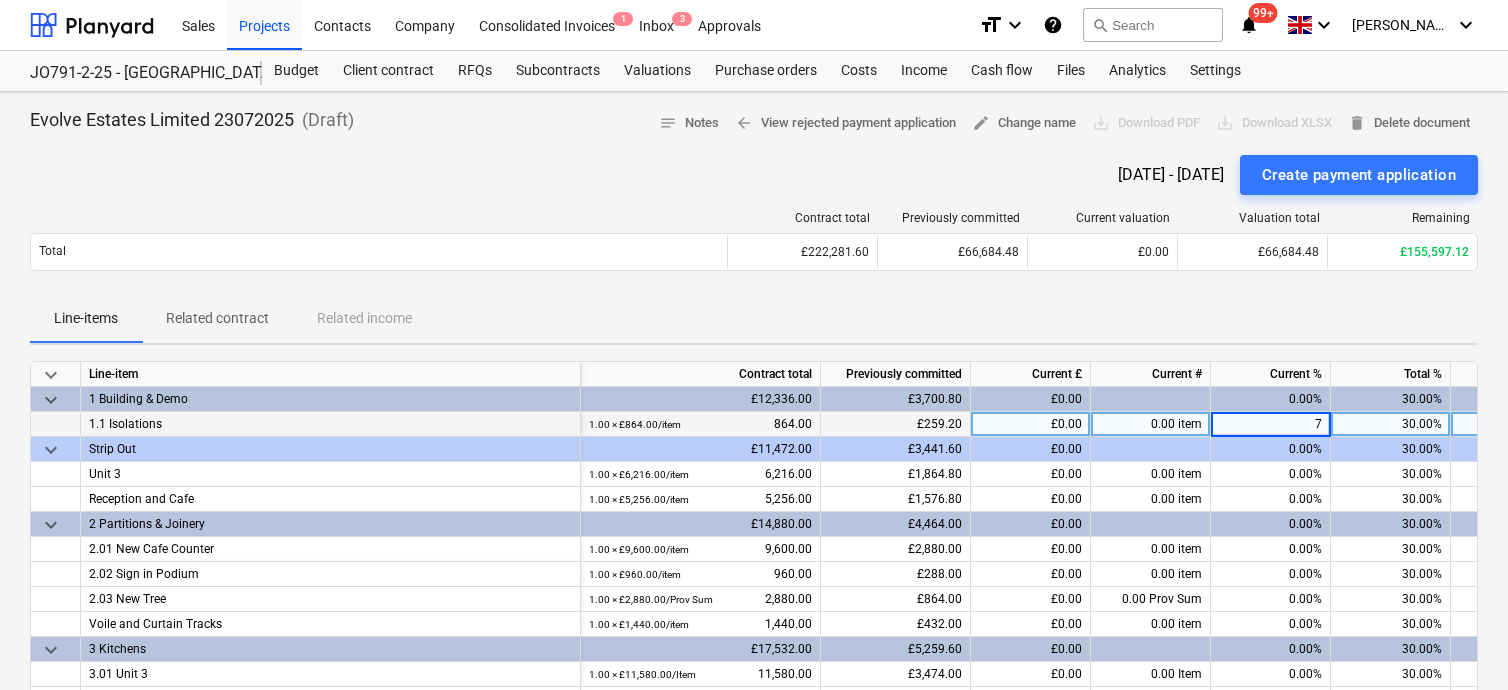 type on "75" 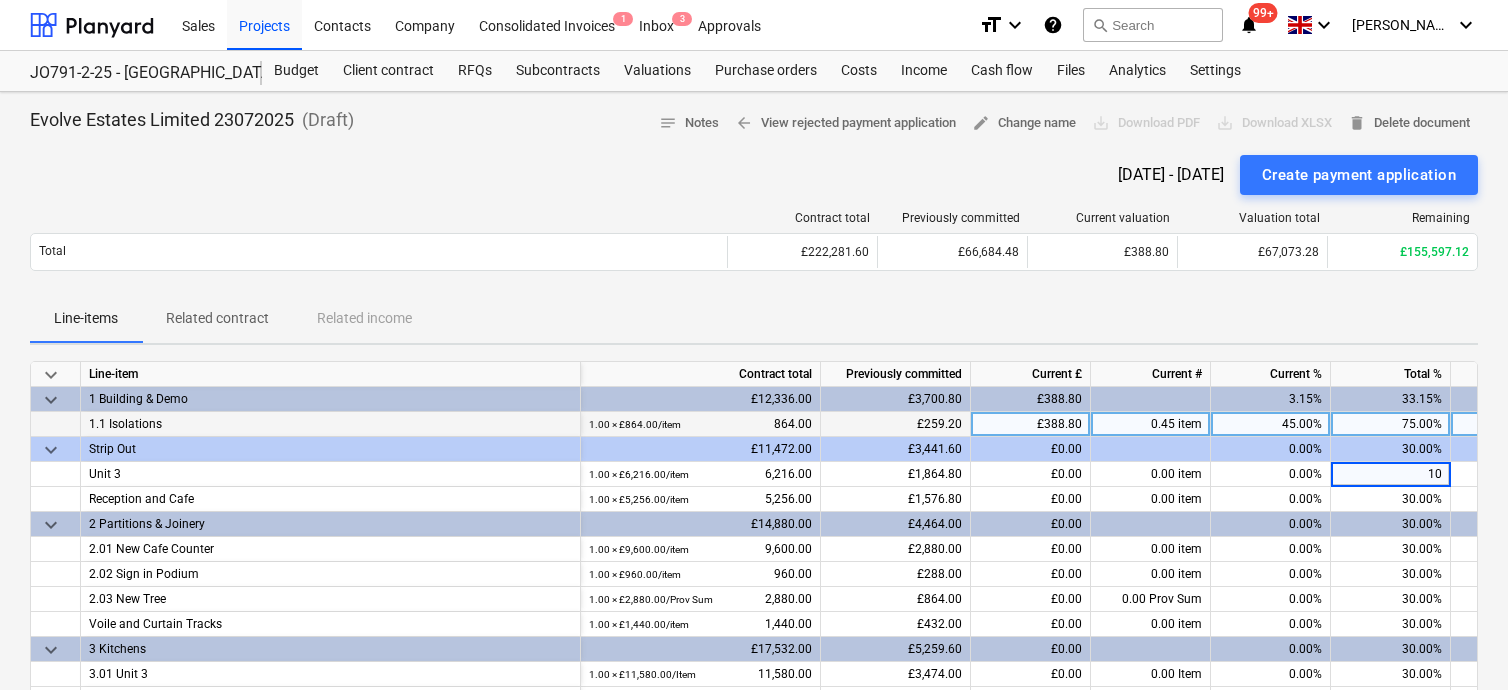 type on "100" 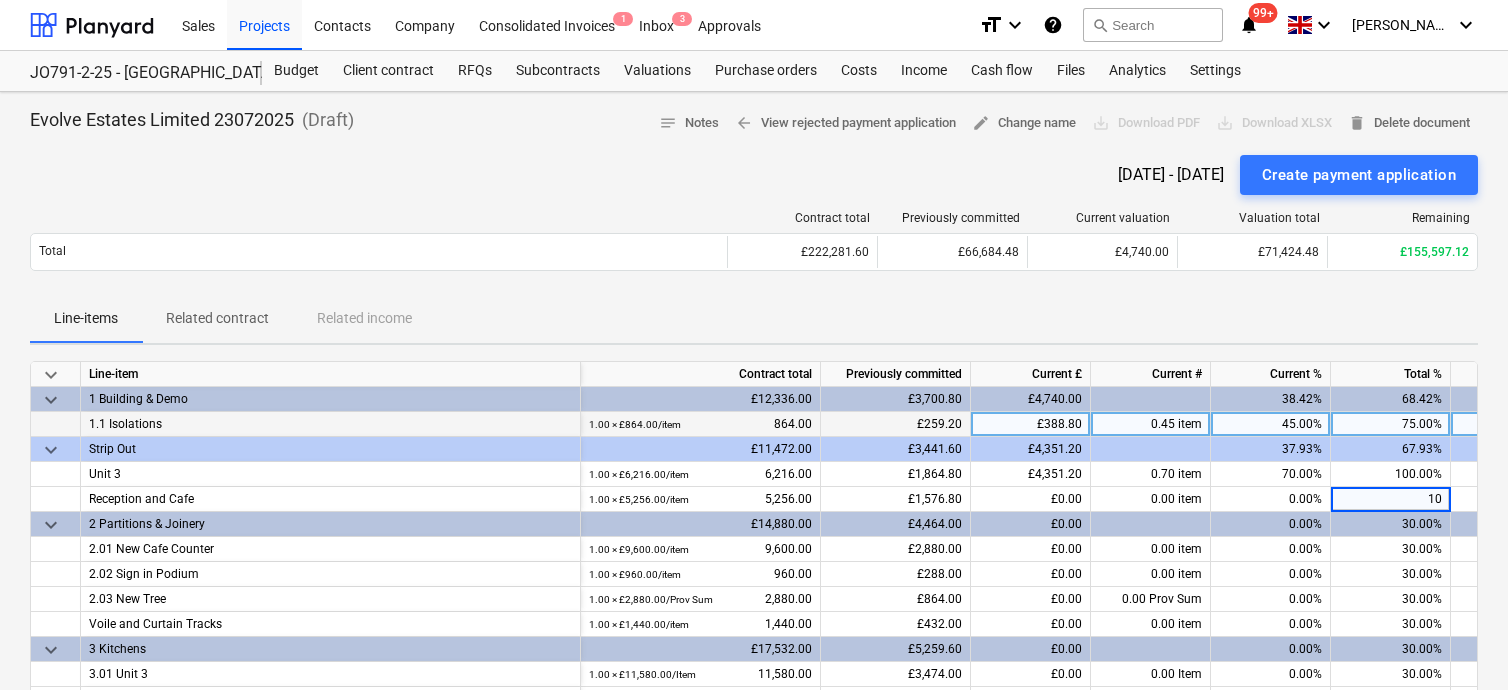 type on "100" 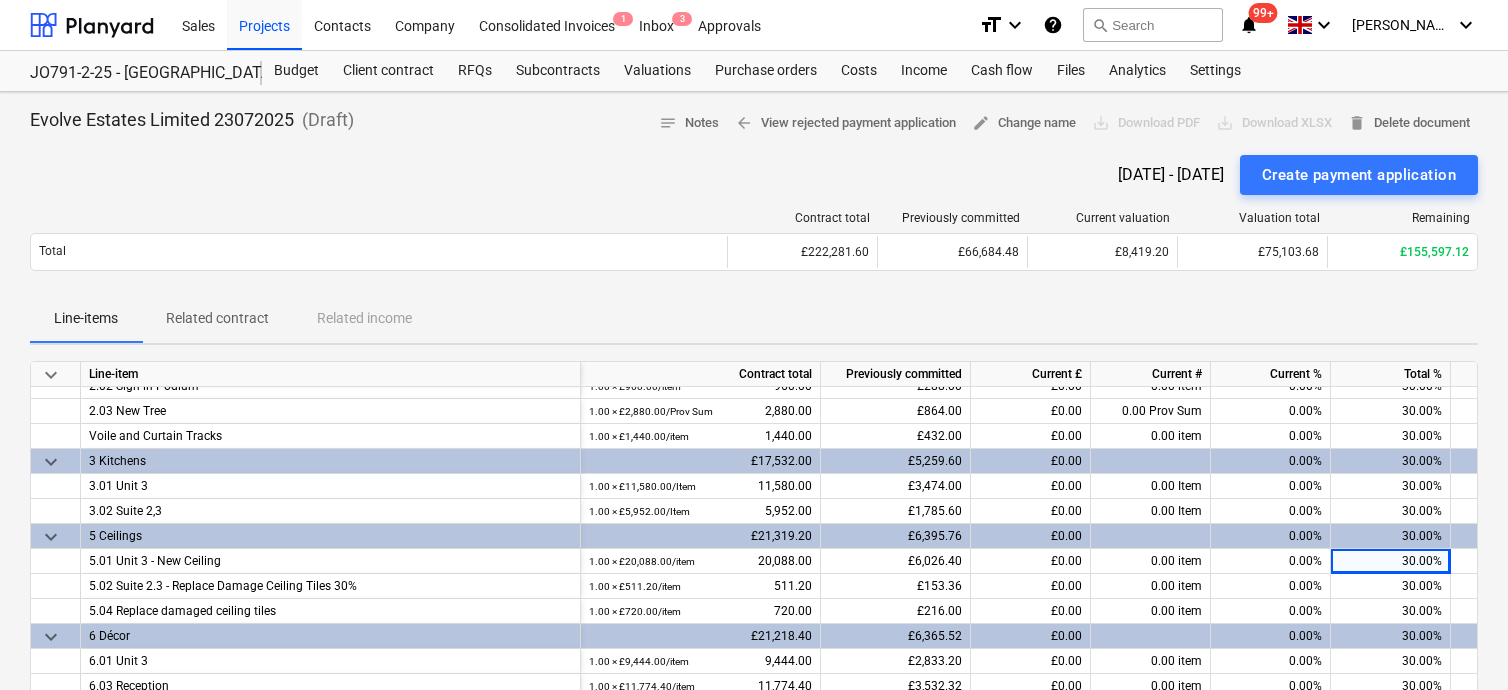 scroll, scrollTop: 200, scrollLeft: 0, axis: vertical 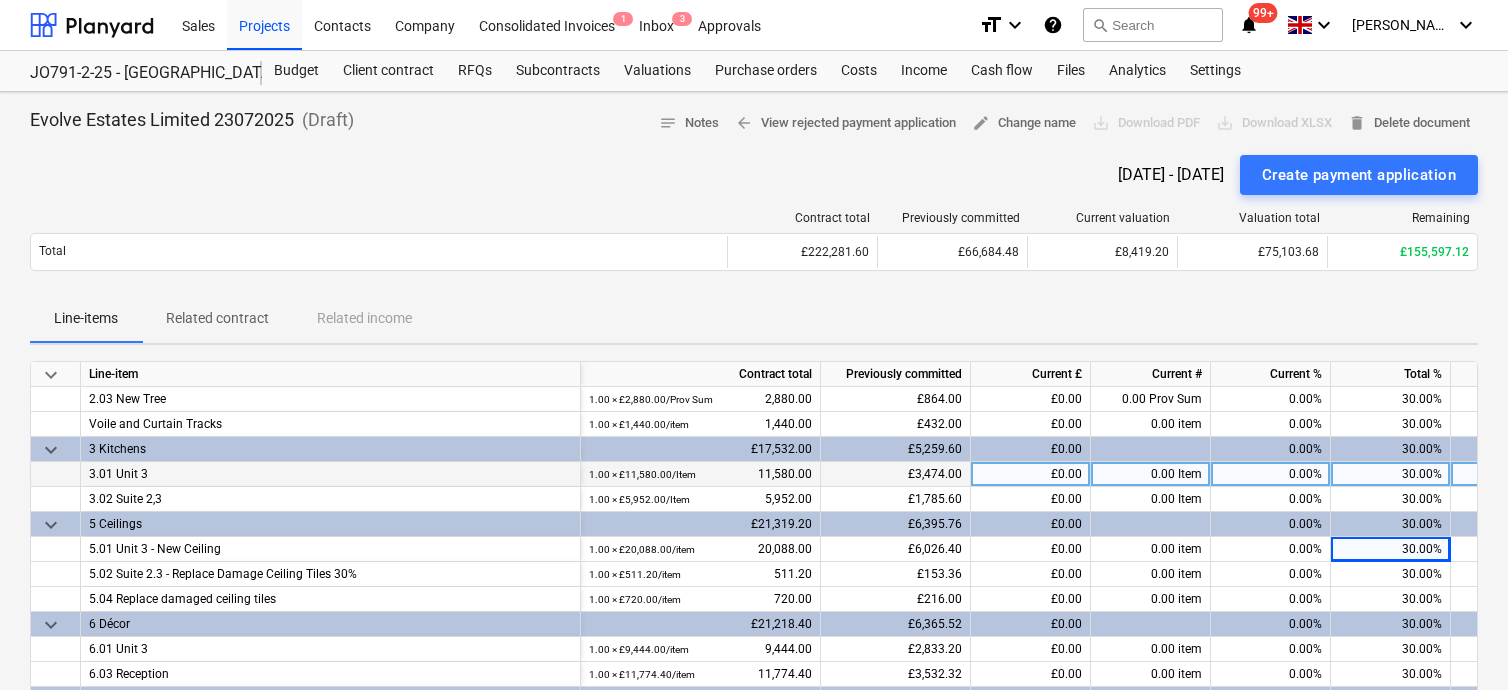 click on "30.00%" at bounding box center [1391, 474] 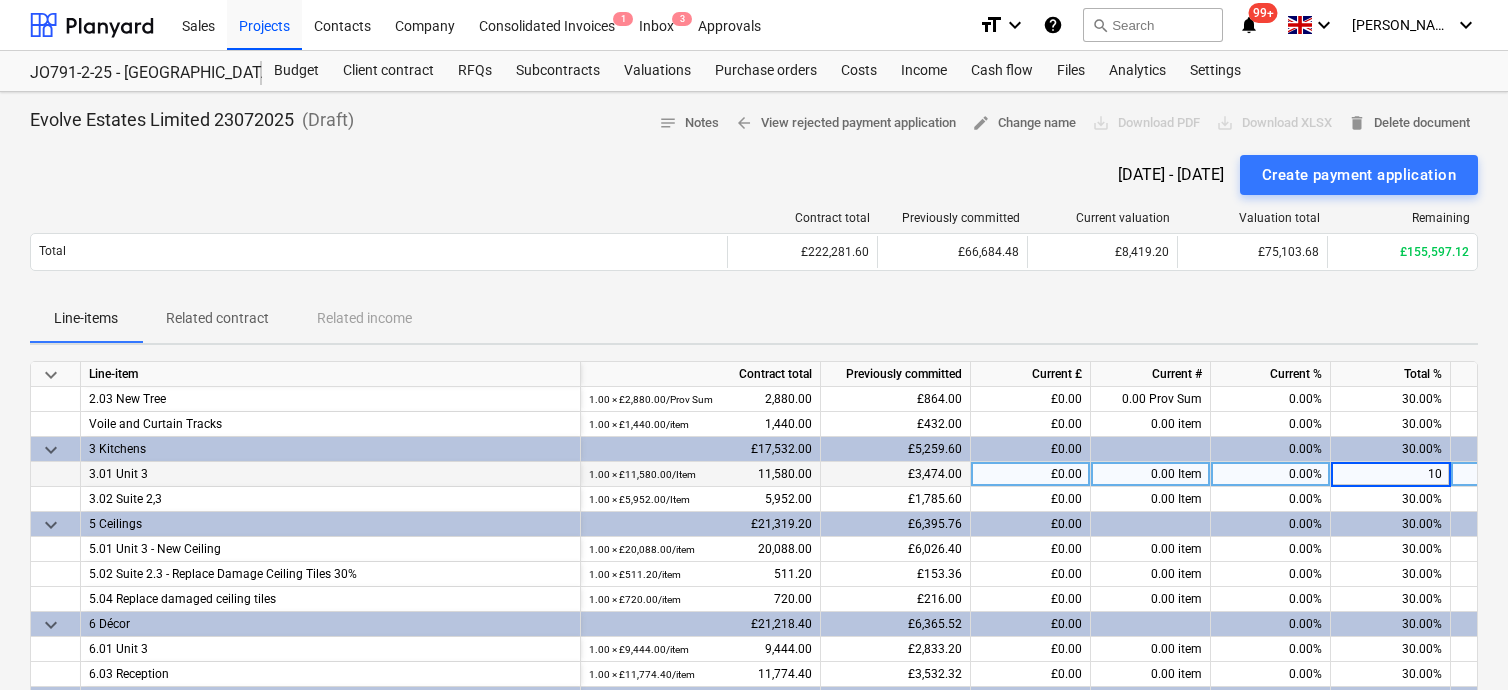 type on "100" 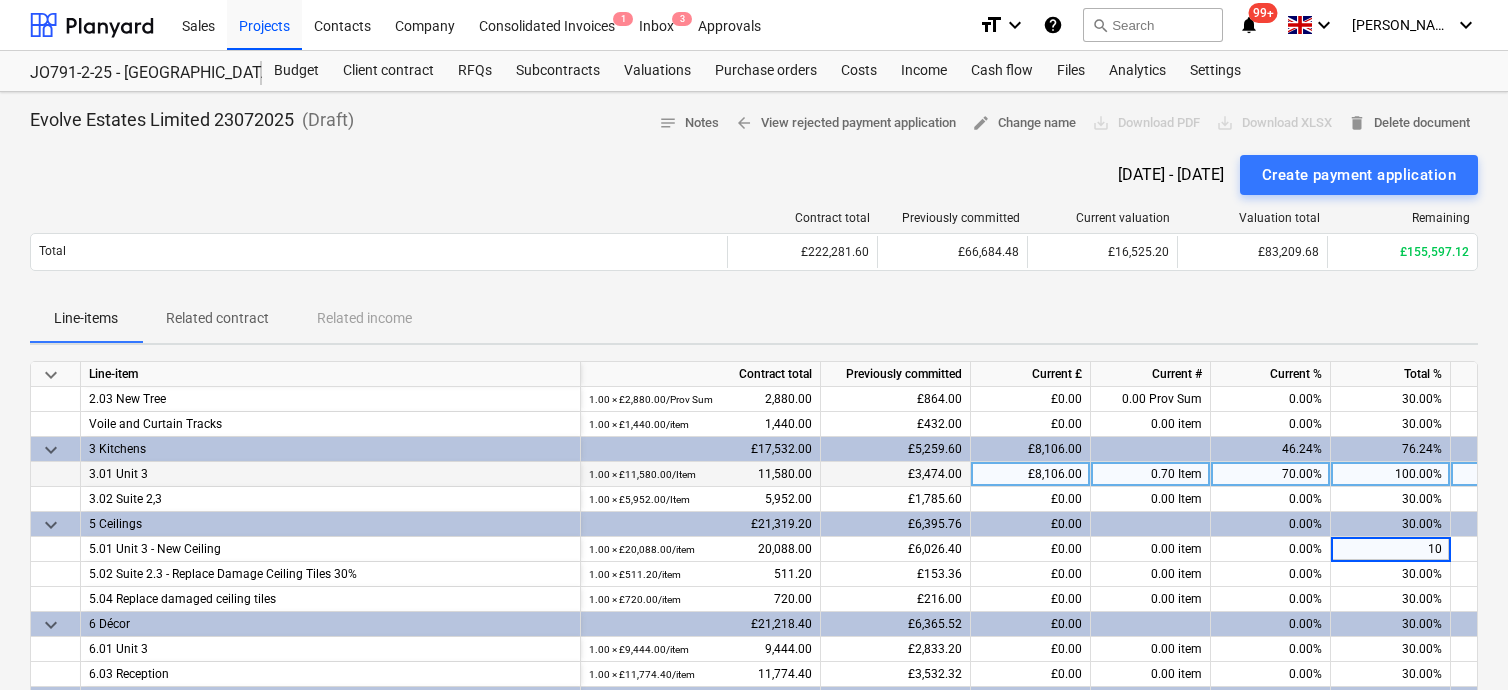 type on "100" 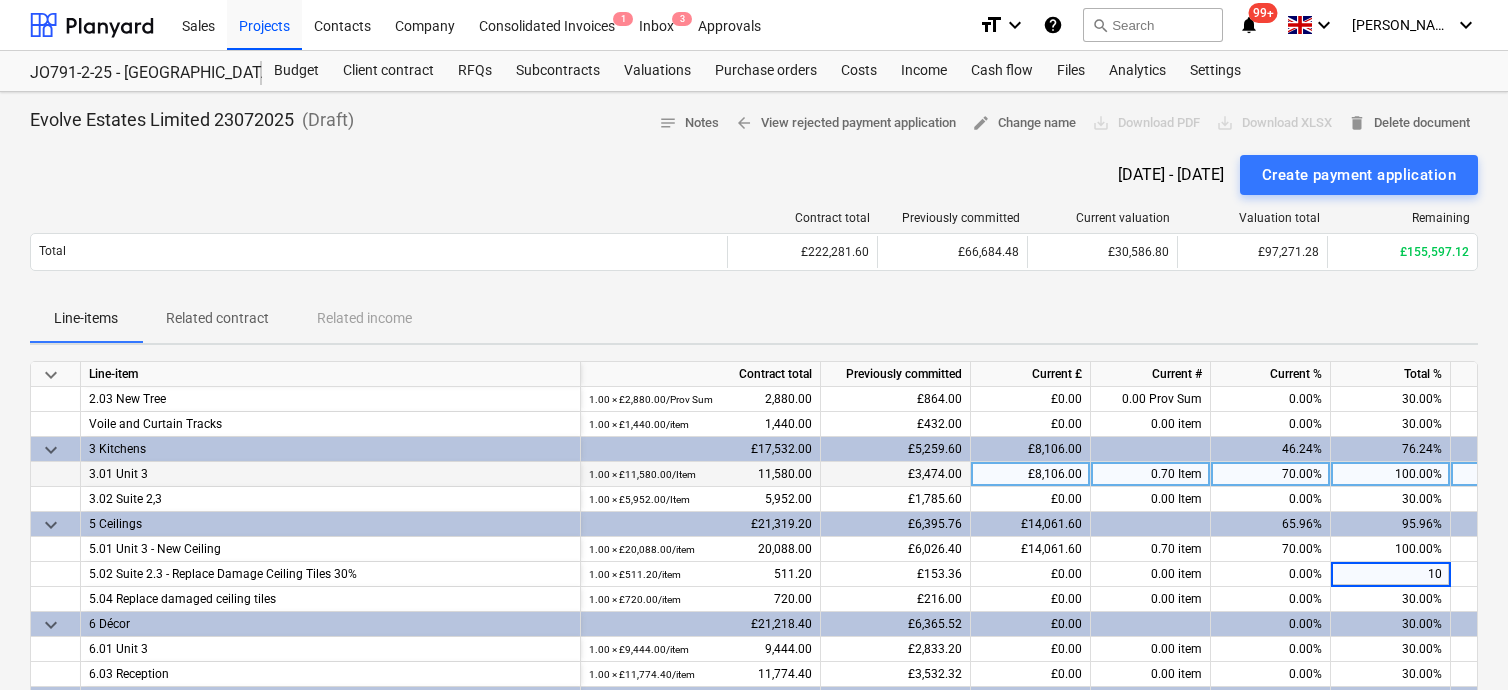 type on "100" 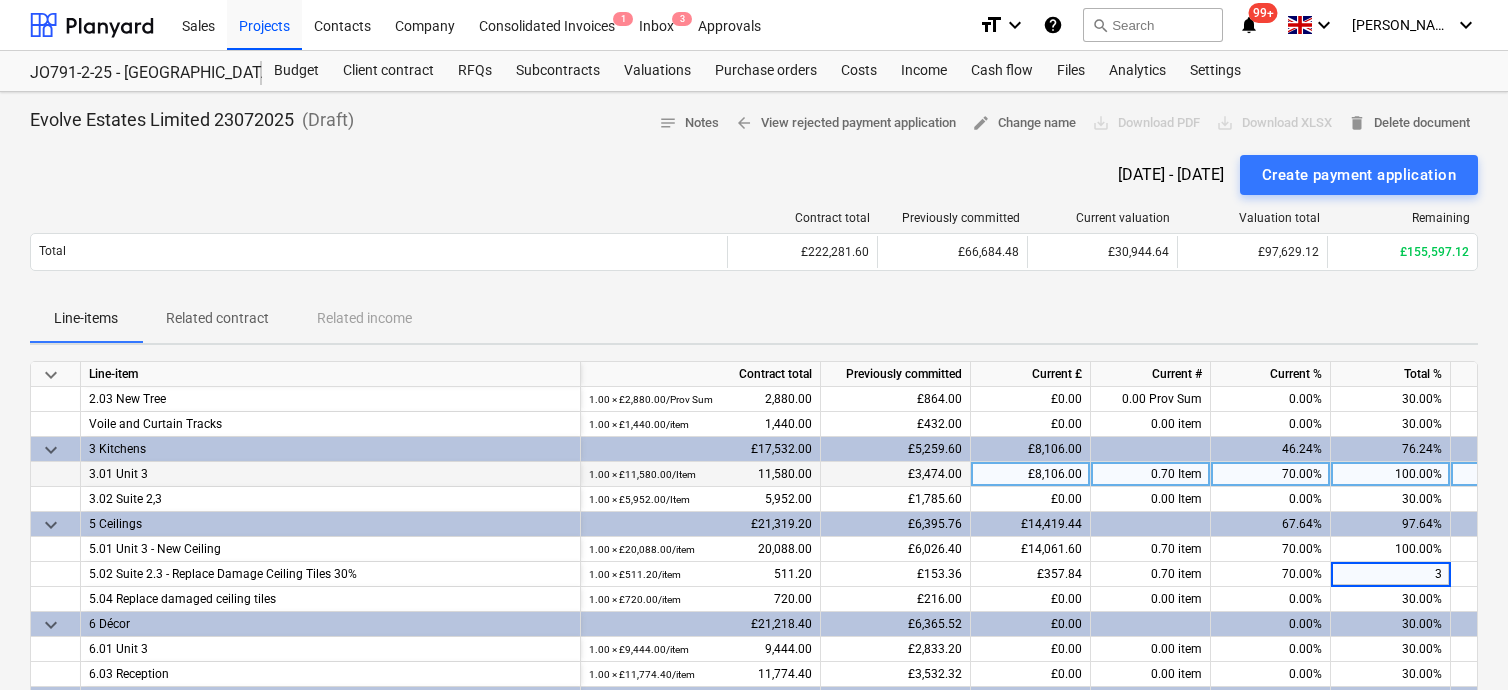 type on "30" 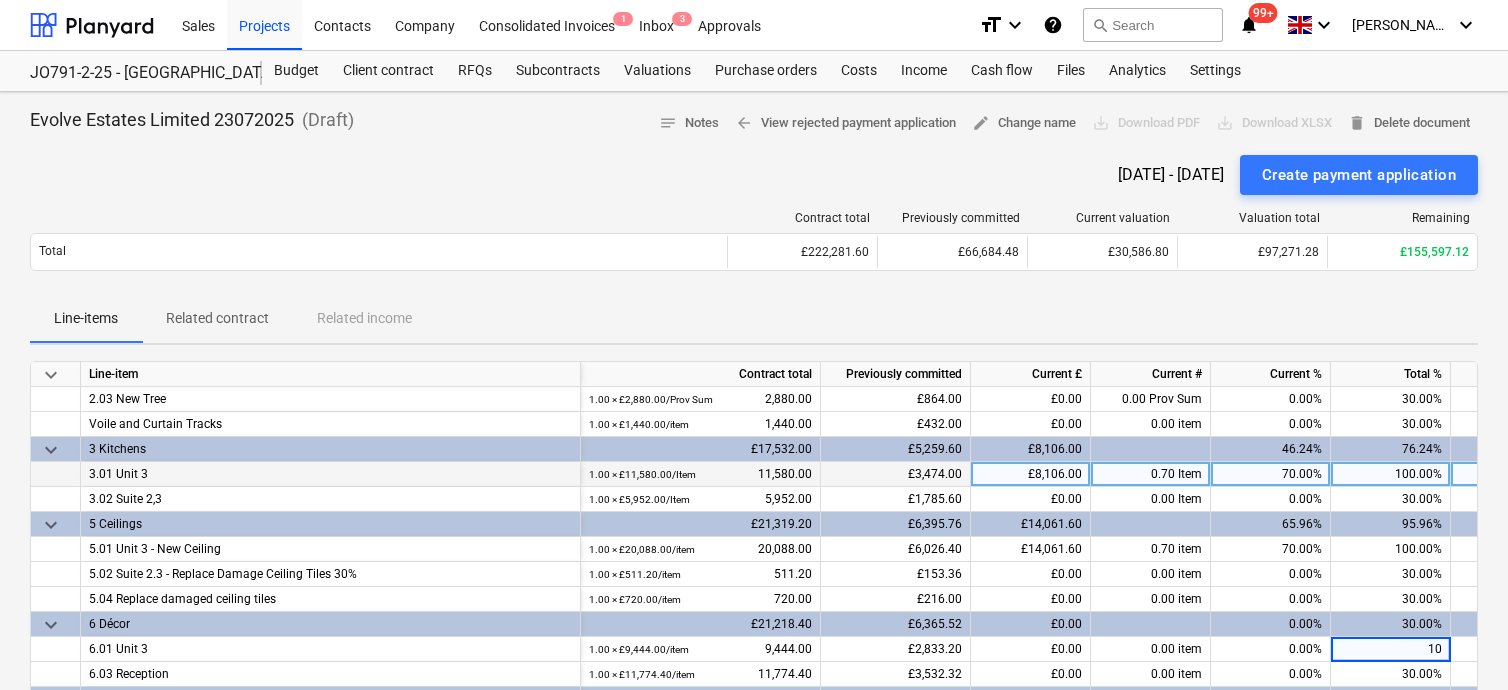 type on "100" 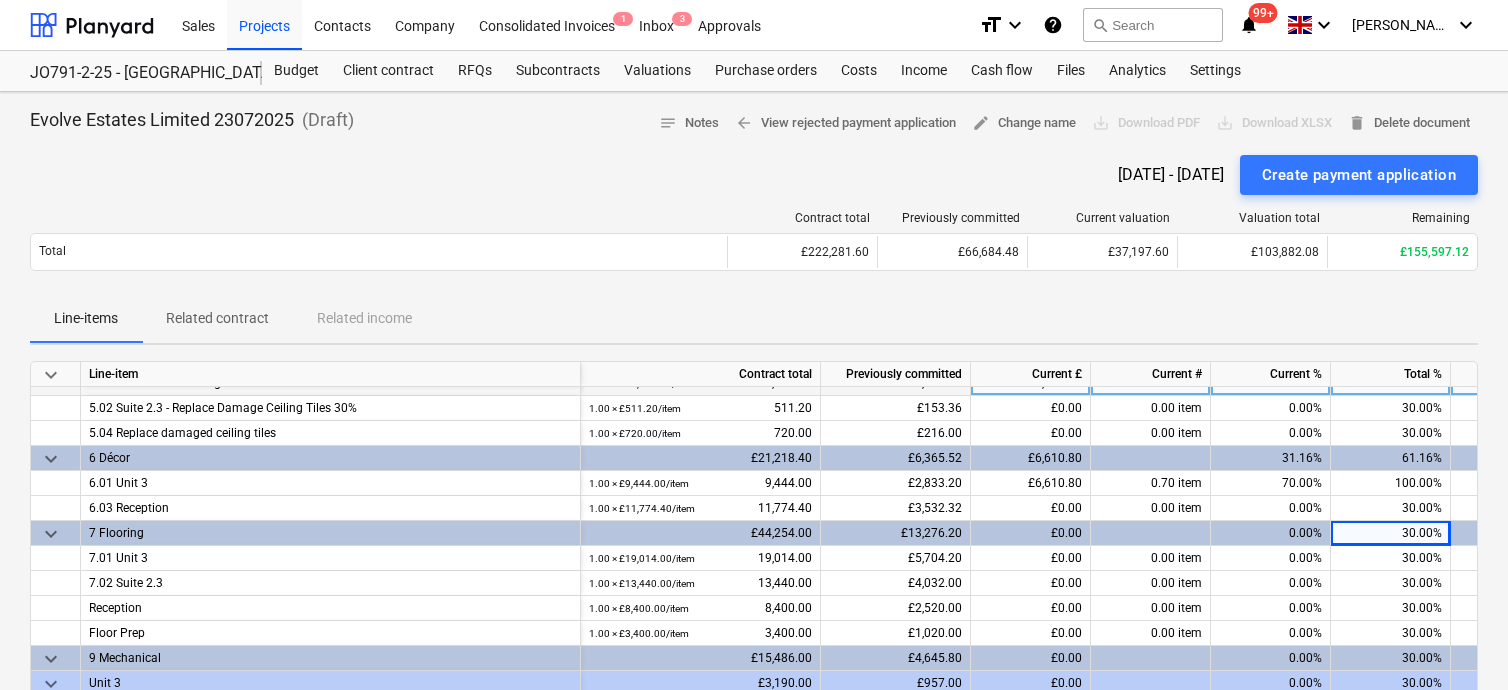 scroll, scrollTop: 400, scrollLeft: 0, axis: vertical 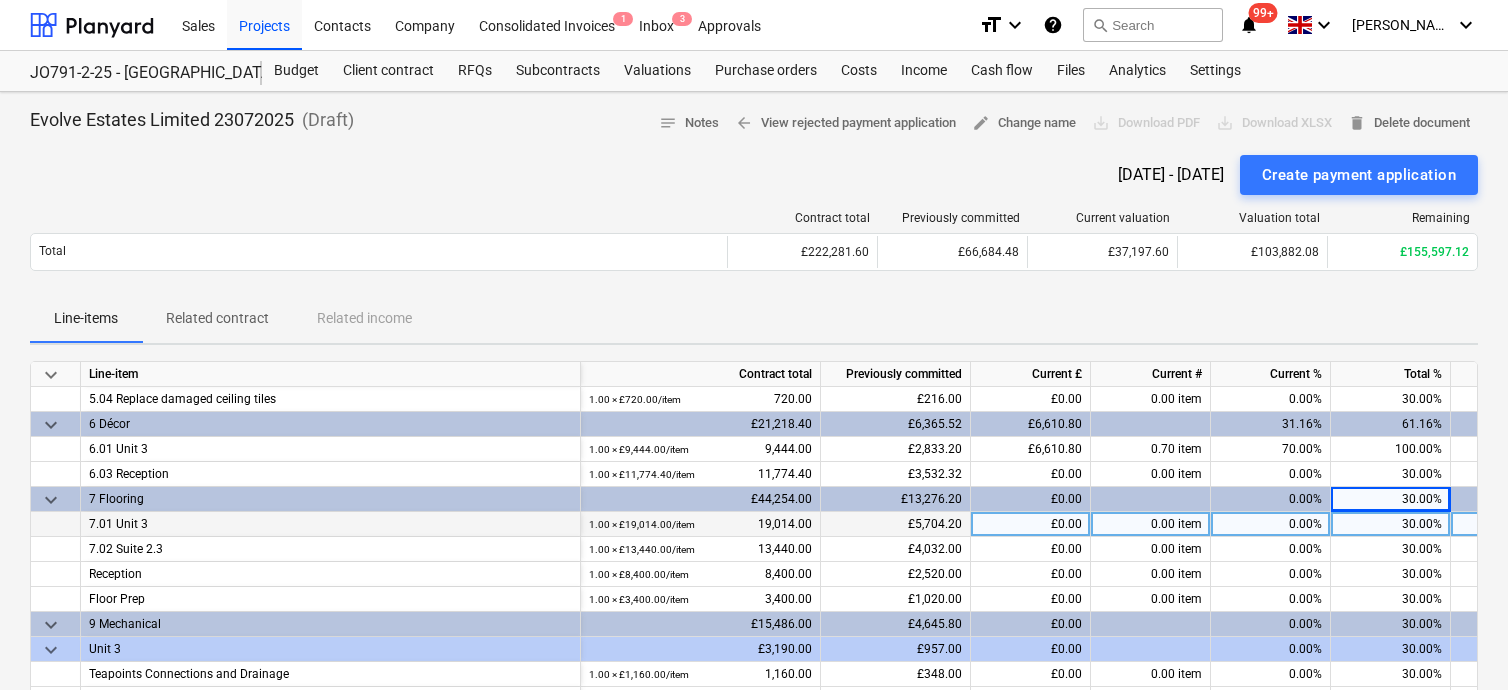click on "30.00%" at bounding box center (1391, 524) 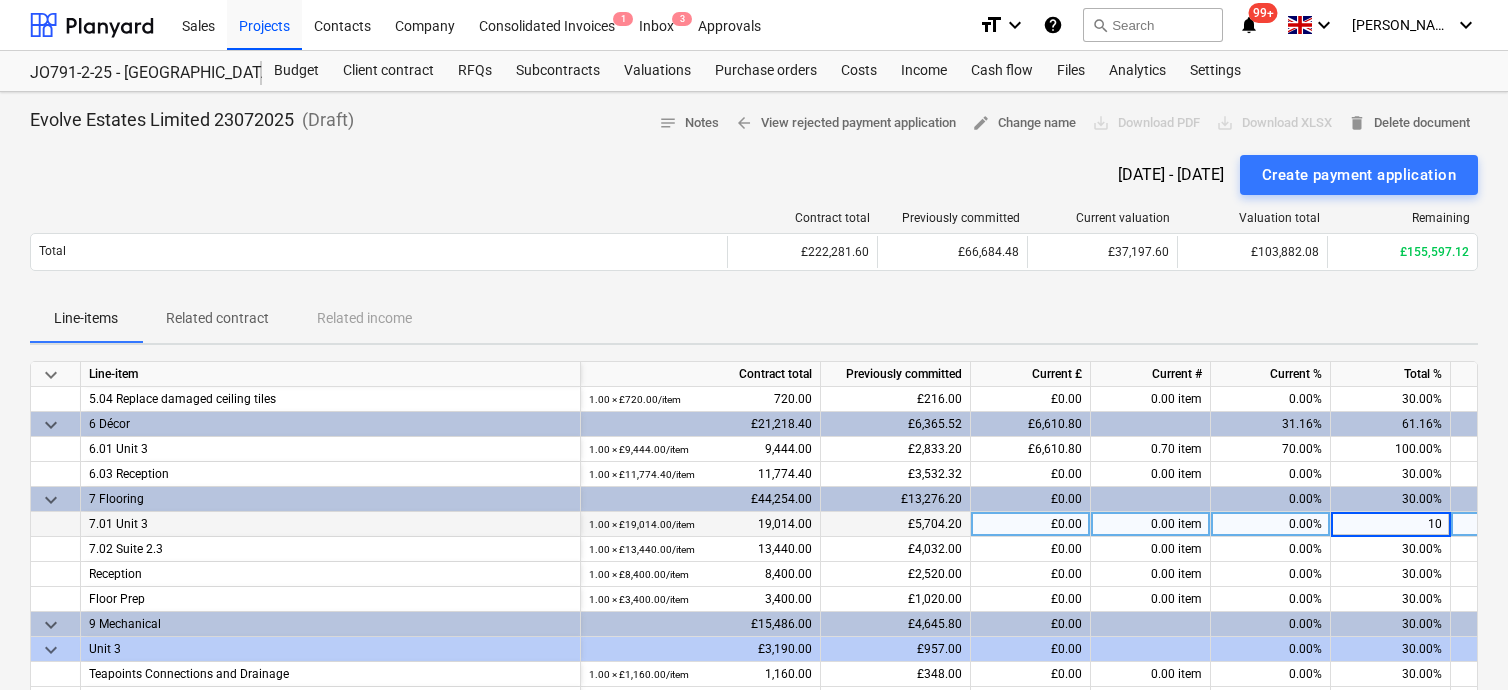 type on "100" 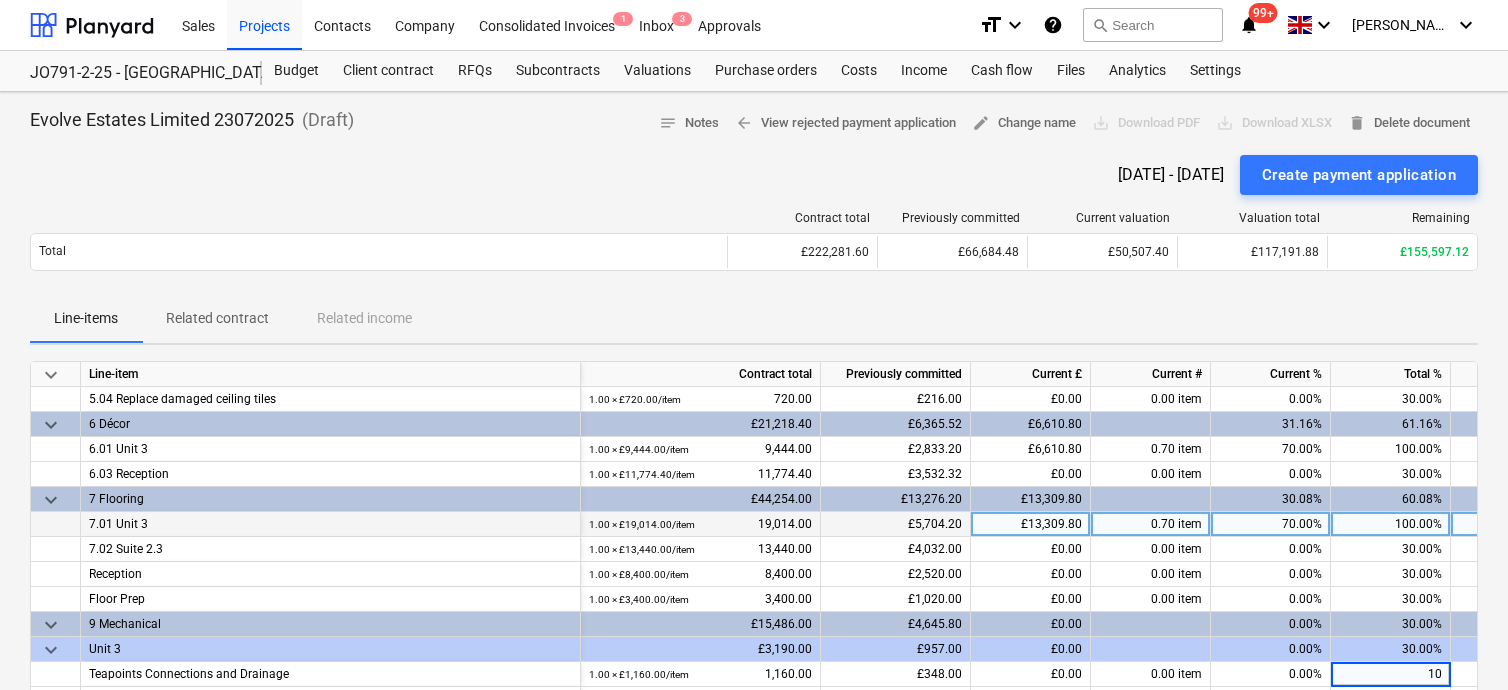 type on "100" 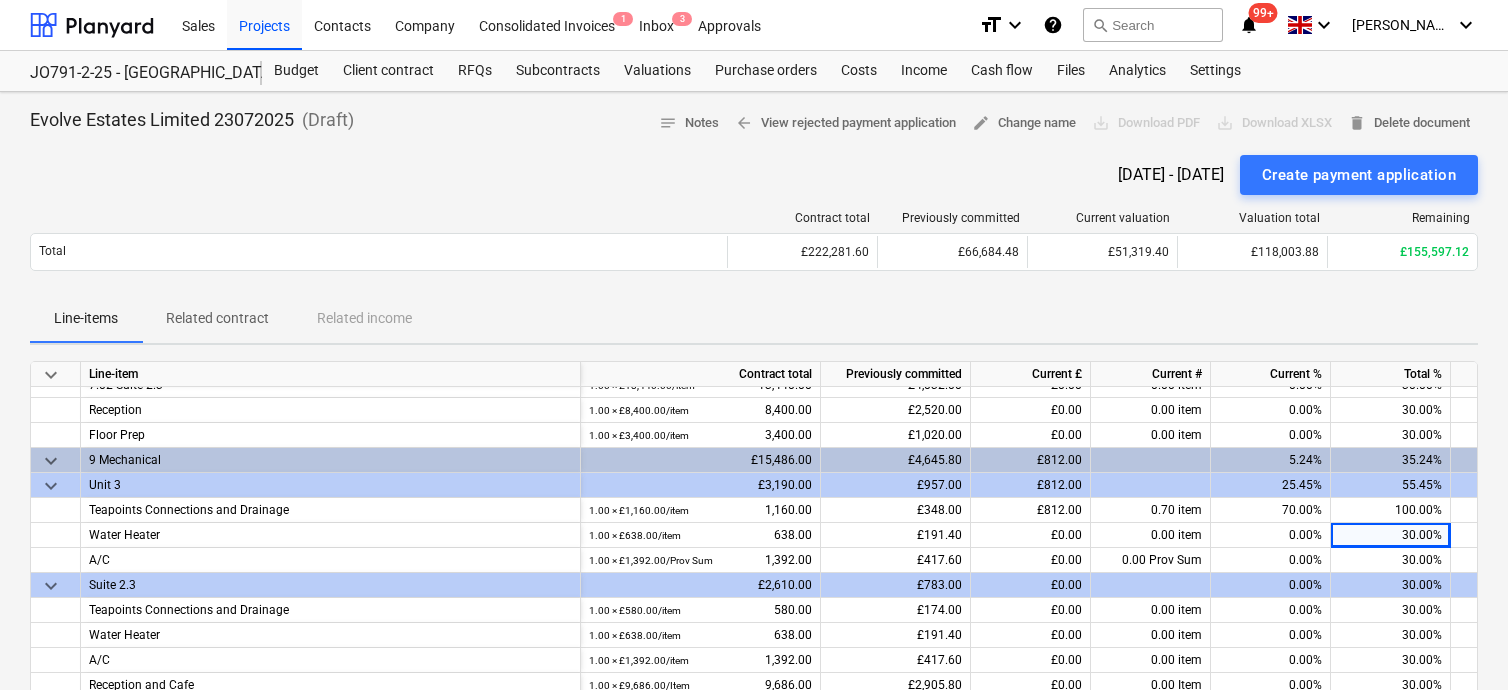 scroll, scrollTop: 600, scrollLeft: 0, axis: vertical 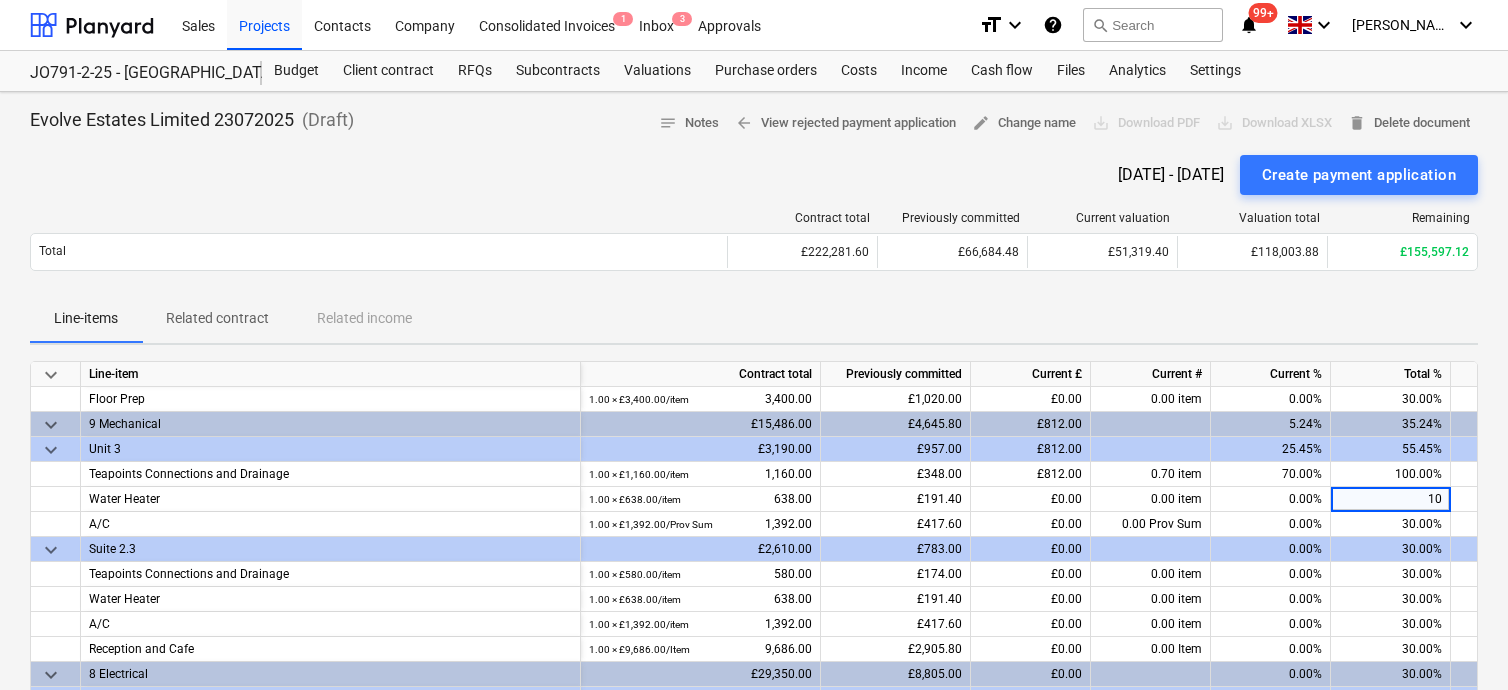 type on "100" 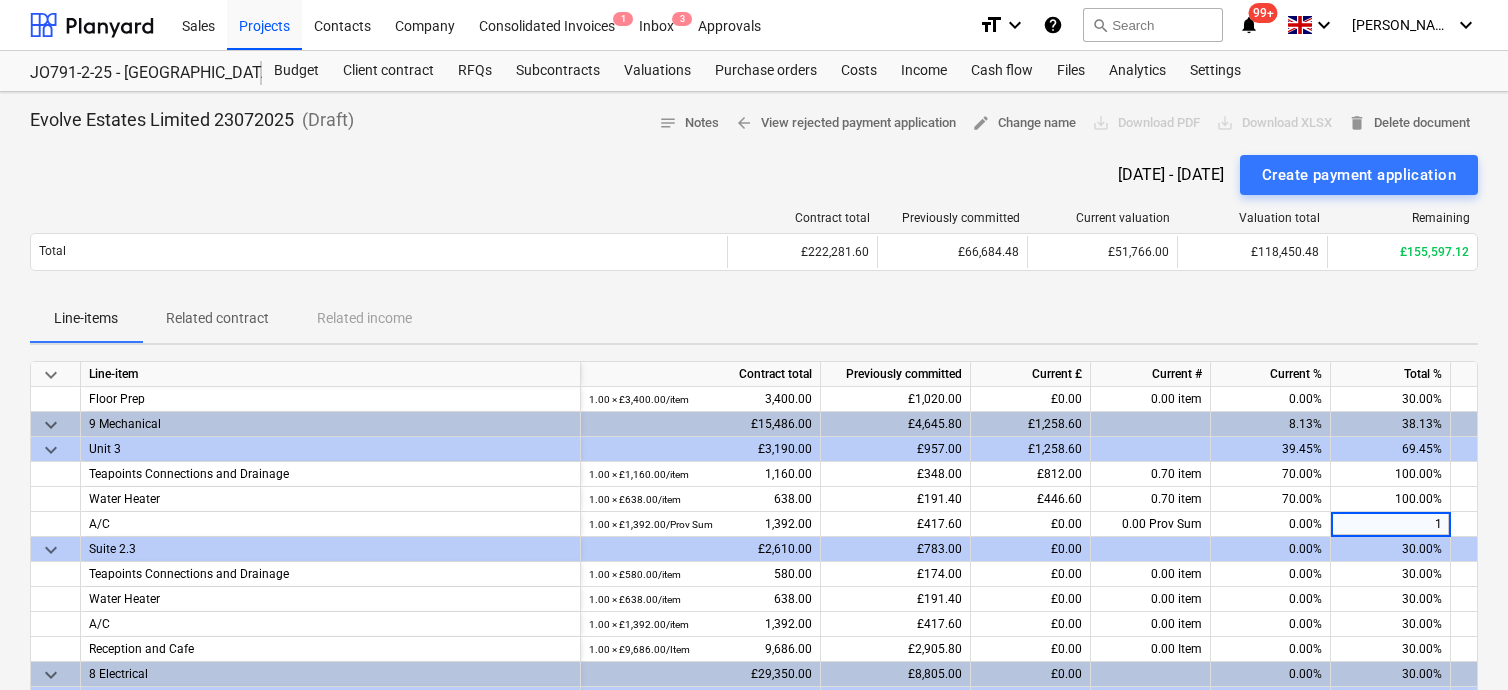 type on "10" 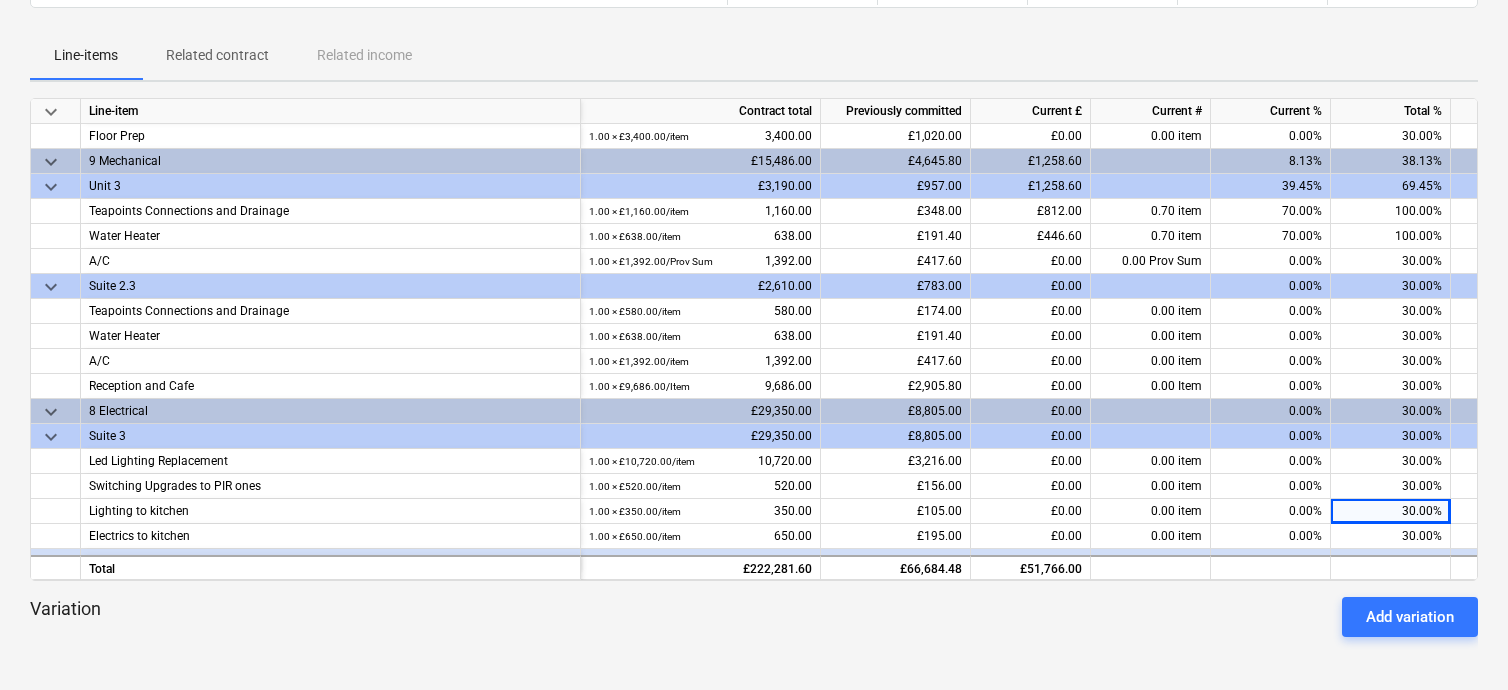 scroll, scrollTop: 300, scrollLeft: 0, axis: vertical 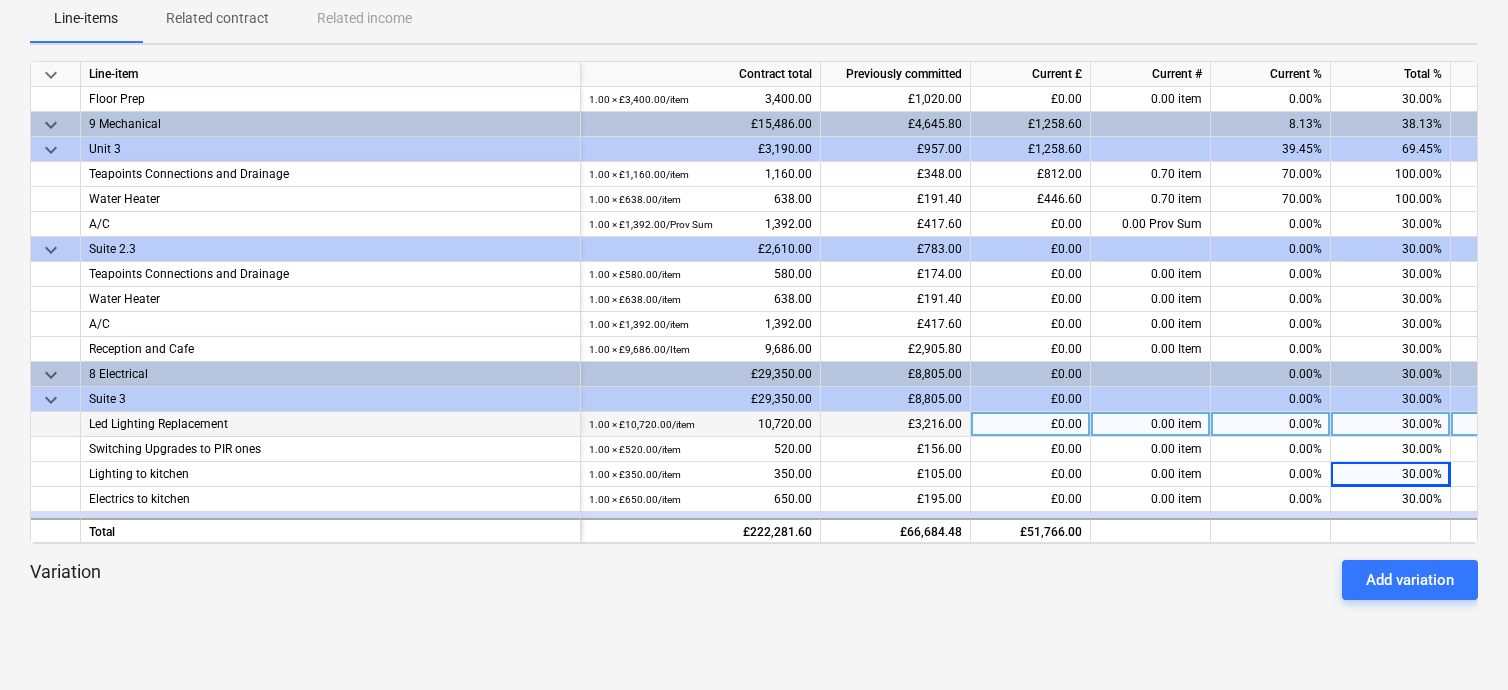 click on "30.00%" at bounding box center [1391, 424] 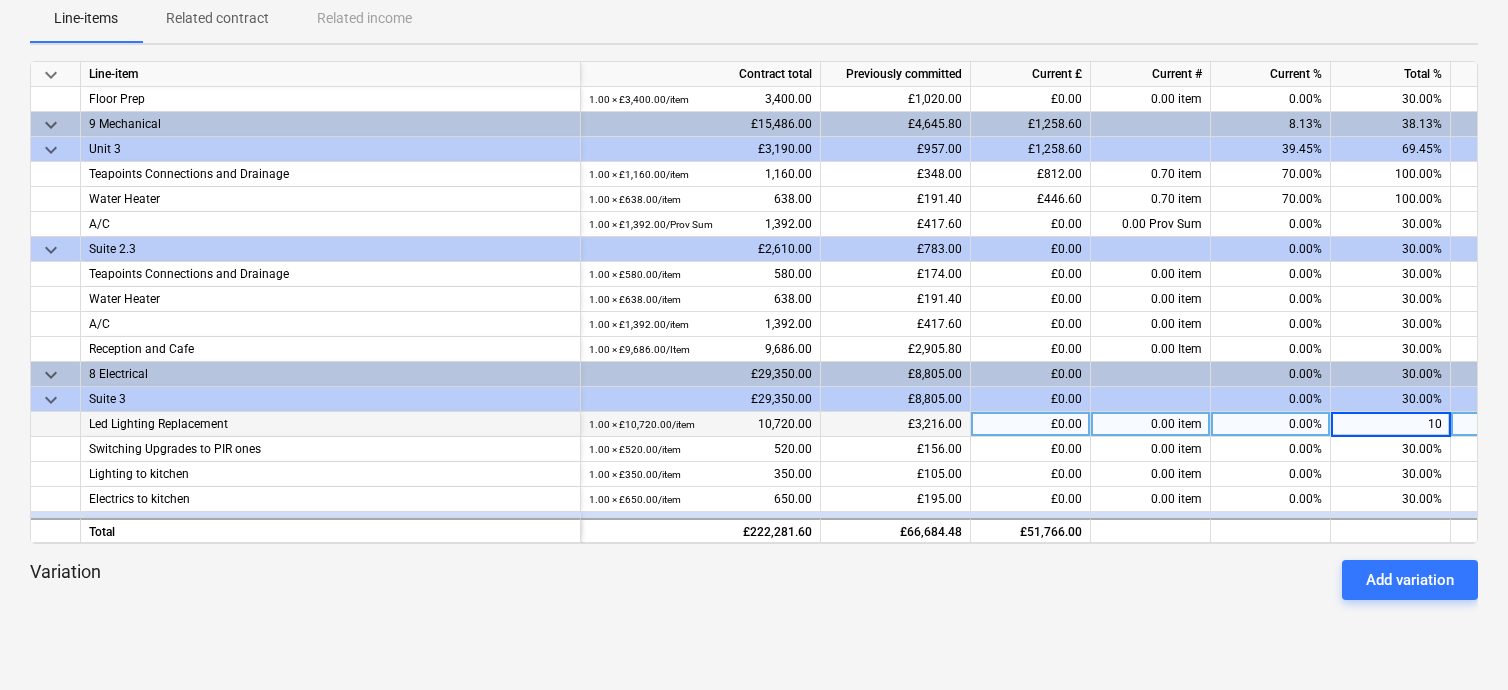 type on "100" 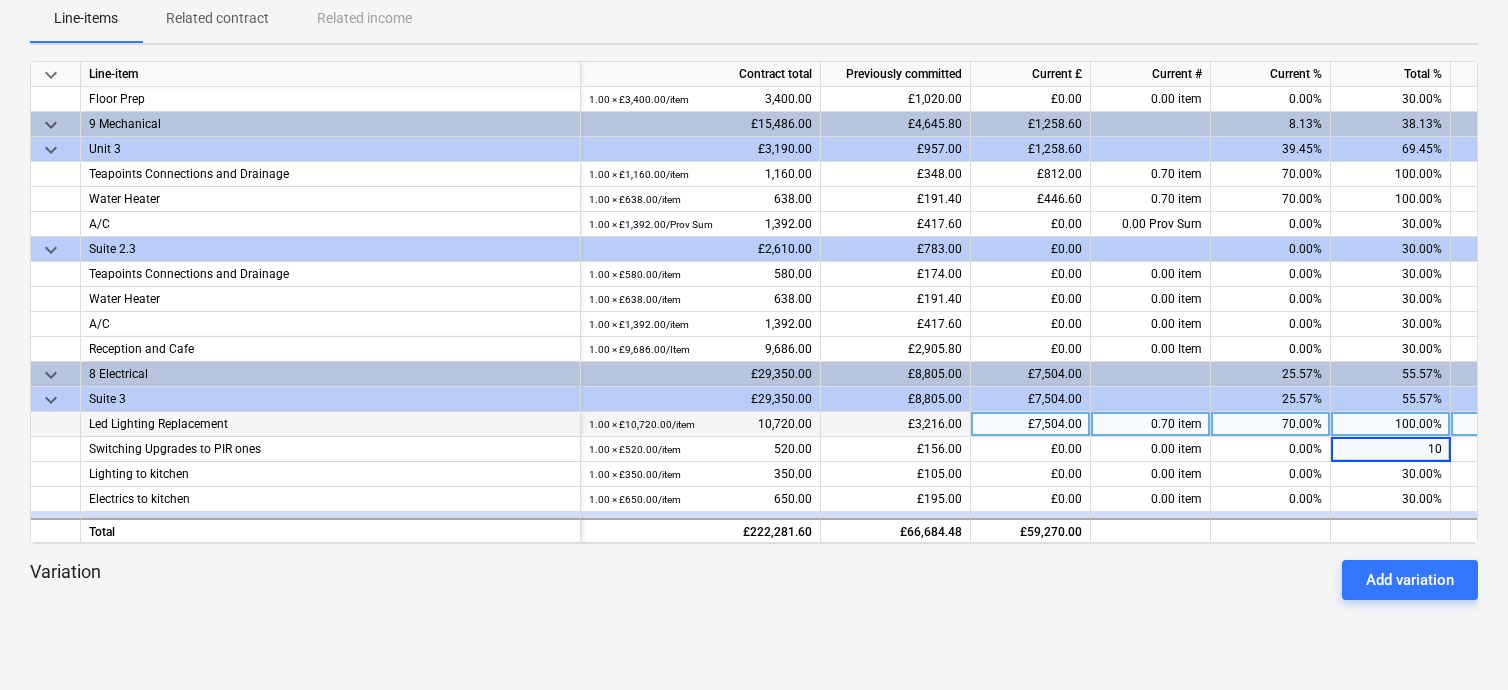 type on "100" 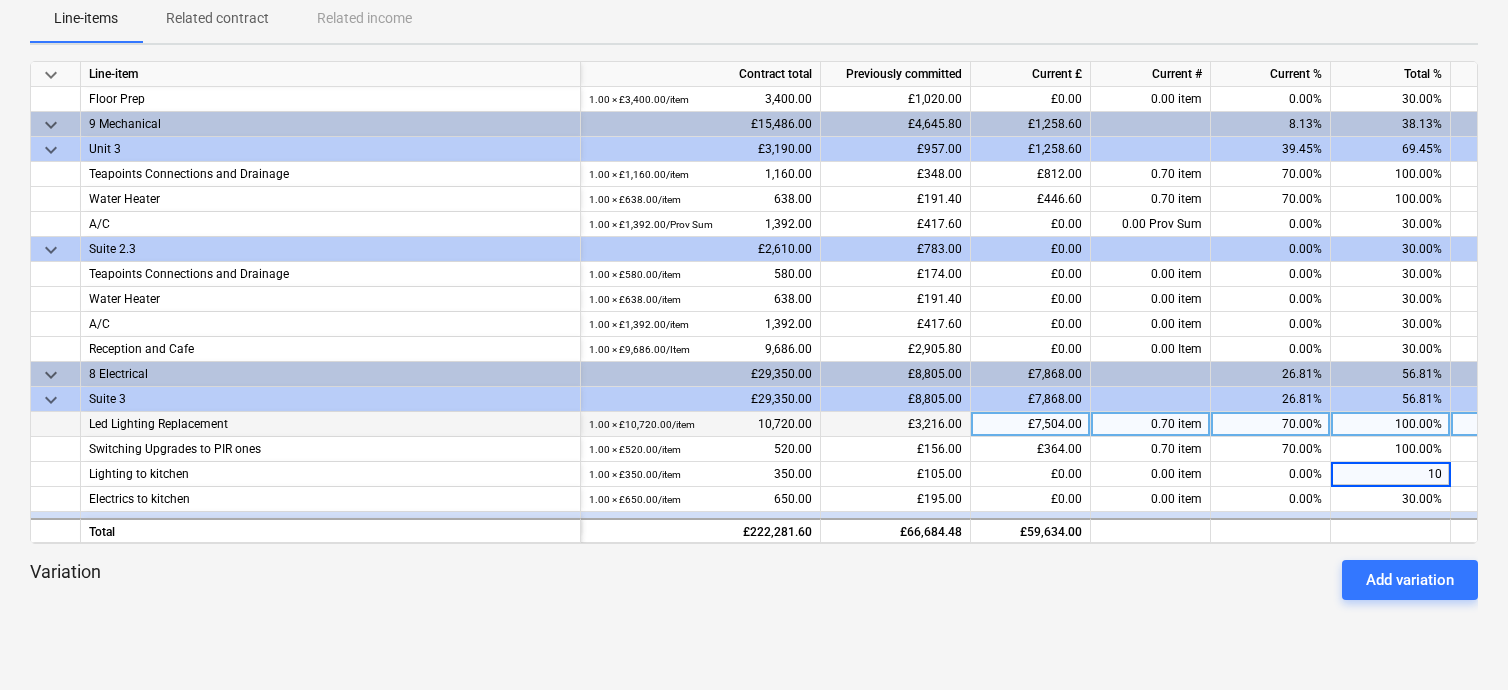 type on "100" 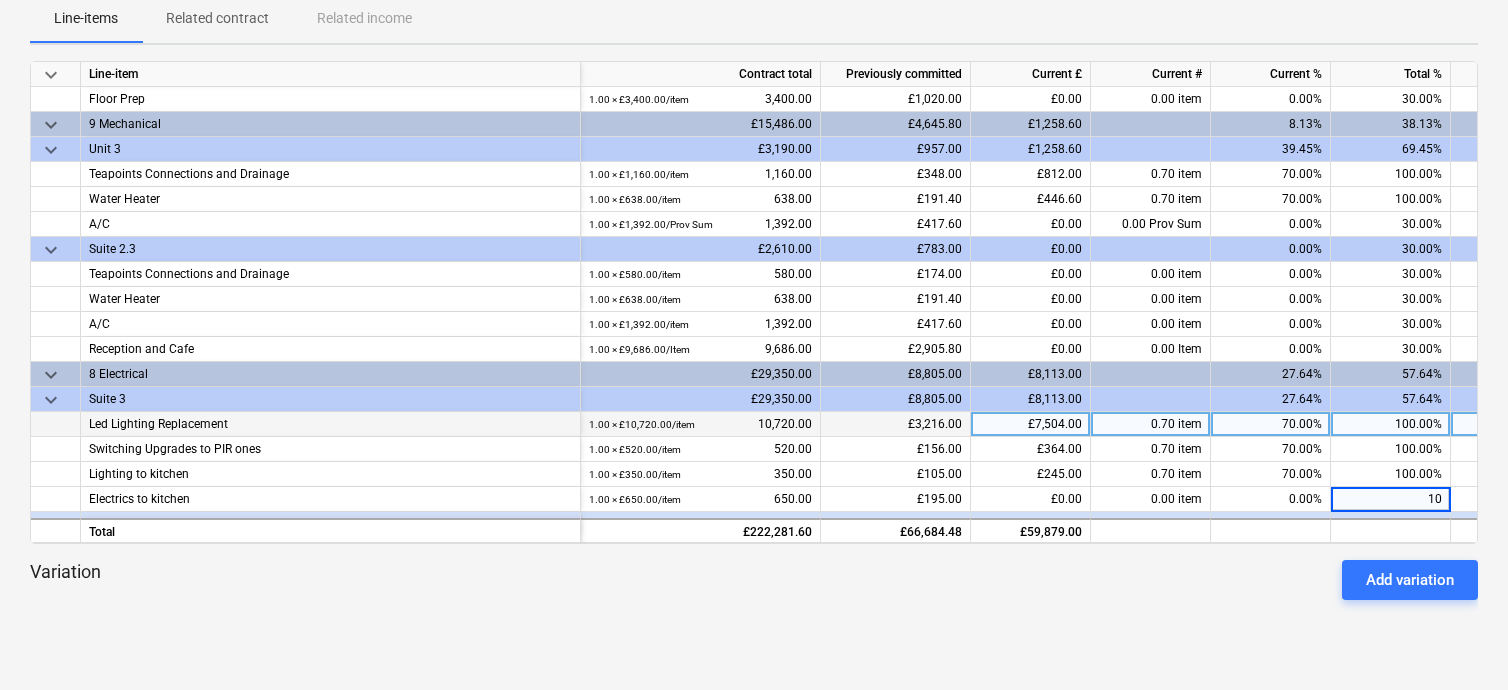 type on "100" 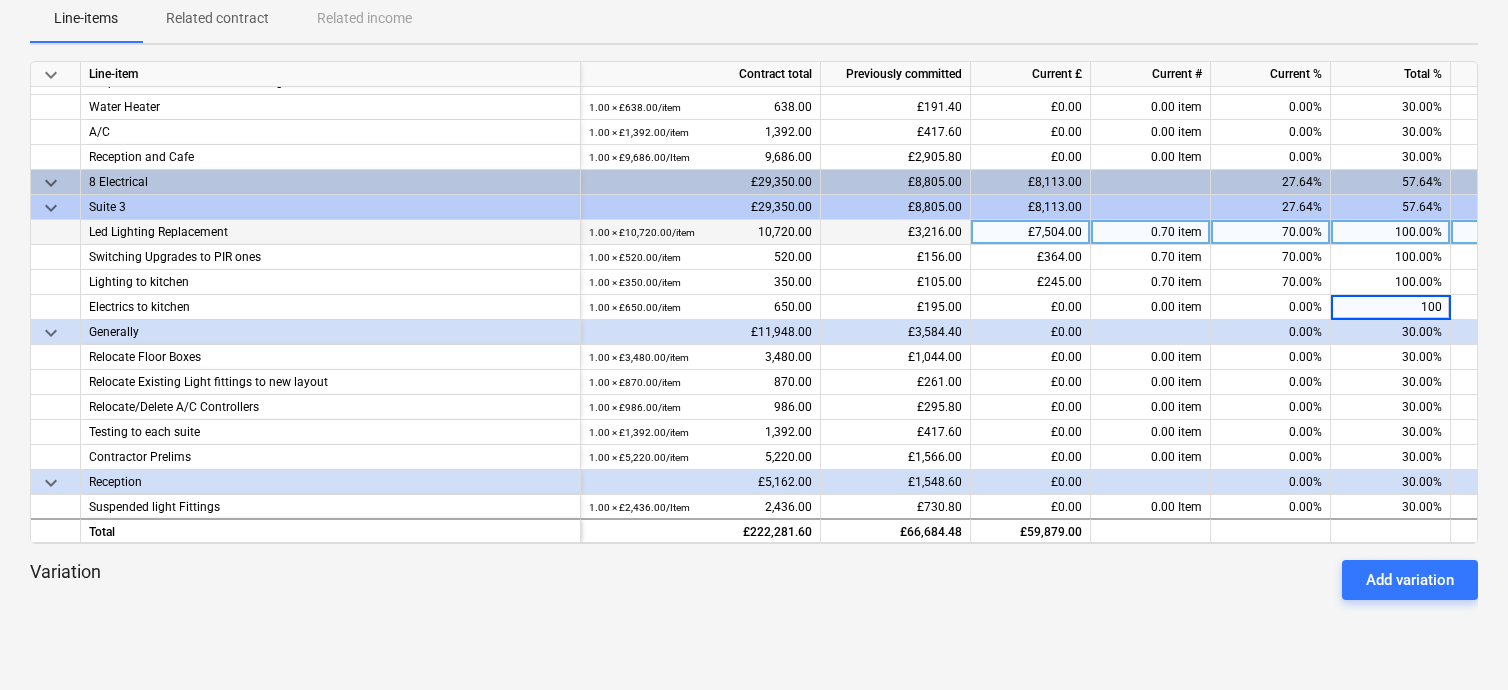 scroll, scrollTop: 800, scrollLeft: 0, axis: vertical 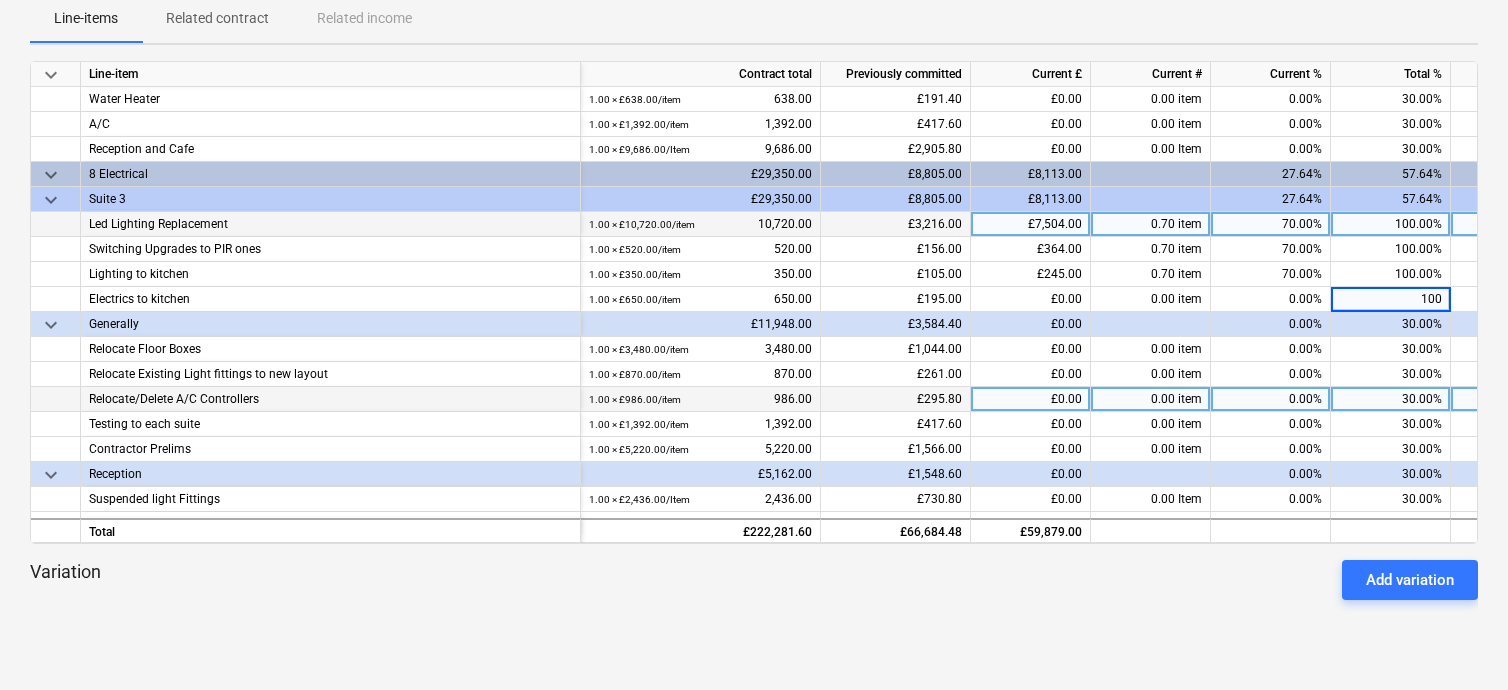 click on "30.00%" at bounding box center [1391, 399] 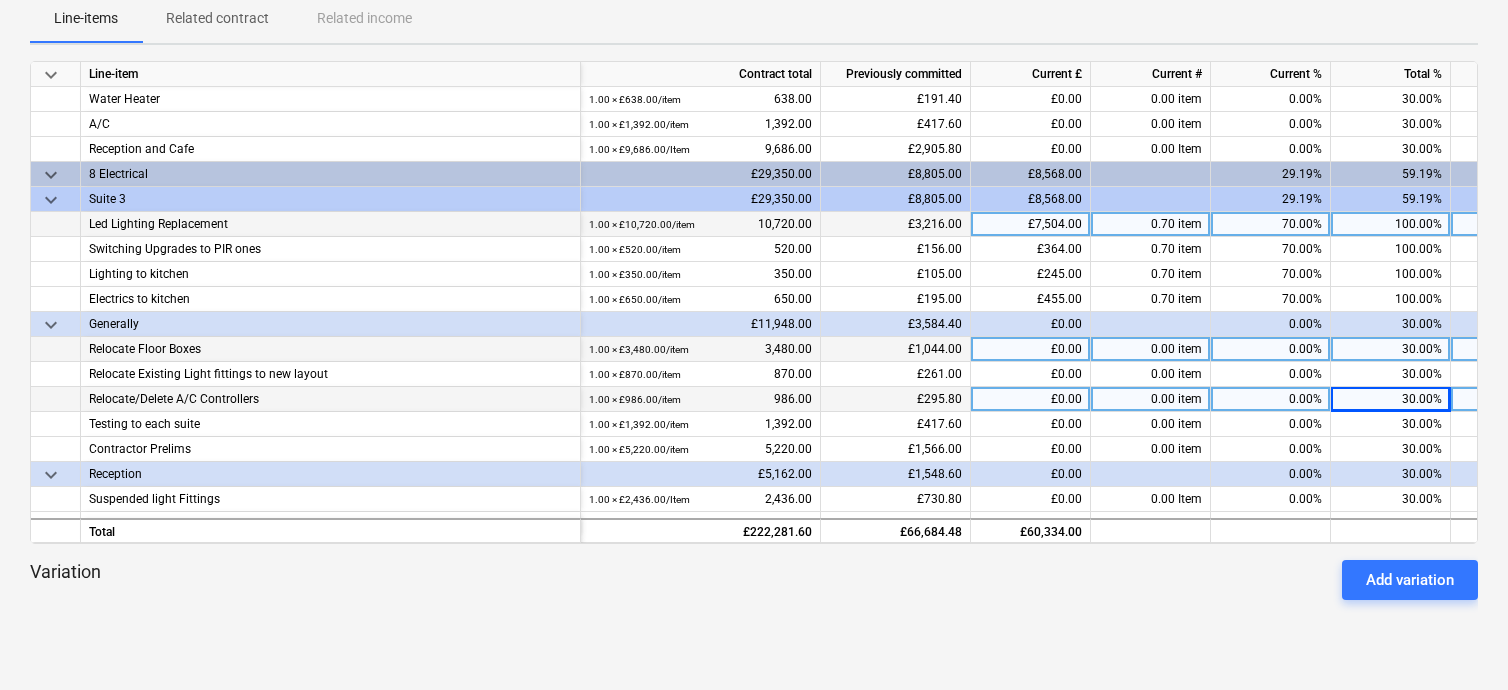 click on "30.00%" at bounding box center [1391, 349] 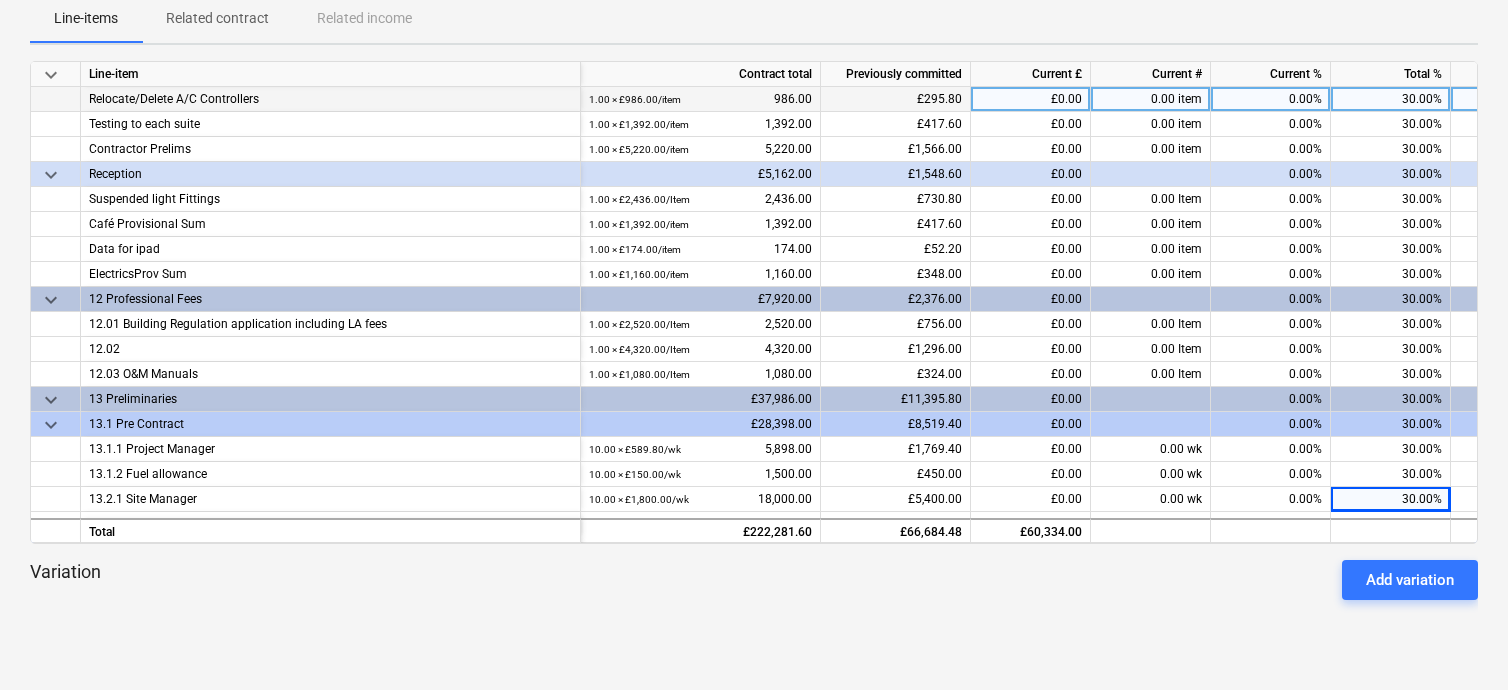 scroll, scrollTop: 1124, scrollLeft: 0, axis: vertical 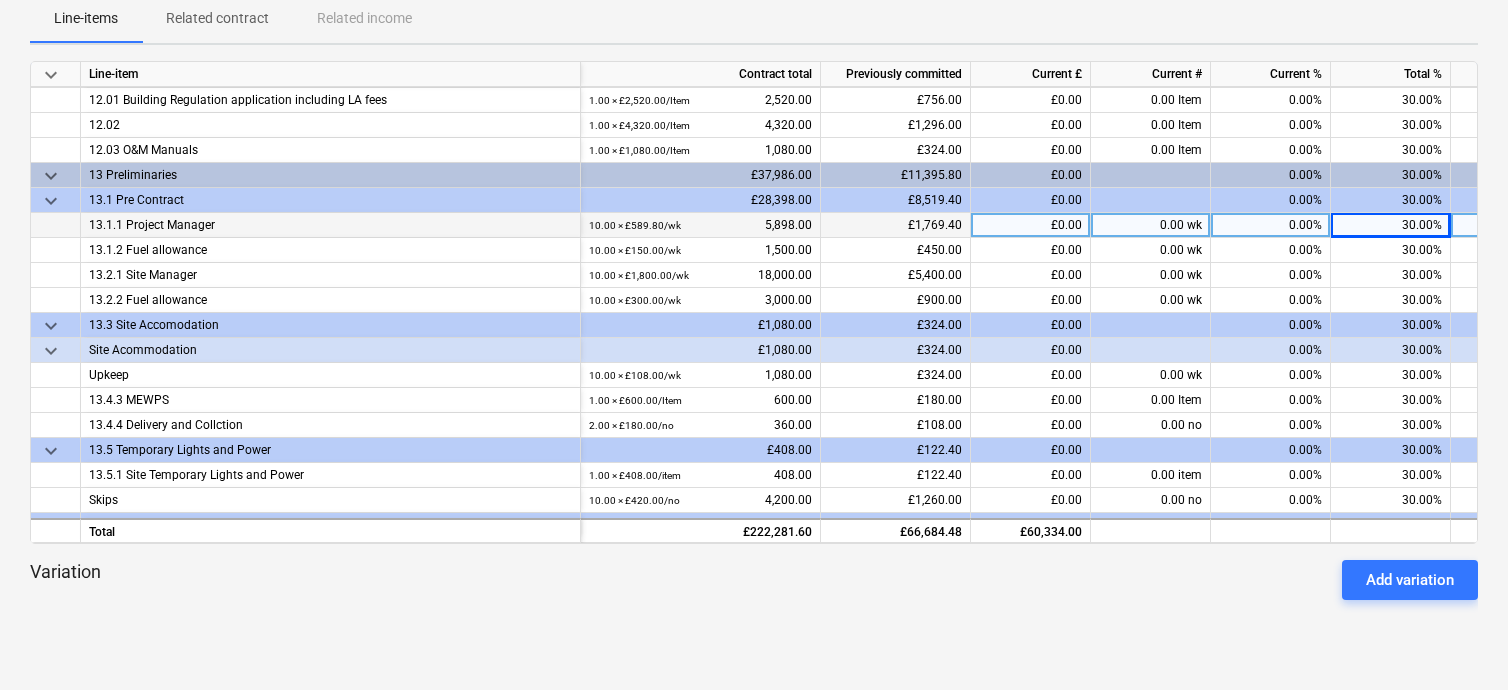 click on "30.00%" at bounding box center (1391, 225) 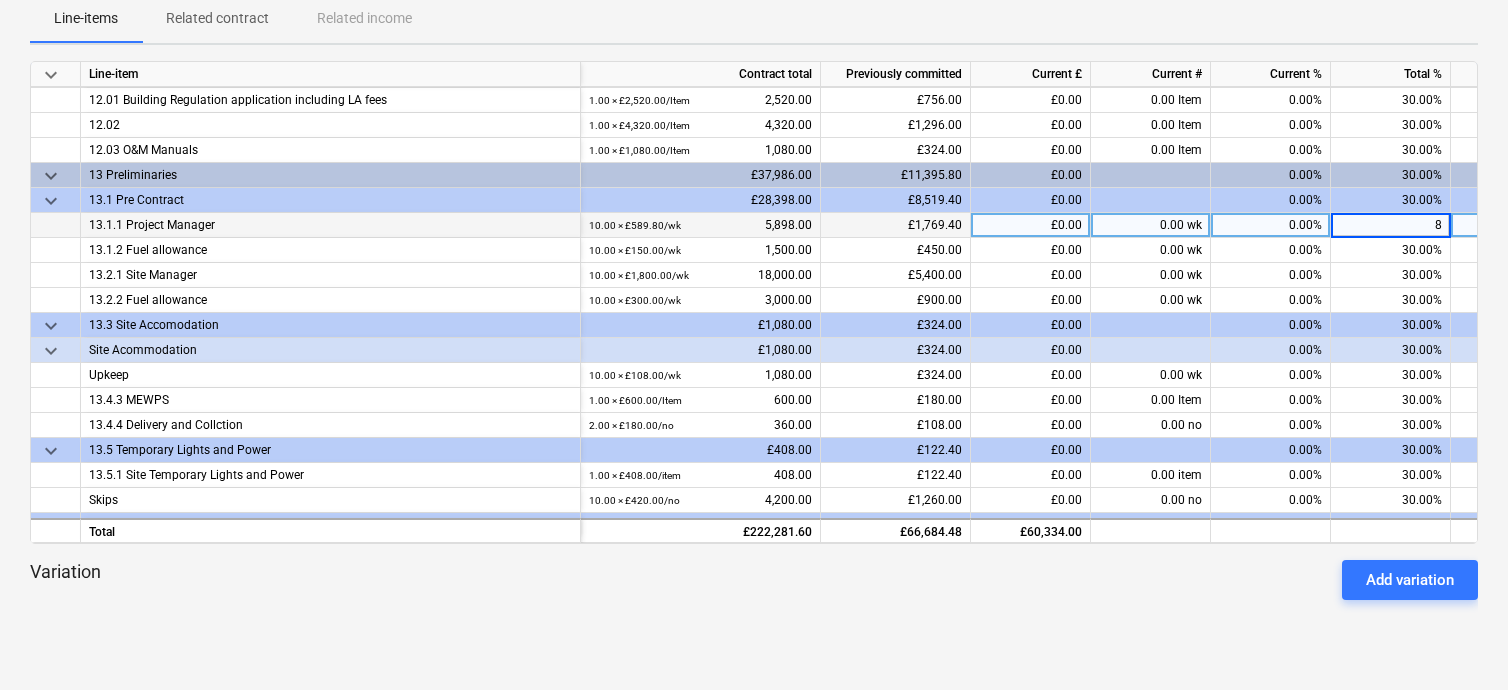 type on "80" 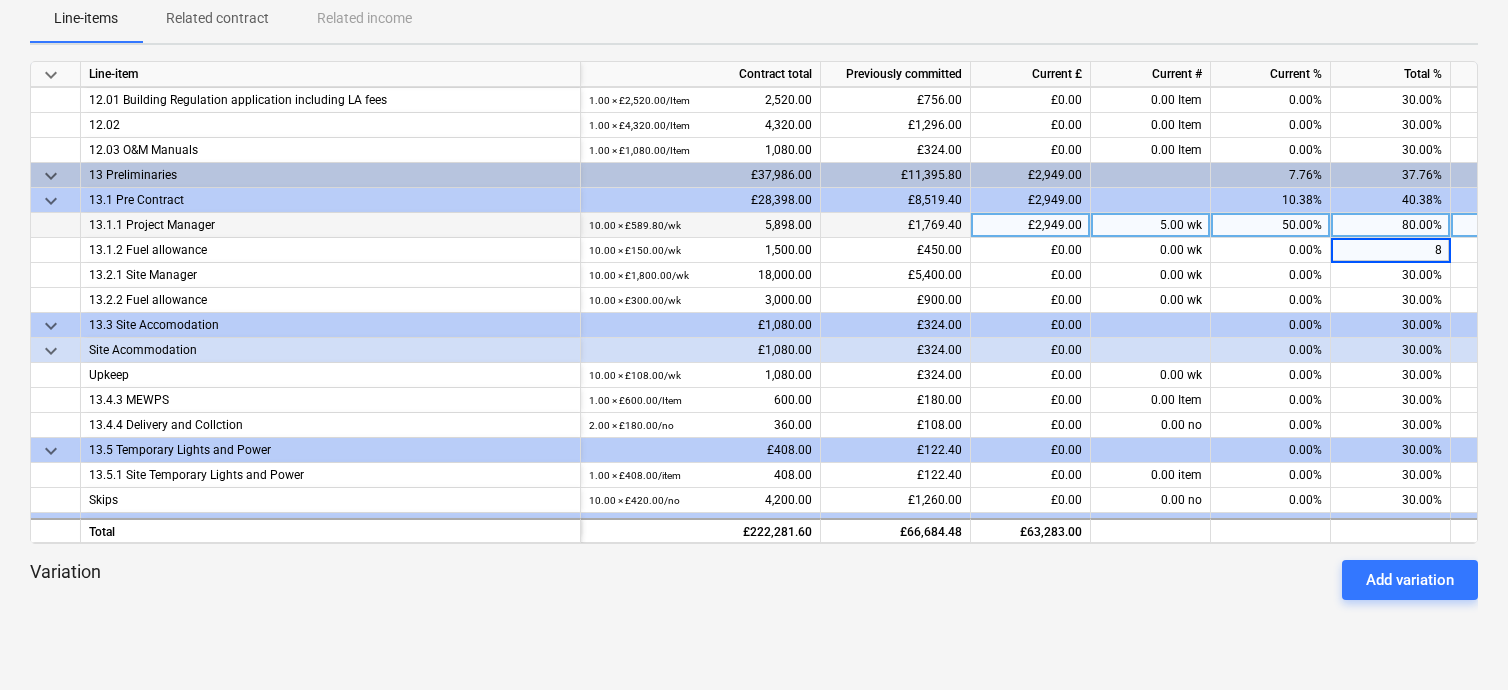 type on "80" 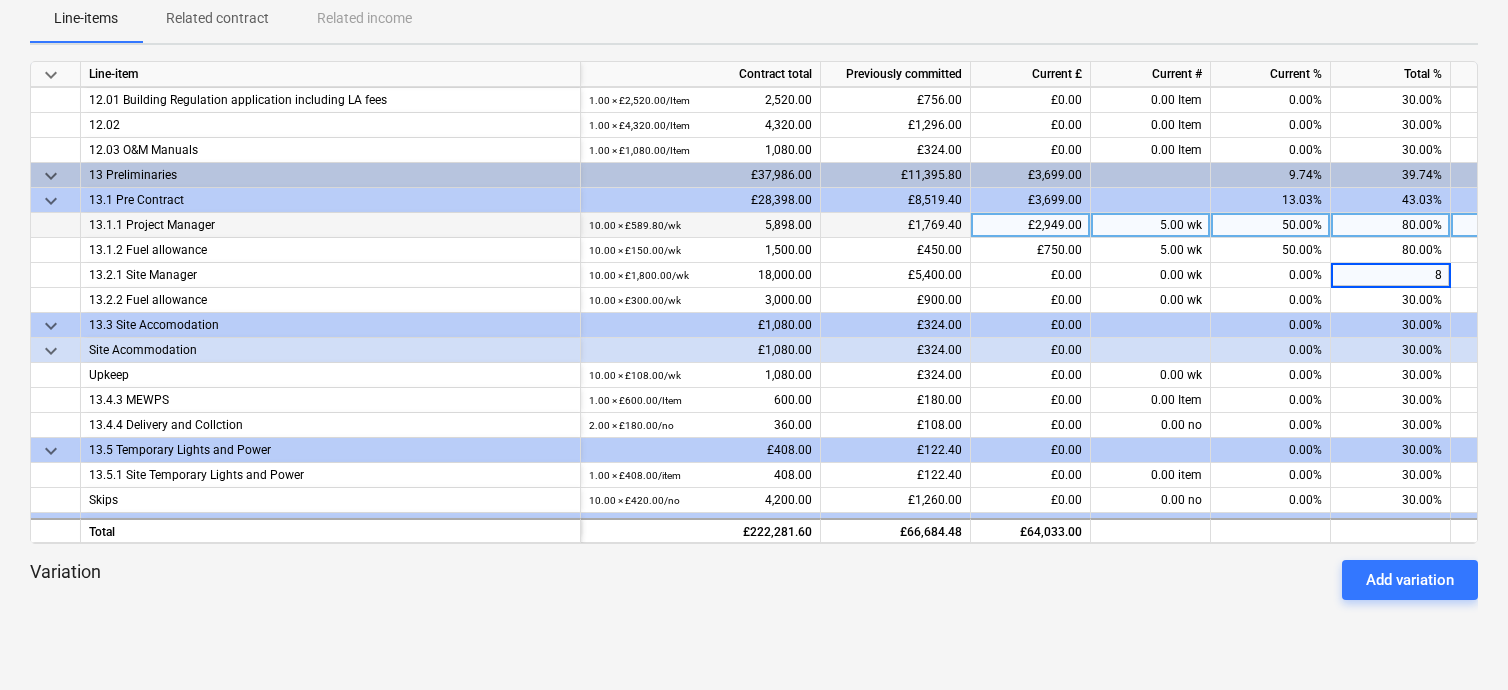 type on "80" 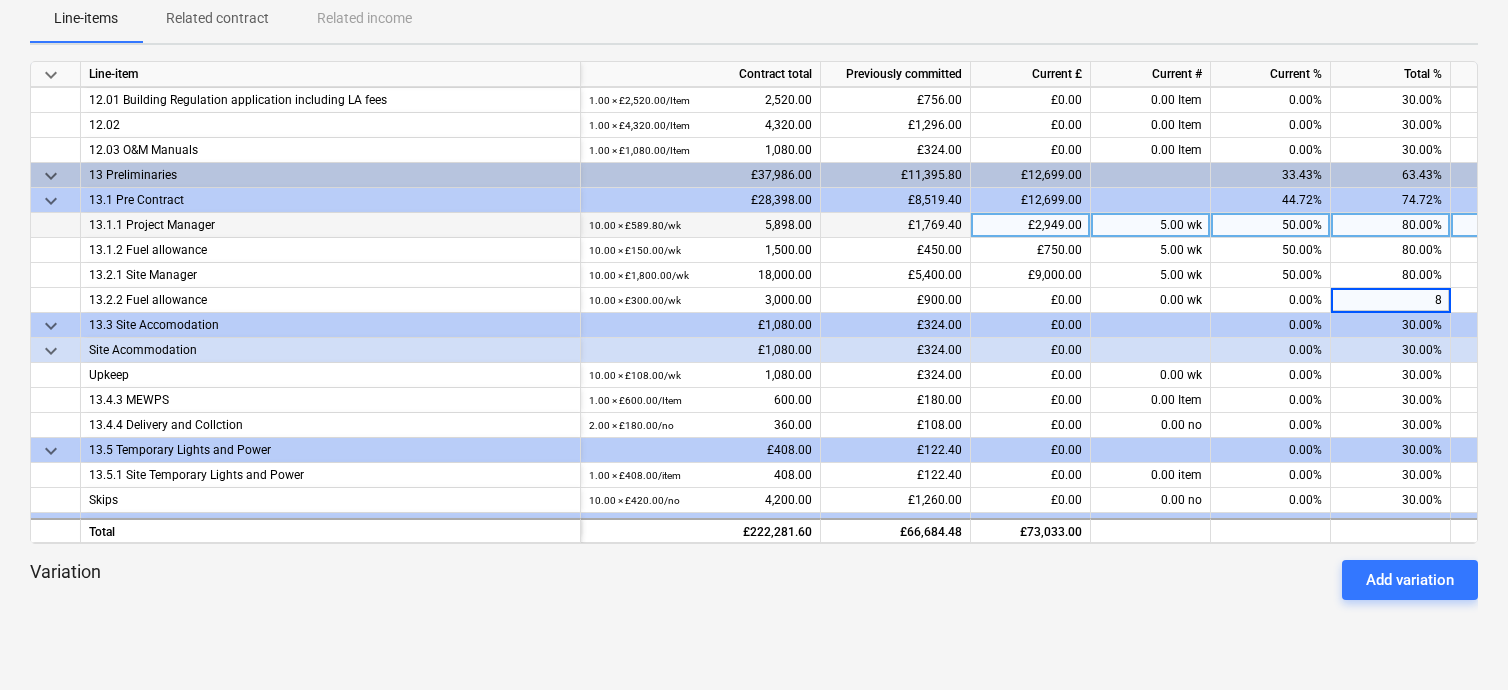 type on "80" 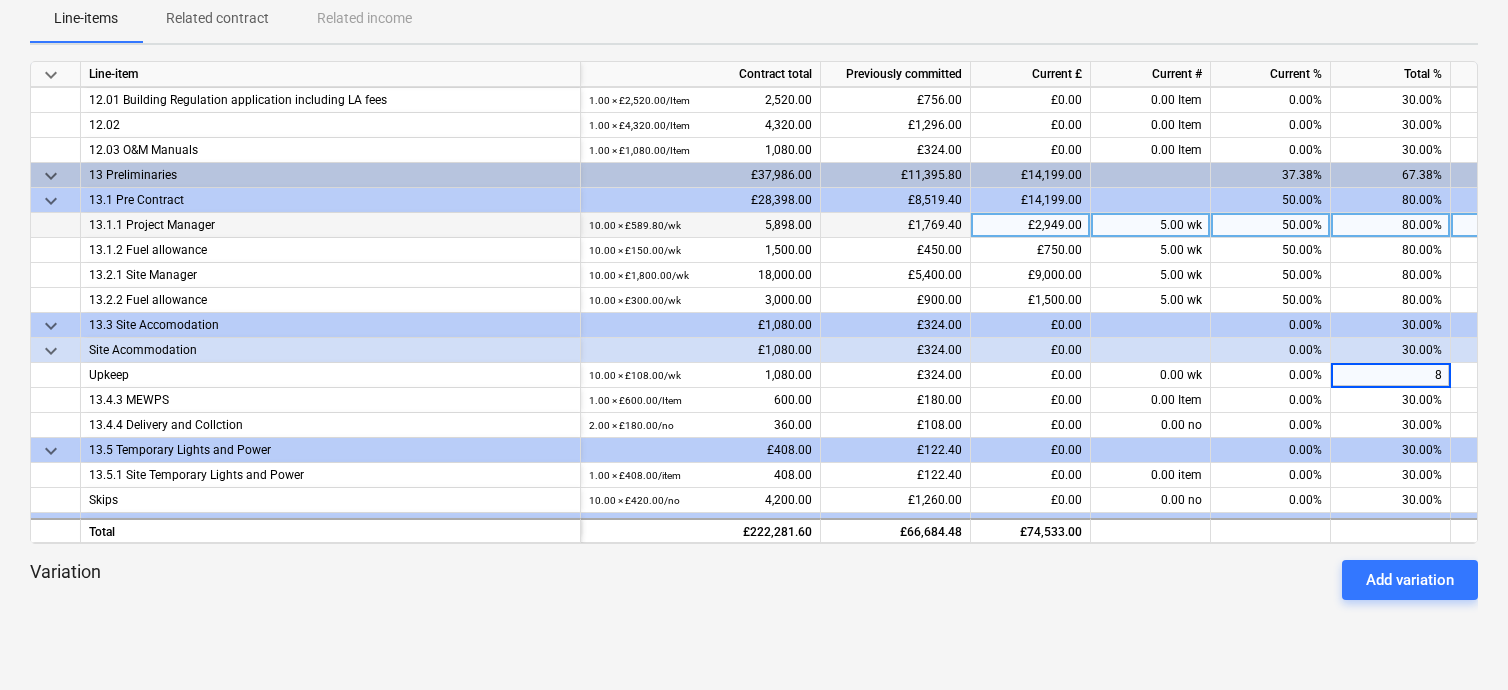 type on "80" 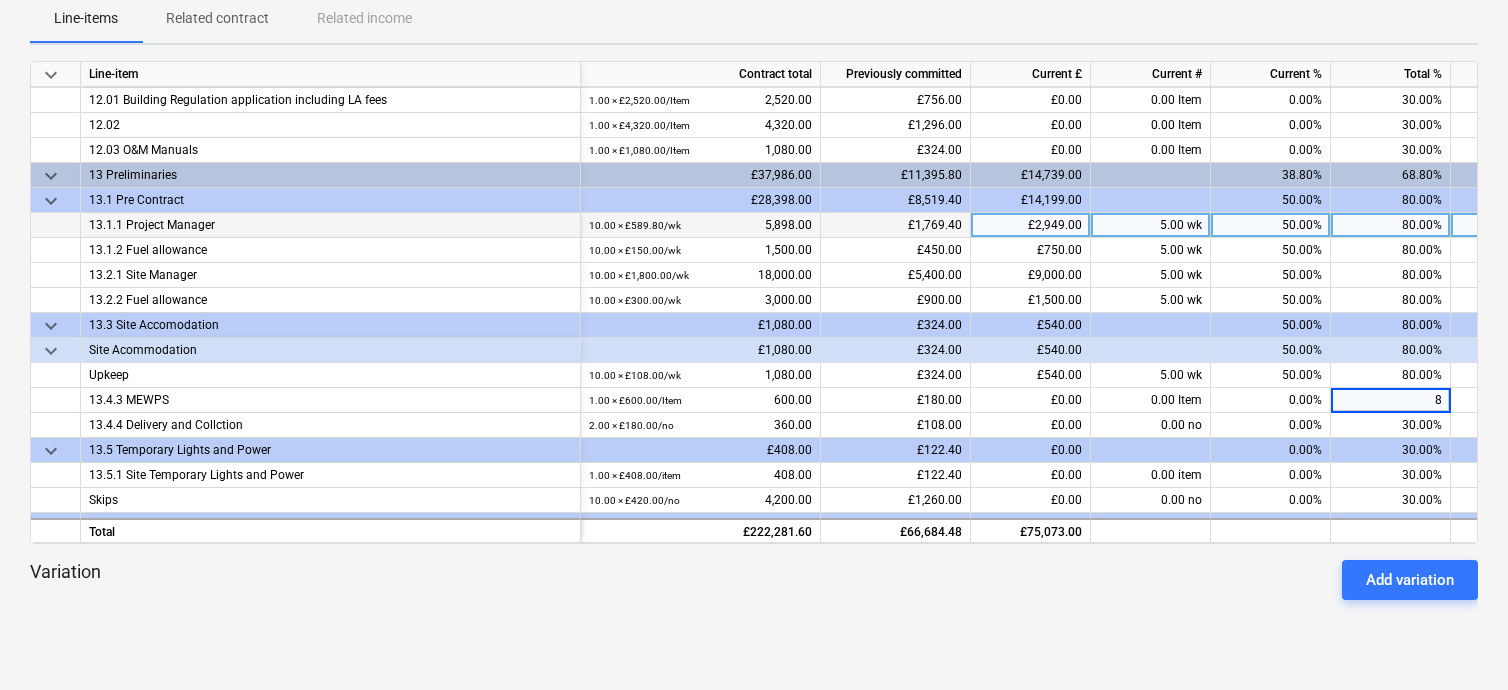 type on "80" 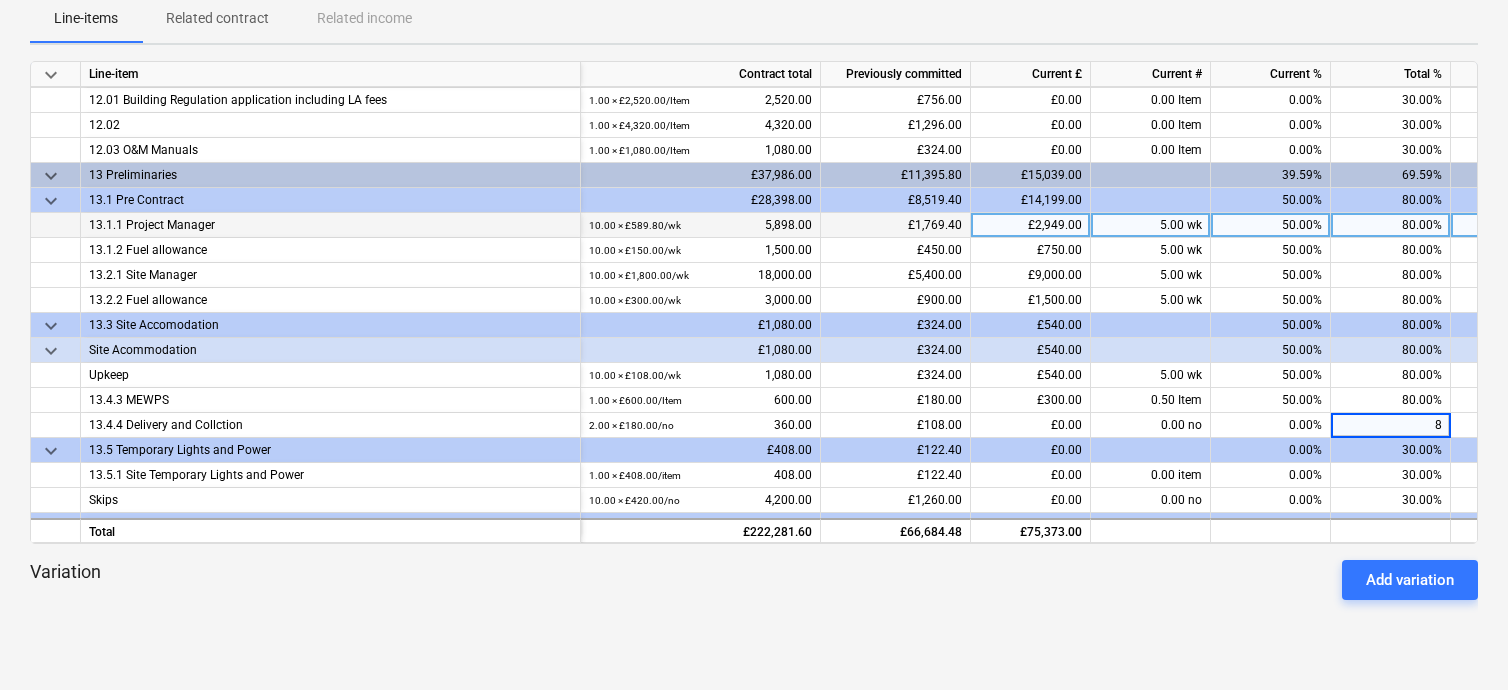 type on "80" 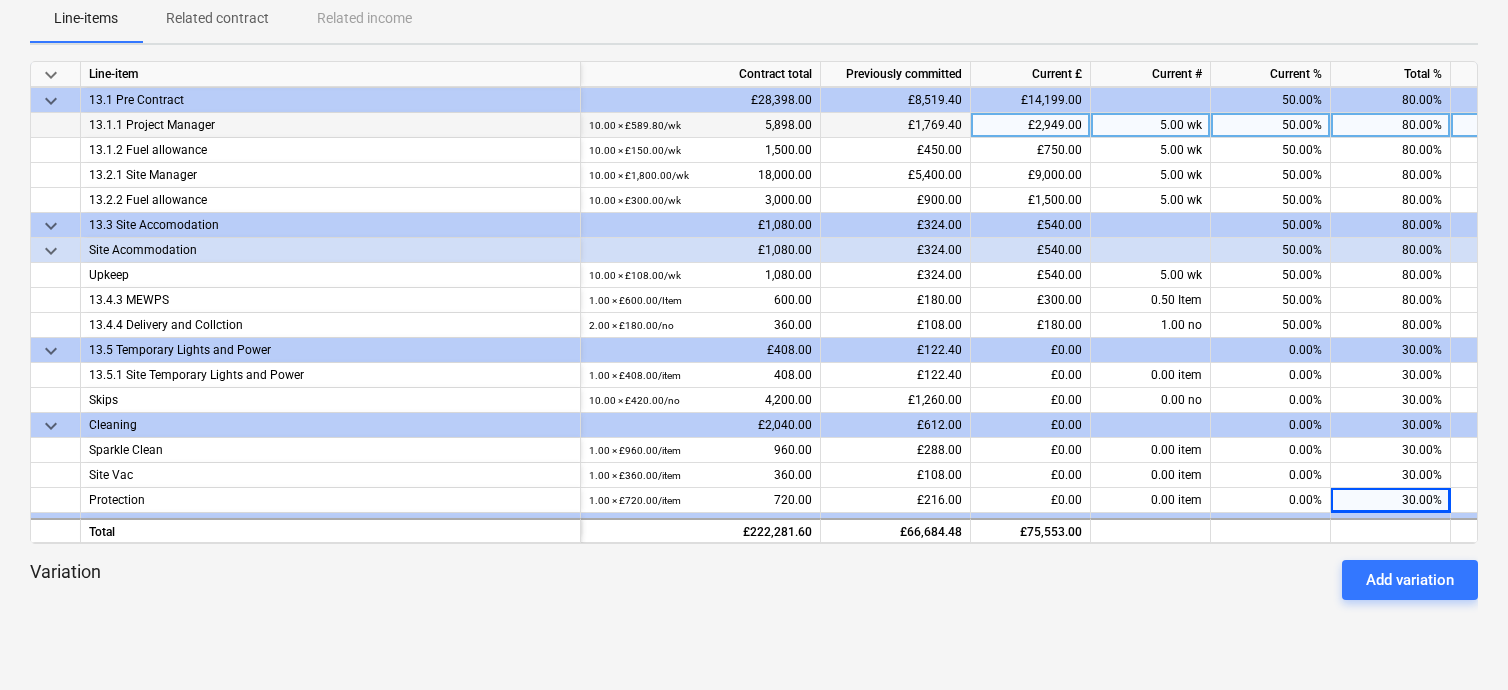 scroll, scrollTop: 1475, scrollLeft: 0, axis: vertical 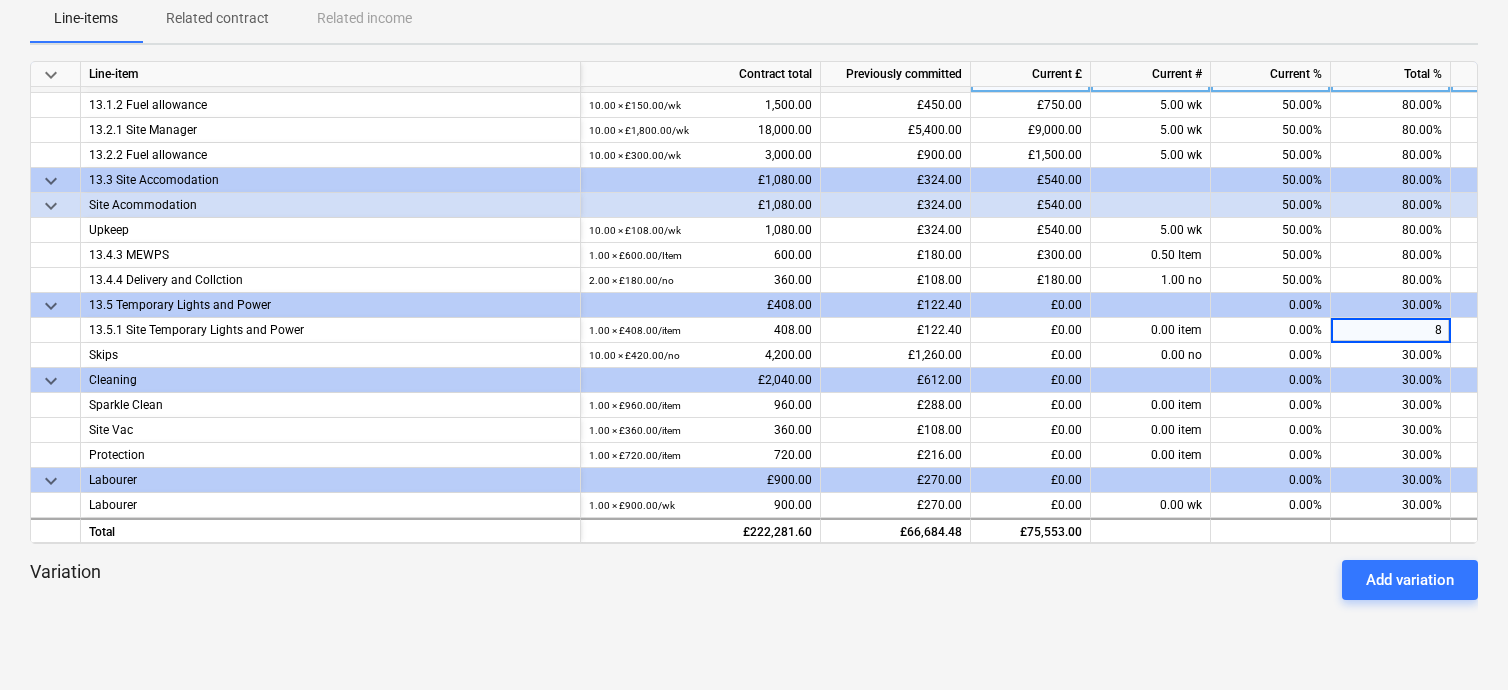 type on "80" 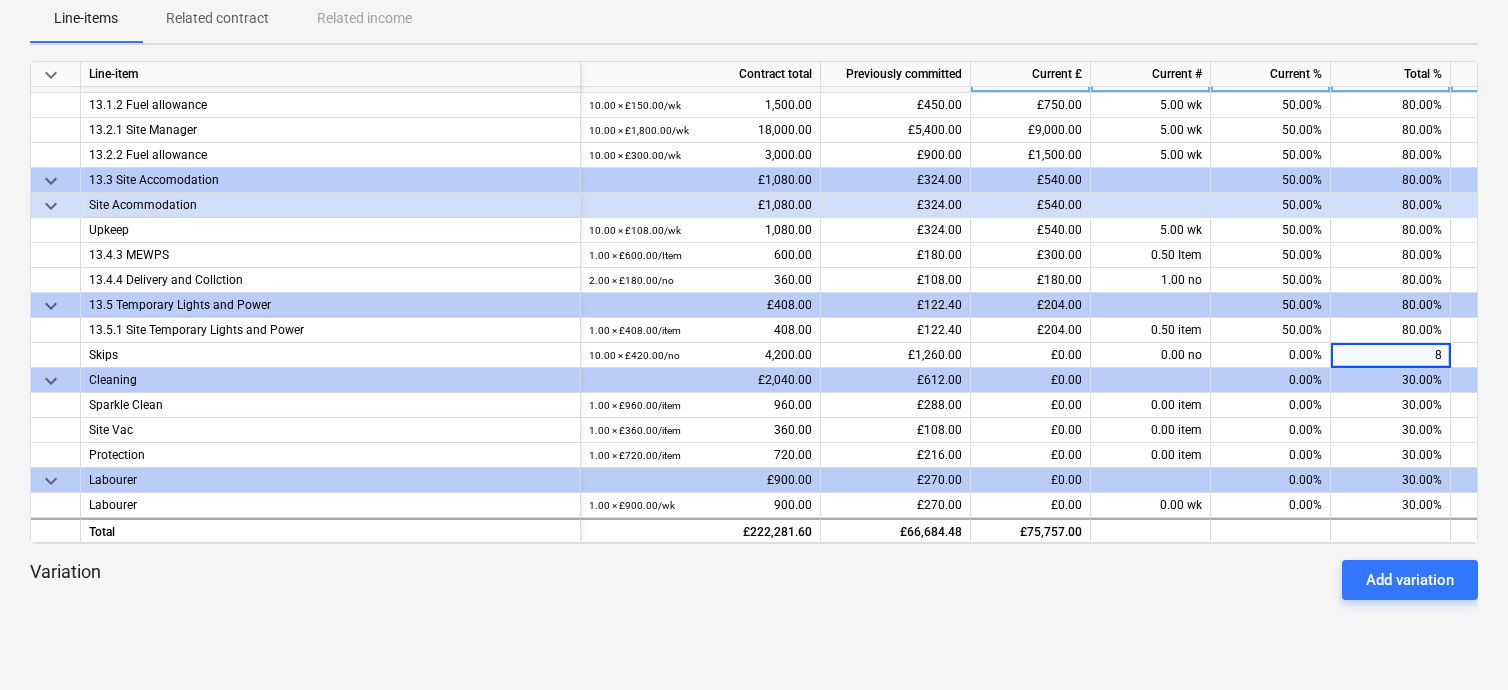 type on "80" 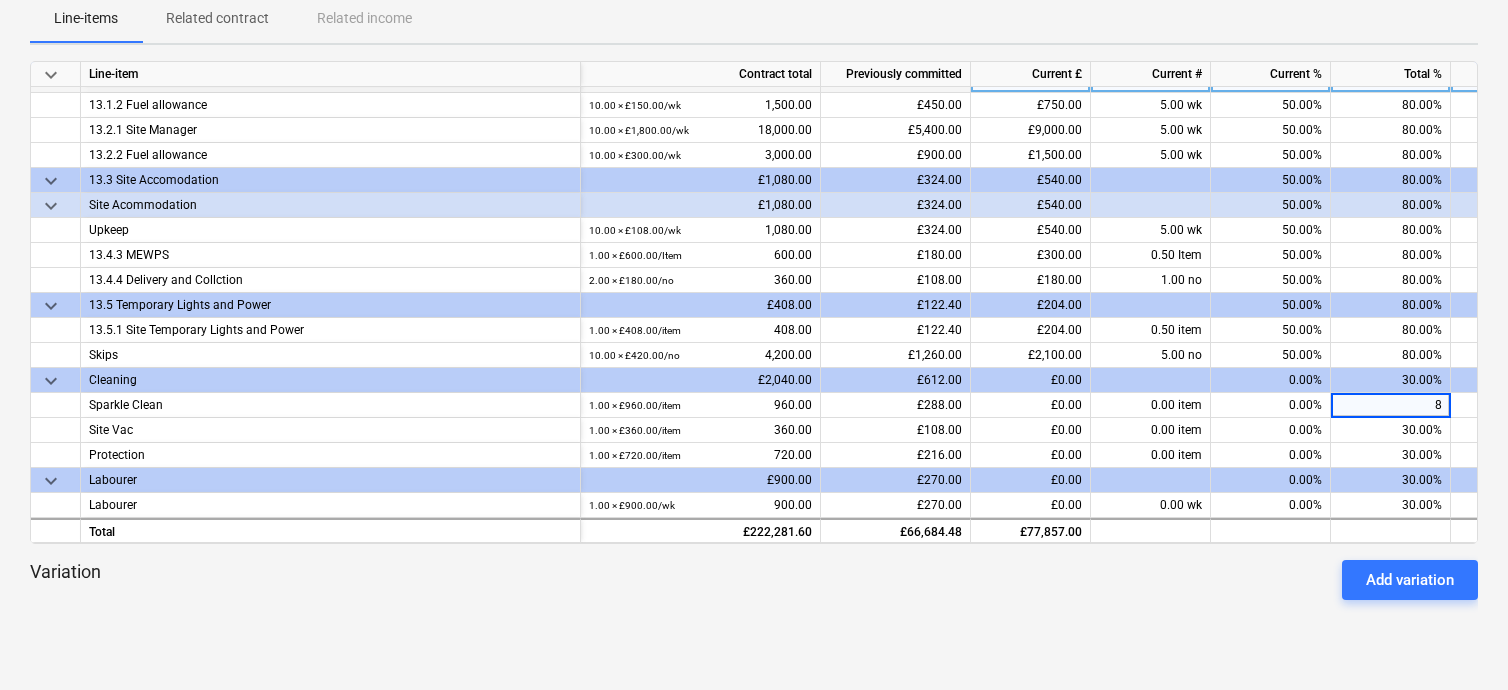 type on "80" 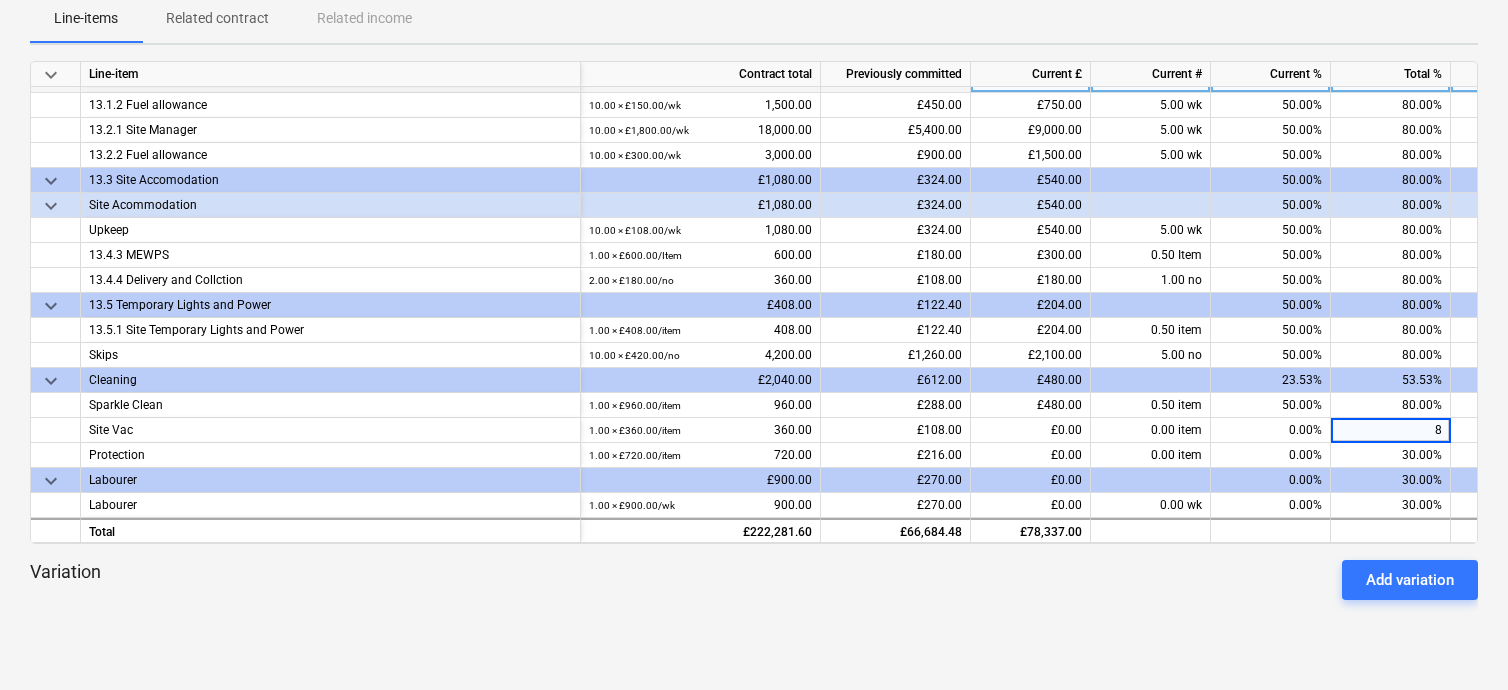 type on "80" 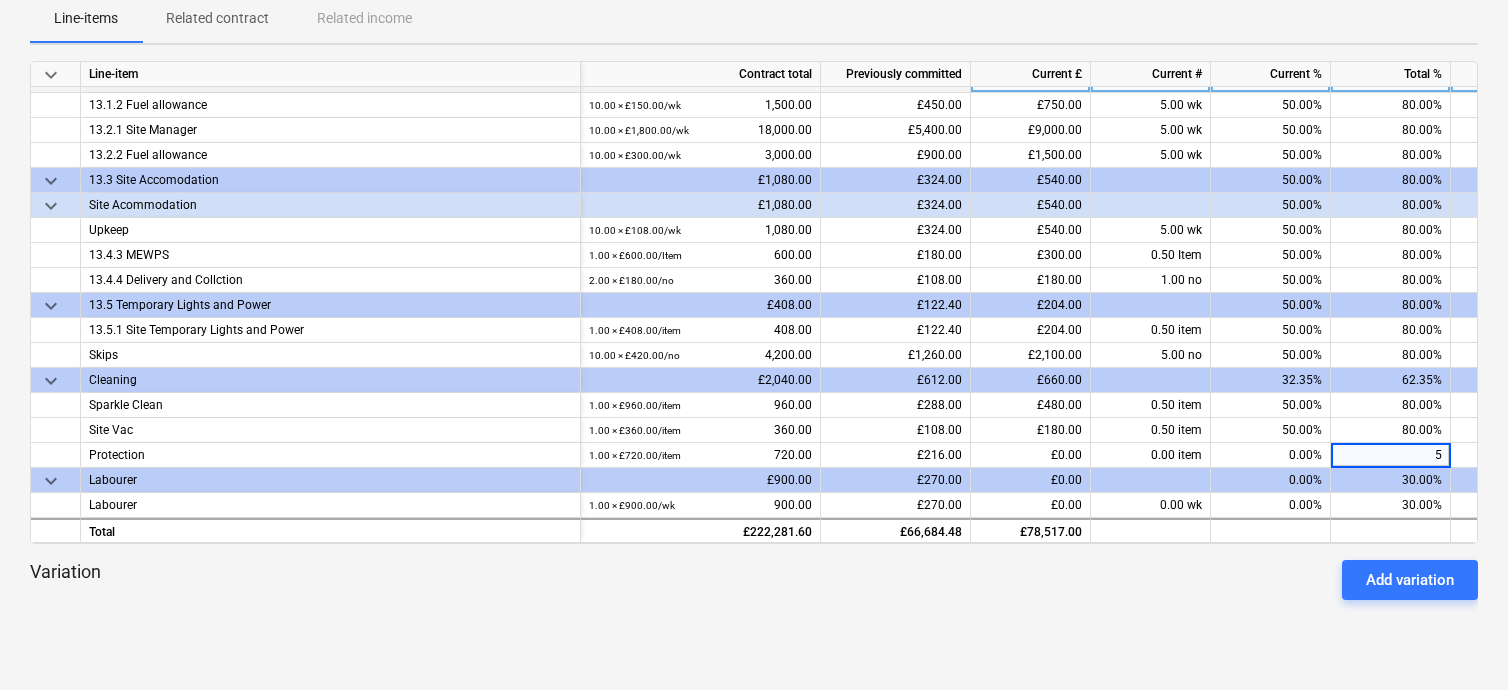 type on "50" 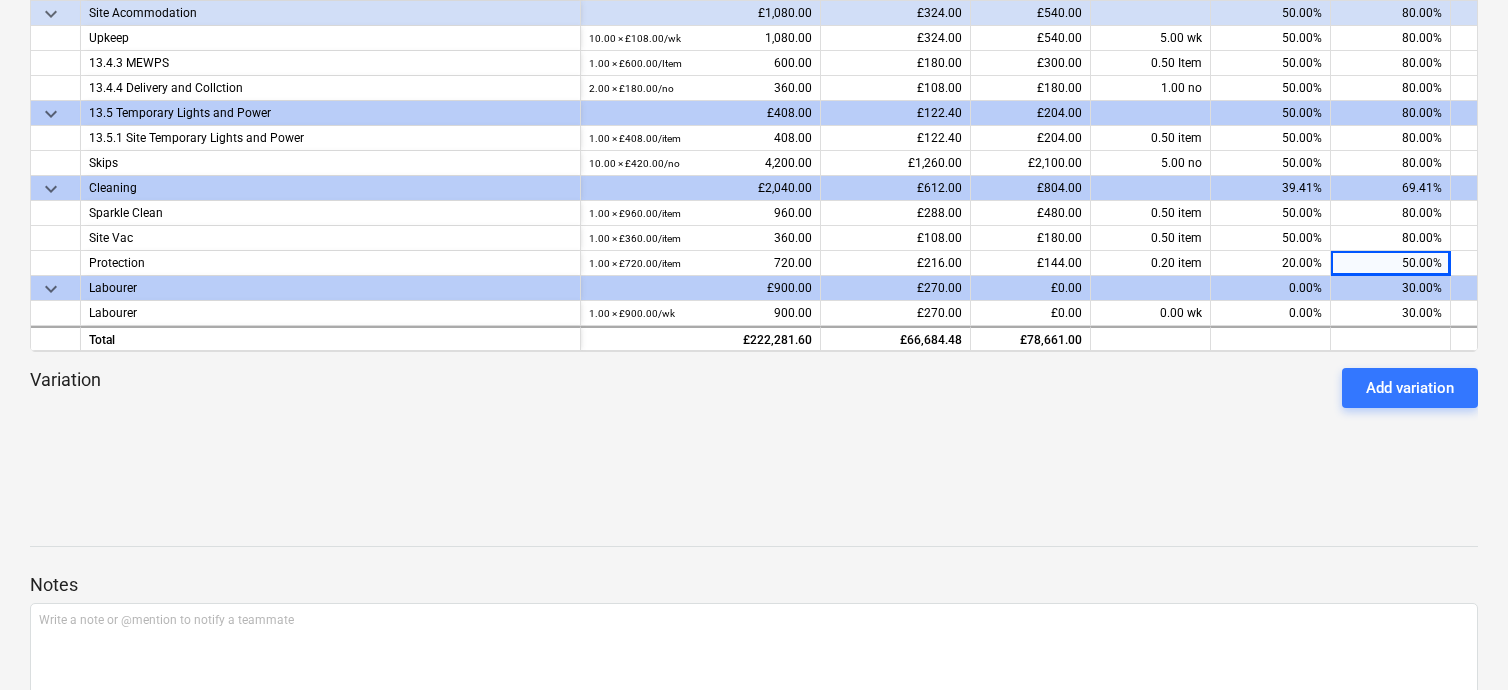 scroll, scrollTop: 500, scrollLeft: 0, axis: vertical 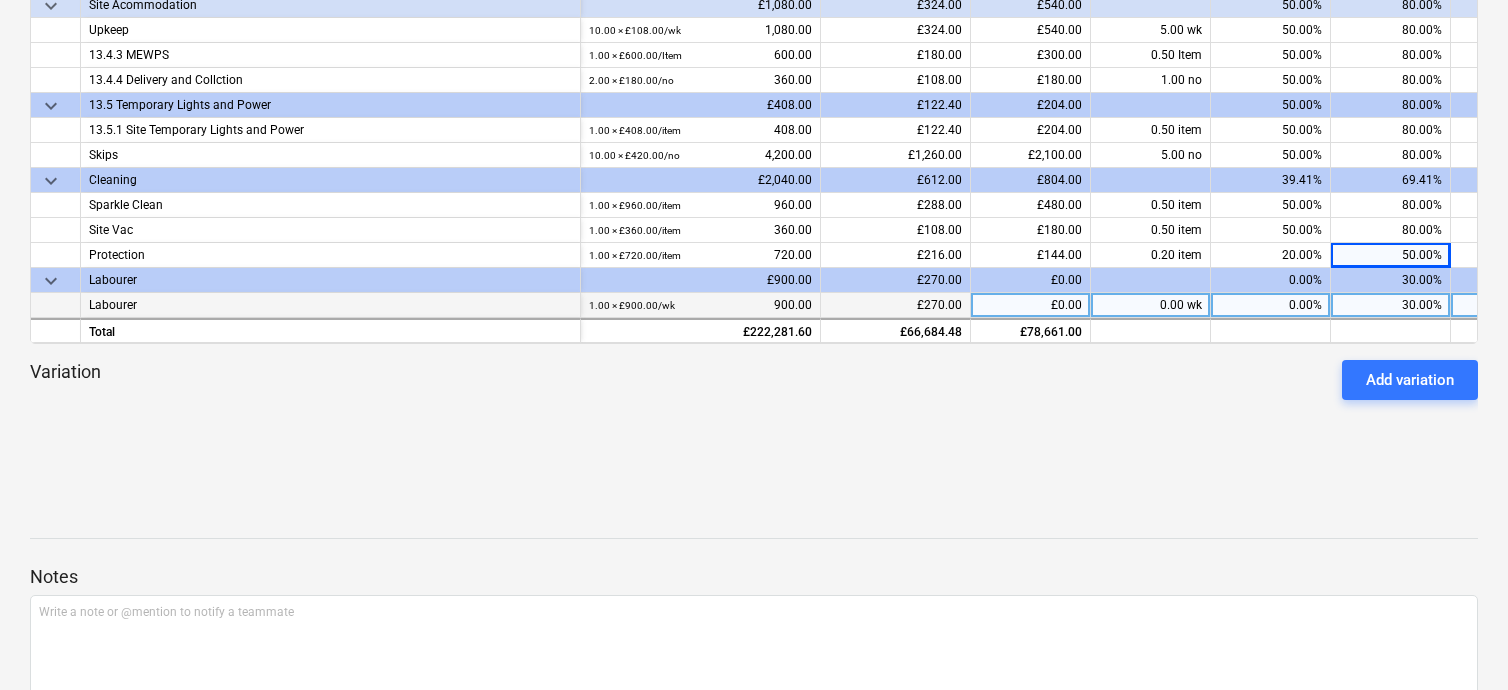 click on "30.00%" at bounding box center [1391, 305] 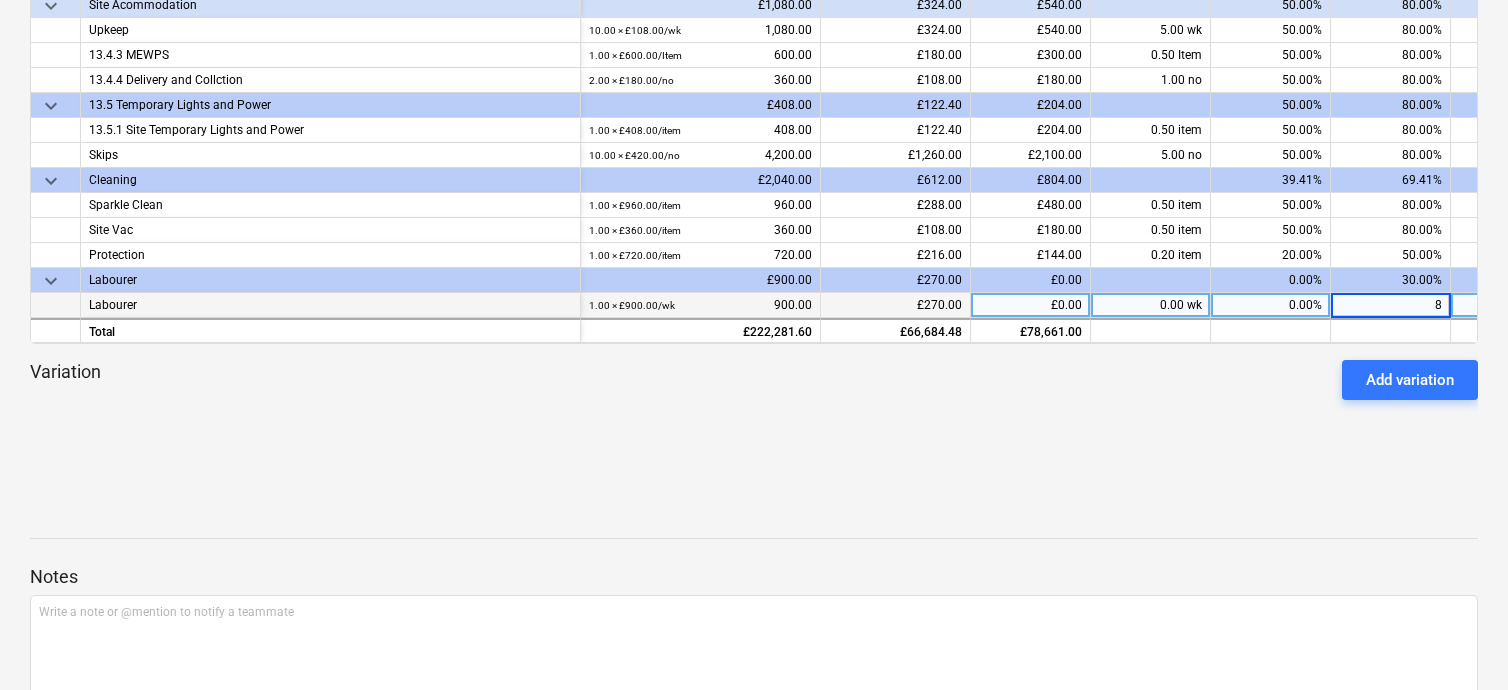 type on "80" 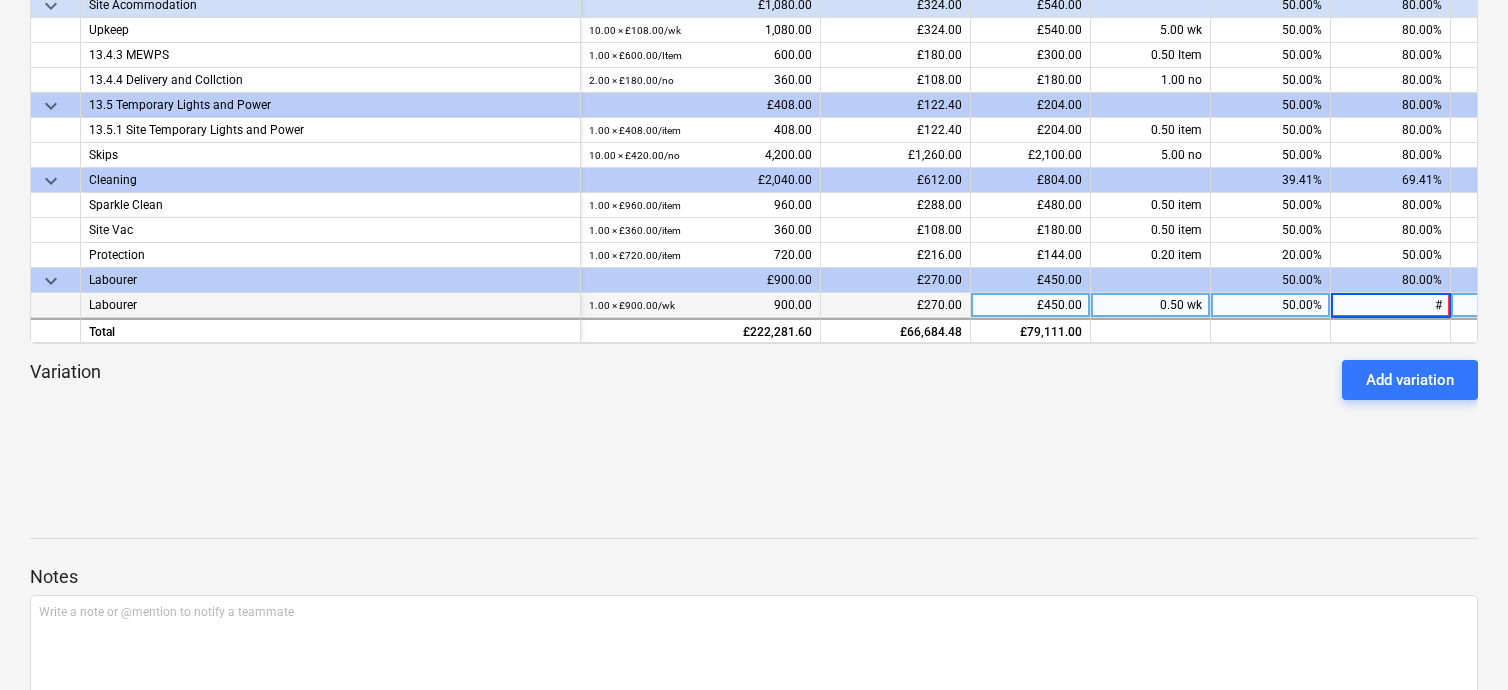 click on "#" at bounding box center (1390, 305) 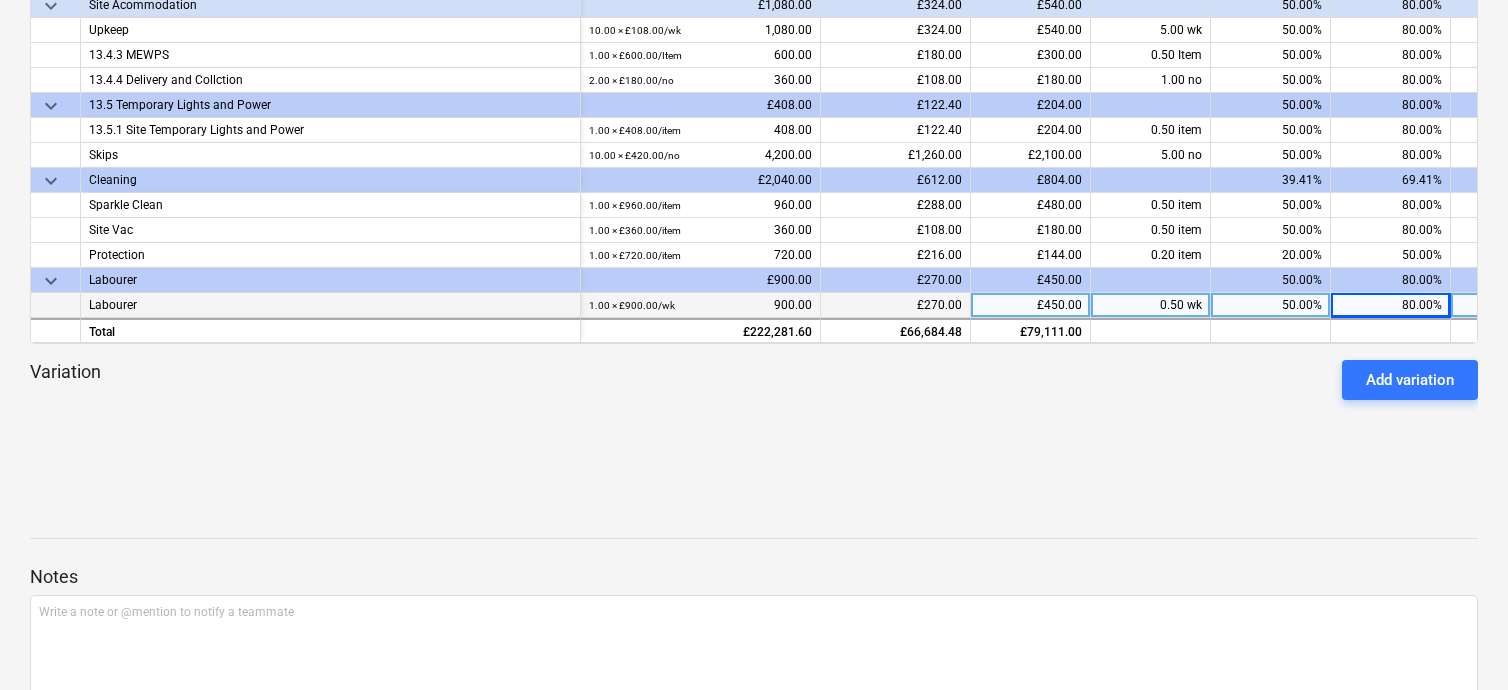 click on "80.00%" at bounding box center (1391, 280) 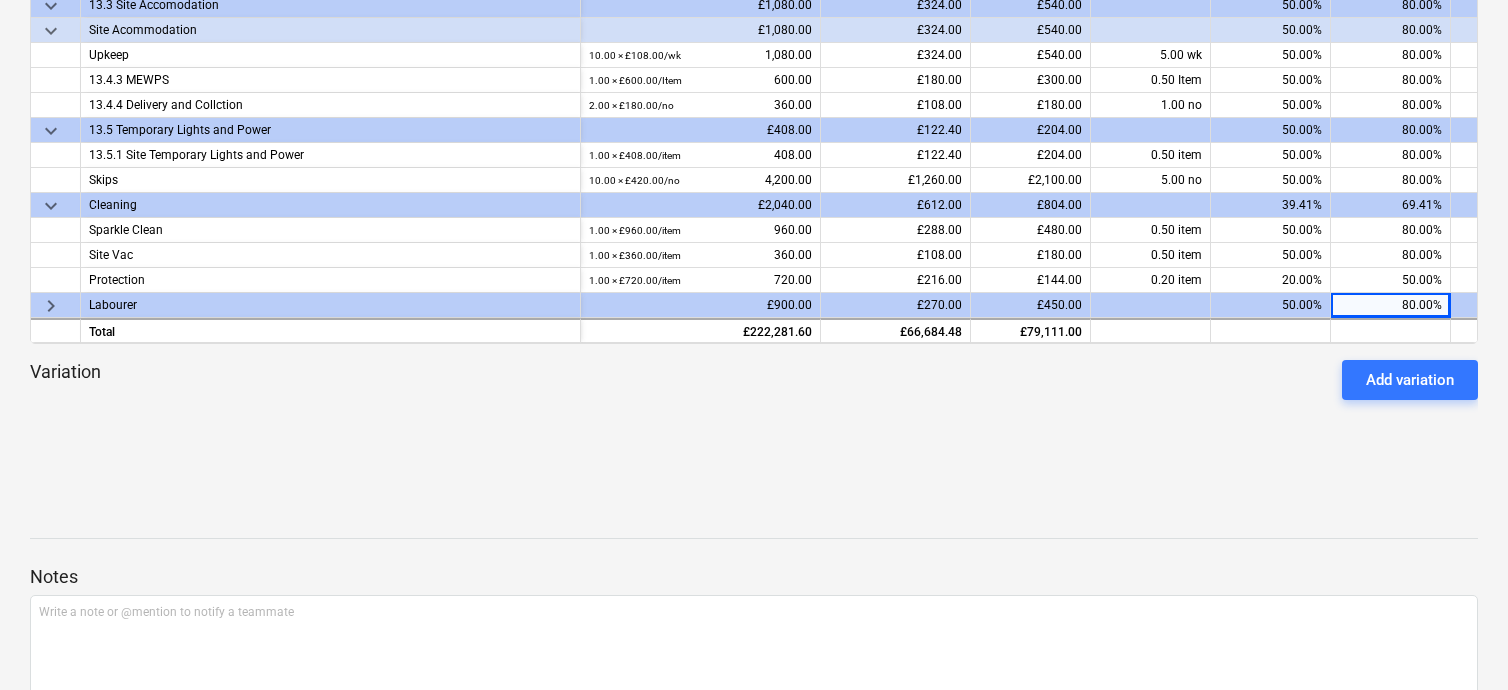 scroll, scrollTop: 1449, scrollLeft: 0, axis: vertical 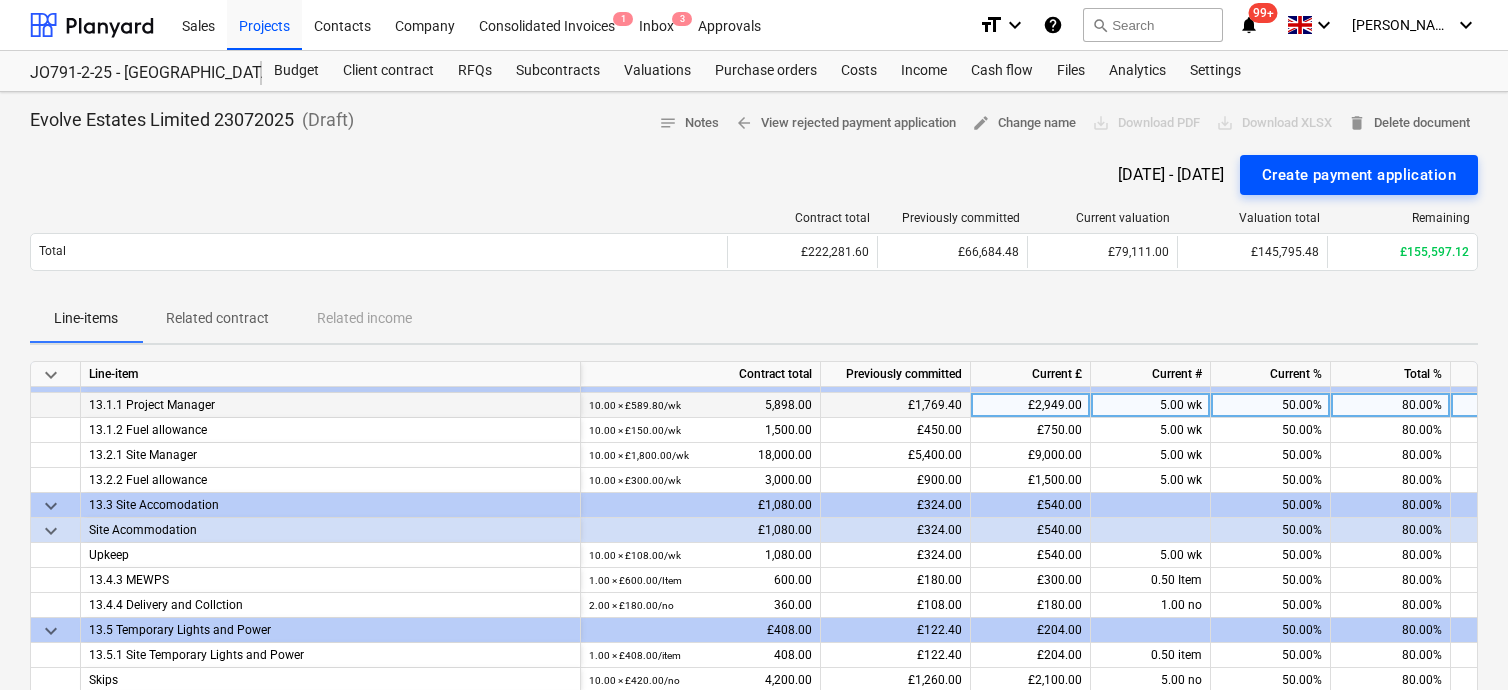 click on "Create payment application" at bounding box center [1359, 175] 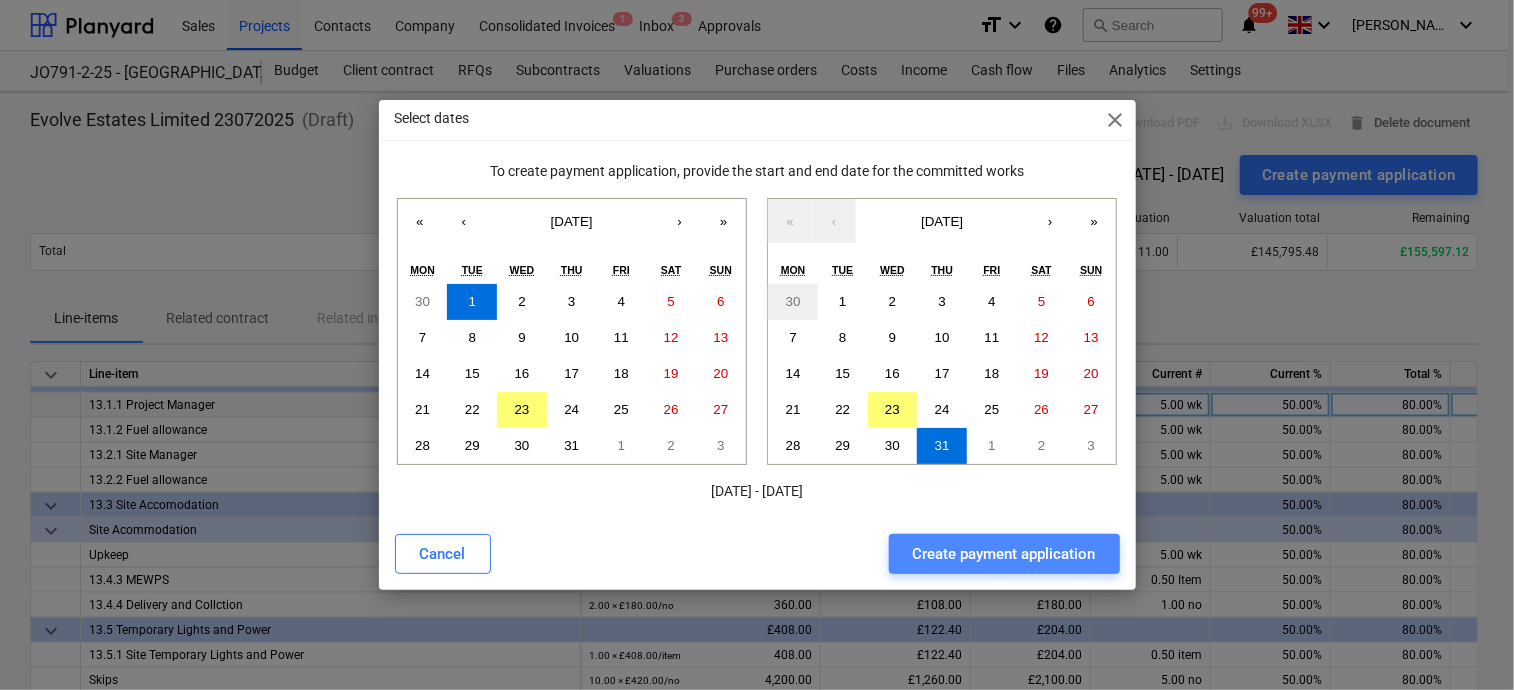 click on "Create payment application" at bounding box center [1004, 554] 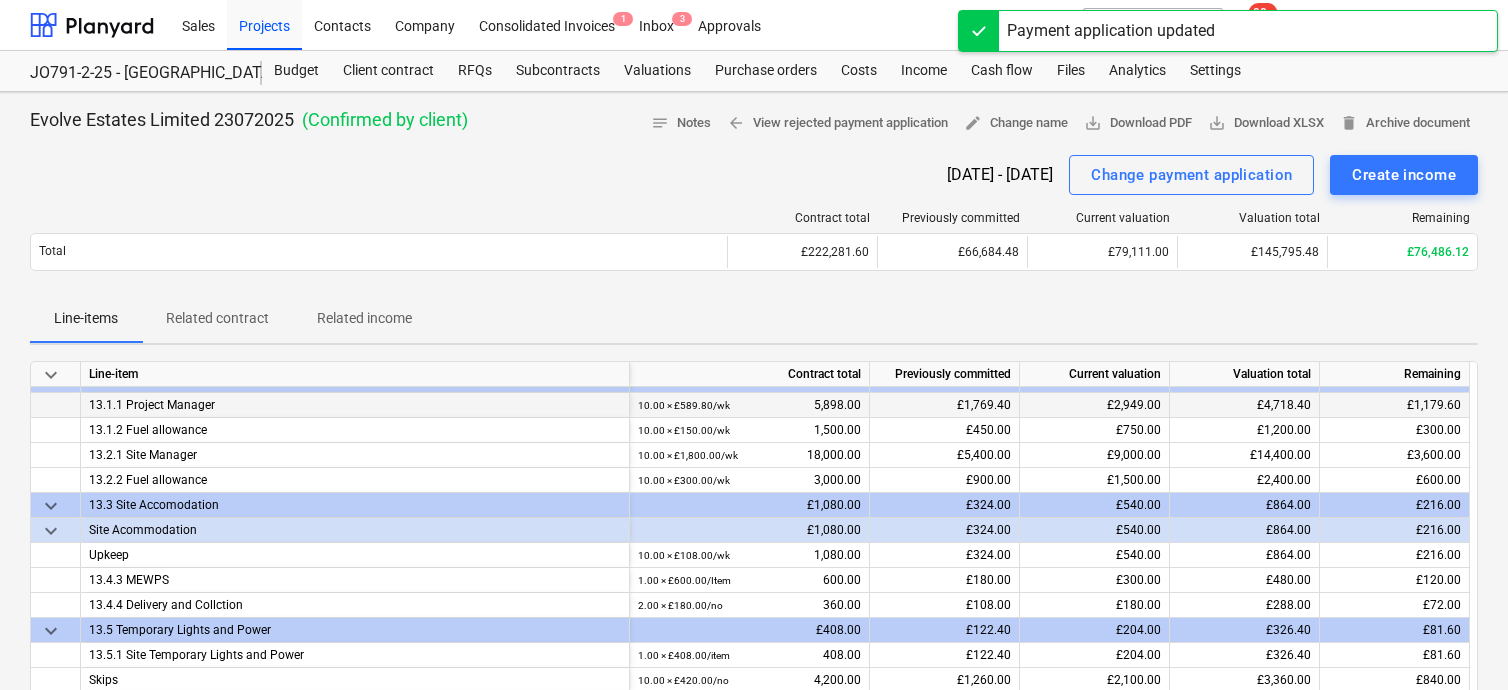 scroll, scrollTop: 1443, scrollLeft: 0, axis: vertical 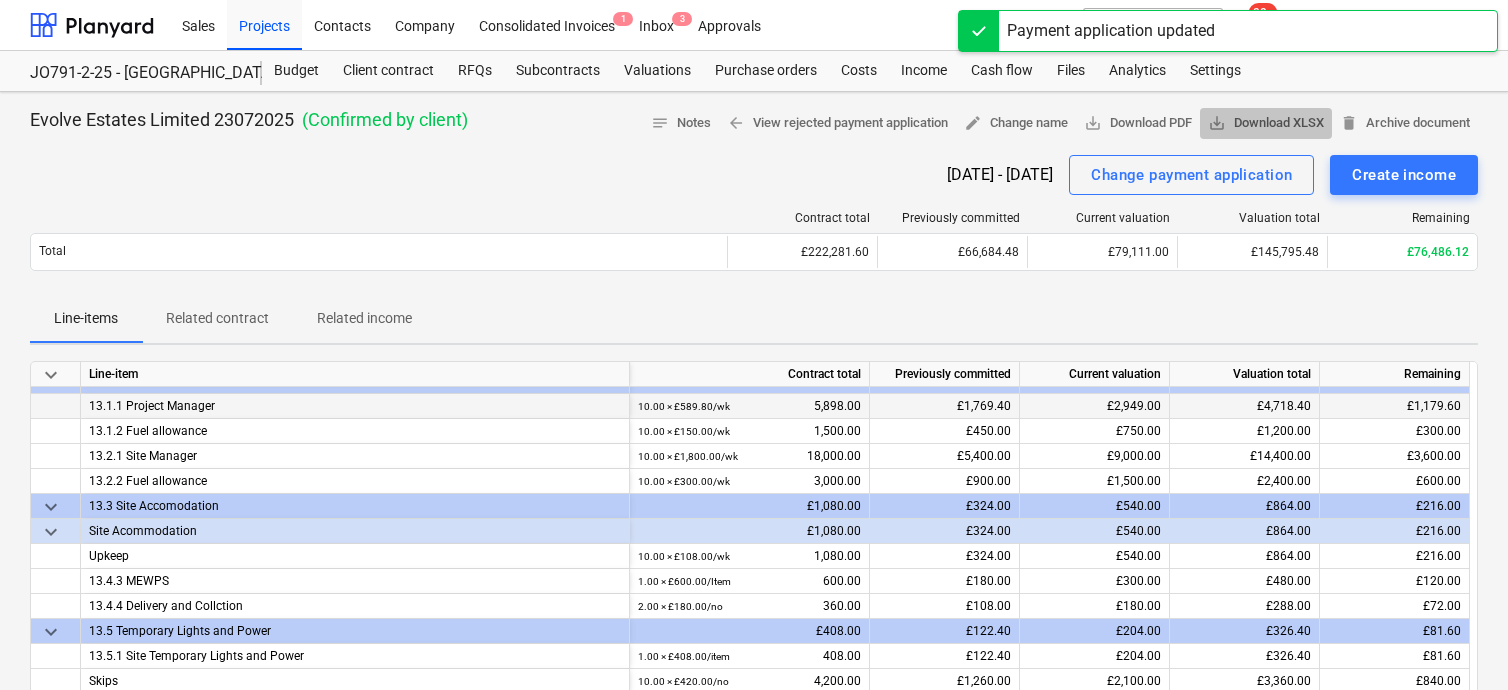 click on "save_alt Download XLSX" at bounding box center (1266, 123) 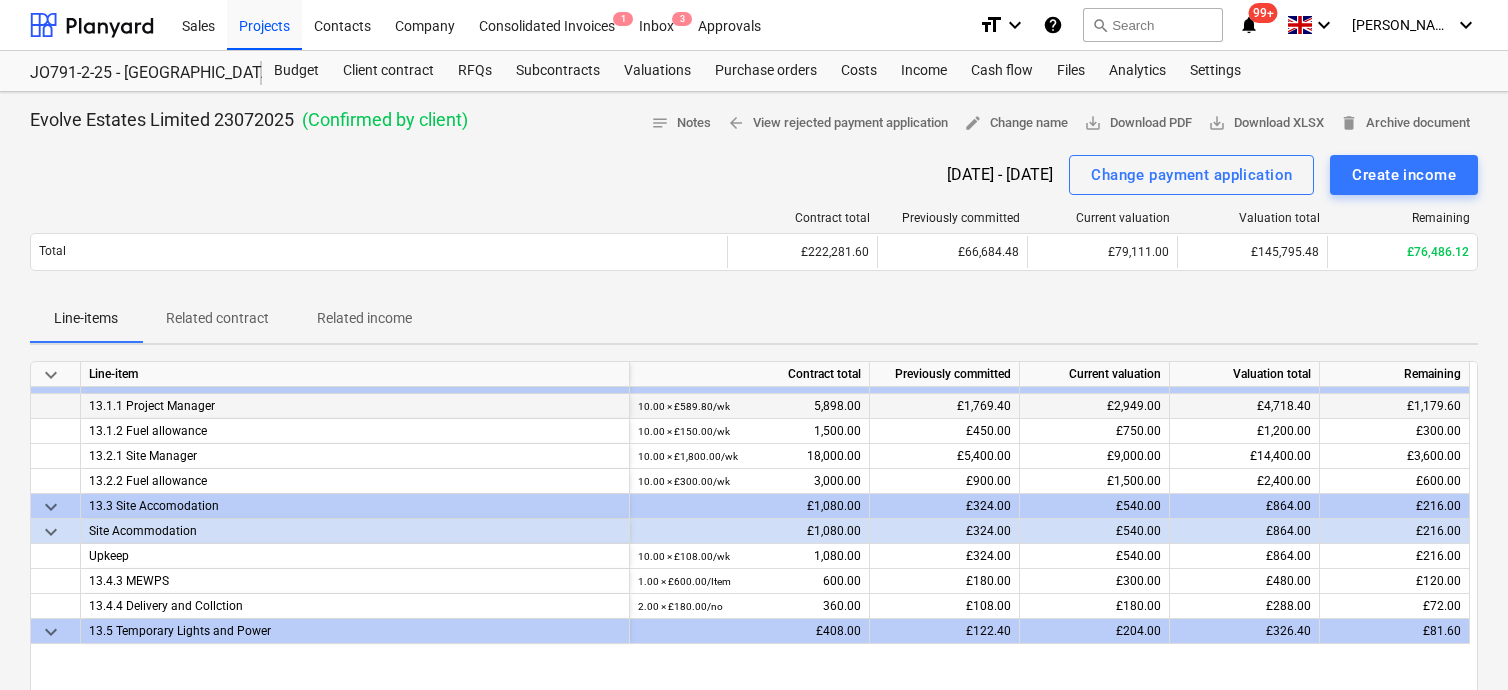 scroll, scrollTop: 1143, scrollLeft: 0, axis: vertical 